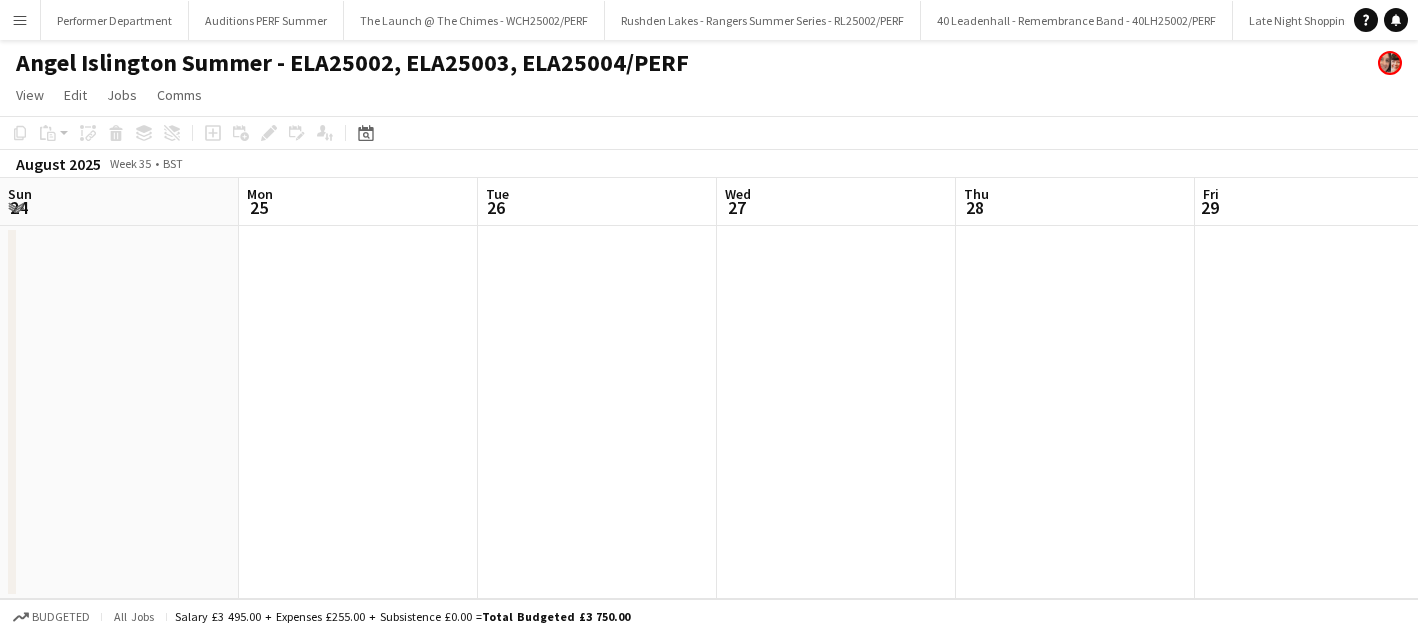 scroll, scrollTop: 0, scrollLeft: 0, axis: both 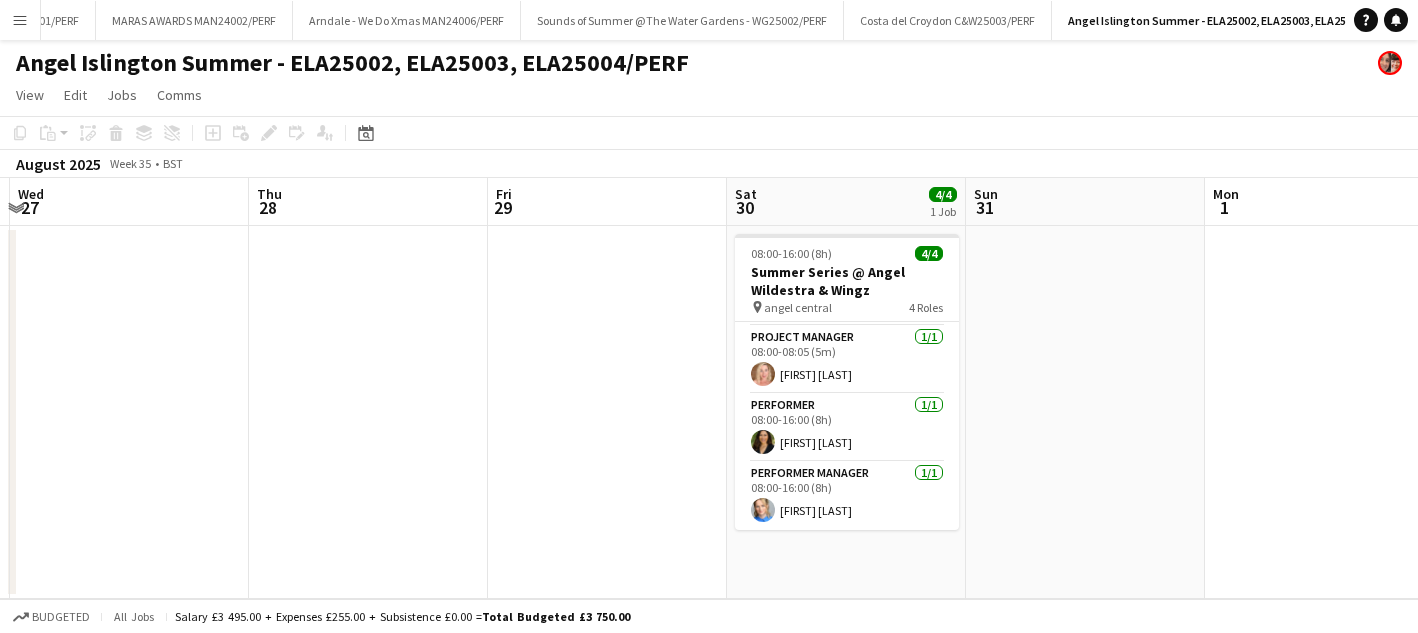 click on "Menu" at bounding box center [20, 20] 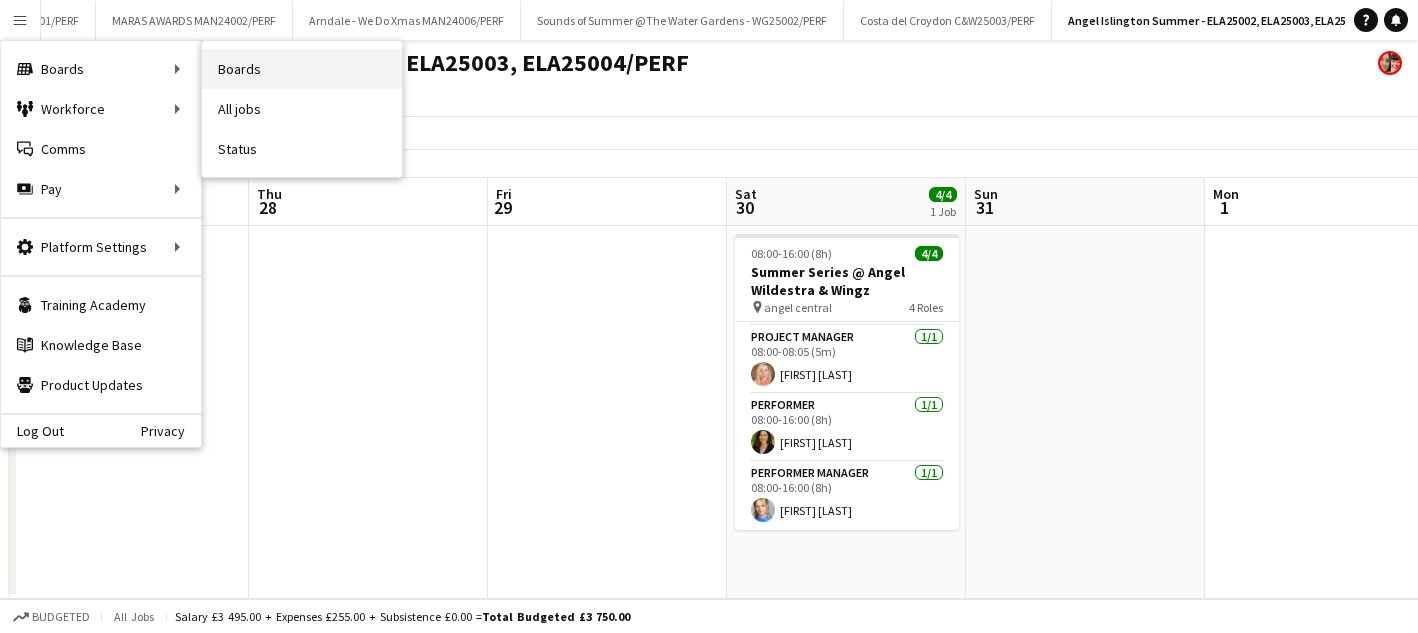 click on "Boards" at bounding box center [302, 69] 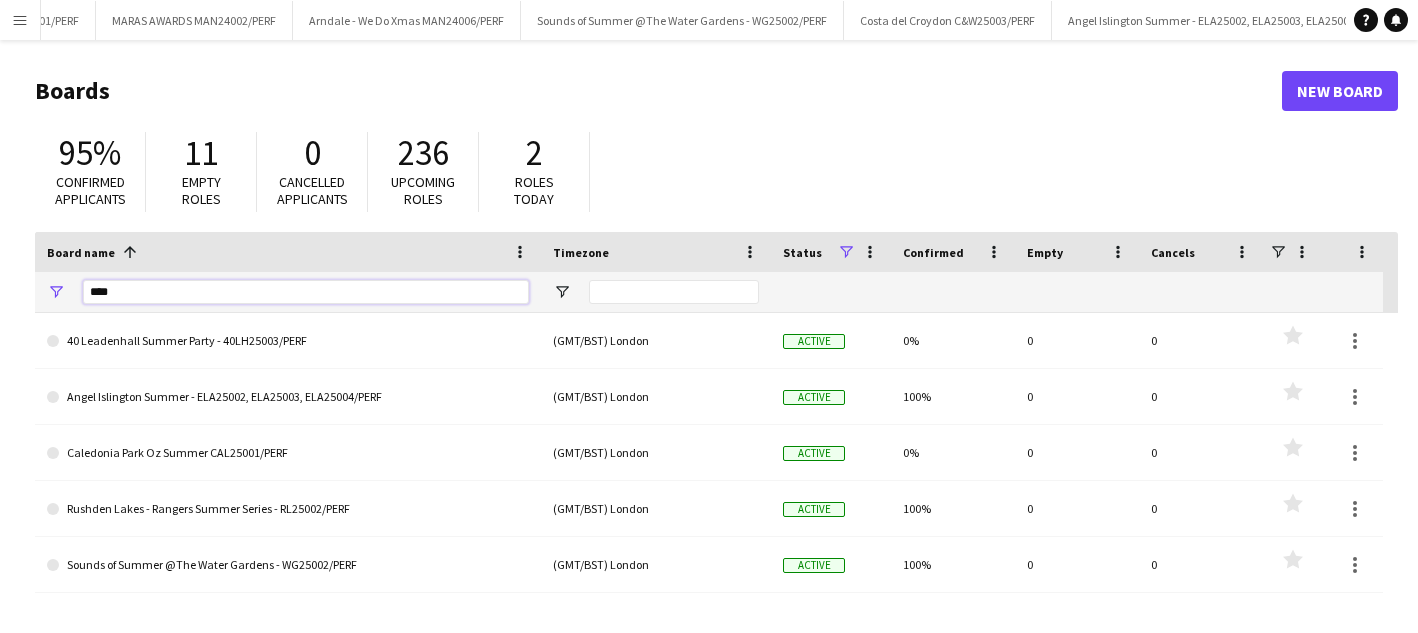 drag, startPoint x: 147, startPoint y: 289, endPoint x: 42, endPoint y: 286, distance: 105.04285 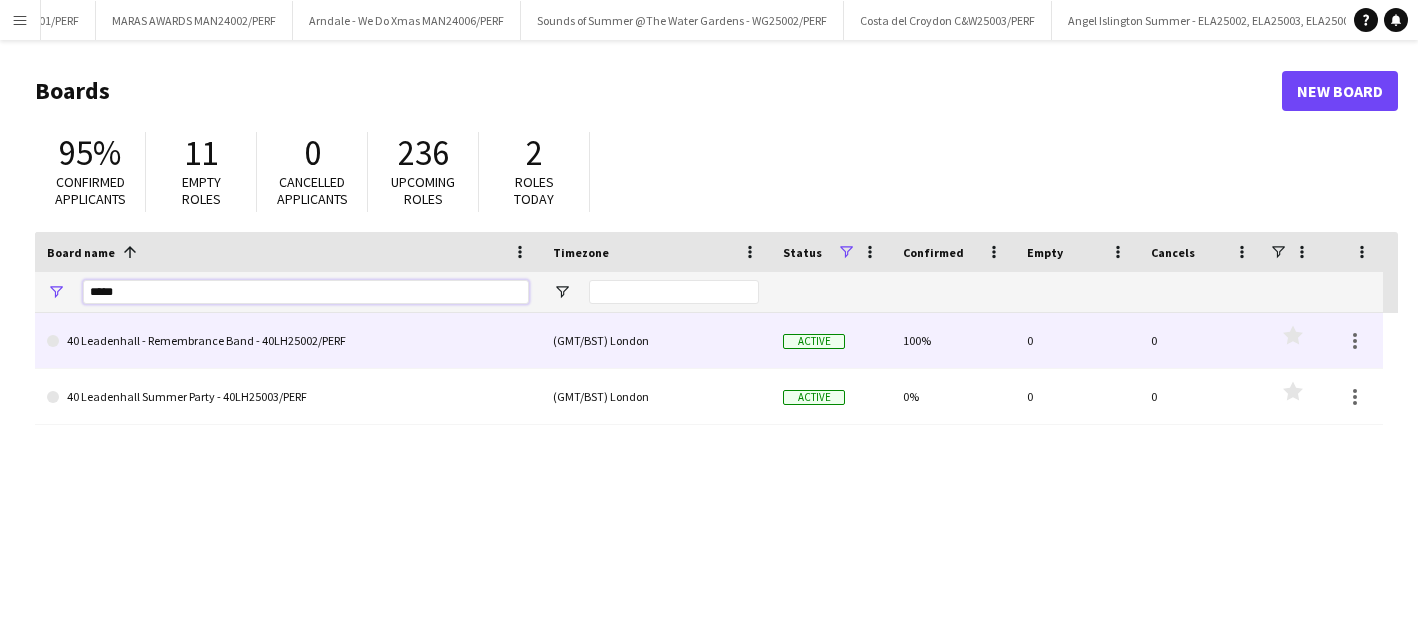 type on "*****" 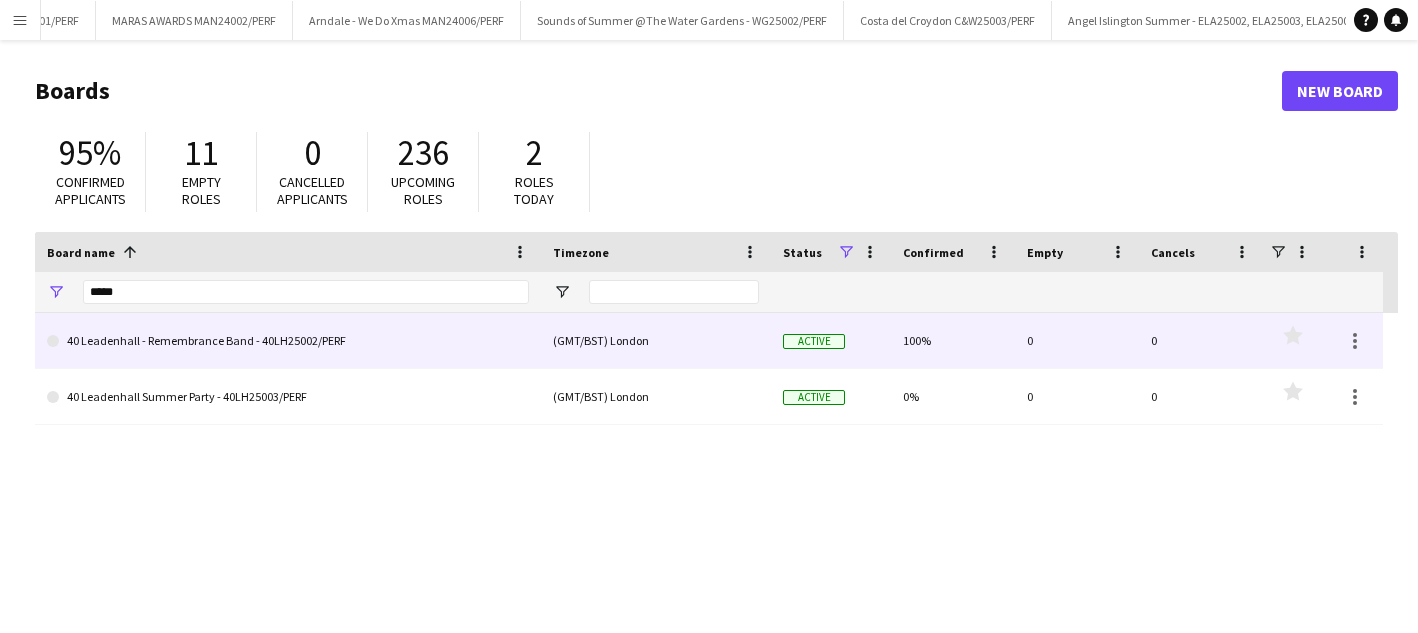 click on "40 Leadenhall - Remembrance Band - 40LH25002/PERF" 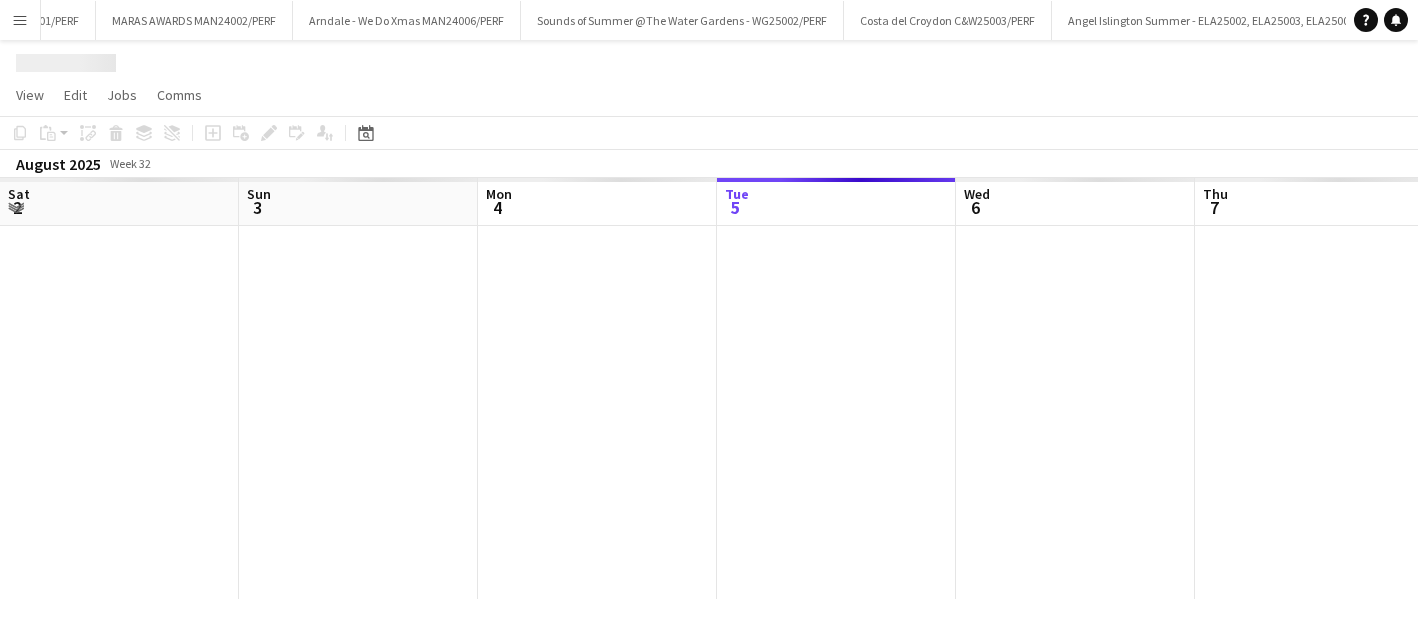 scroll, scrollTop: 0, scrollLeft: 478, axis: horizontal 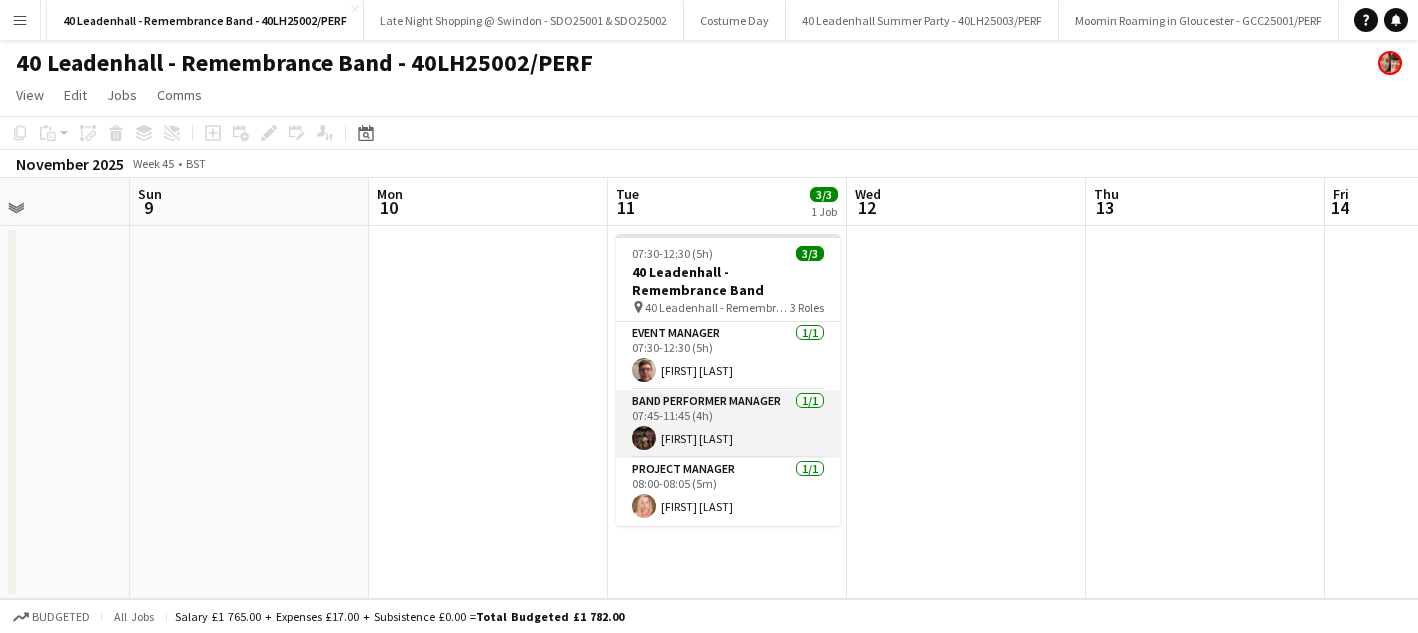 click on "Band Performer Manager   1/1   07:45-11:45 (4h)
David Horden" at bounding box center [728, 424] 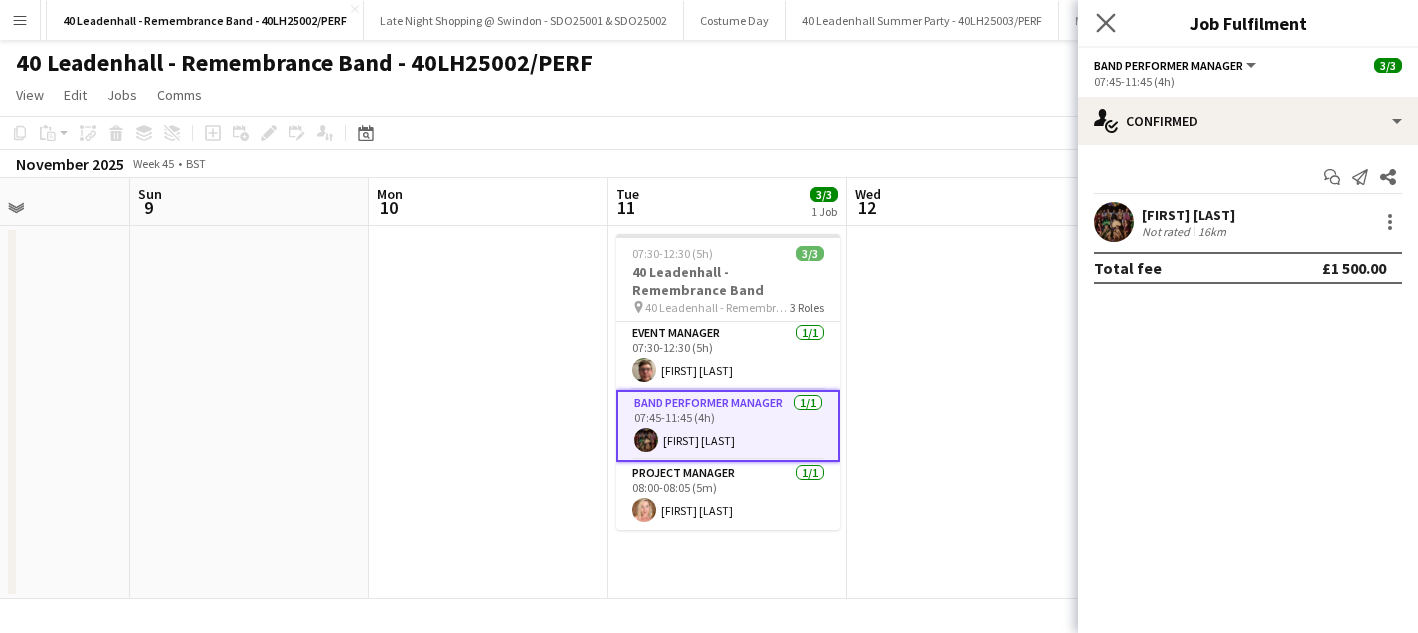 click on "Close pop-in" 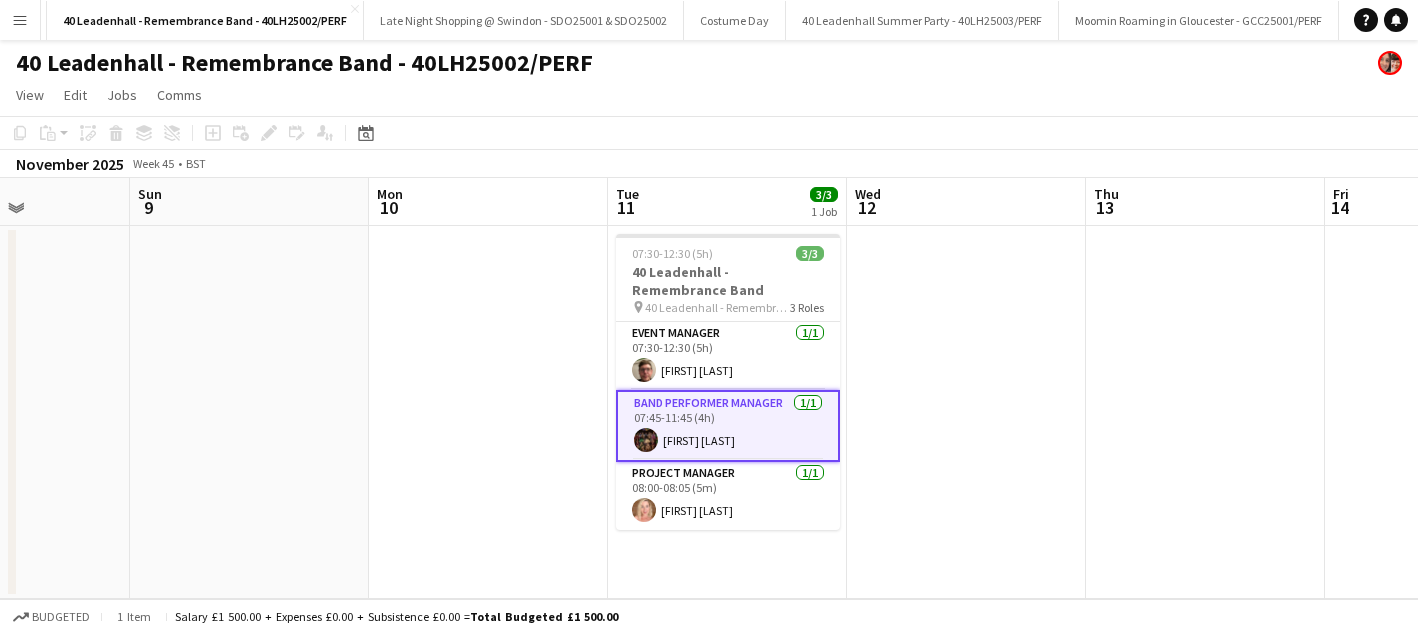 click on "Menu" at bounding box center [20, 20] 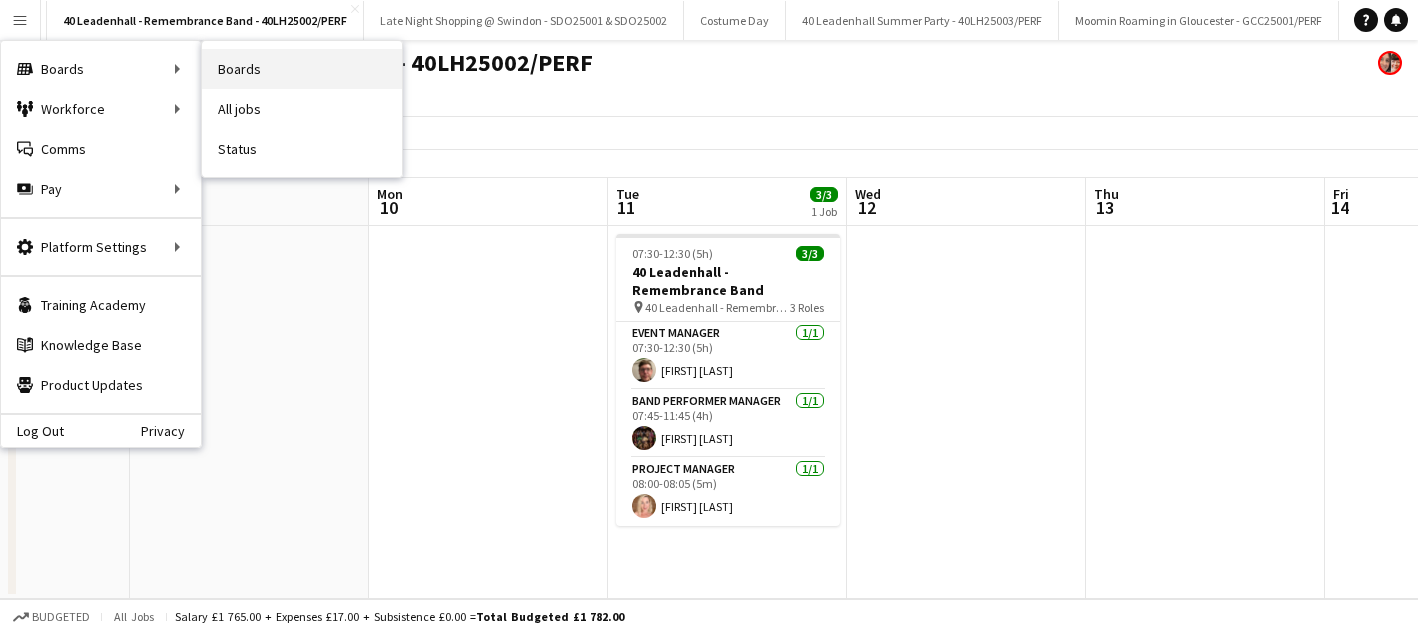 click on "Boards" at bounding box center [302, 69] 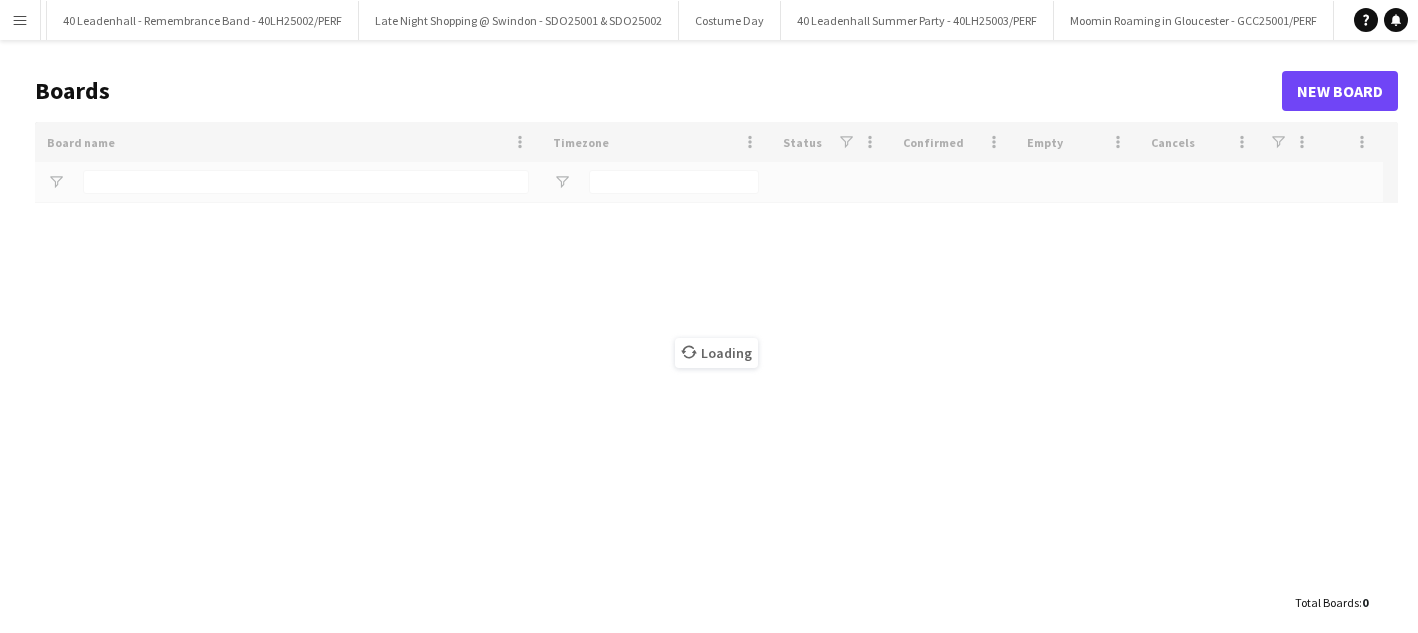 type on "*****" 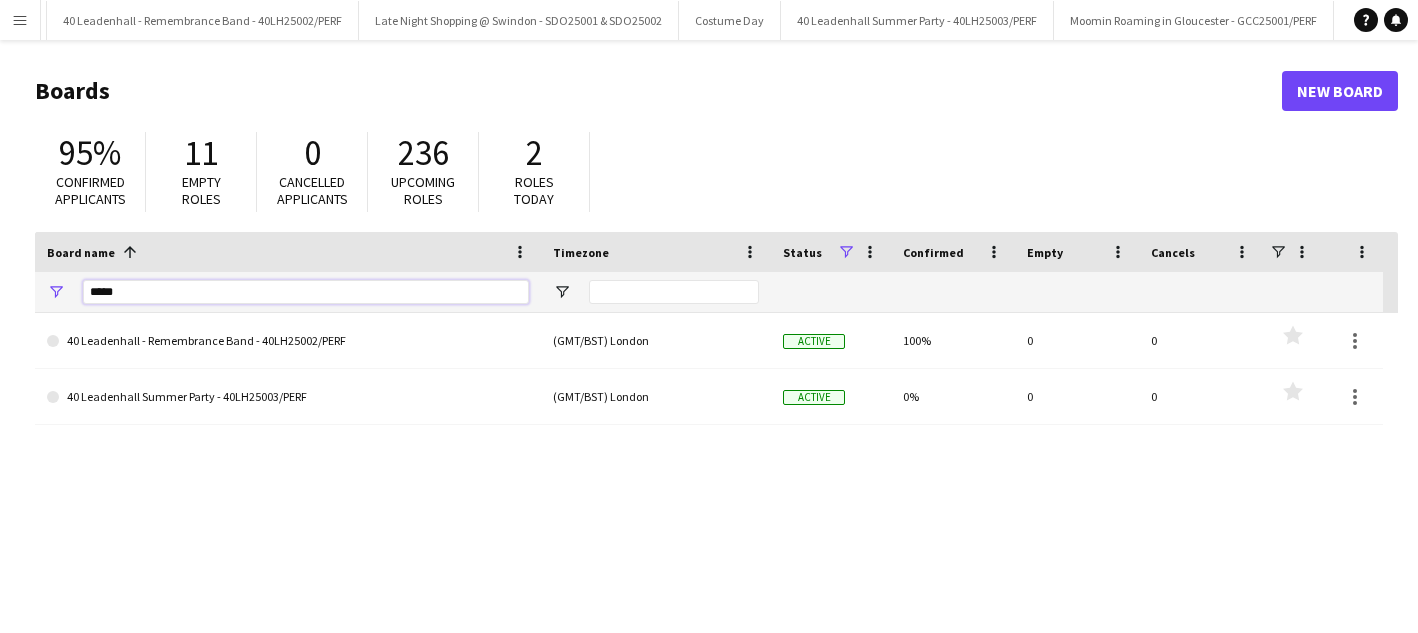 drag, startPoint x: 198, startPoint y: 294, endPoint x: -2, endPoint y: 290, distance: 200.04 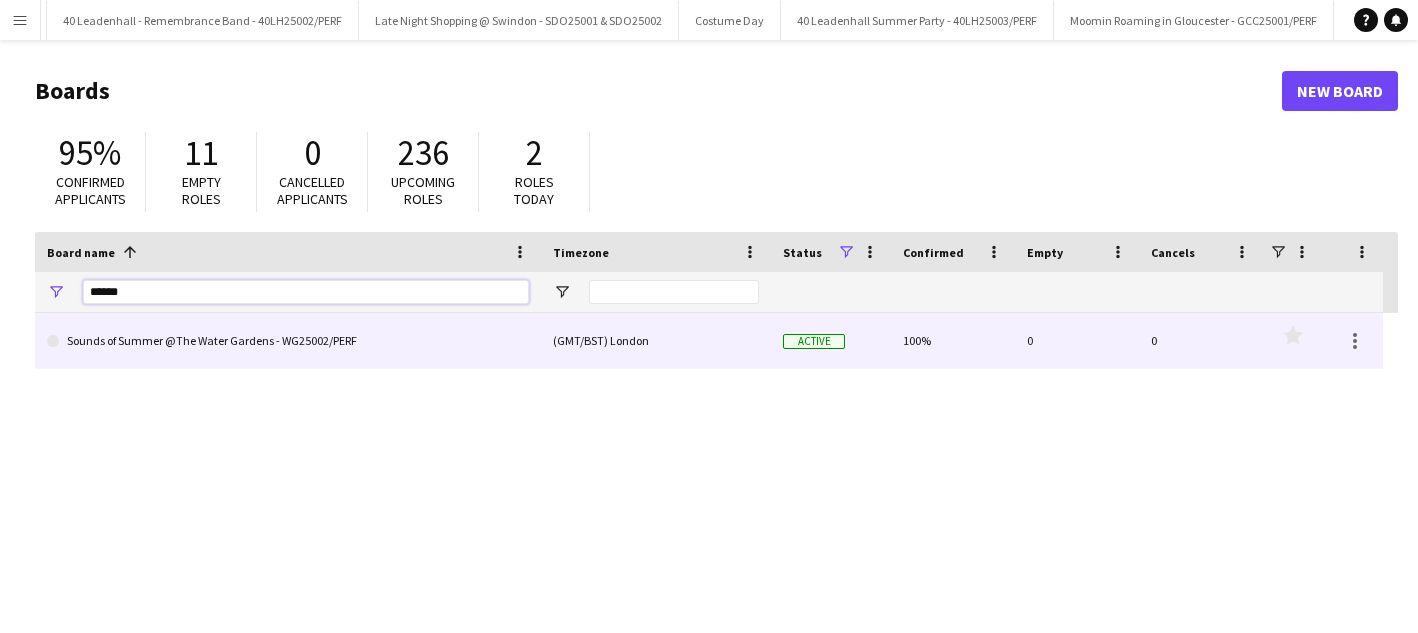 type on "******" 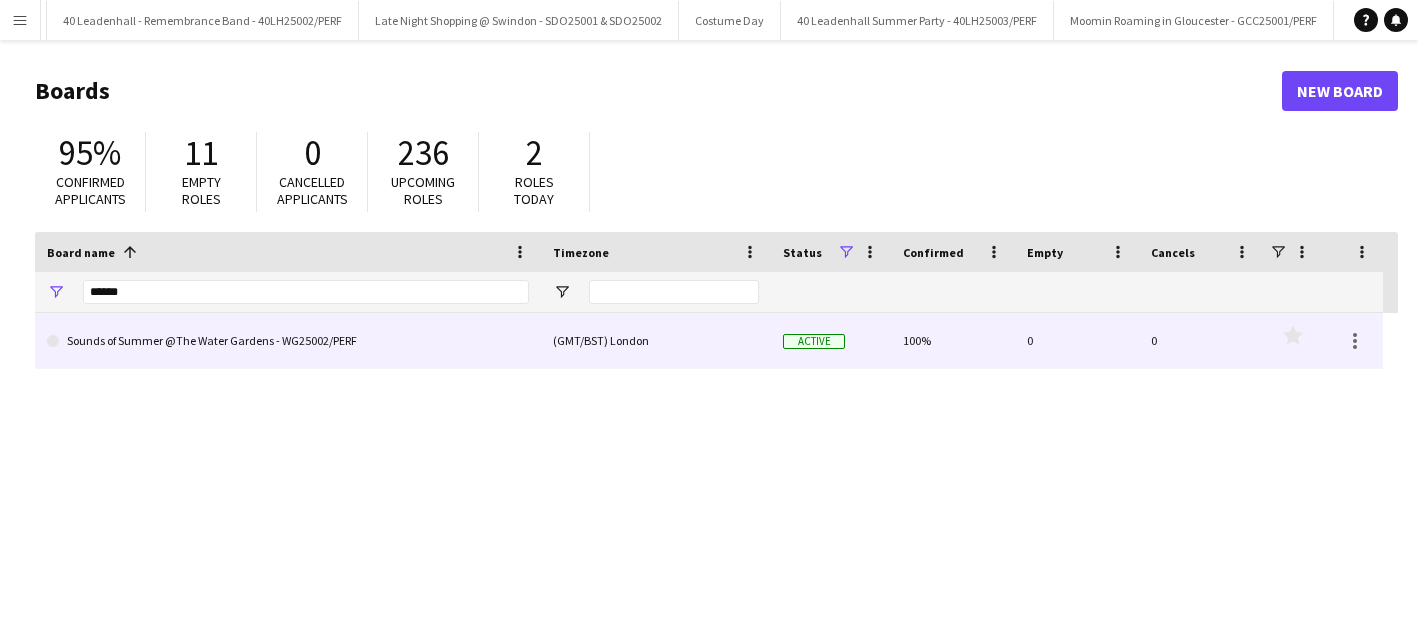 click on "Sounds of Summer @The Water Gardens - WG25002/PERF" 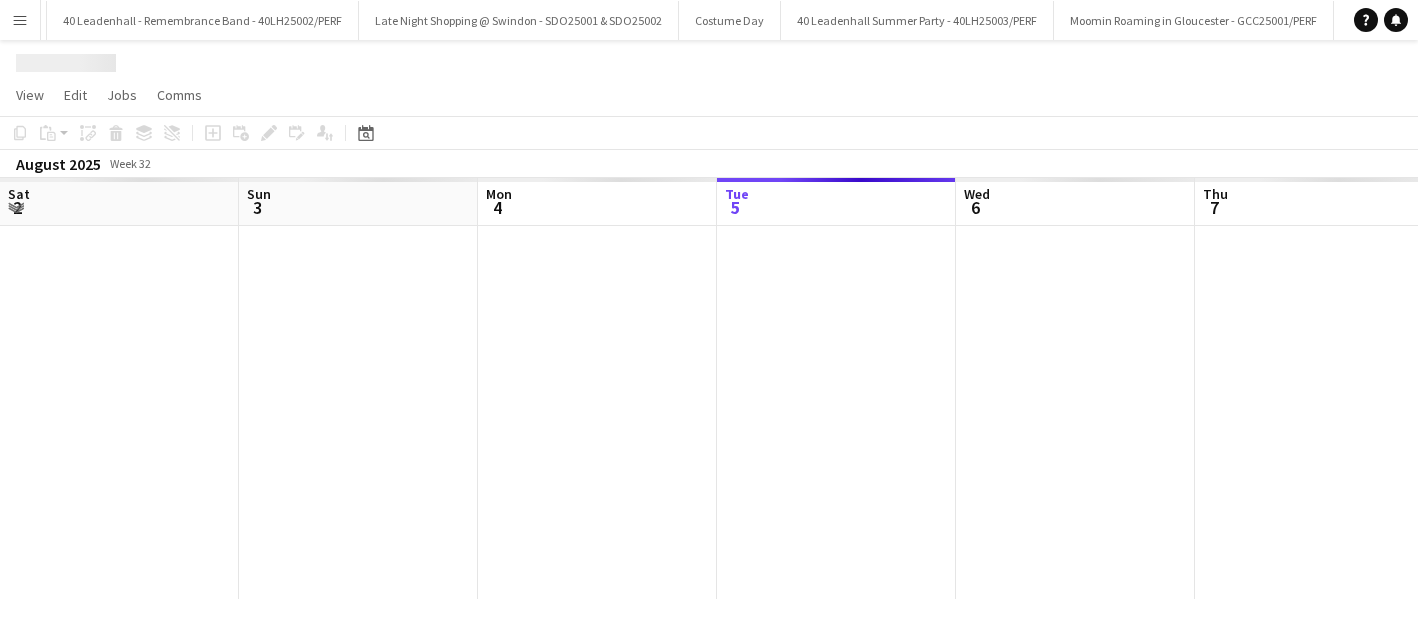 scroll, scrollTop: 0, scrollLeft: 478, axis: horizontal 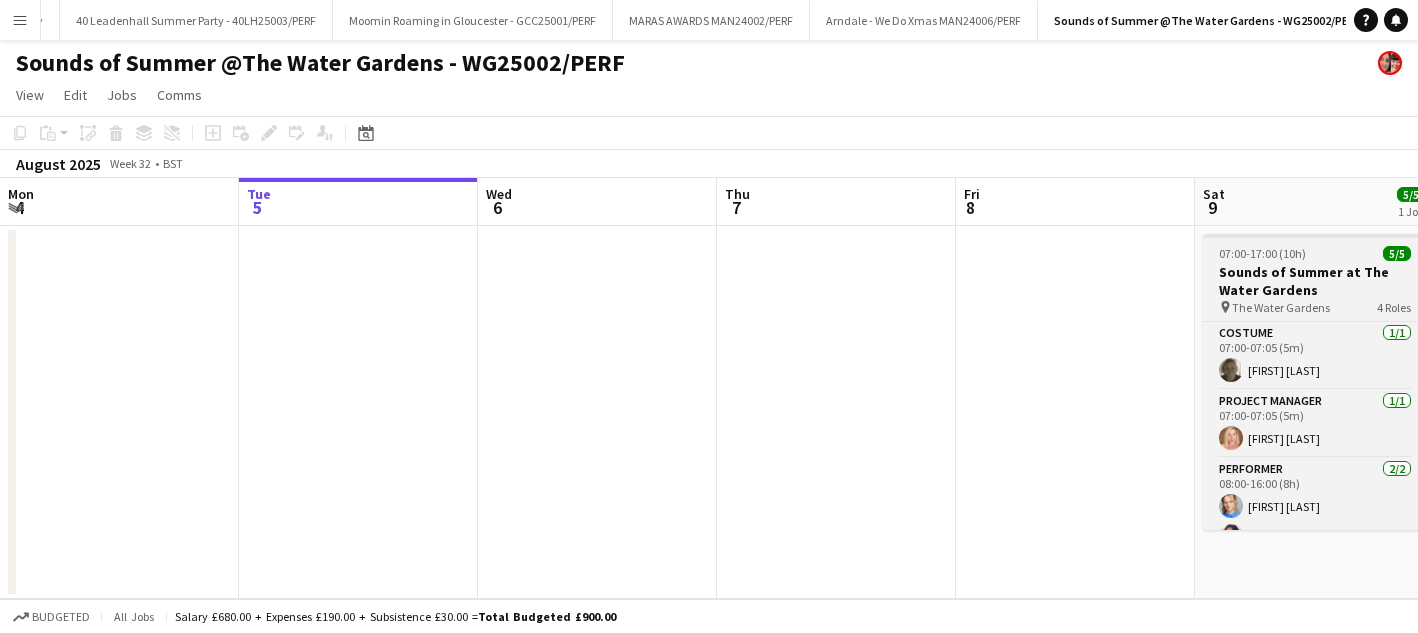click on "Sounds of Summer at The Water Gardens" at bounding box center [1315, 281] 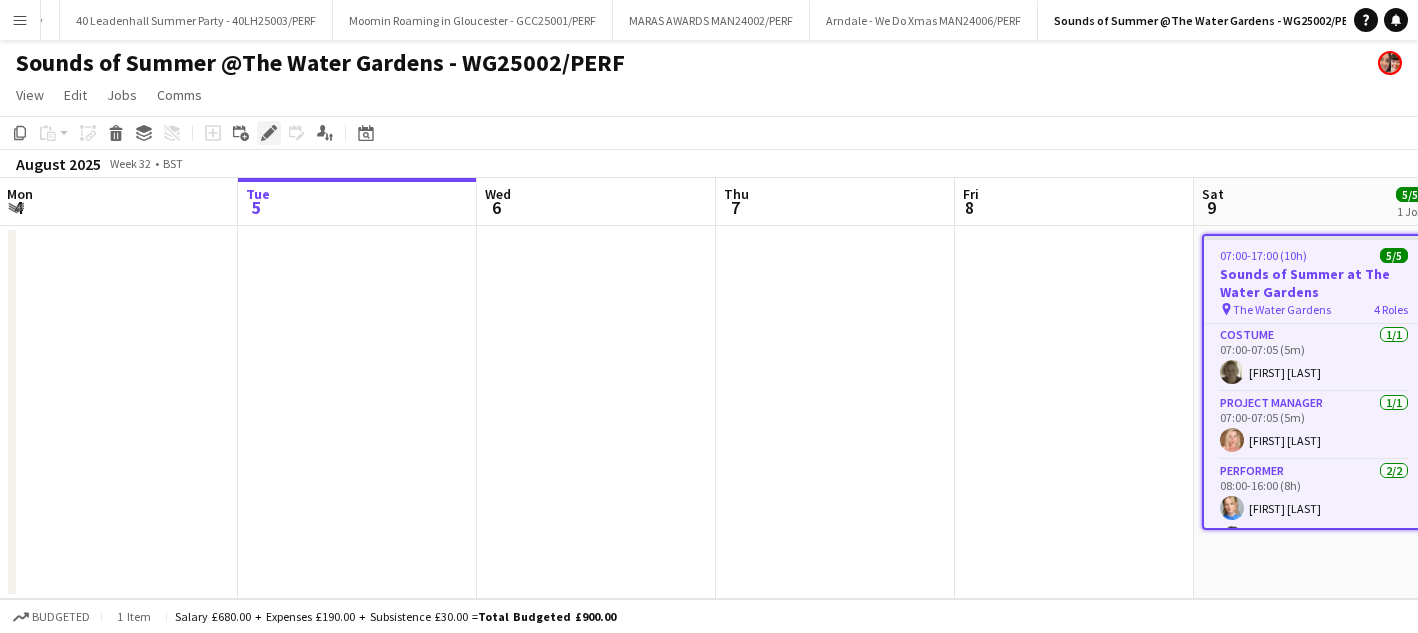 click 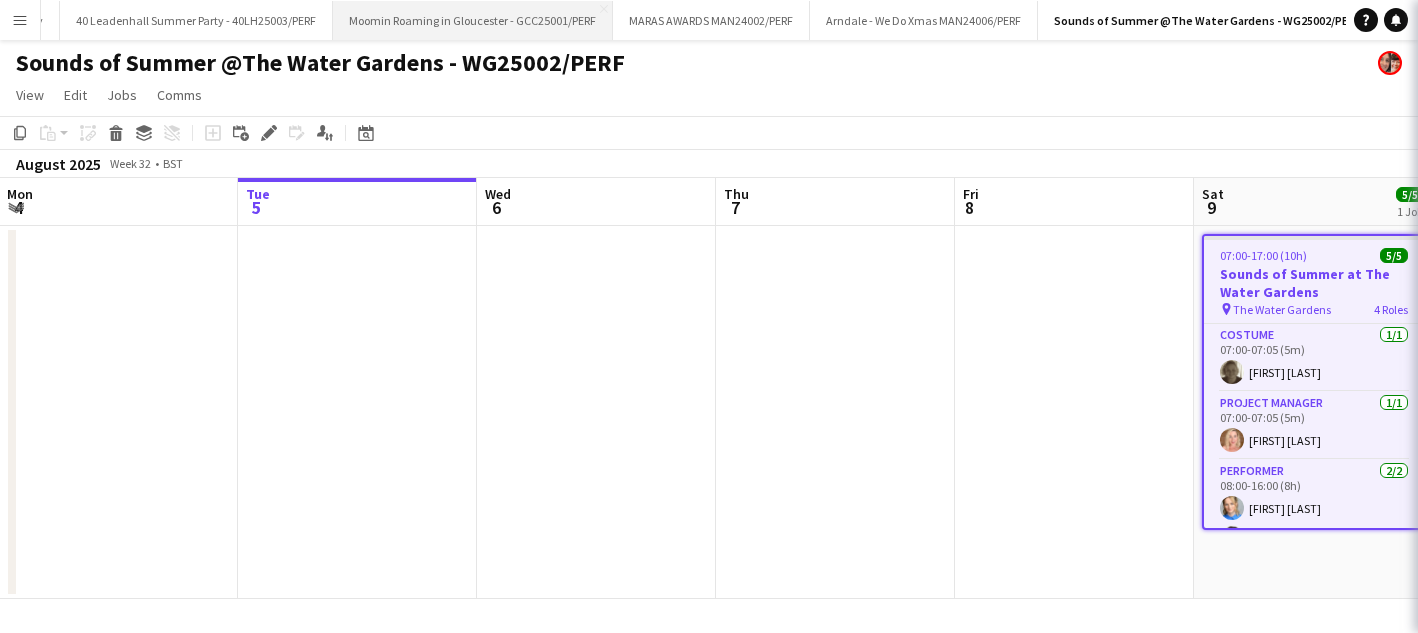 type on "**********" 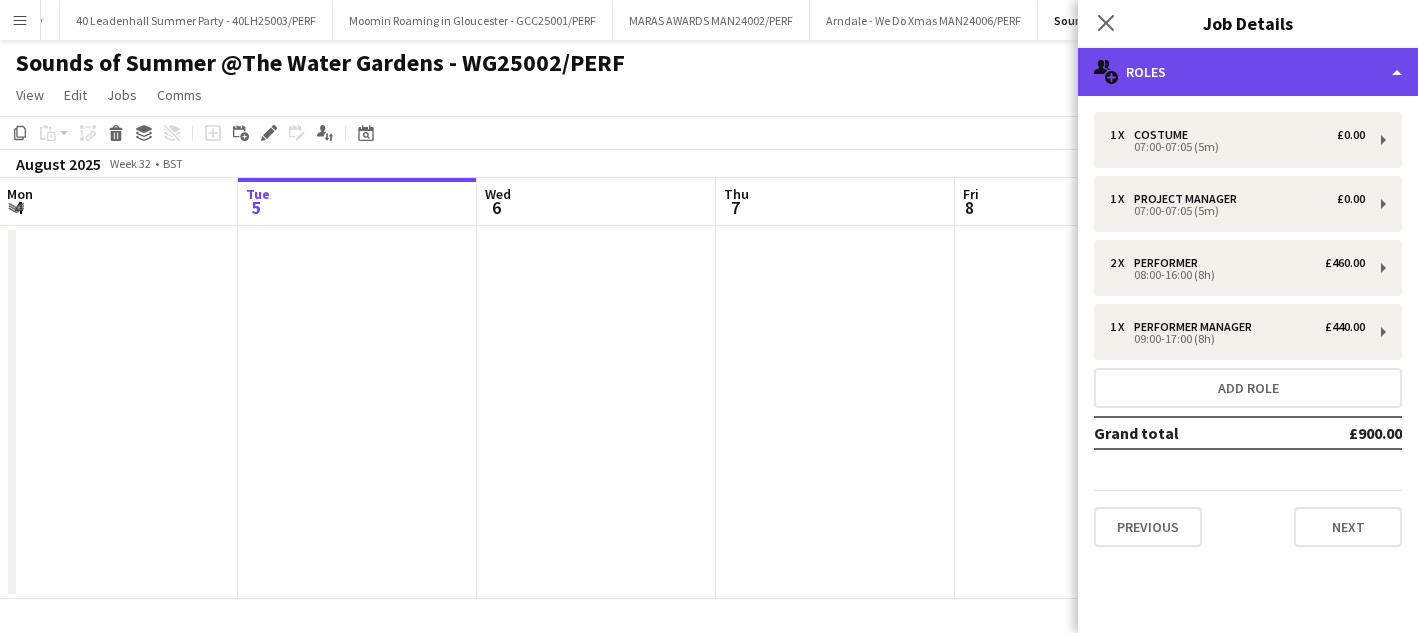 click on "multiple-users-add
Roles" 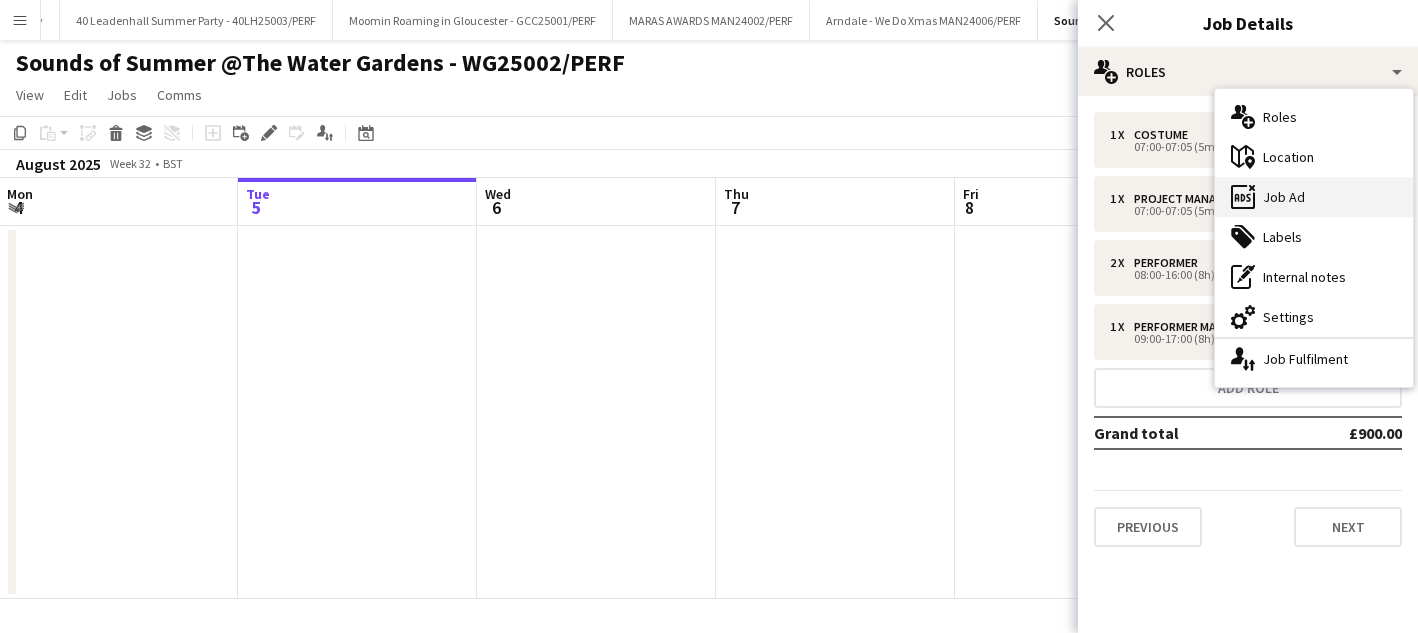 click on "ads-window
Job Ad" at bounding box center (1314, 197) 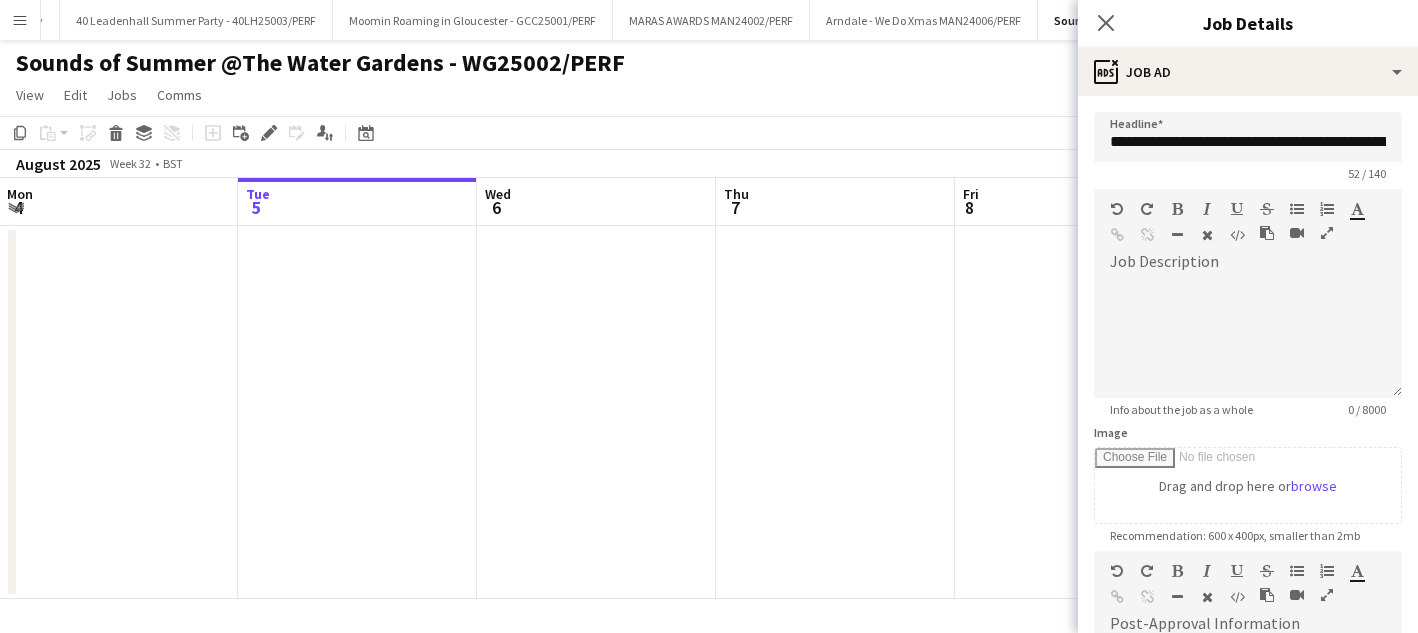 scroll, scrollTop: 458, scrollLeft: 0, axis: vertical 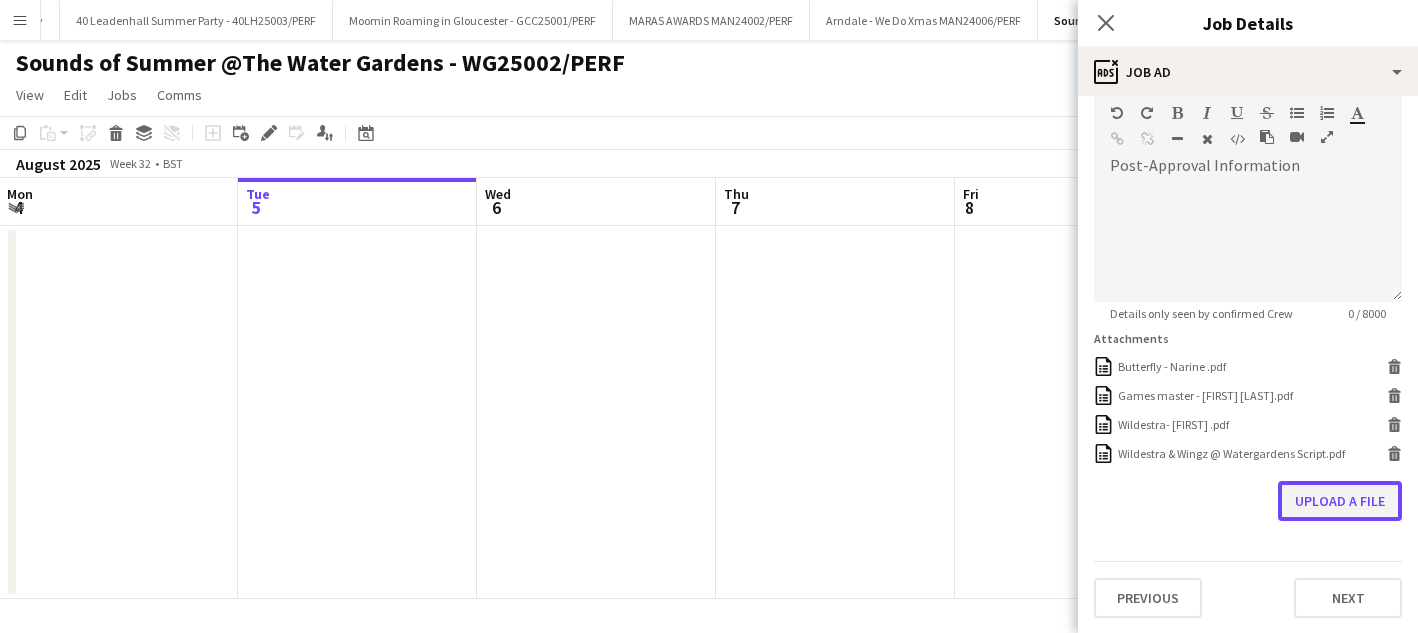 click on "Upload a file" at bounding box center [1340, 501] 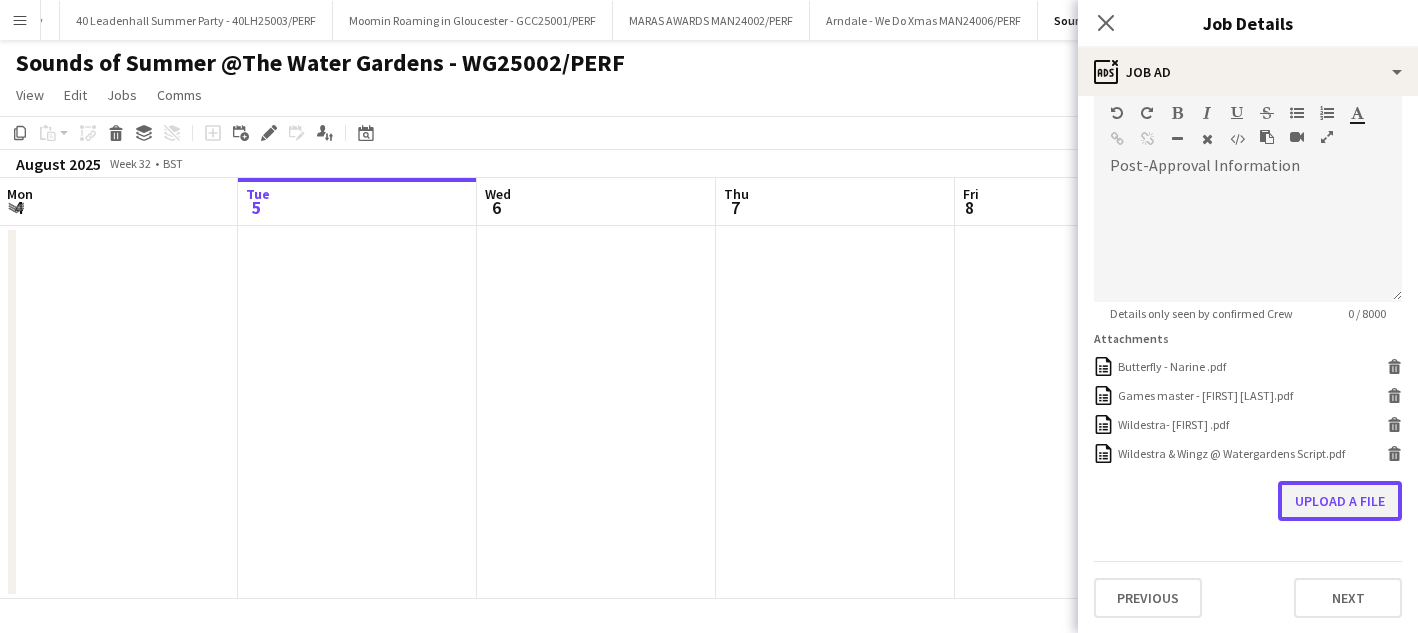 click on "Upload a file" at bounding box center (1340, 501) 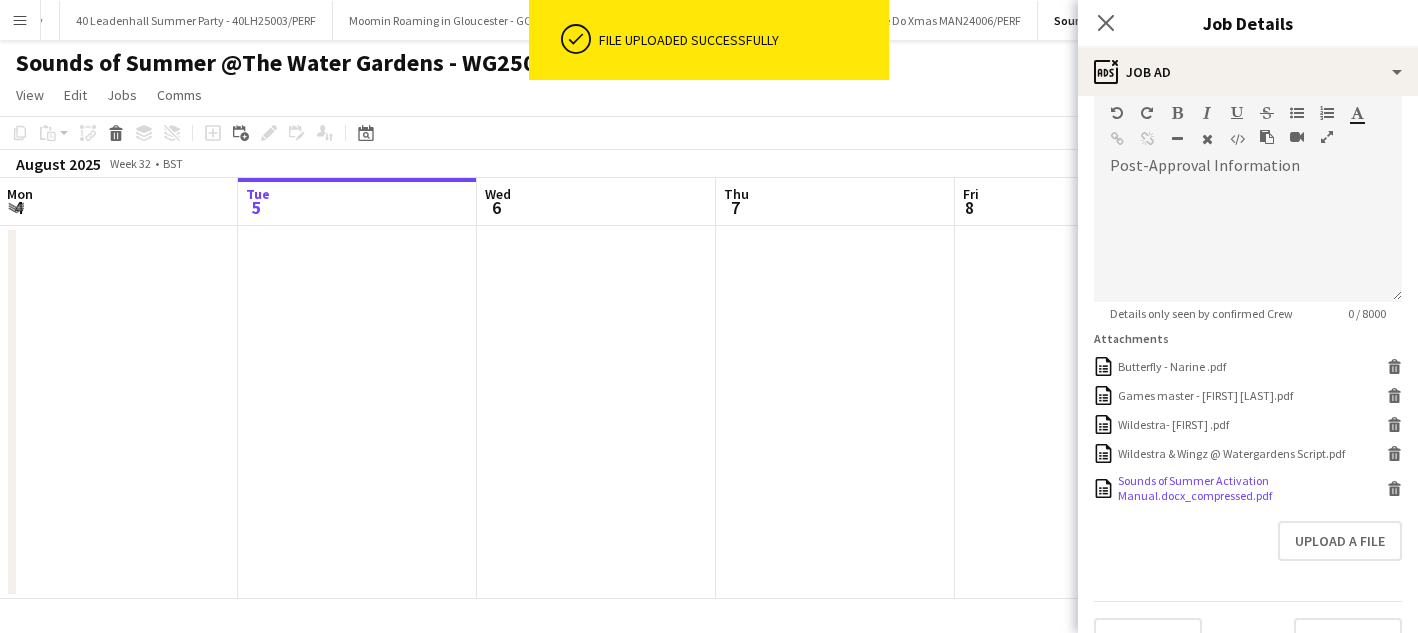 click 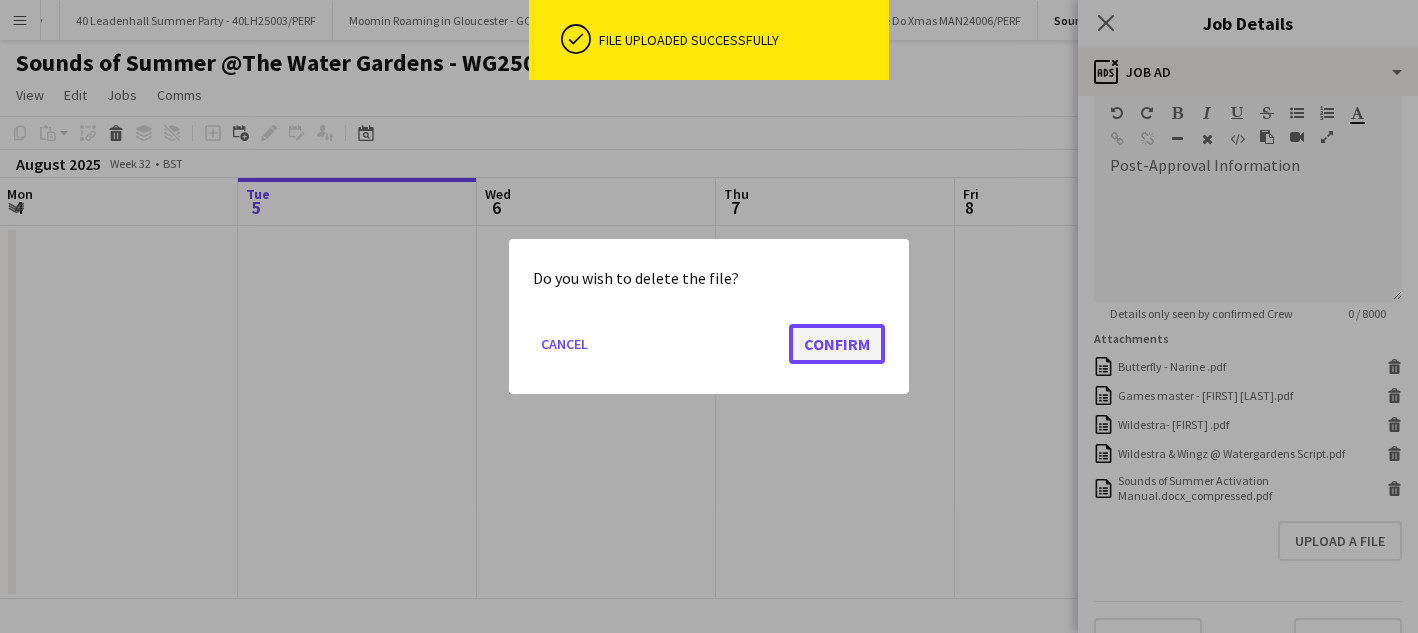 click on "Confirm" 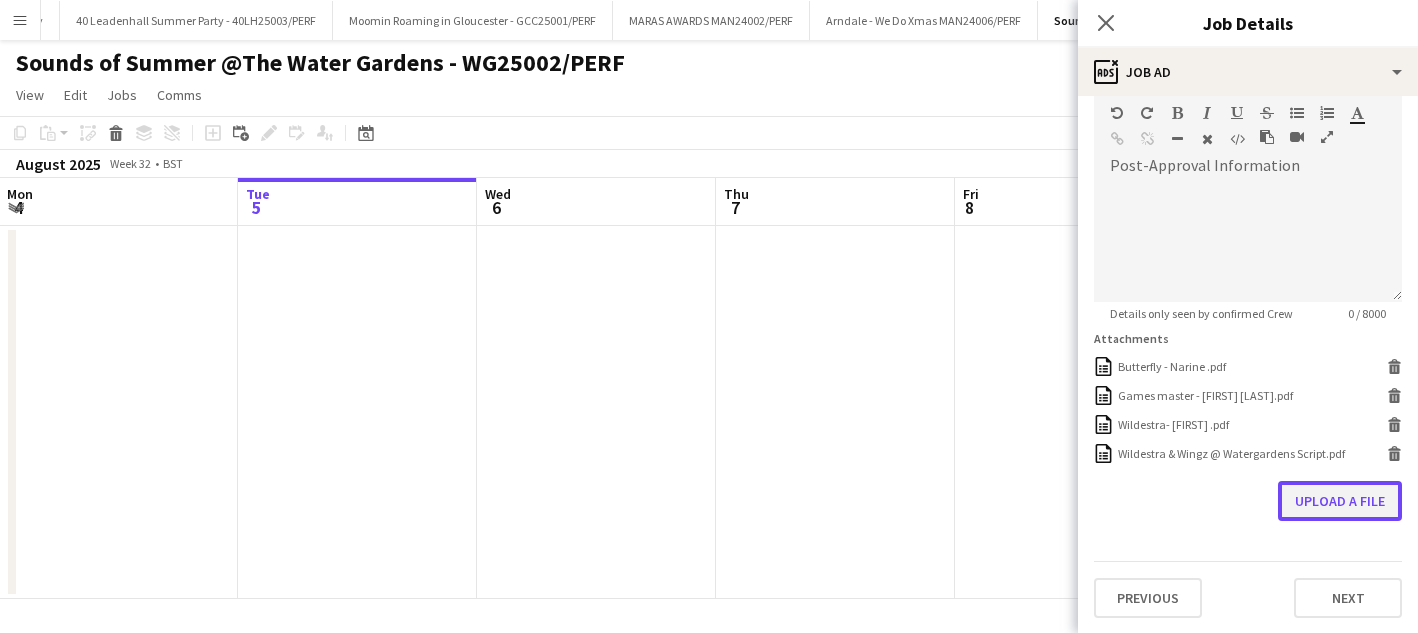 click on "Upload a file" at bounding box center [1340, 501] 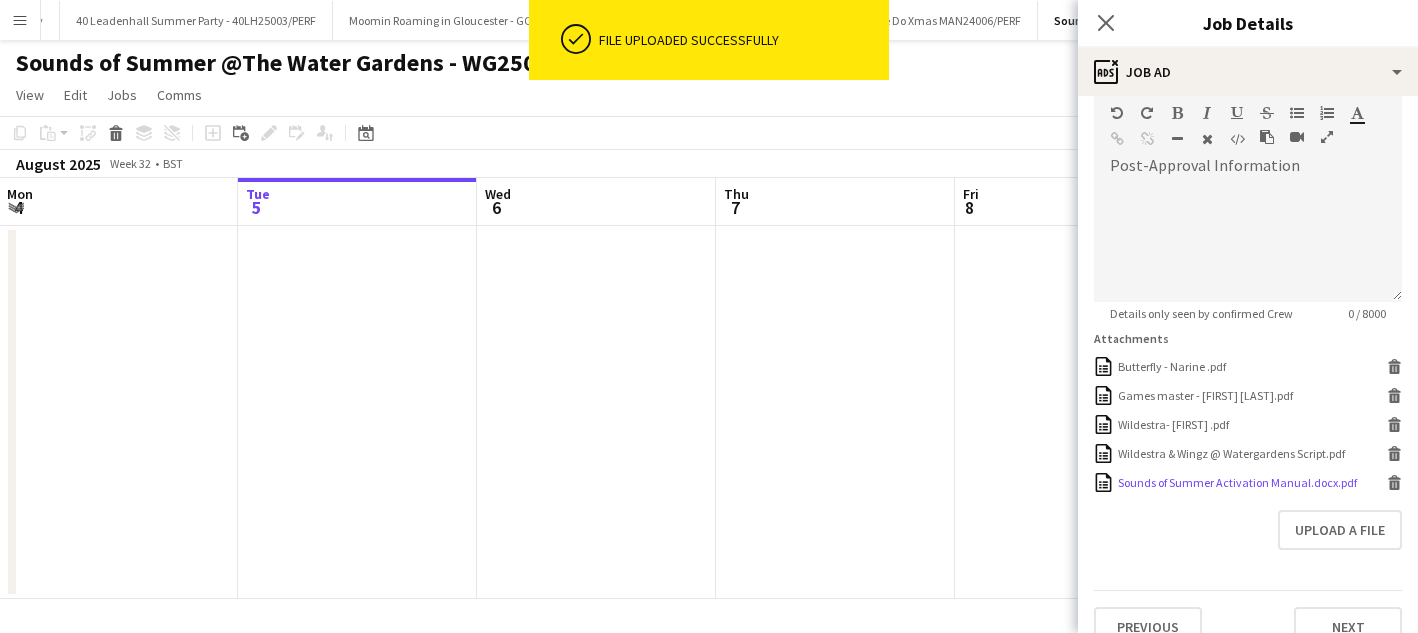 click 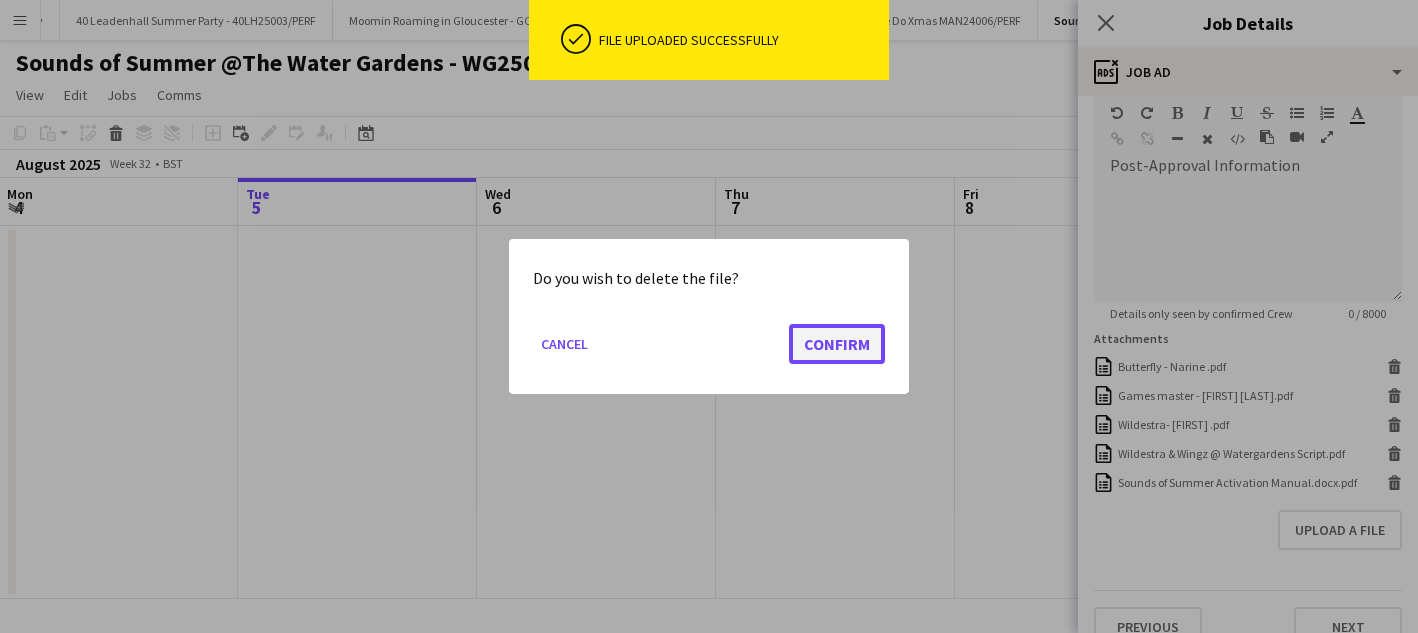 click on "Confirm" 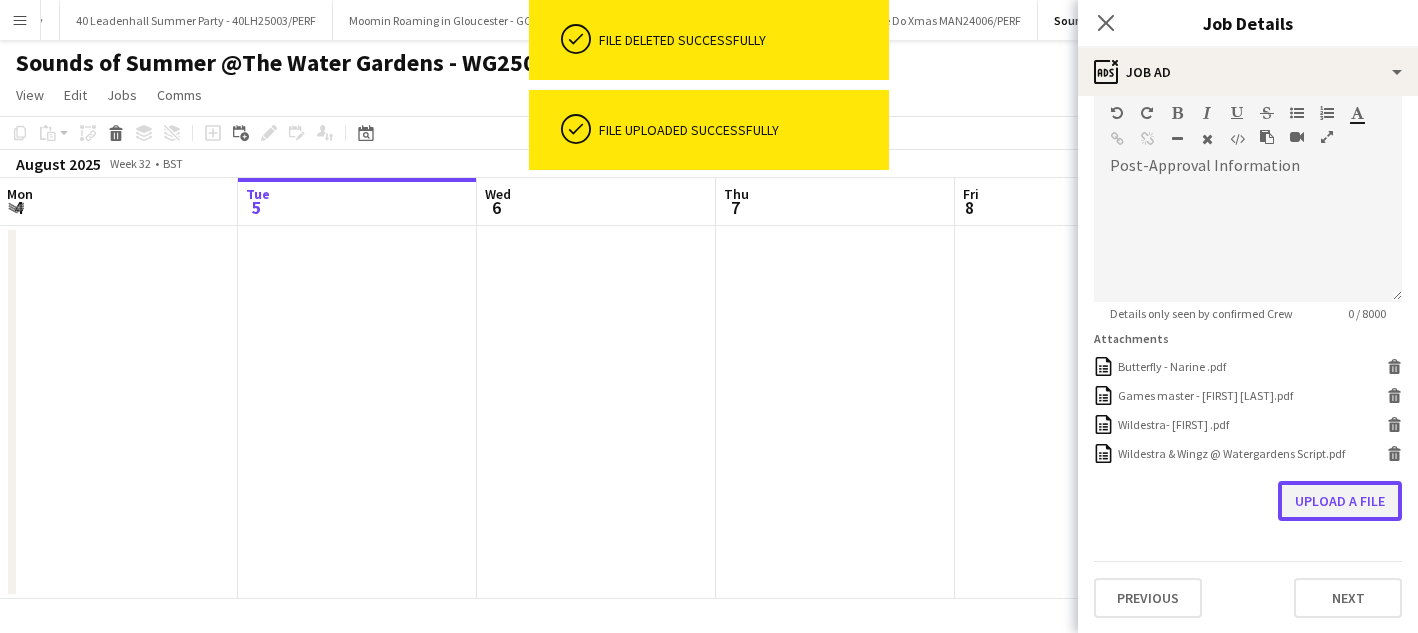click on "Upload a file" at bounding box center [1340, 501] 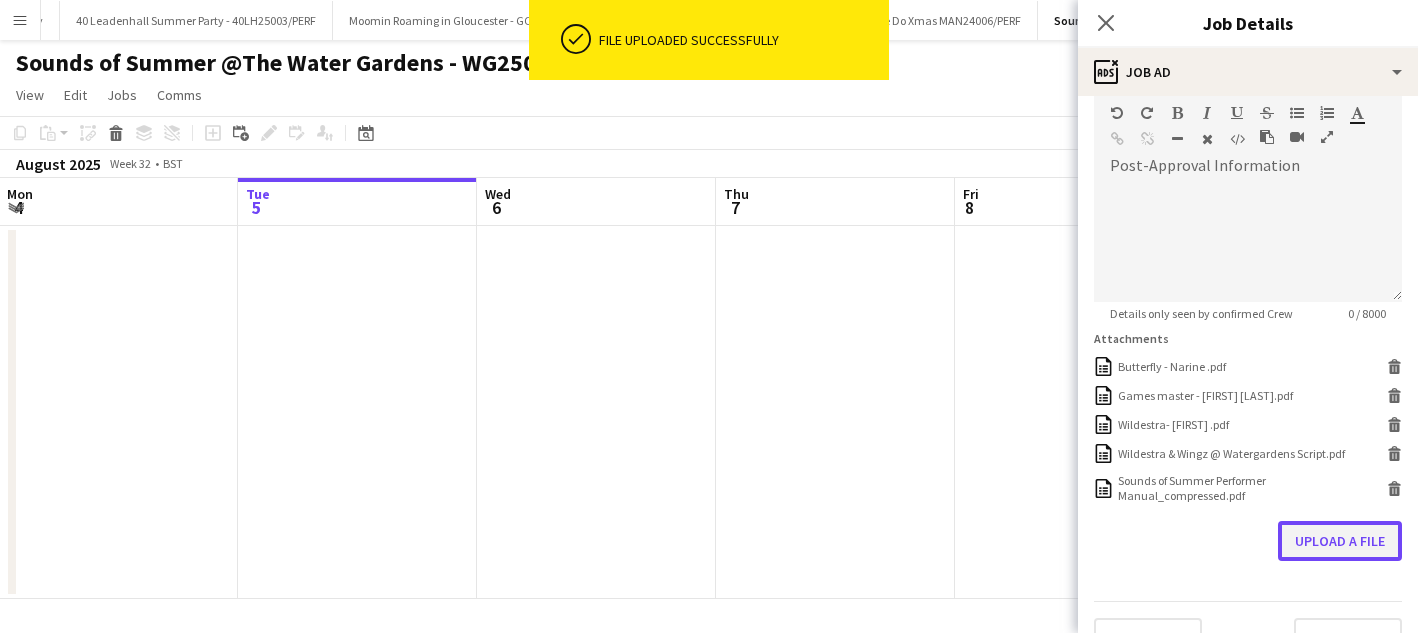click on "Upload a file" at bounding box center (1340, 541) 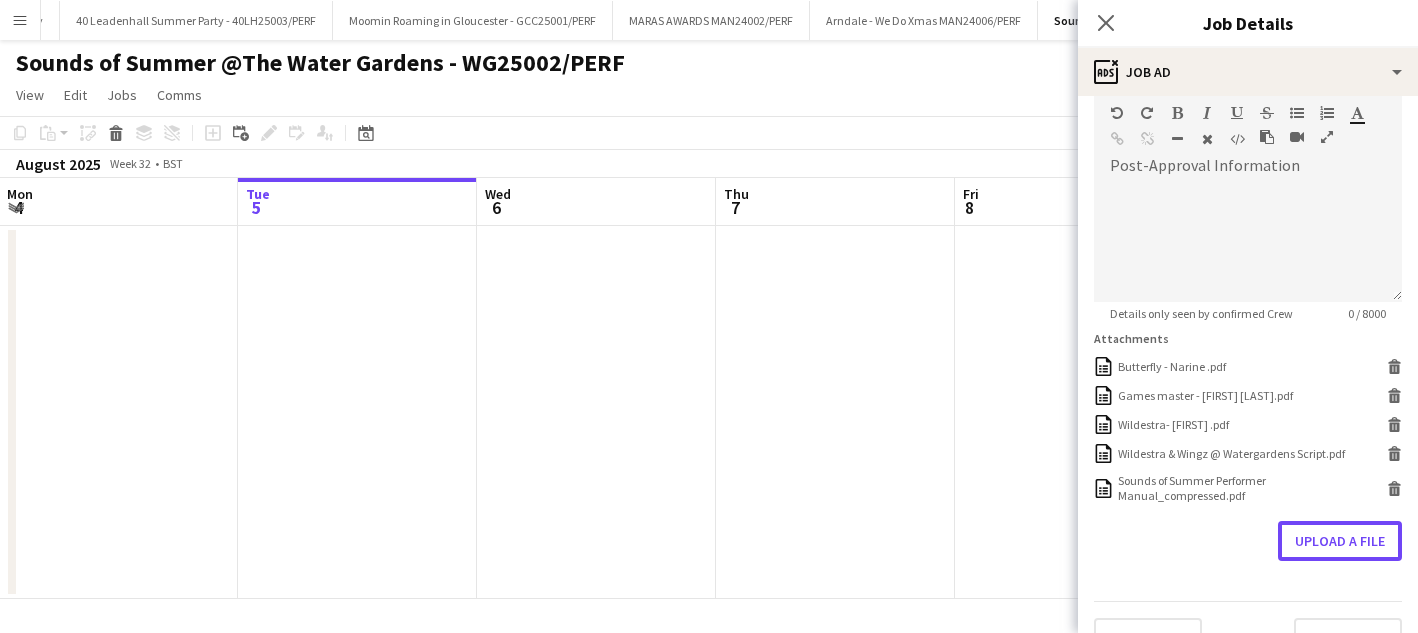 scroll, scrollTop: 498, scrollLeft: 0, axis: vertical 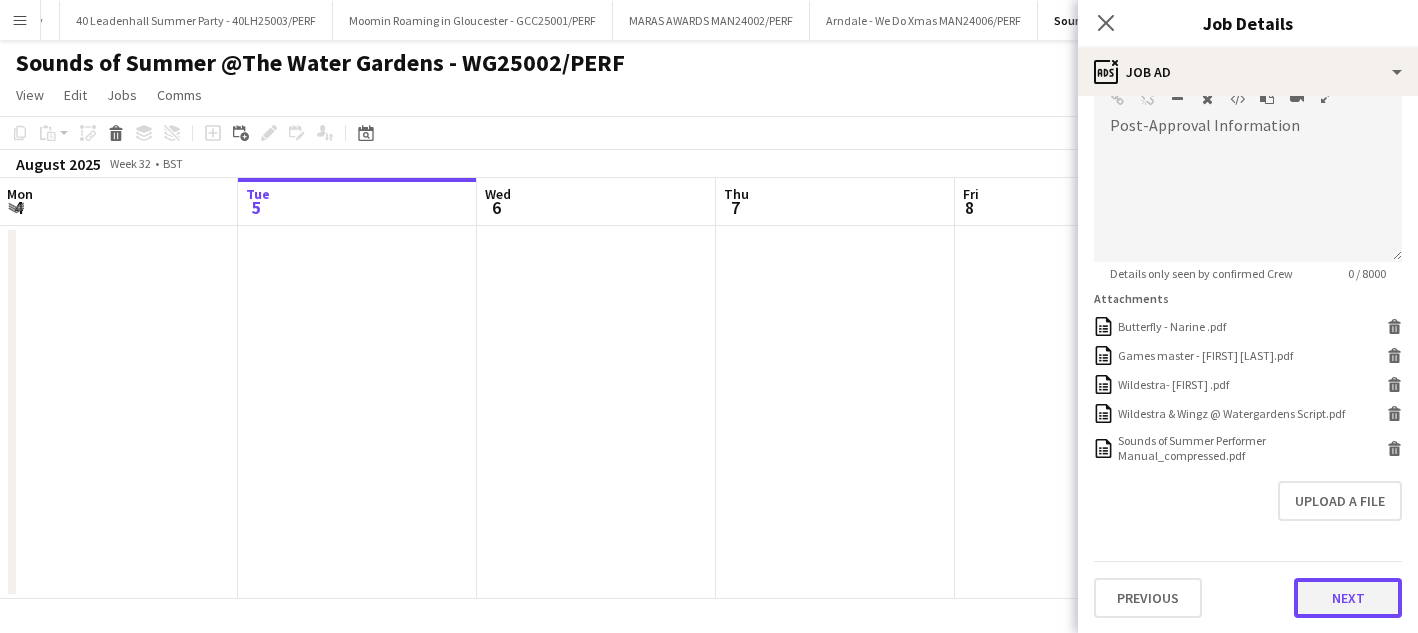 click on "Next" at bounding box center [1348, 598] 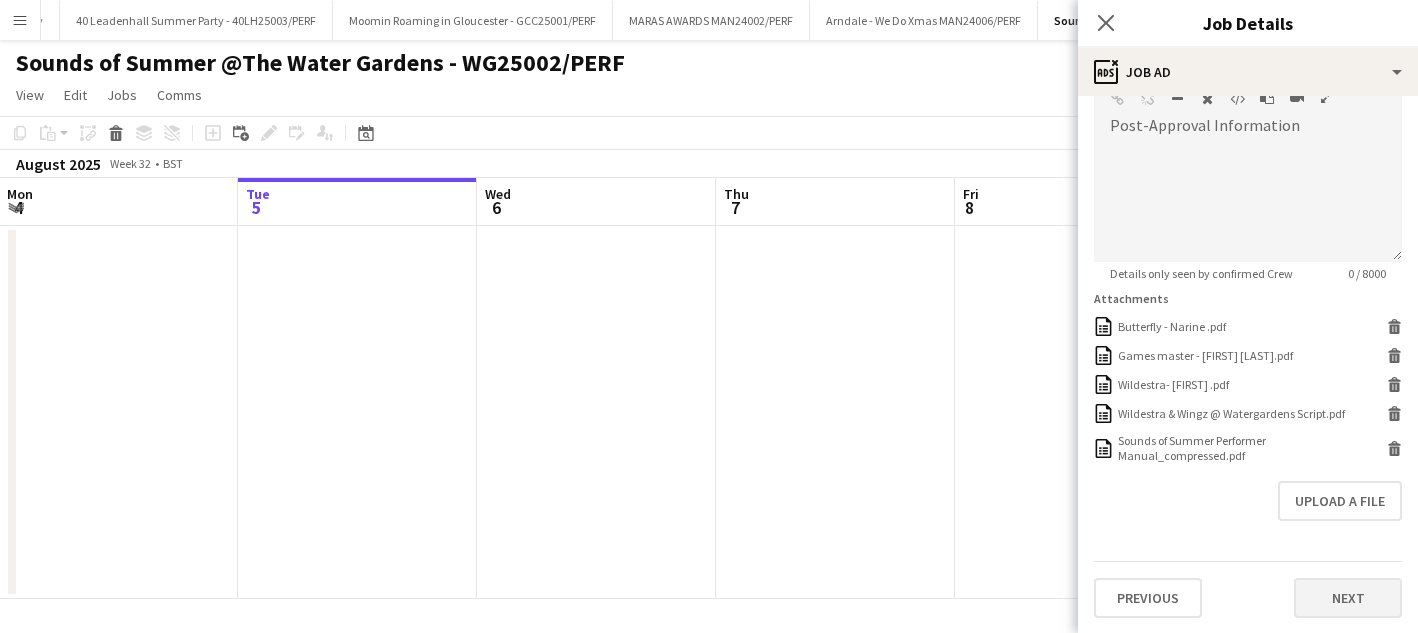 scroll, scrollTop: 0, scrollLeft: 0, axis: both 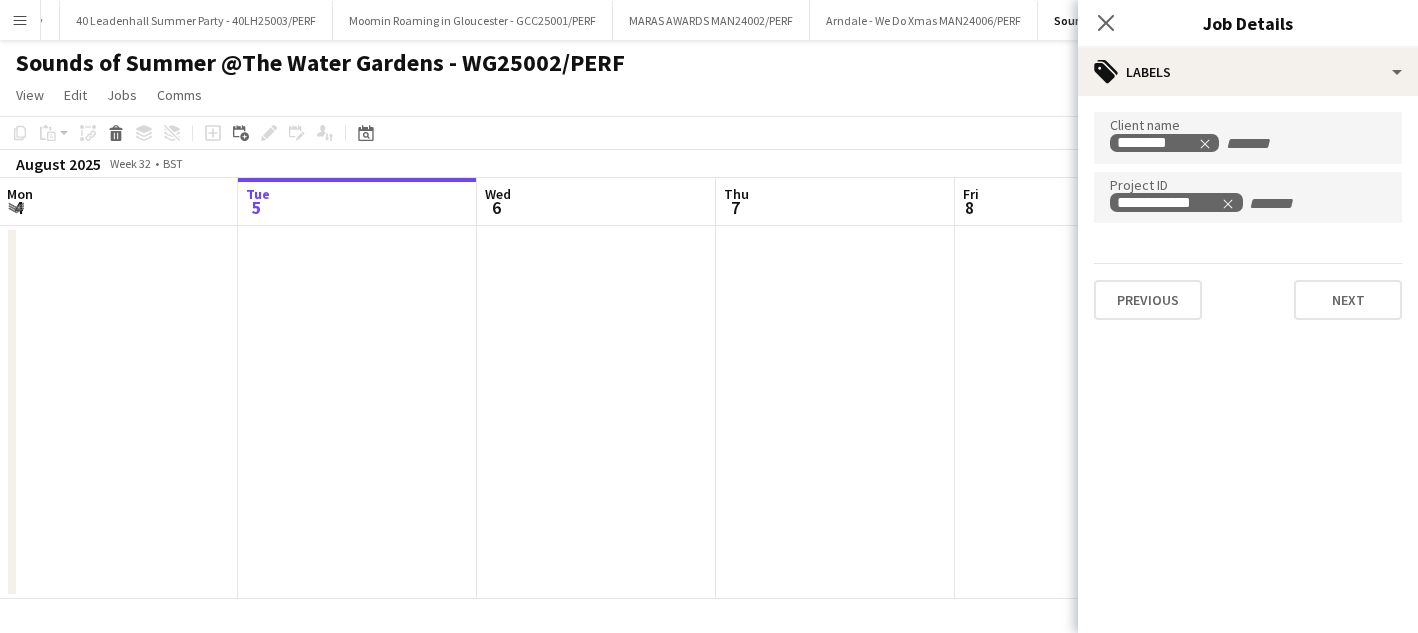 click on "View  Day view expanded Day view collapsed Month view Date picker Jump to today Expand Linked Jobs Collapse Linked Jobs  Edit  Copy
Command
C  Paste  Without Crew
Command
V With Crew
Command
Shift
V Paste as linked job  Group  Group Ungroup  Jobs  New Job Edit Job Delete Job New Linked Job Edit Linked Jobs Job fulfilment Promote Role Copy Role URL  Comms  Notify confirmed crew Create chat" 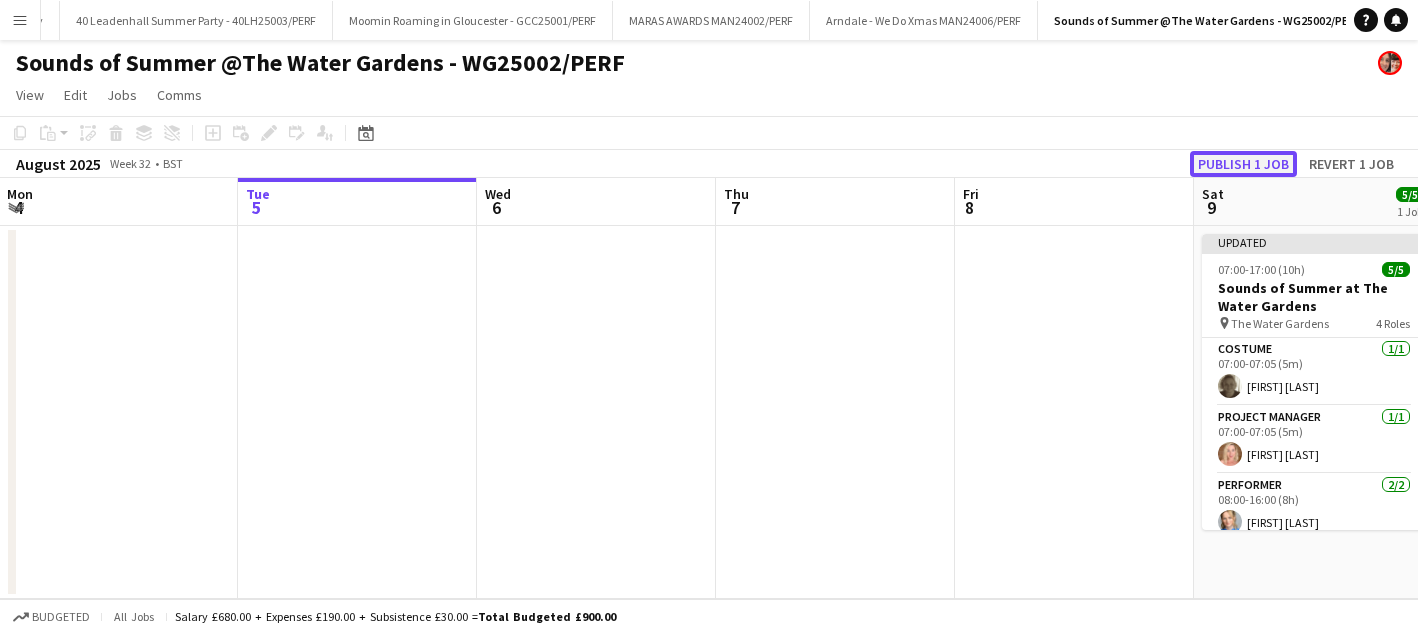 click on "Publish 1 job" 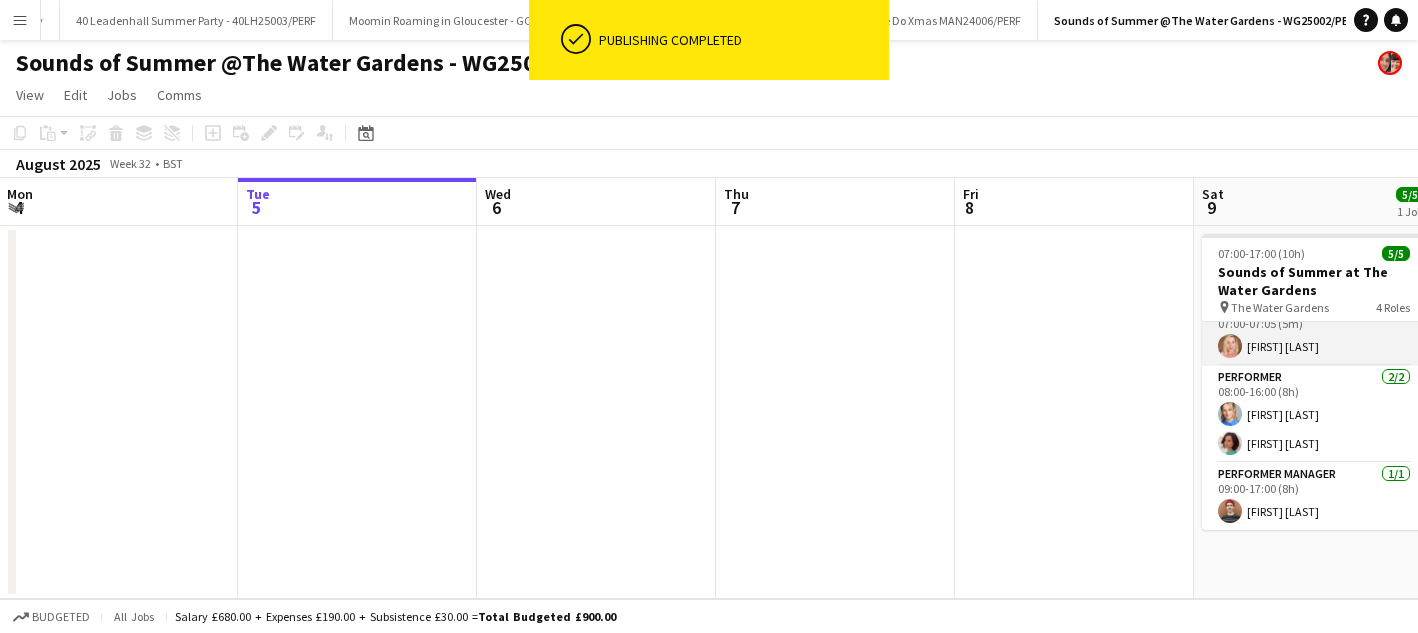 scroll, scrollTop: 93, scrollLeft: 0, axis: vertical 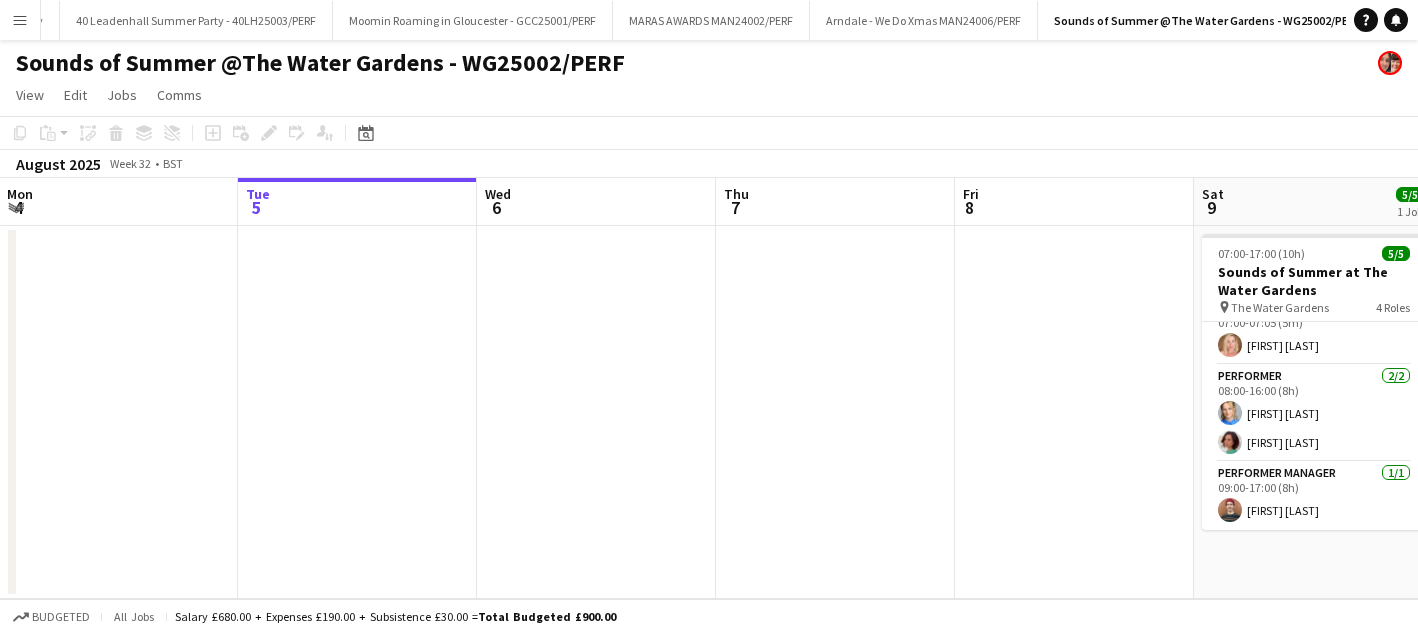 click on "Menu" at bounding box center (20, 20) 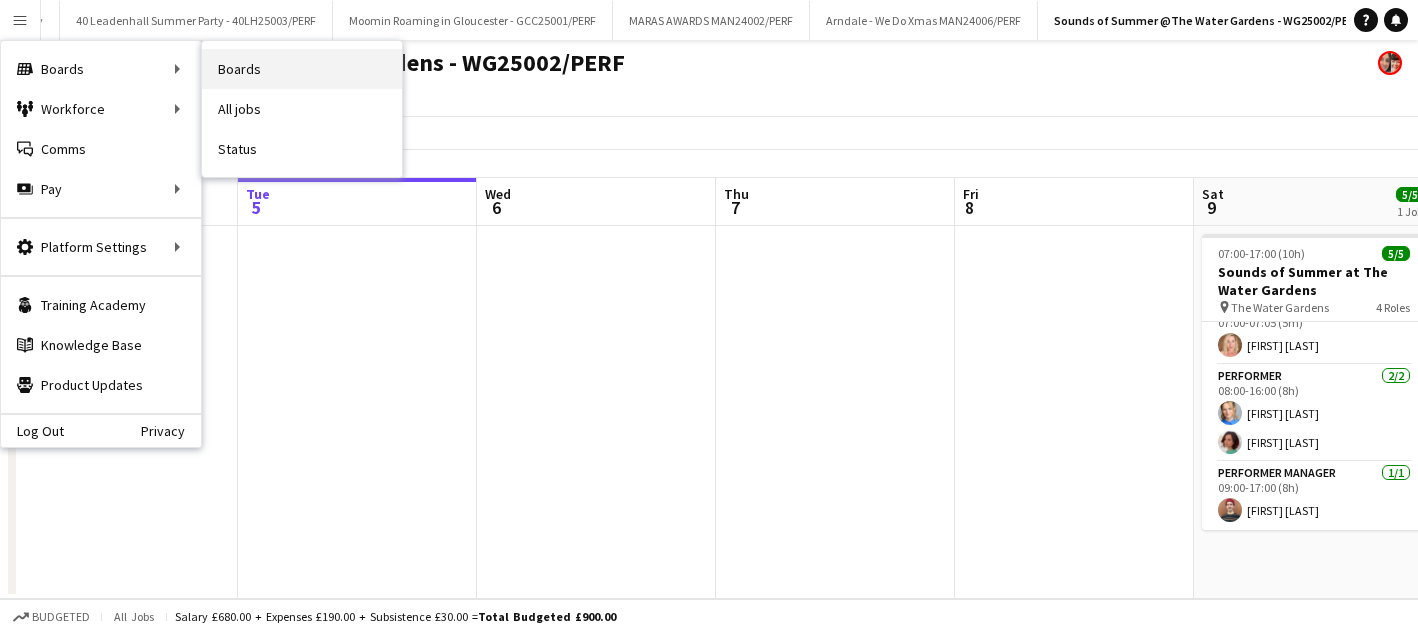 click on "Boards" at bounding box center (302, 69) 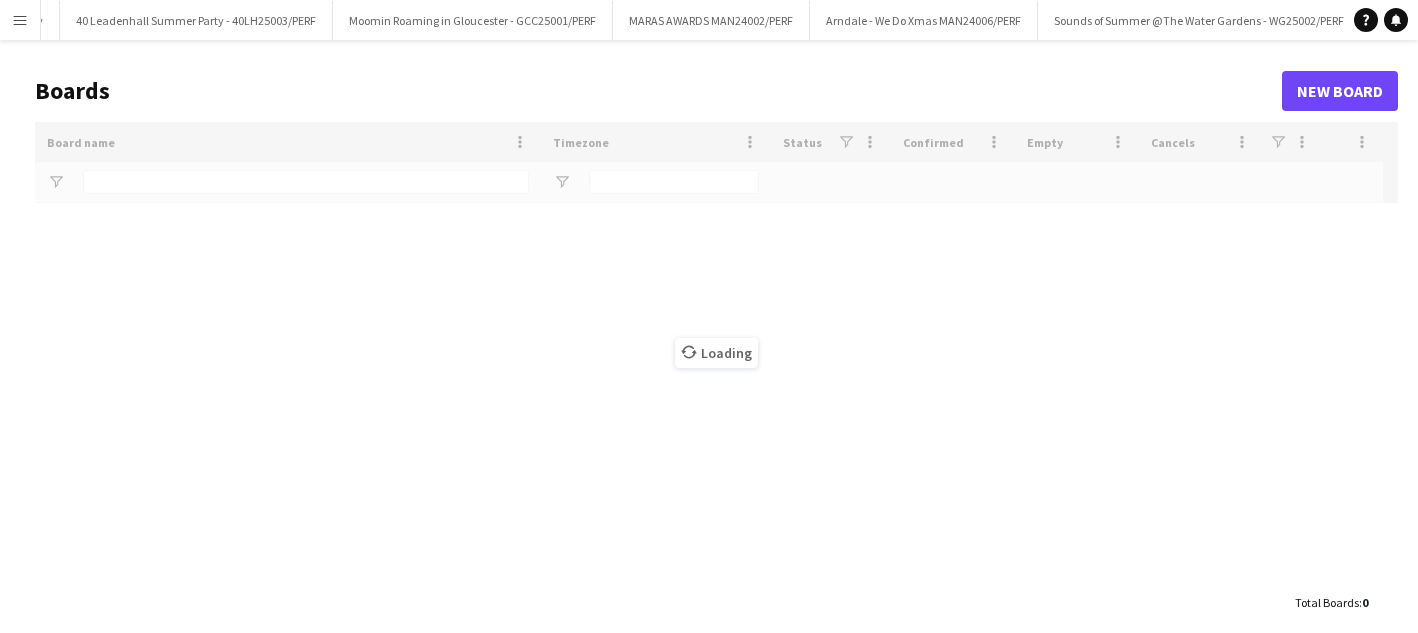 type on "******" 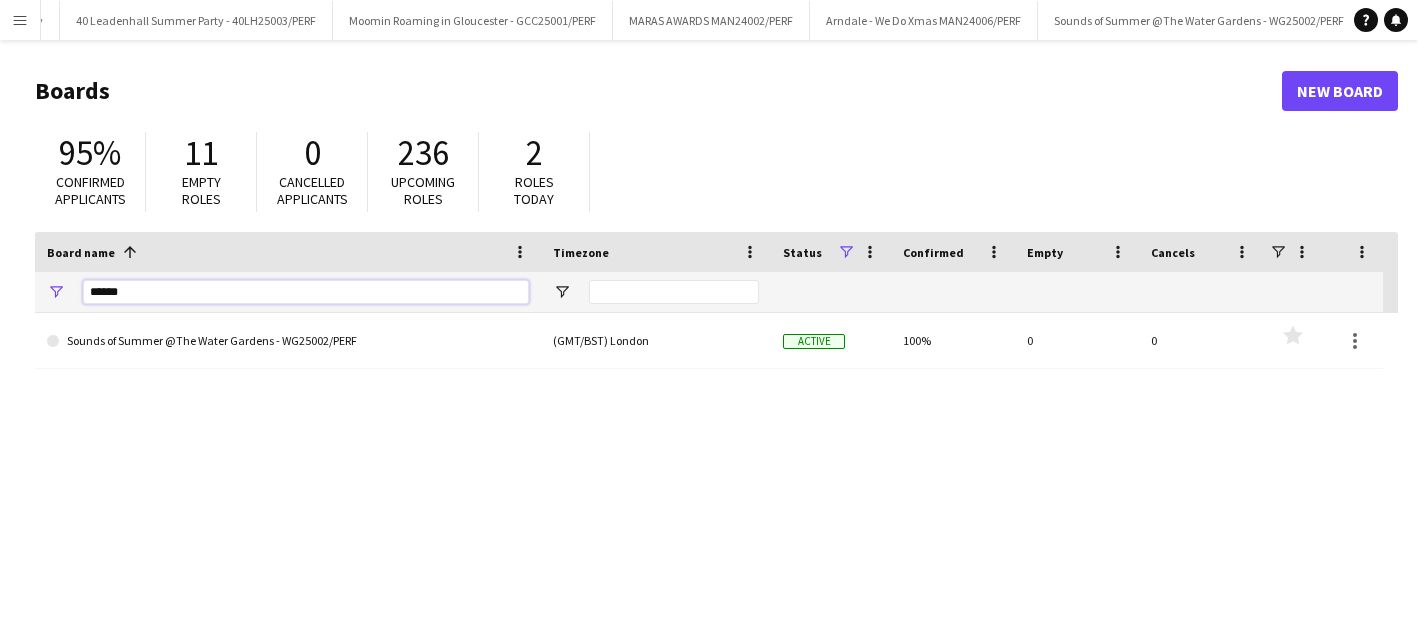 drag, startPoint x: 219, startPoint y: 281, endPoint x: 29, endPoint y: 288, distance: 190.1289 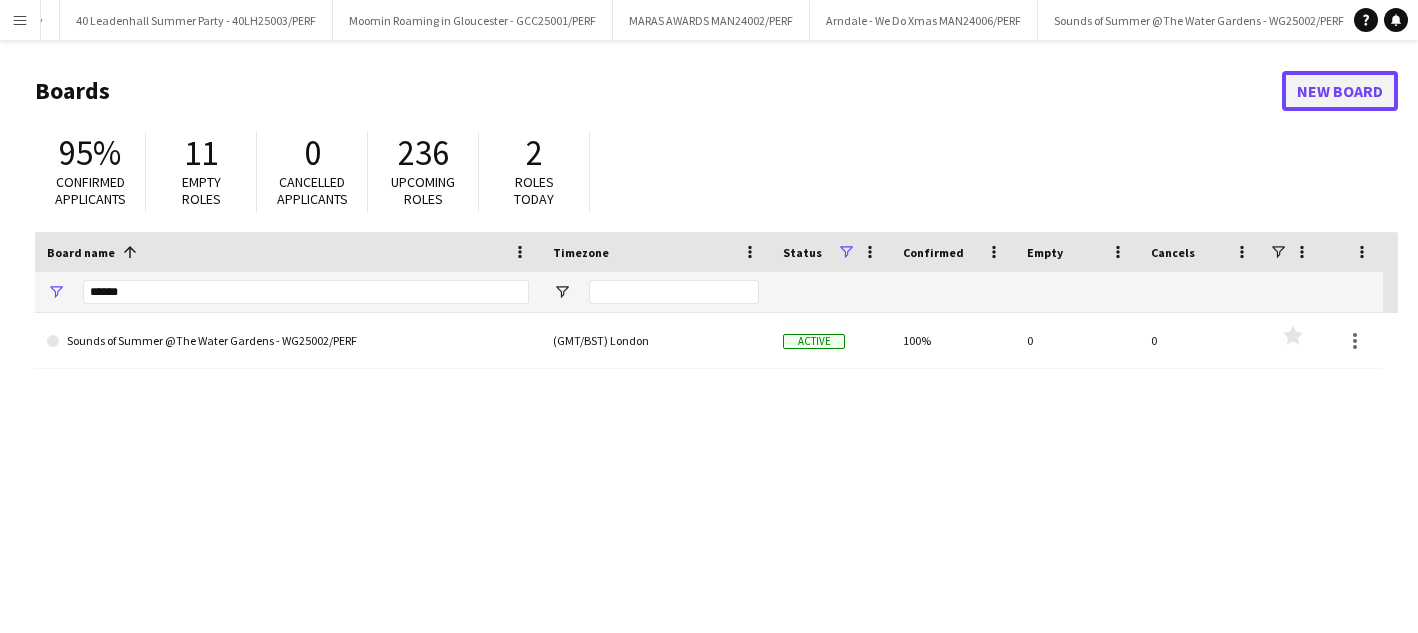 click on "New Board" 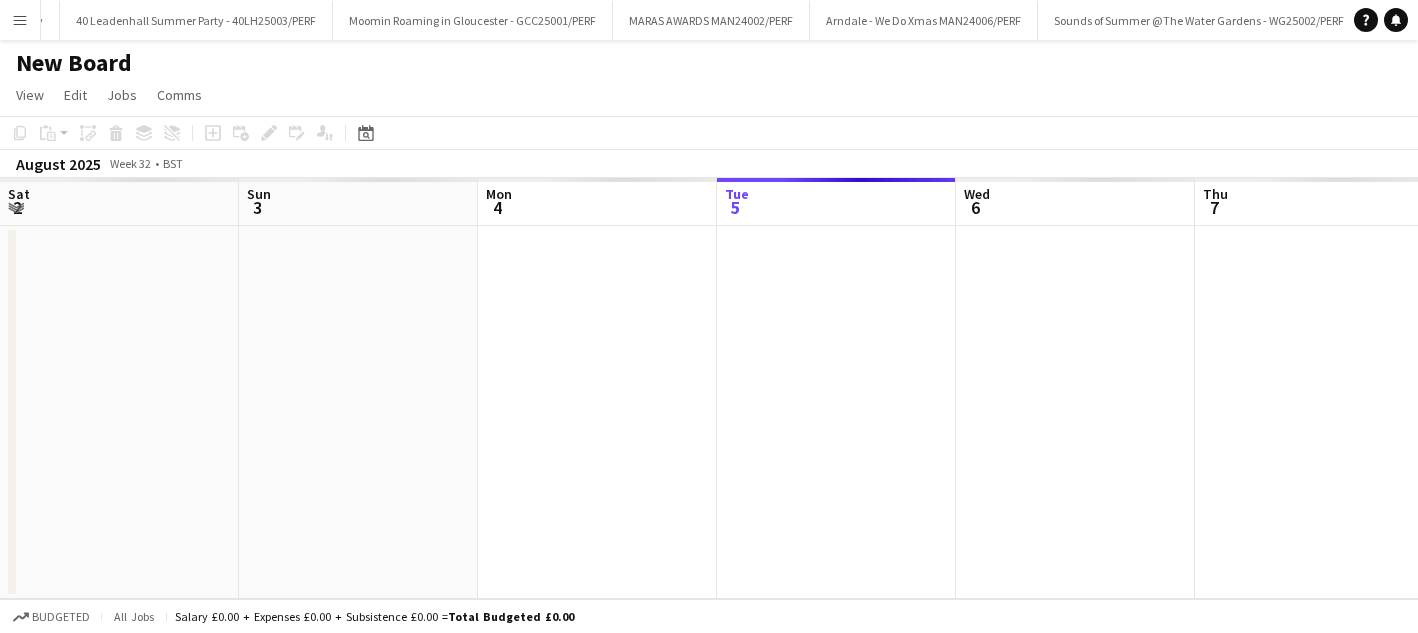 scroll, scrollTop: 0, scrollLeft: 4396, axis: horizontal 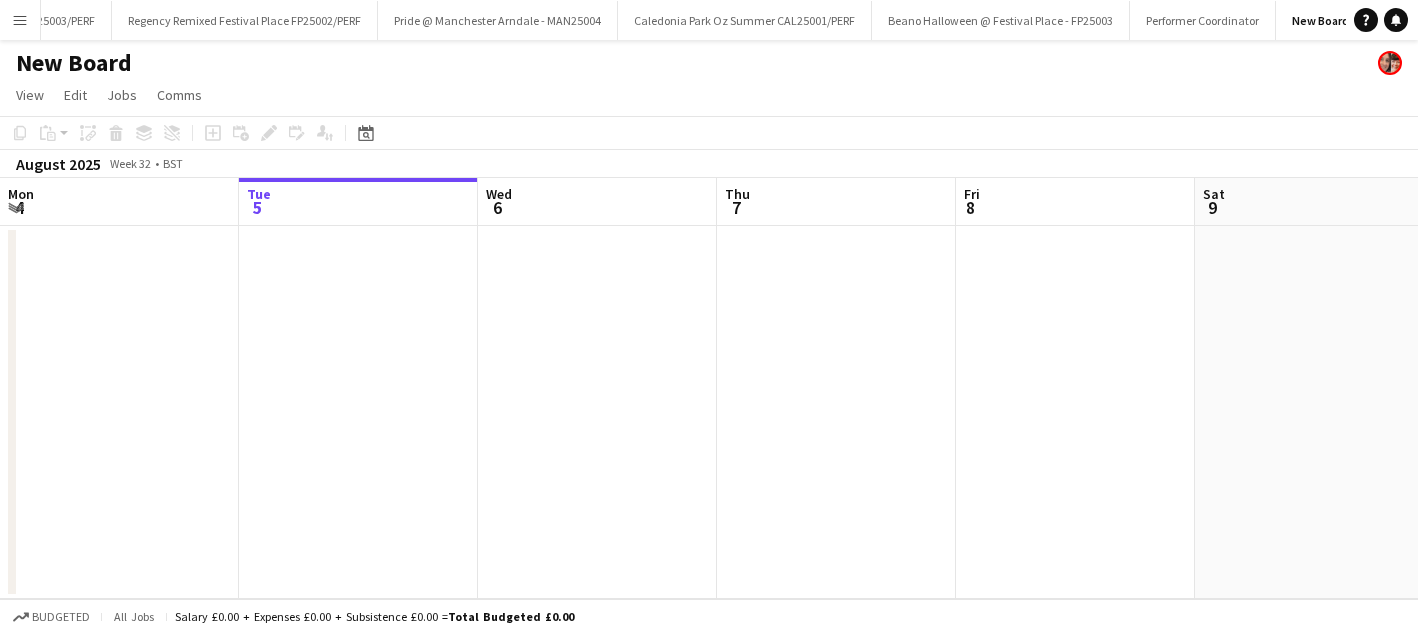 click on "New Board" 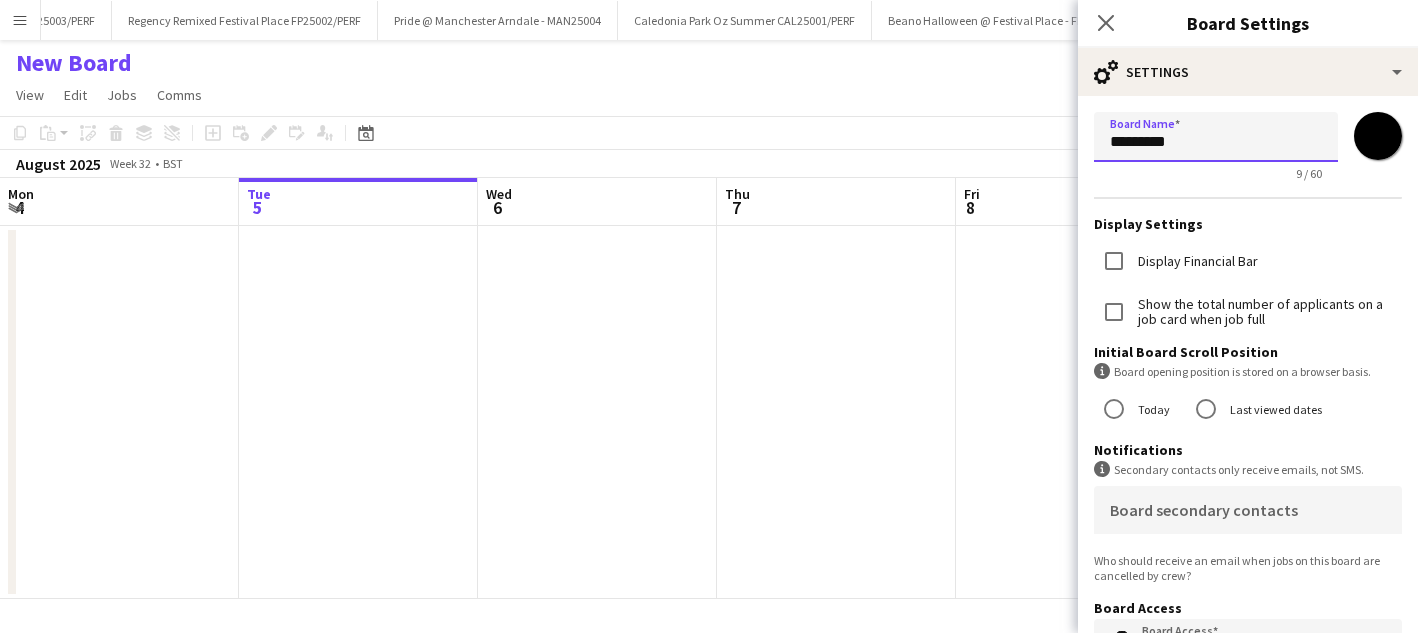 drag, startPoint x: 1224, startPoint y: 145, endPoint x: 1074, endPoint y: 140, distance: 150.08331 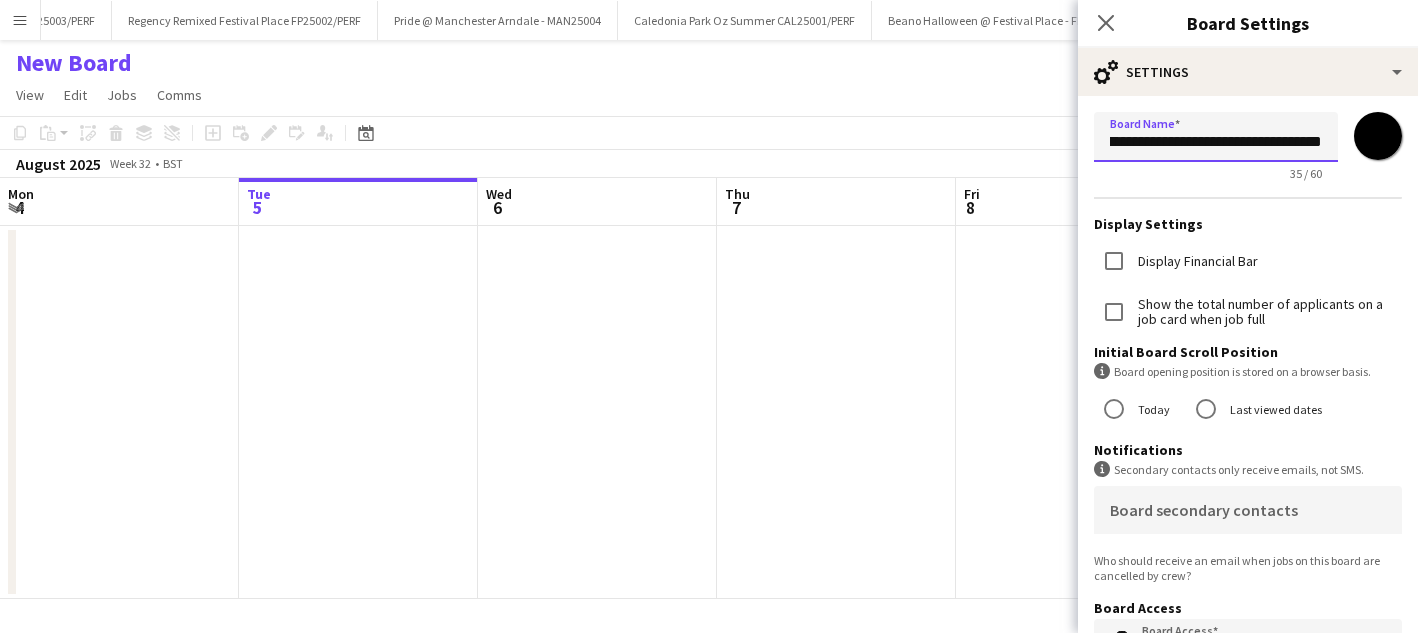 scroll, scrollTop: 0, scrollLeft: 47, axis: horizontal 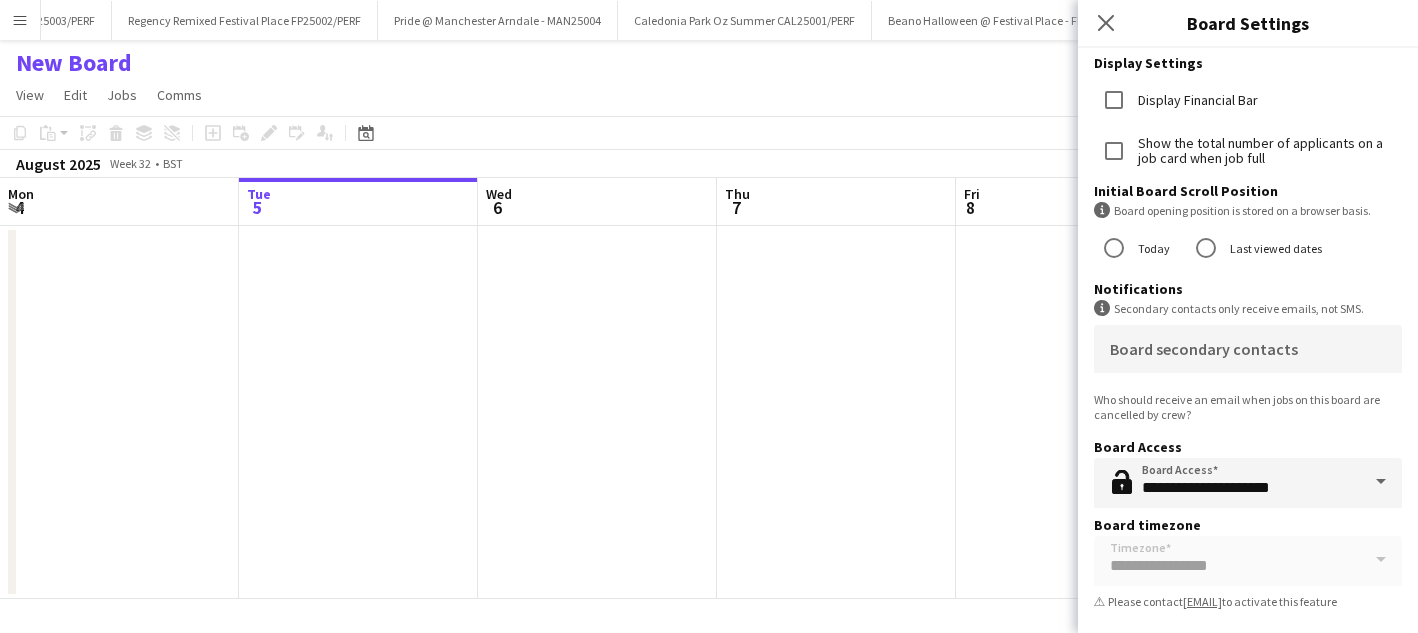 type on "**********" 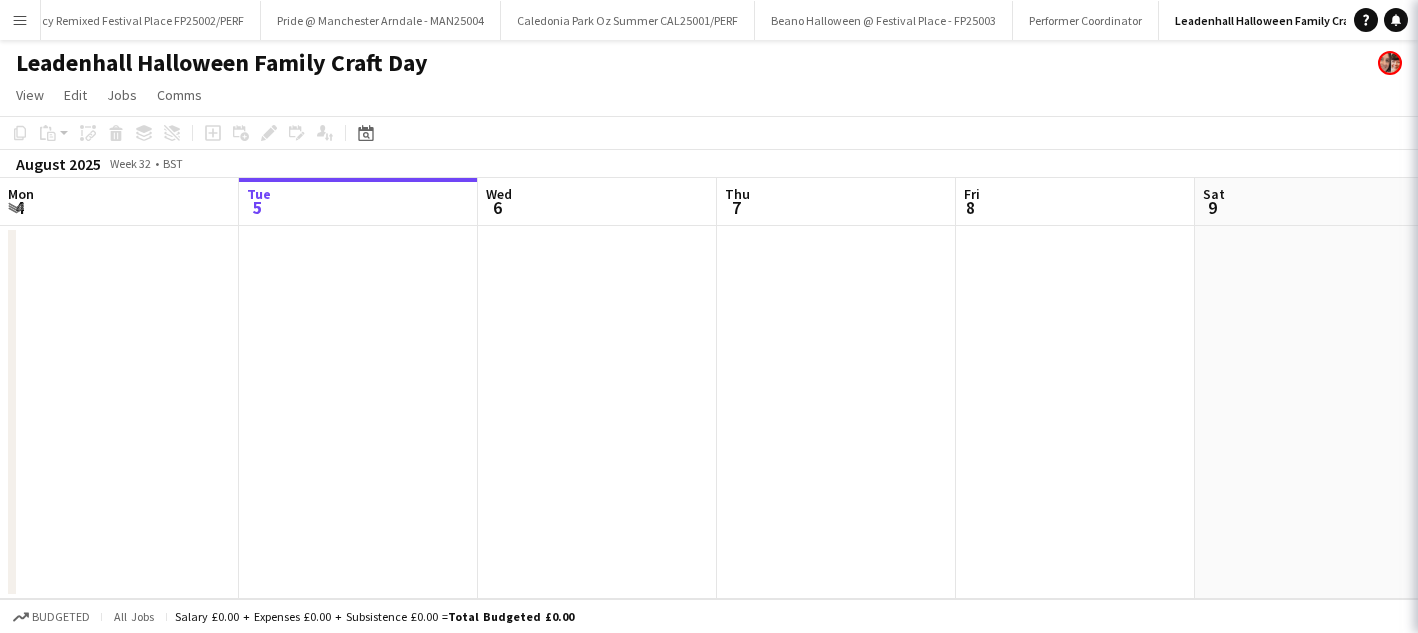 scroll, scrollTop: 0, scrollLeft: 4515, axis: horizontal 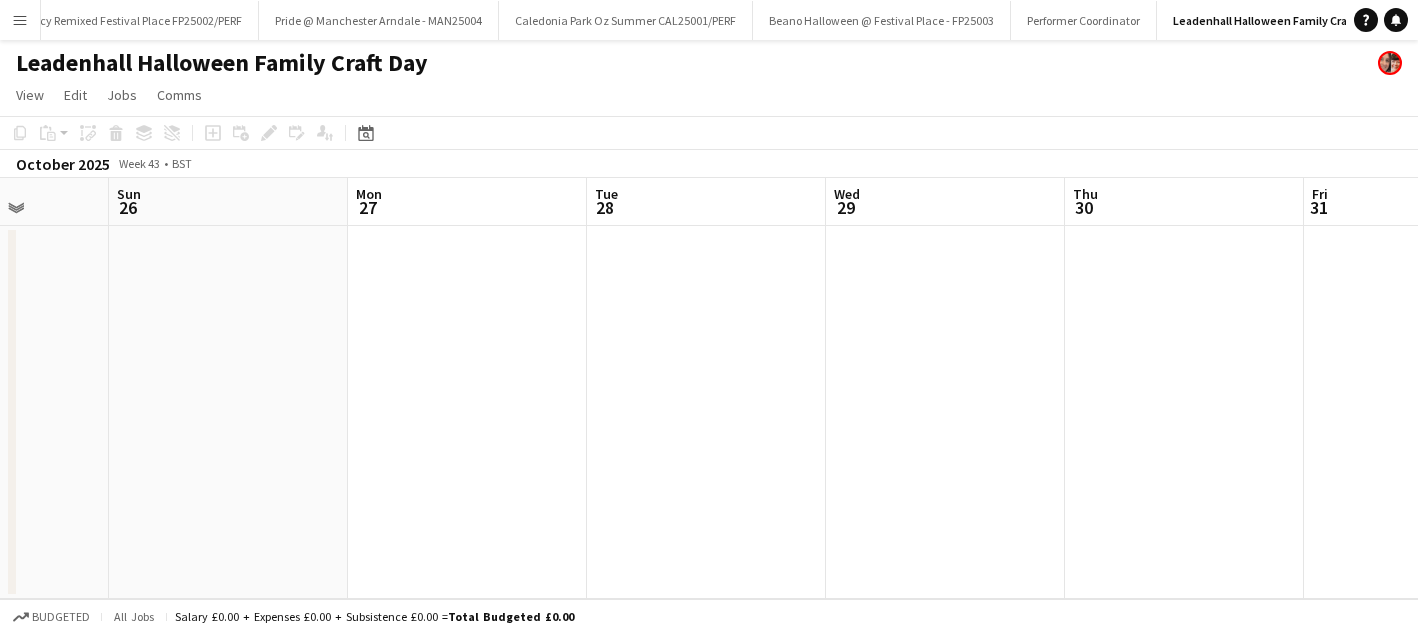click at bounding box center [1184, 412] 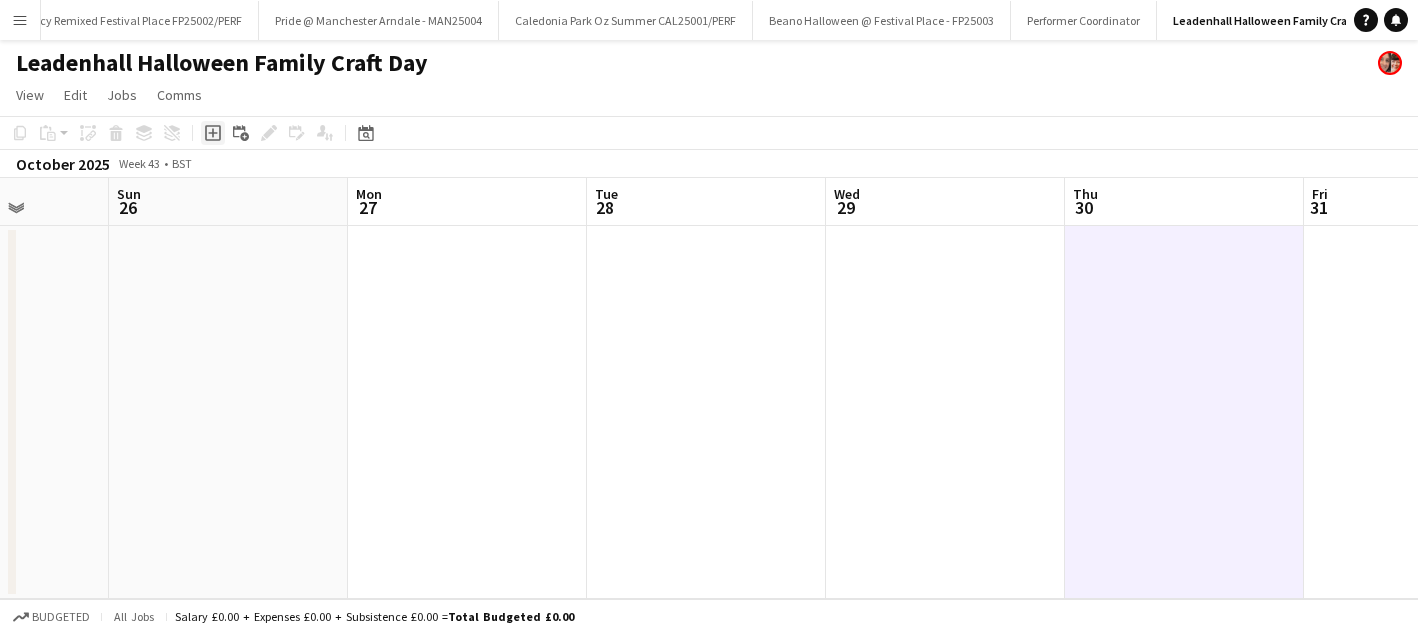 click on "Add job" 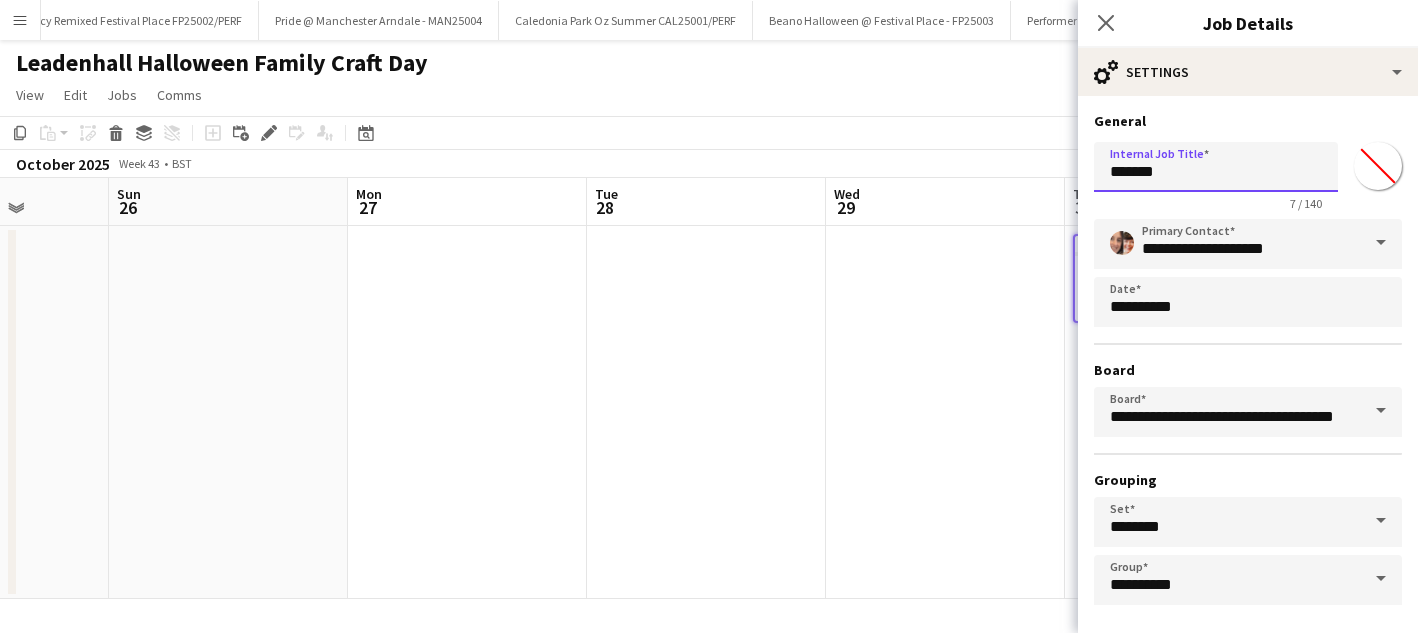 drag, startPoint x: 1186, startPoint y: 185, endPoint x: 995, endPoint y: 184, distance: 191.00262 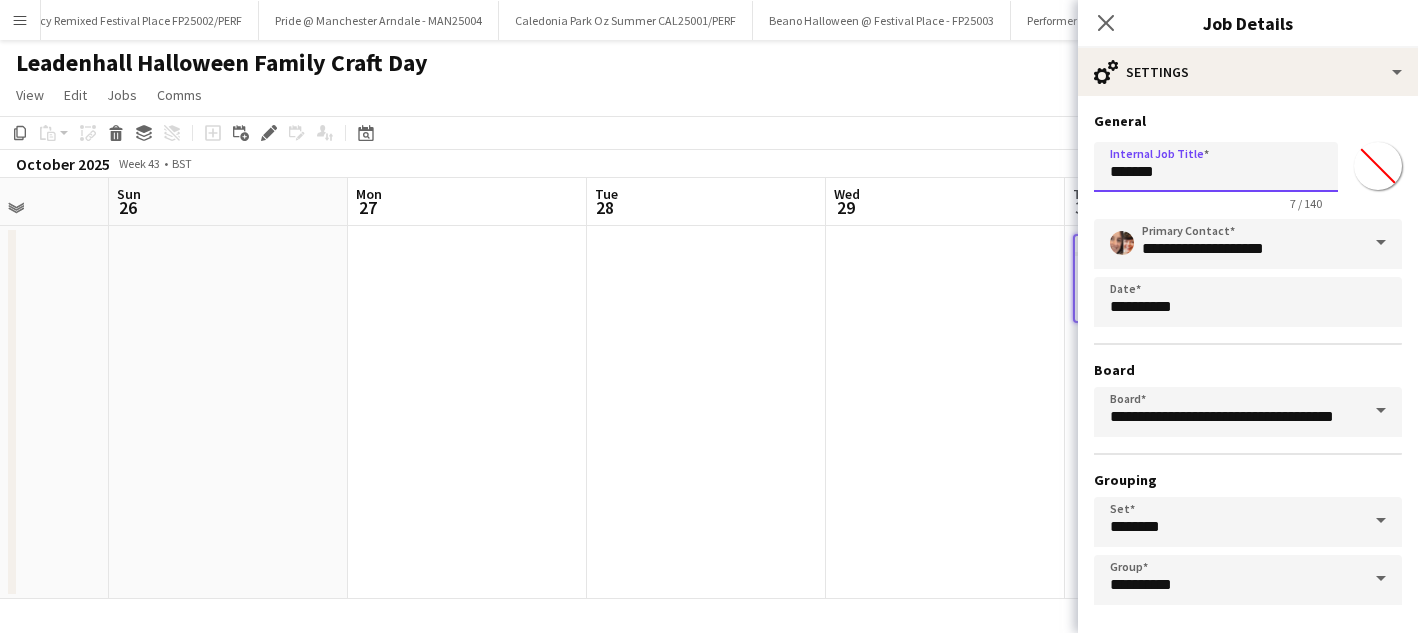 click on "Menu
Boards
Boards   Boards   All jobs   Status
Workforce
Workforce   My Workforce   Recruiting
Comms
Comms
Pay
Pay   Approvals   Payments   Reports   Invoices
Platform Settings
Platform Settings   App settings   Your settings   Profiles
Training Academy
Training Academy
Knowledge Base
Knowledge Base
Product Updates
Product Updates   Log Out   Privacy   Performer Department
Close
Auditions PERF Summer
Close
The Launch @ The Chimes - WCH25002/PERF
Close
Rushden Lakes - Rangers Summer Series - RL25002/PERF
Close
40 Leadenhall - Remembrance Band - 40LH25002/PERF
Close" at bounding box center [709, 316] 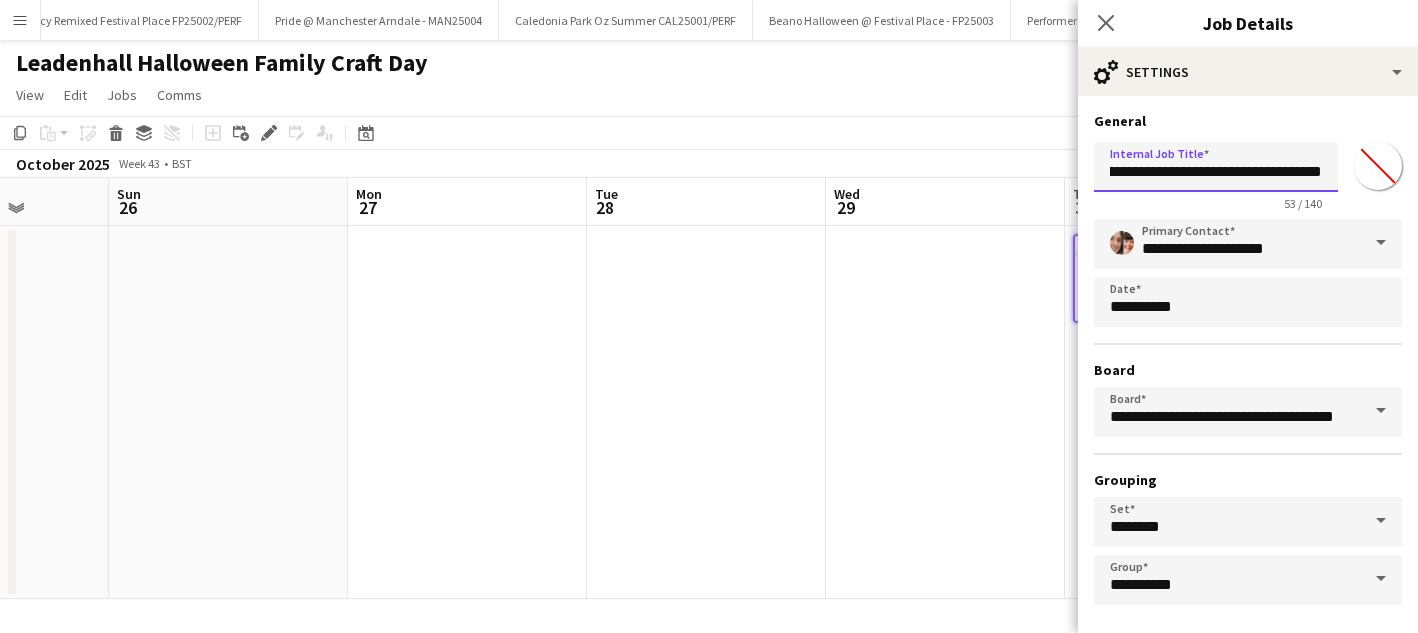 scroll, scrollTop: 0, scrollLeft: 172, axis: horizontal 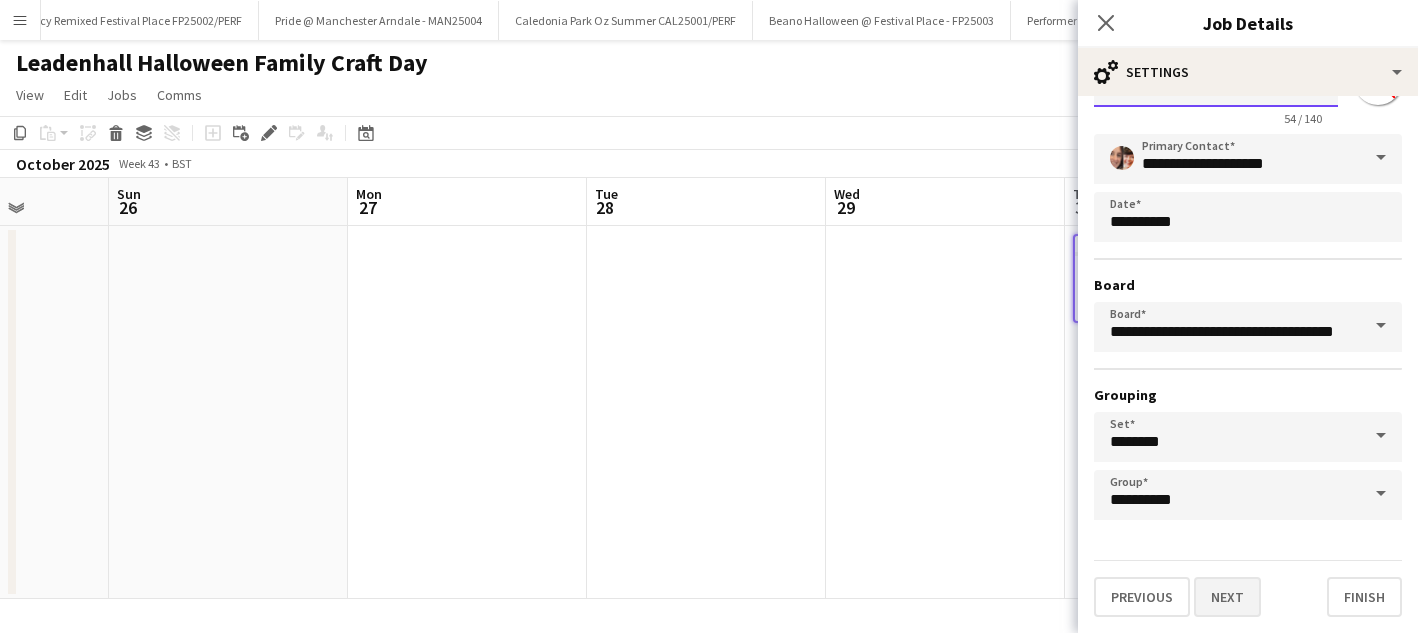 type on "**********" 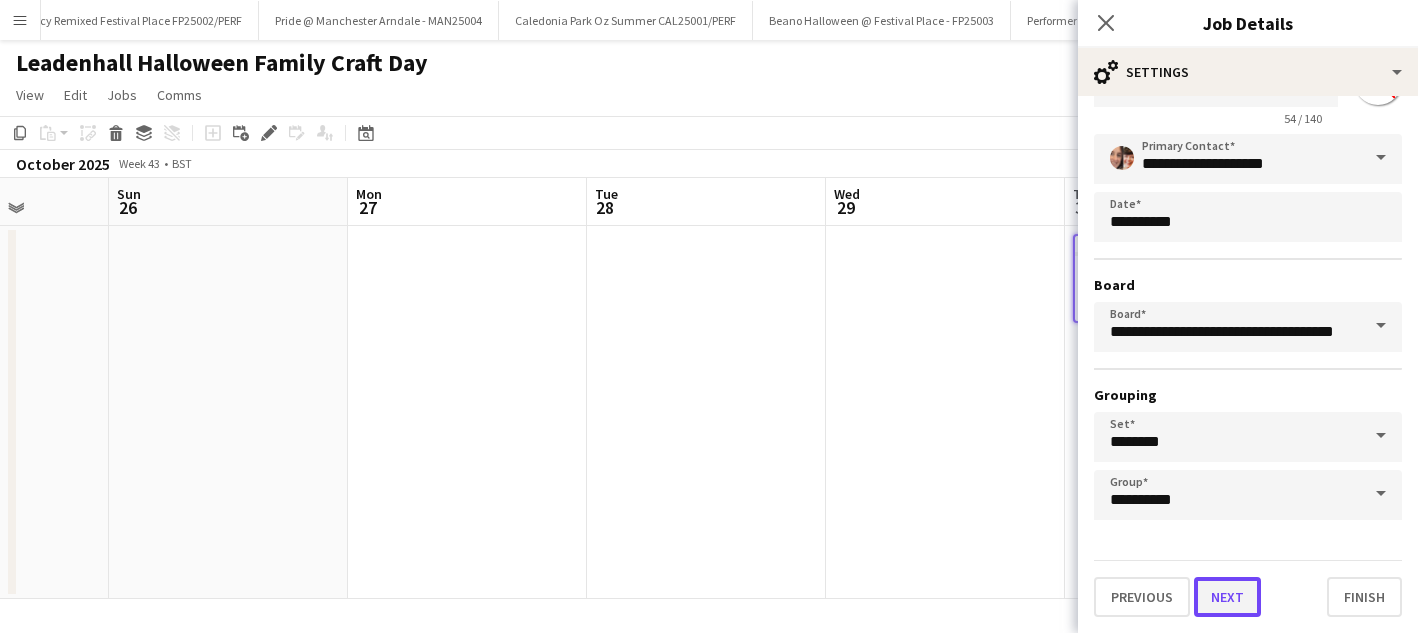 click on "Next" at bounding box center (1227, 597) 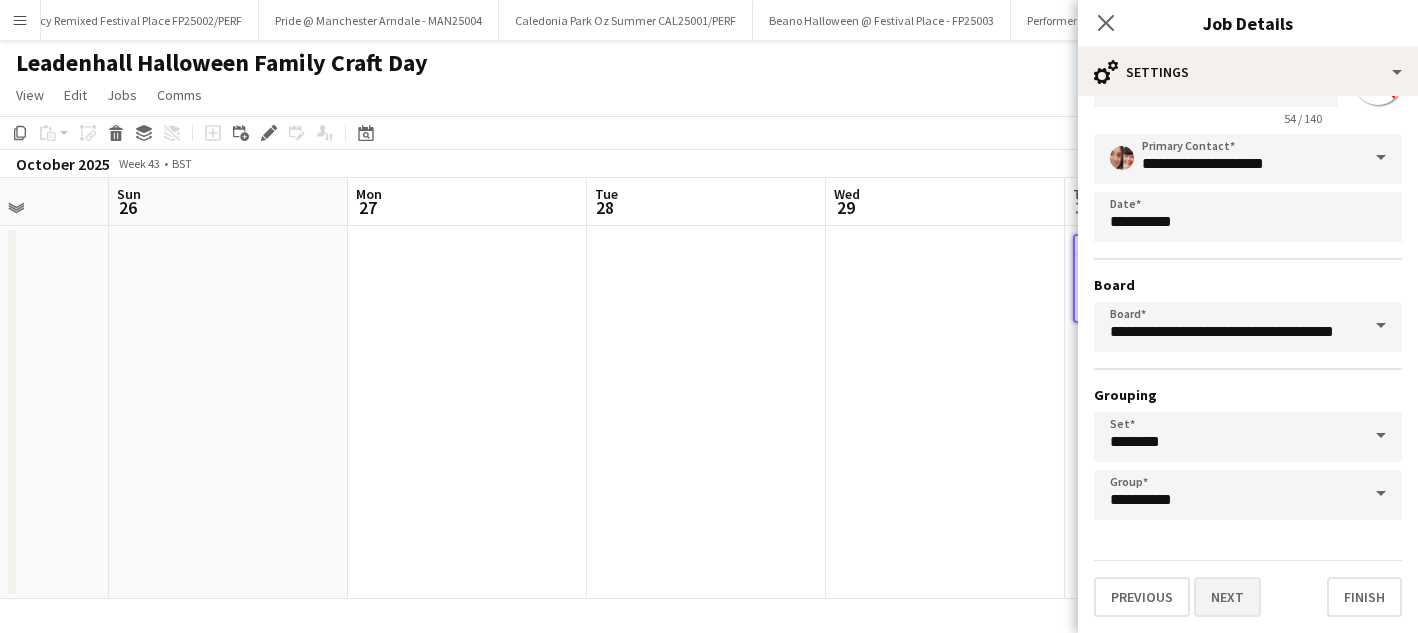 scroll, scrollTop: 0, scrollLeft: 0, axis: both 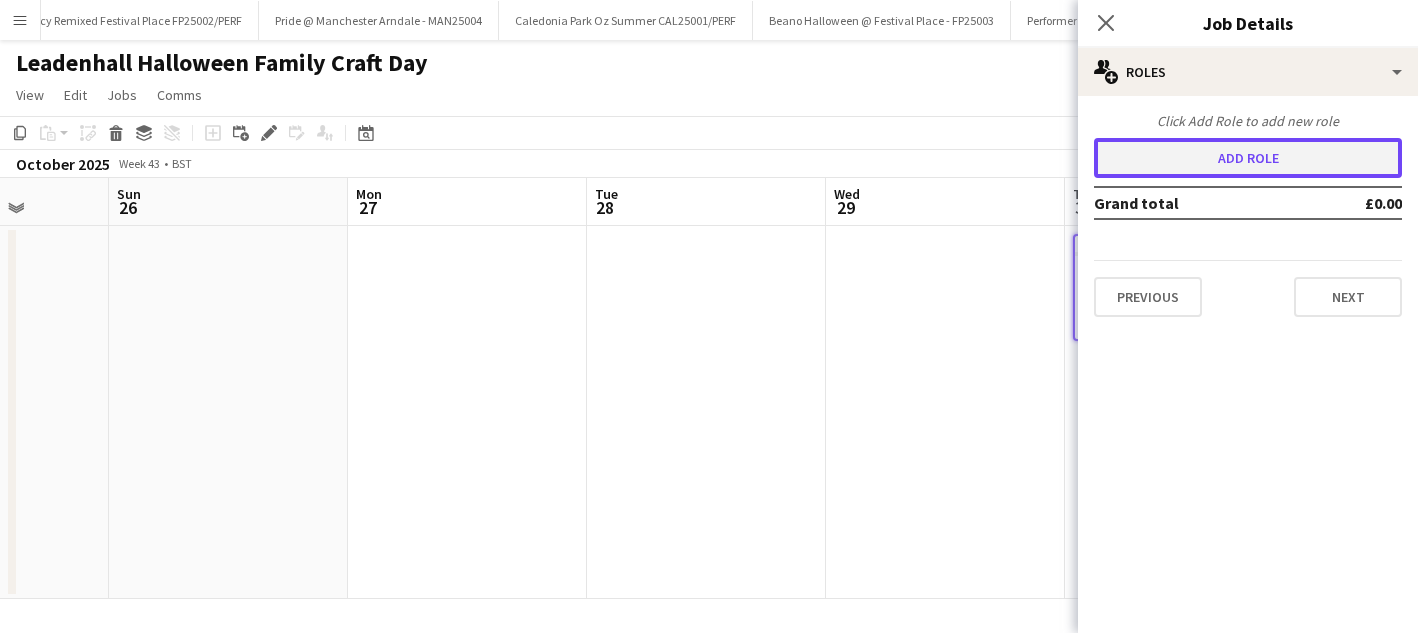 click on "Add role" at bounding box center [1248, 158] 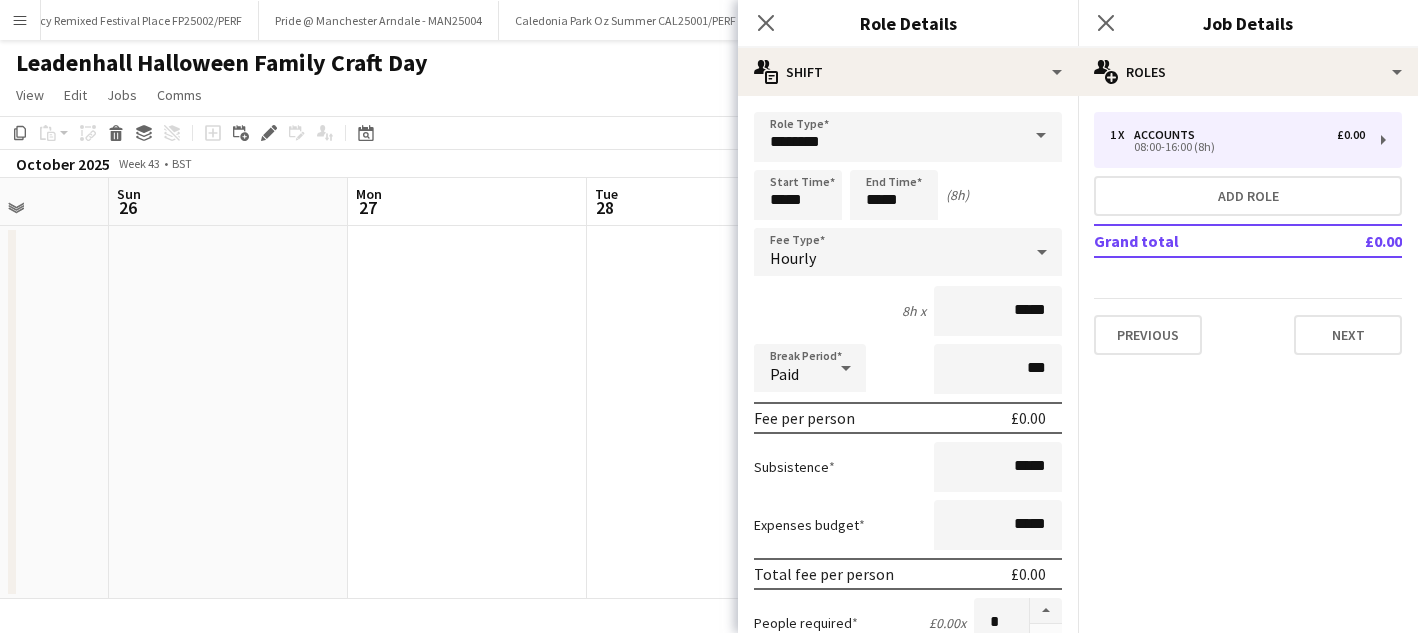 click at bounding box center [1041, 136] 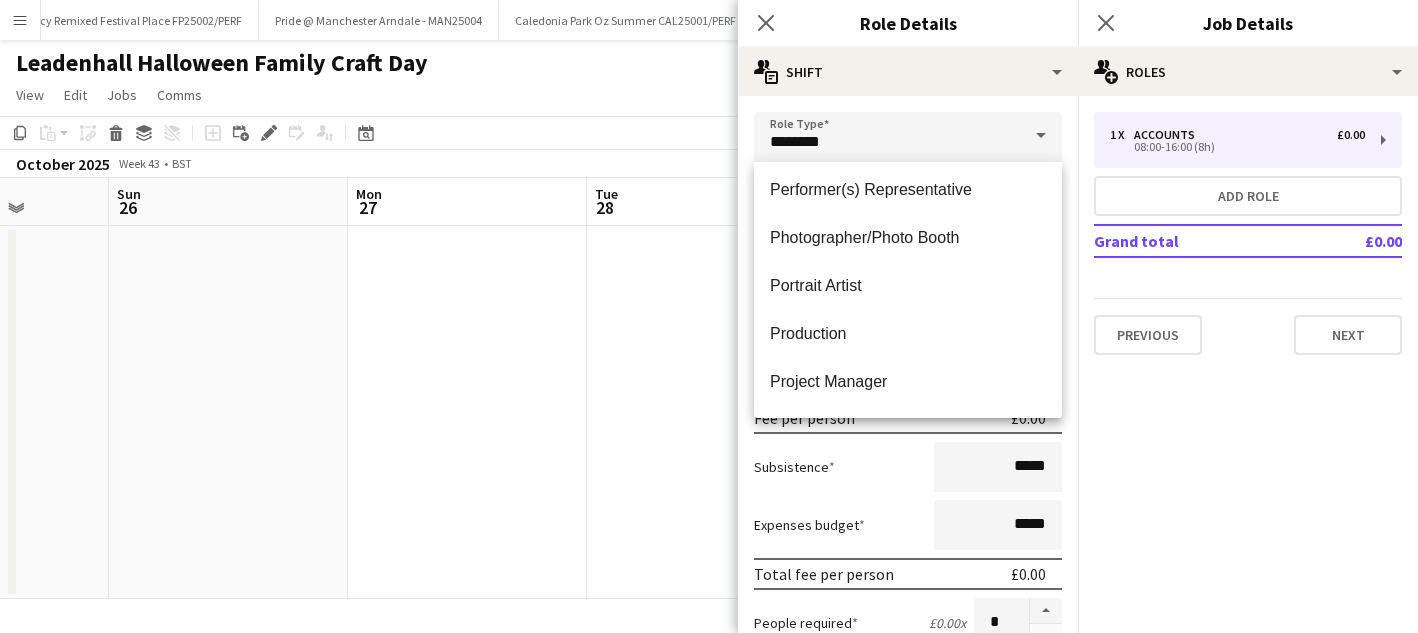 scroll, scrollTop: 3005, scrollLeft: 0, axis: vertical 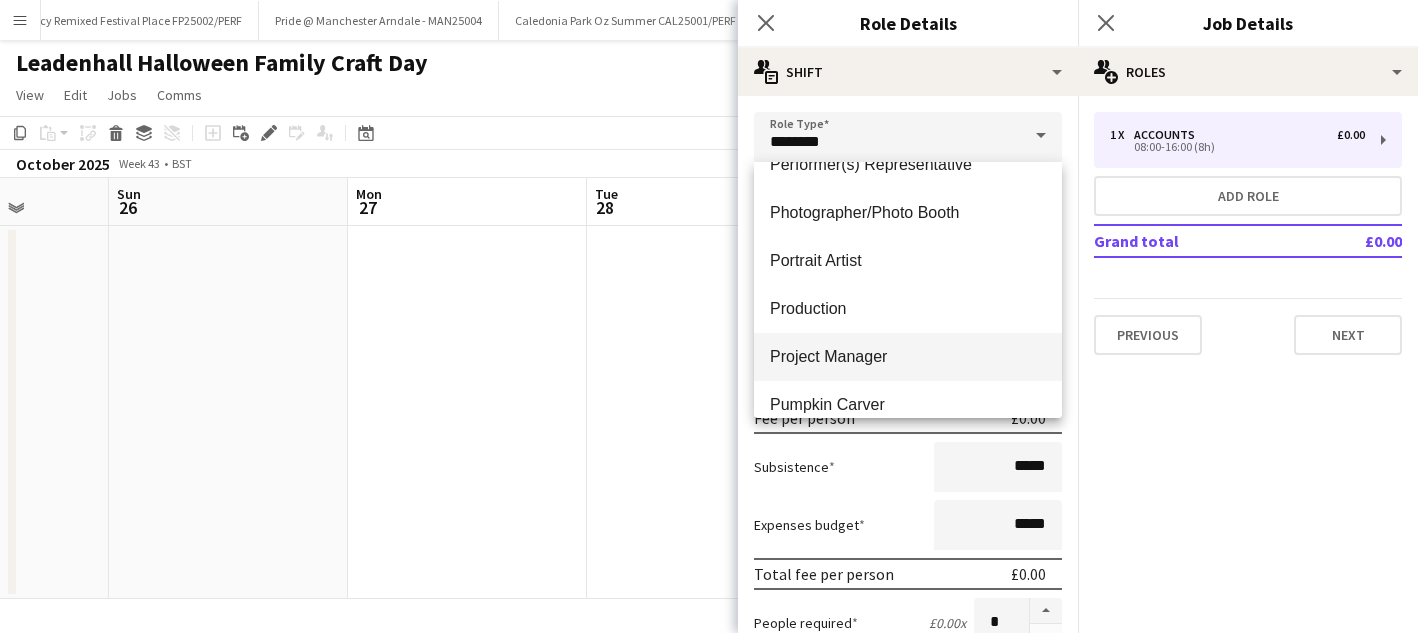 click on "Project Manager" at bounding box center [908, 356] 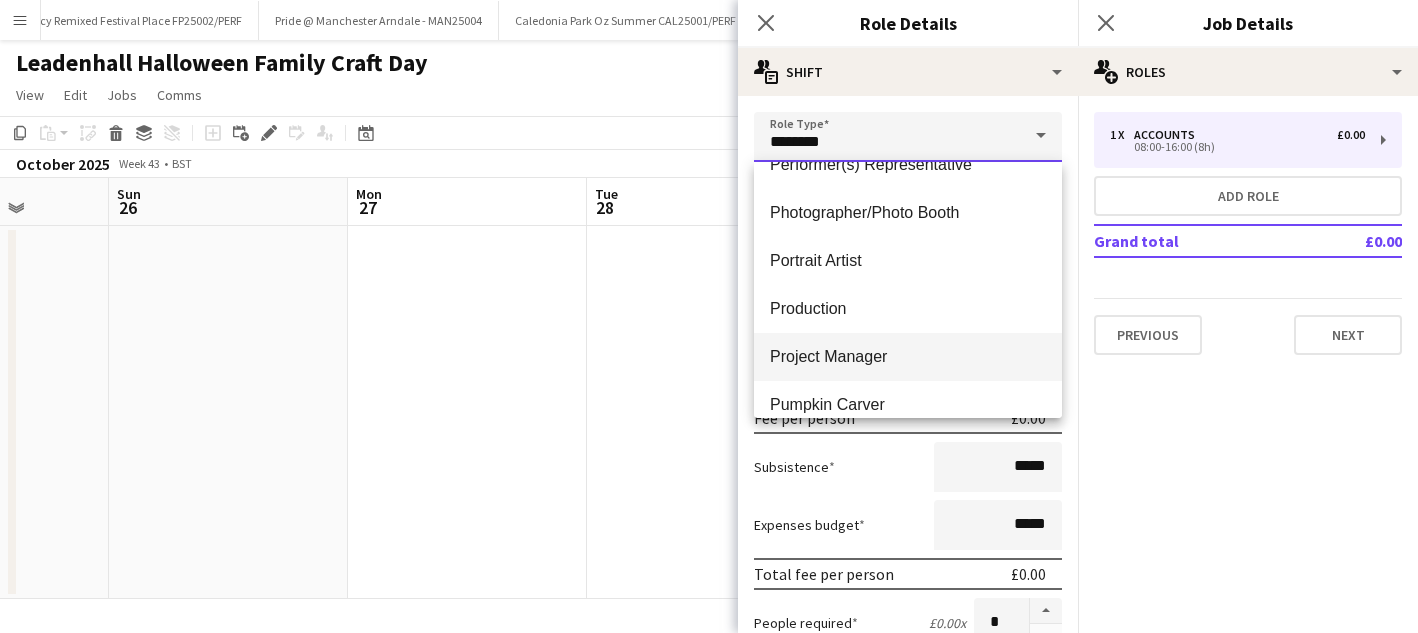 type on "**********" 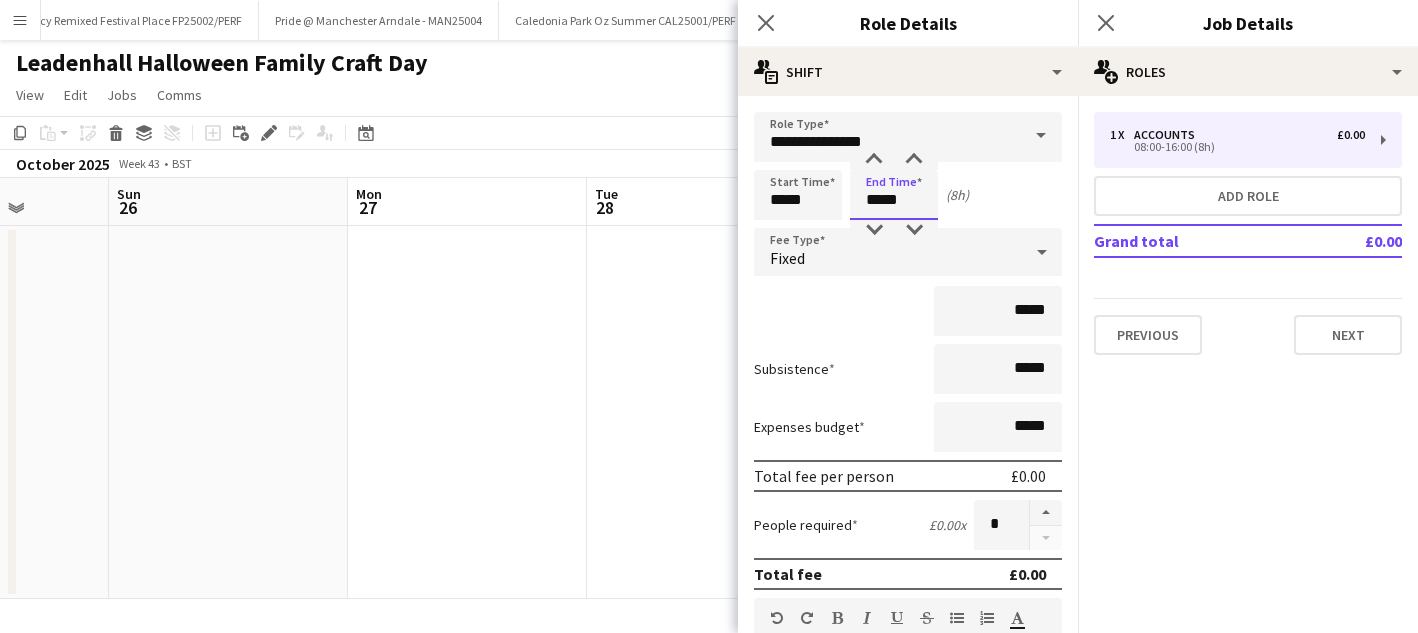 click on "*****" at bounding box center [894, 195] 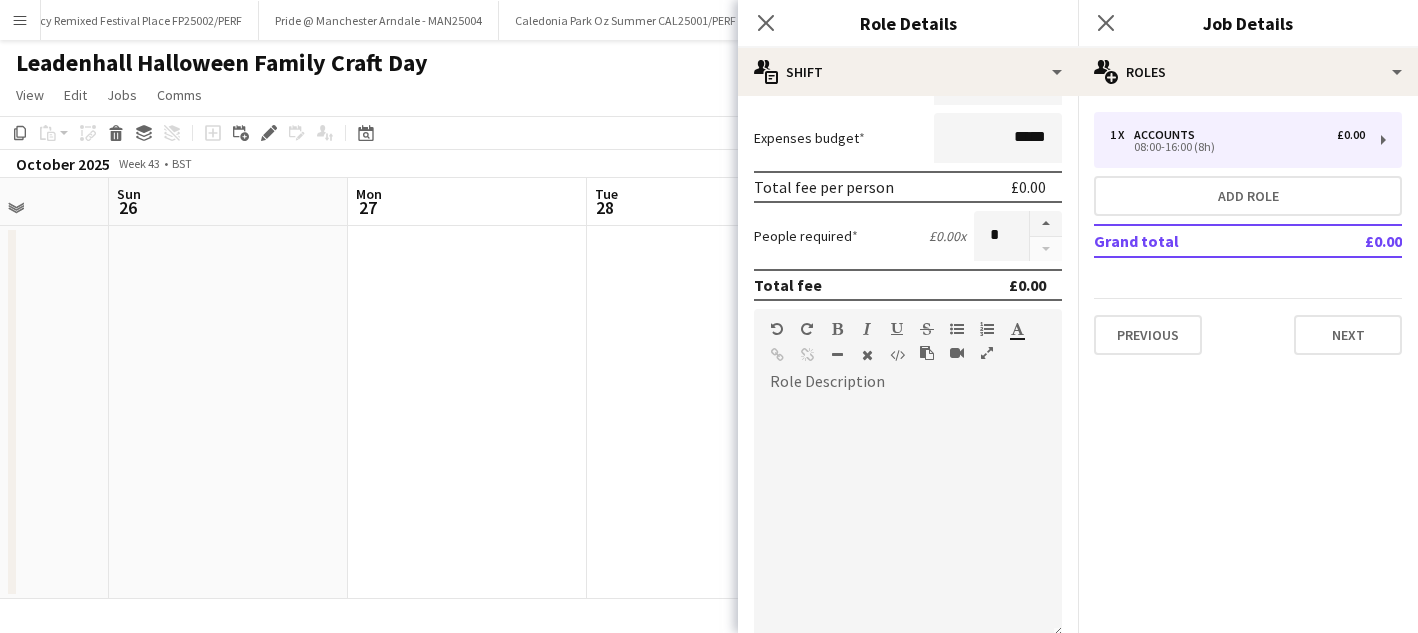 scroll, scrollTop: 521, scrollLeft: 0, axis: vertical 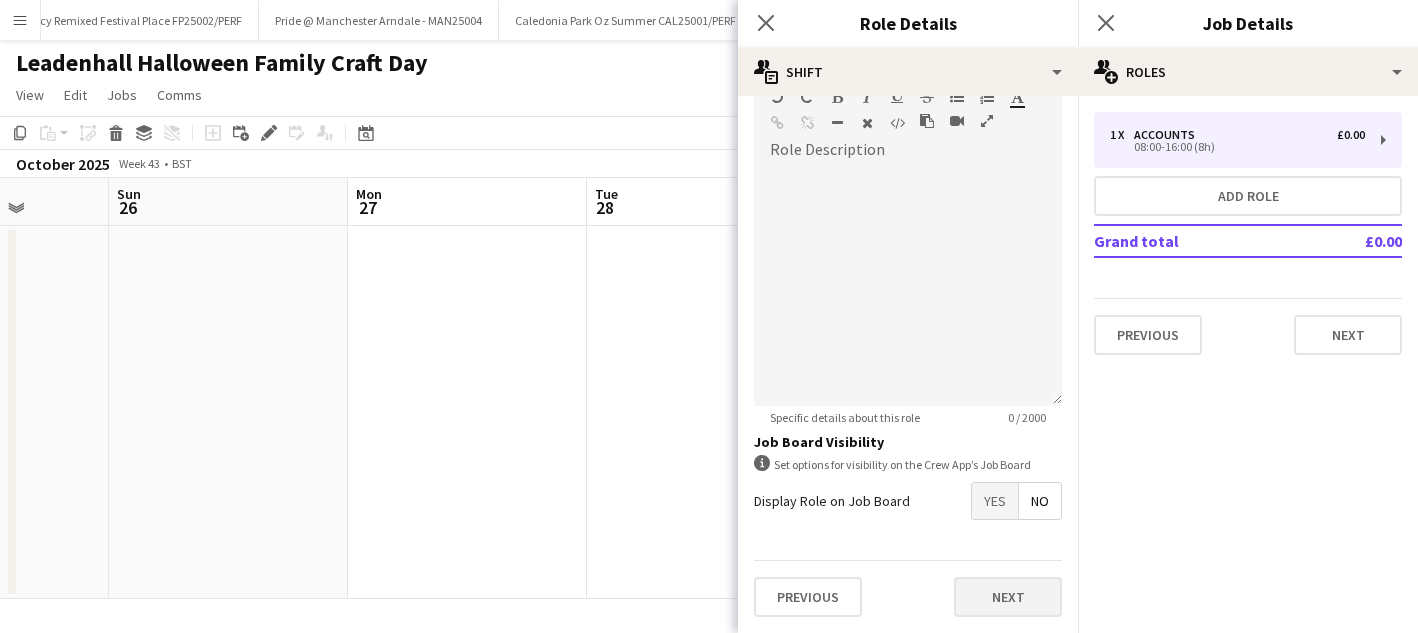 type on "*****" 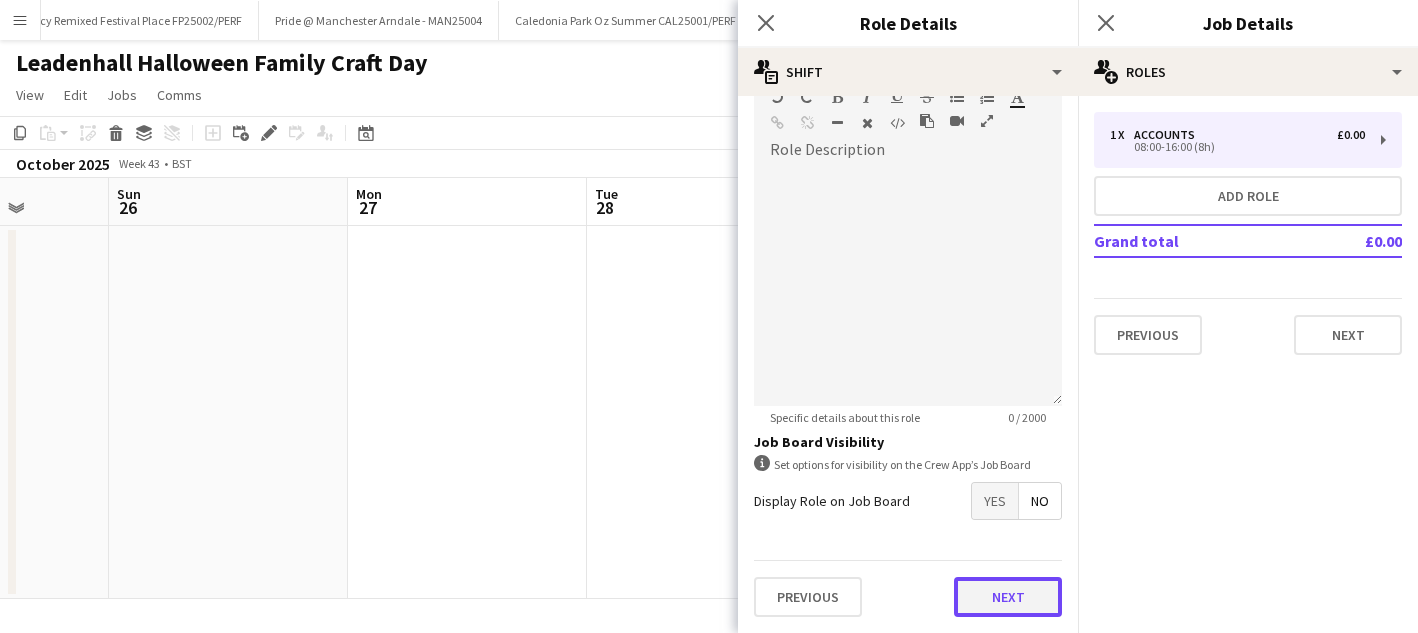 click on "Next" at bounding box center (1008, 597) 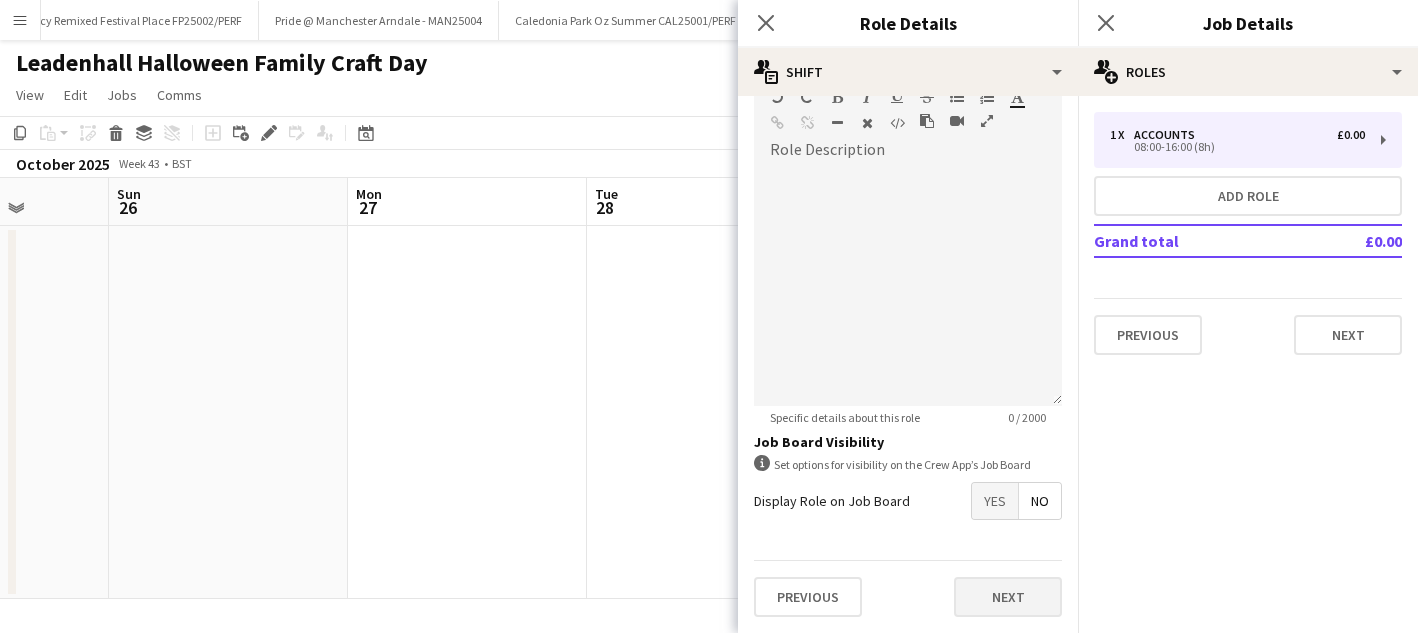 scroll, scrollTop: 0, scrollLeft: 0, axis: both 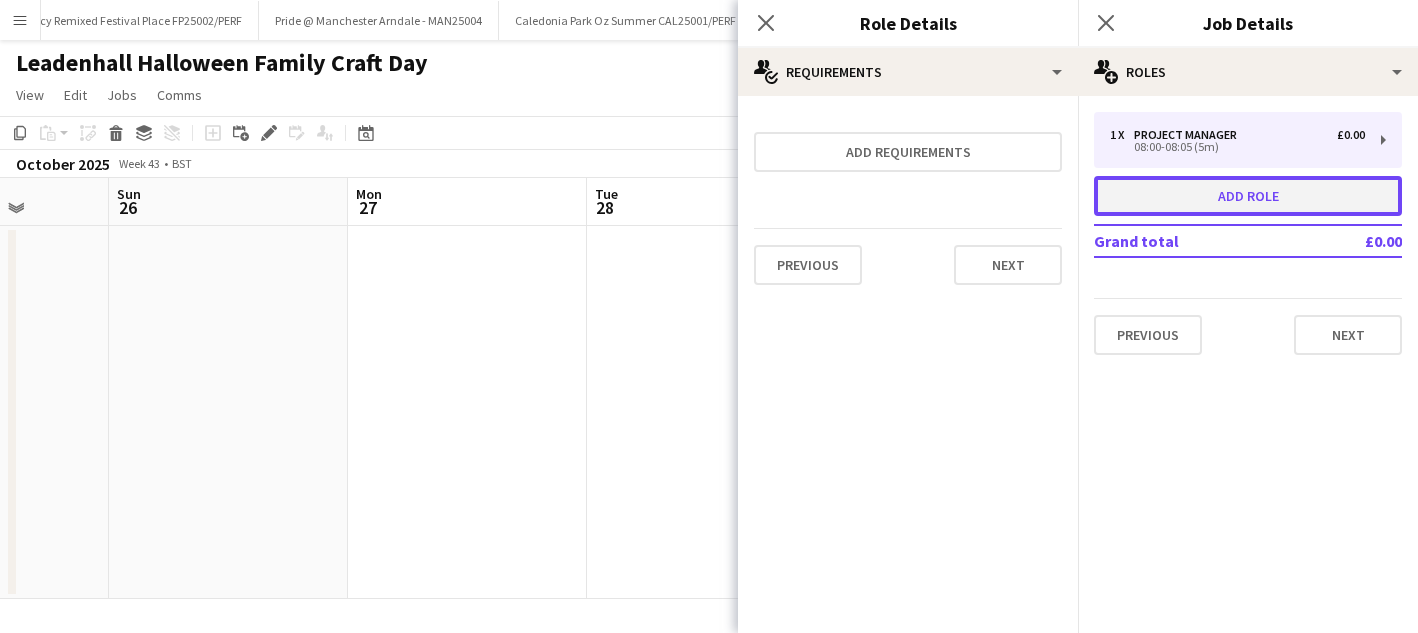click on "Add role" at bounding box center [1248, 196] 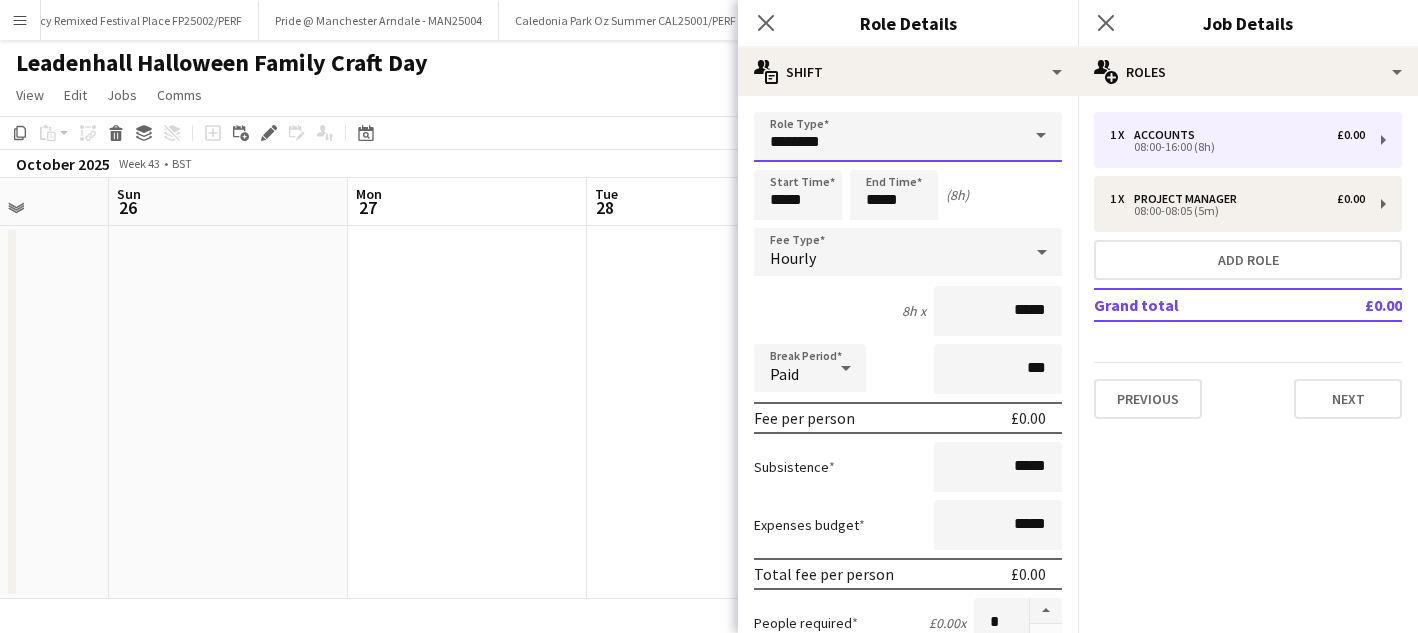 click on "********" at bounding box center [908, 137] 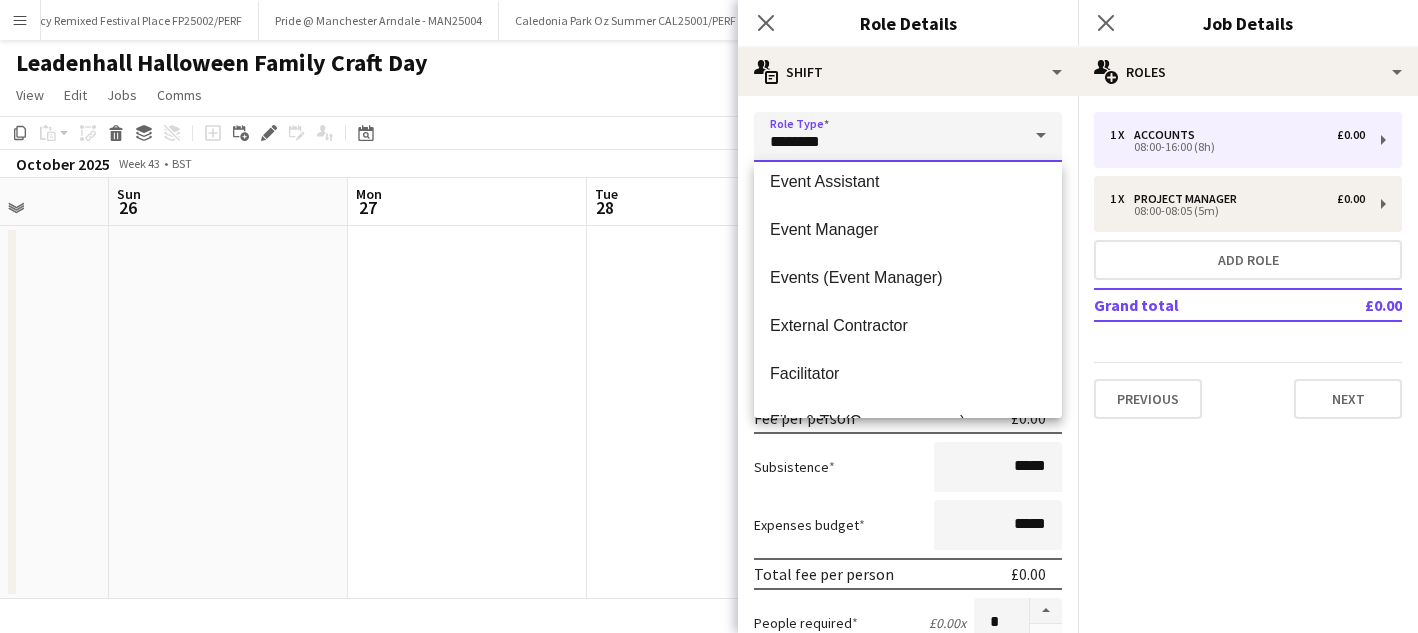 scroll, scrollTop: 1181, scrollLeft: 0, axis: vertical 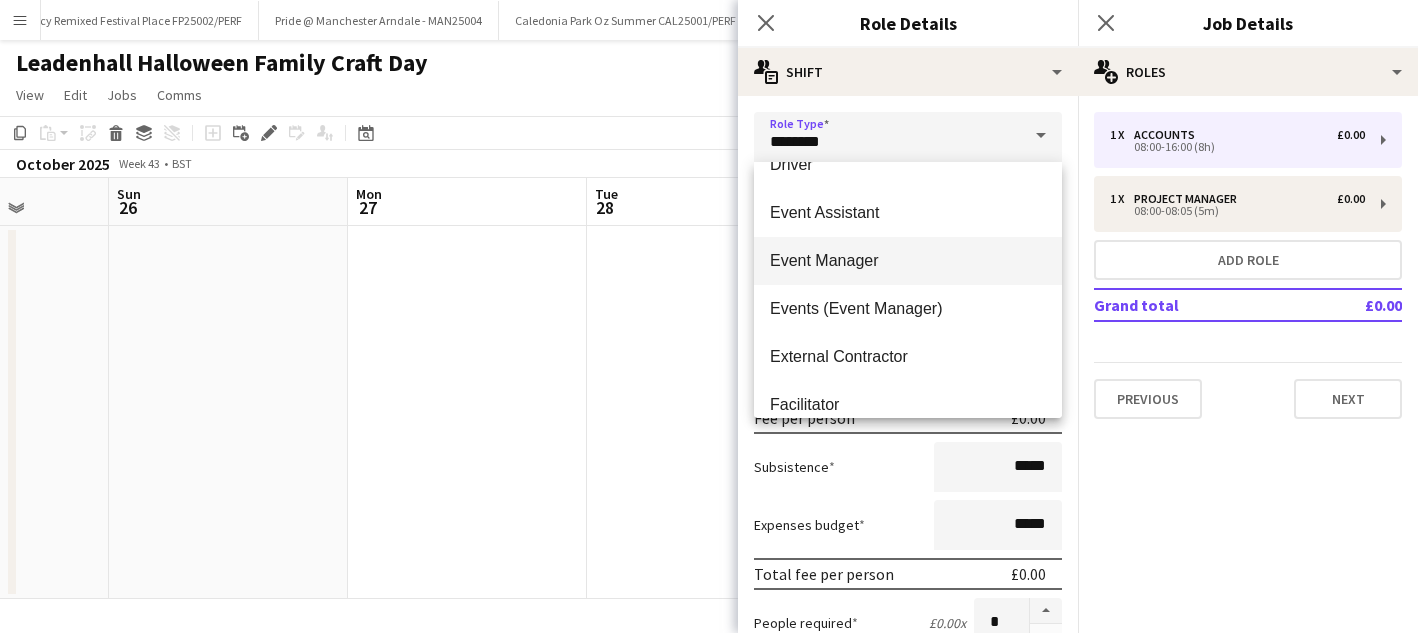click on "Event Manager" at bounding box center [908, 260] 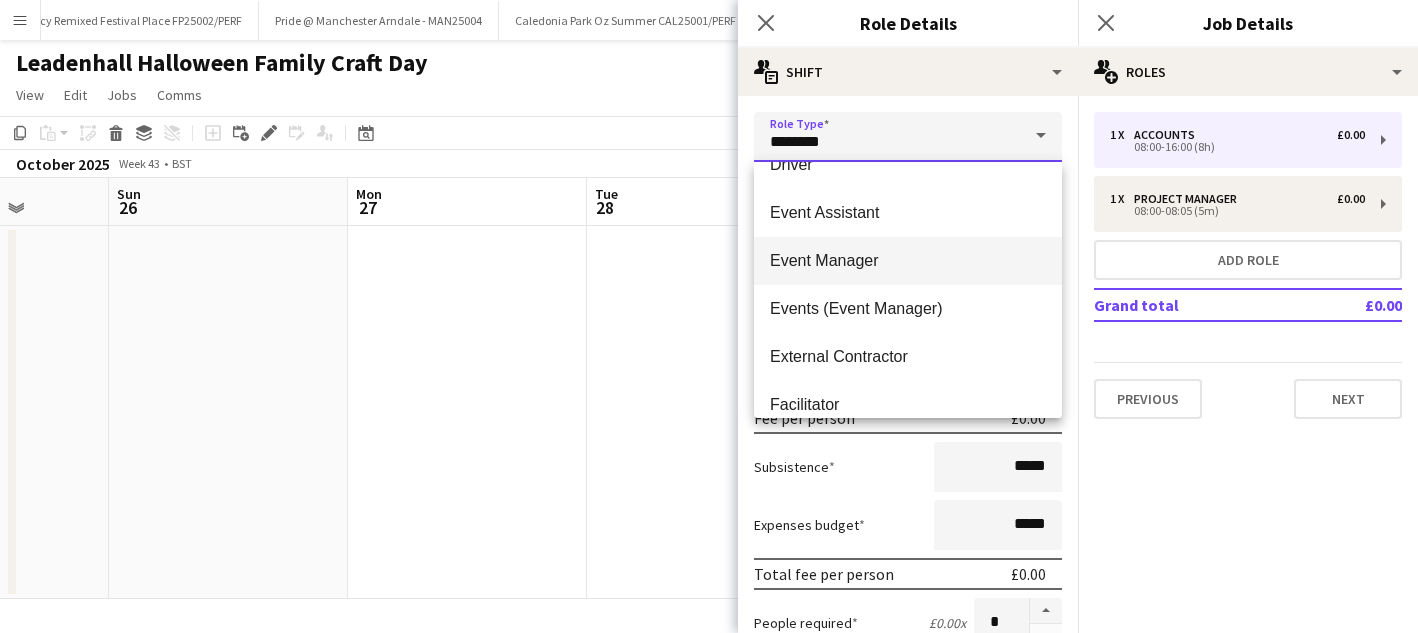 type on "**********" 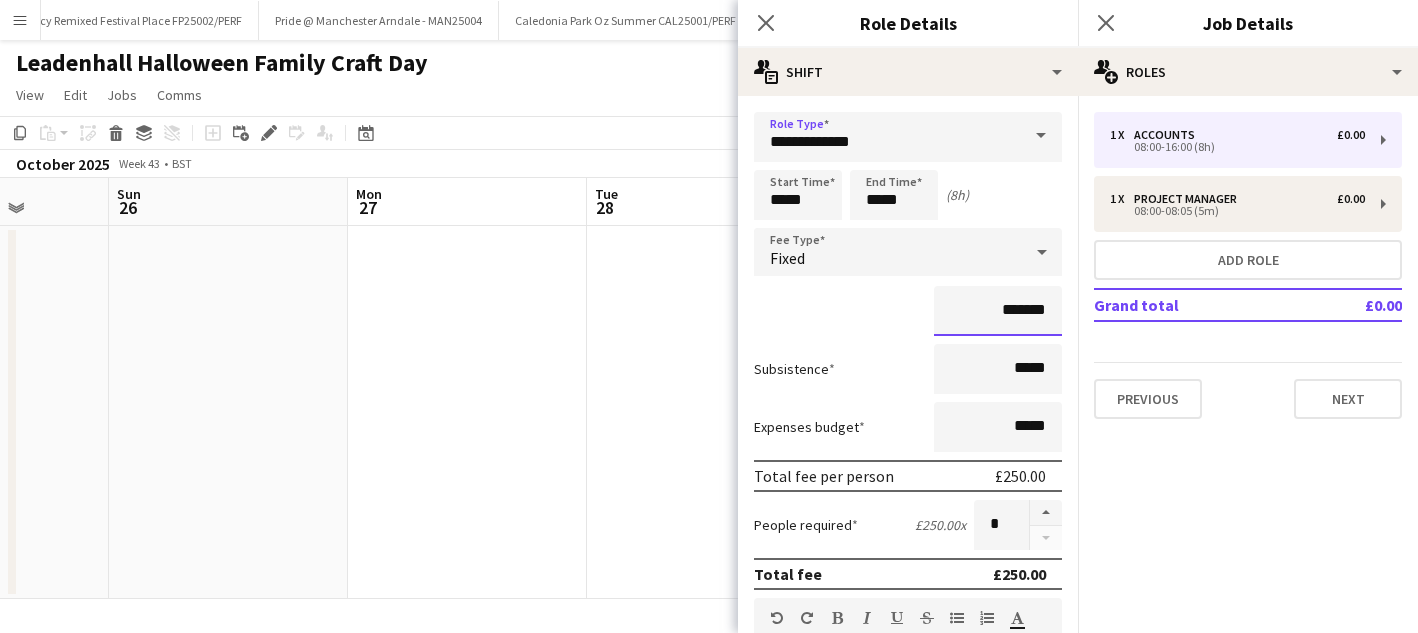 click on "*******" at bounding box center (998, 311) 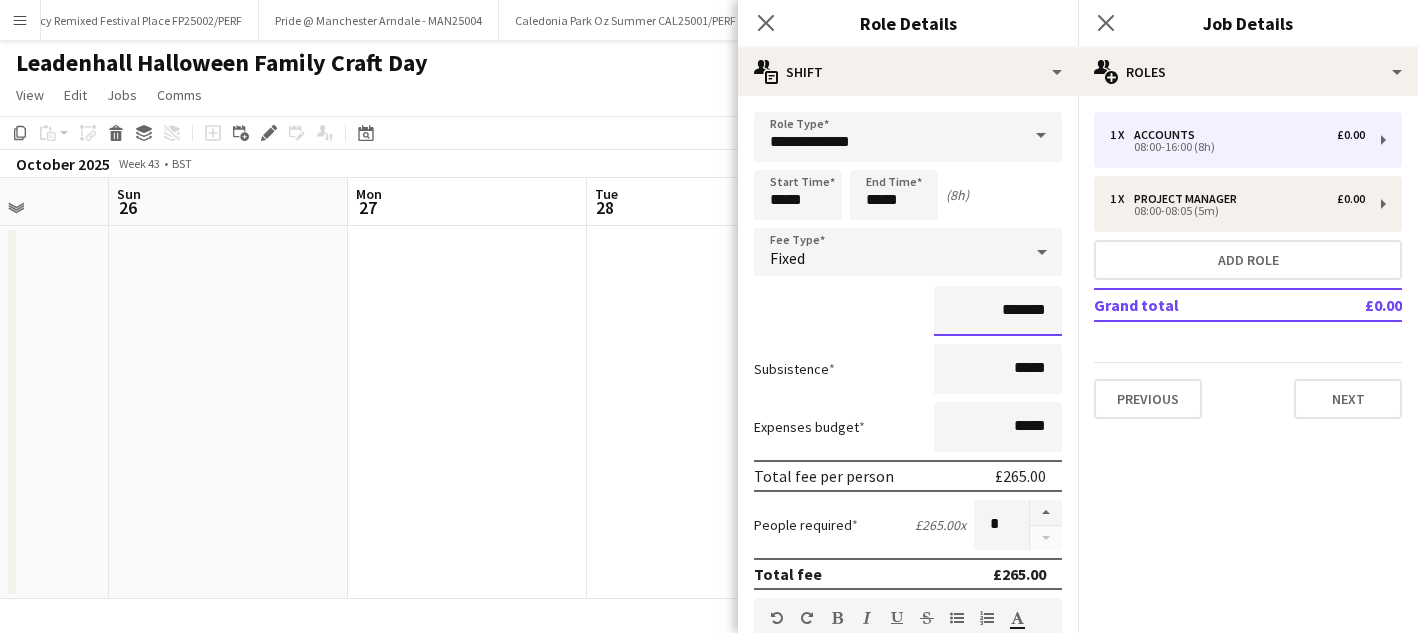 type on "*******" 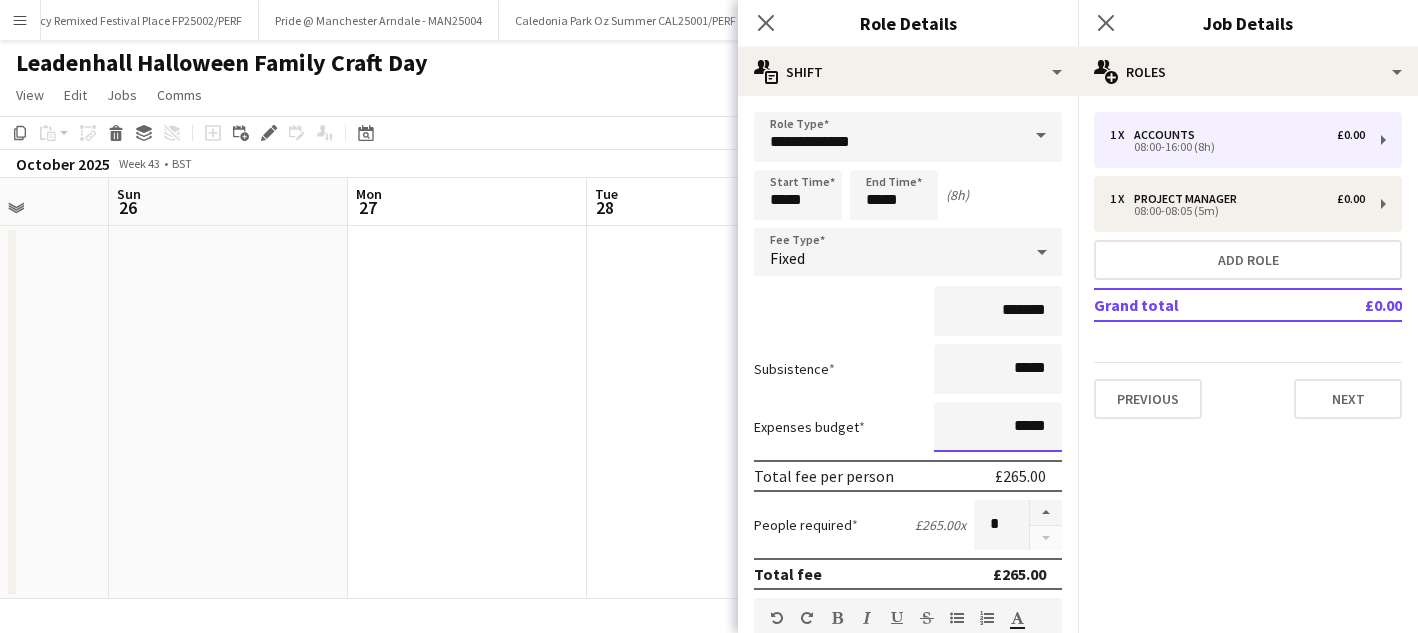 click on "*****" at bounding box center [998, 427] 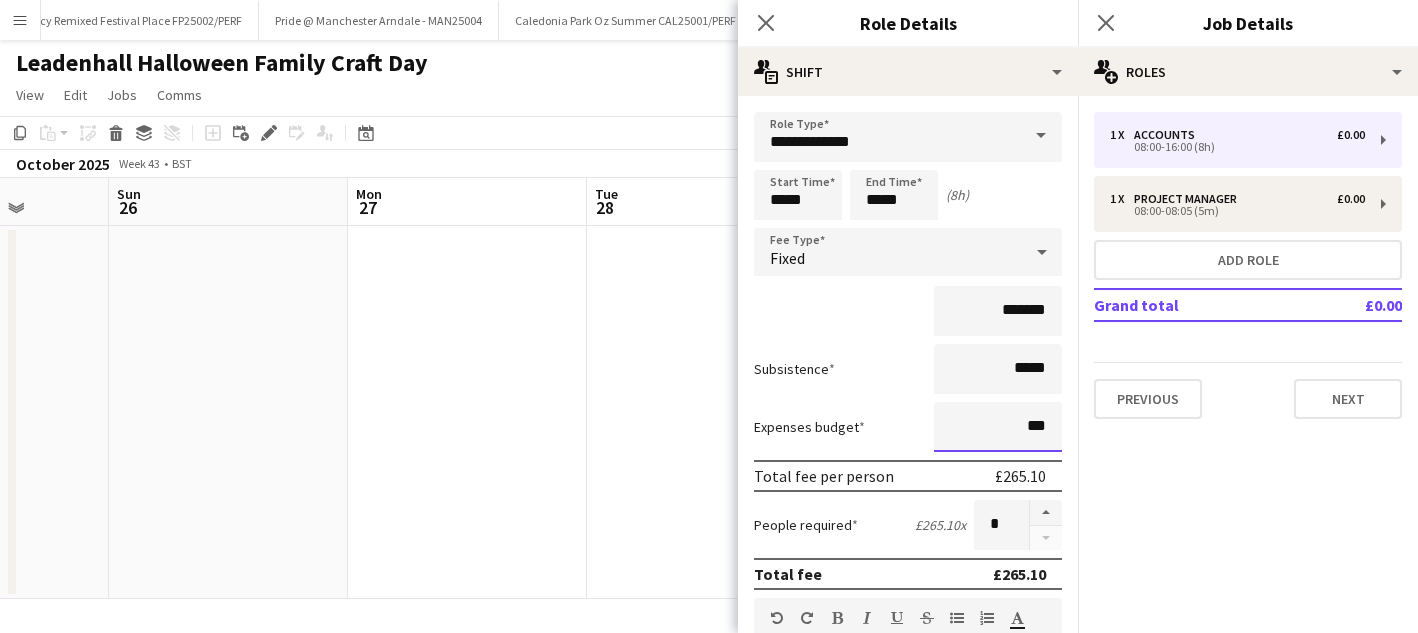 type on "**" 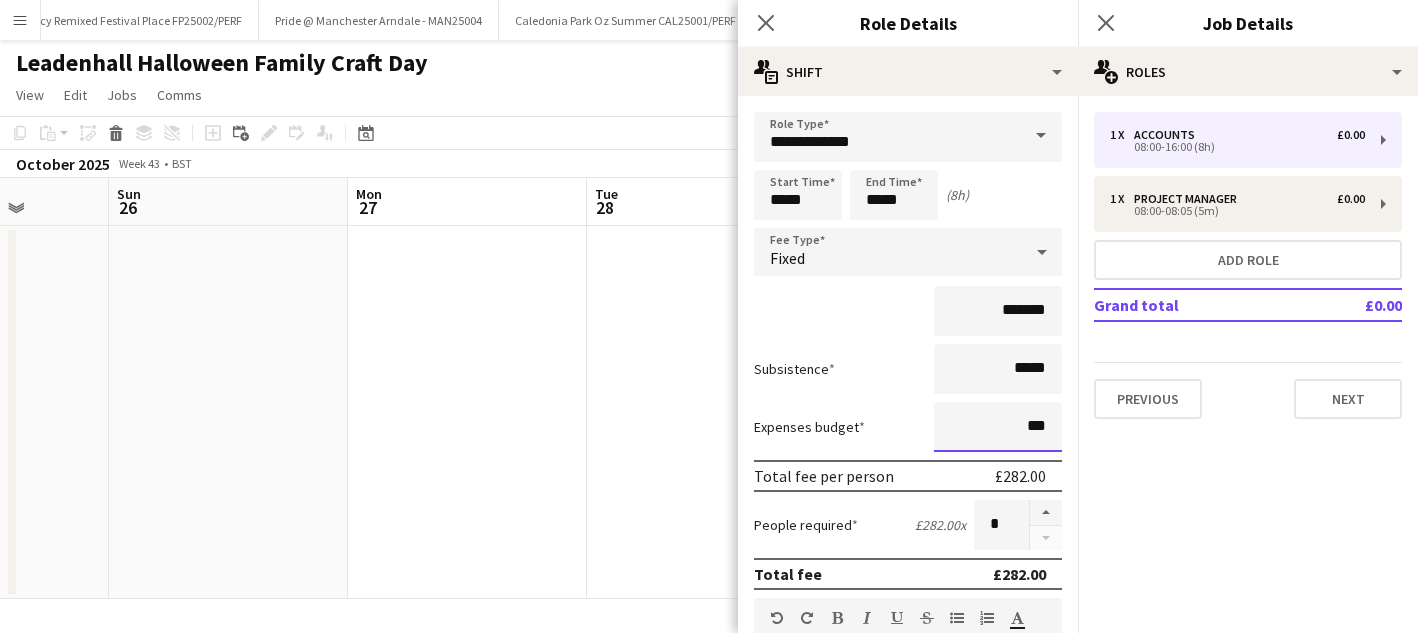 type on "***" 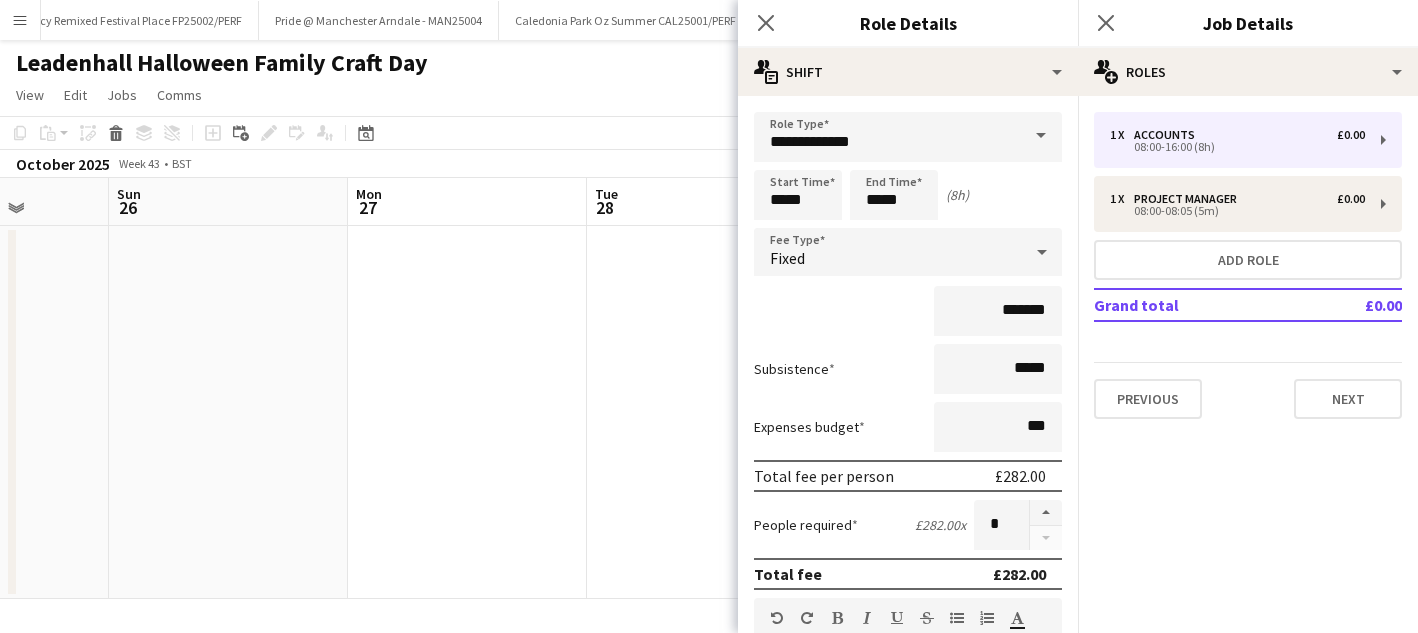 click on "Subsistence" at bounding box center [794, 369] 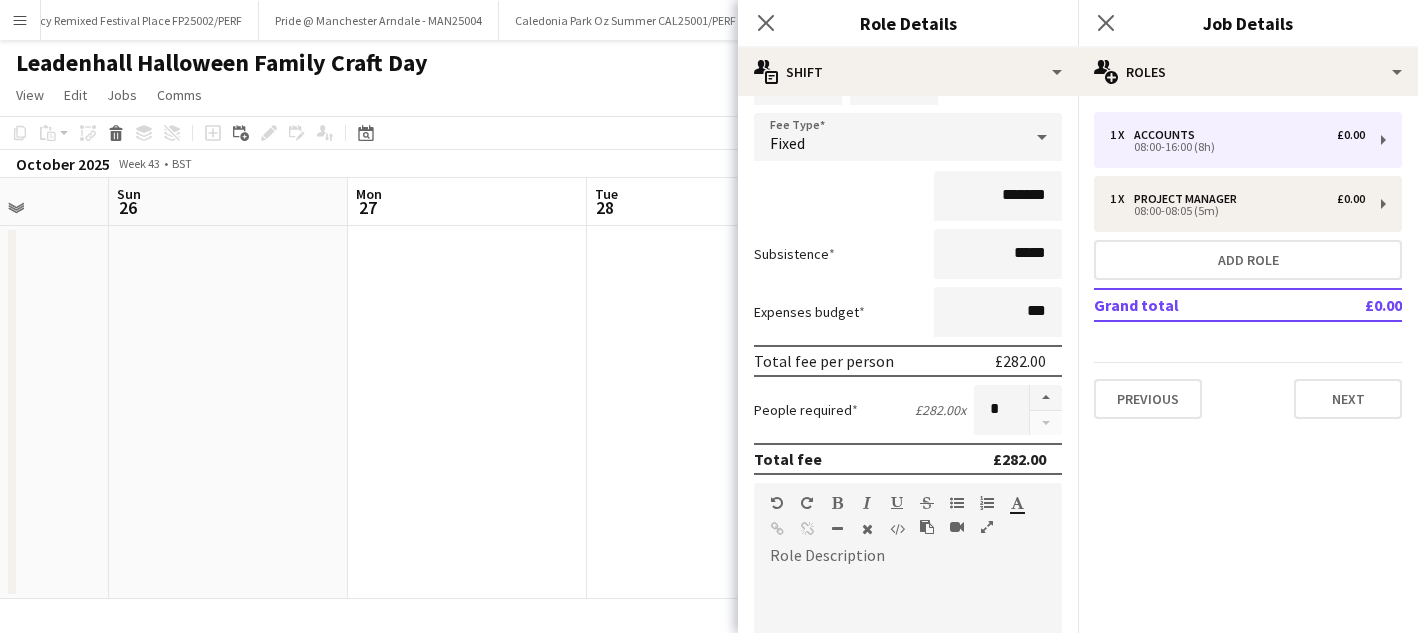 scroll, scrollTop: 34, scrollLeft: 0, axis: vertical 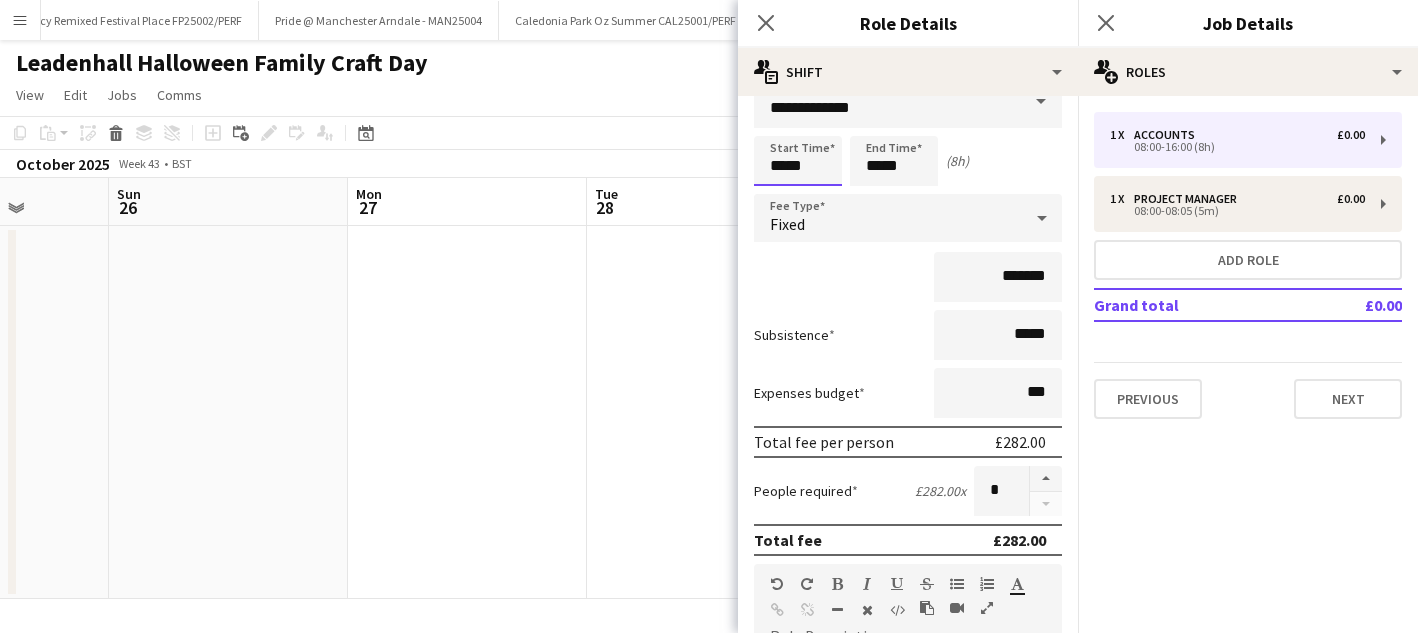 click on "*****" at bounding box center [798, 161] 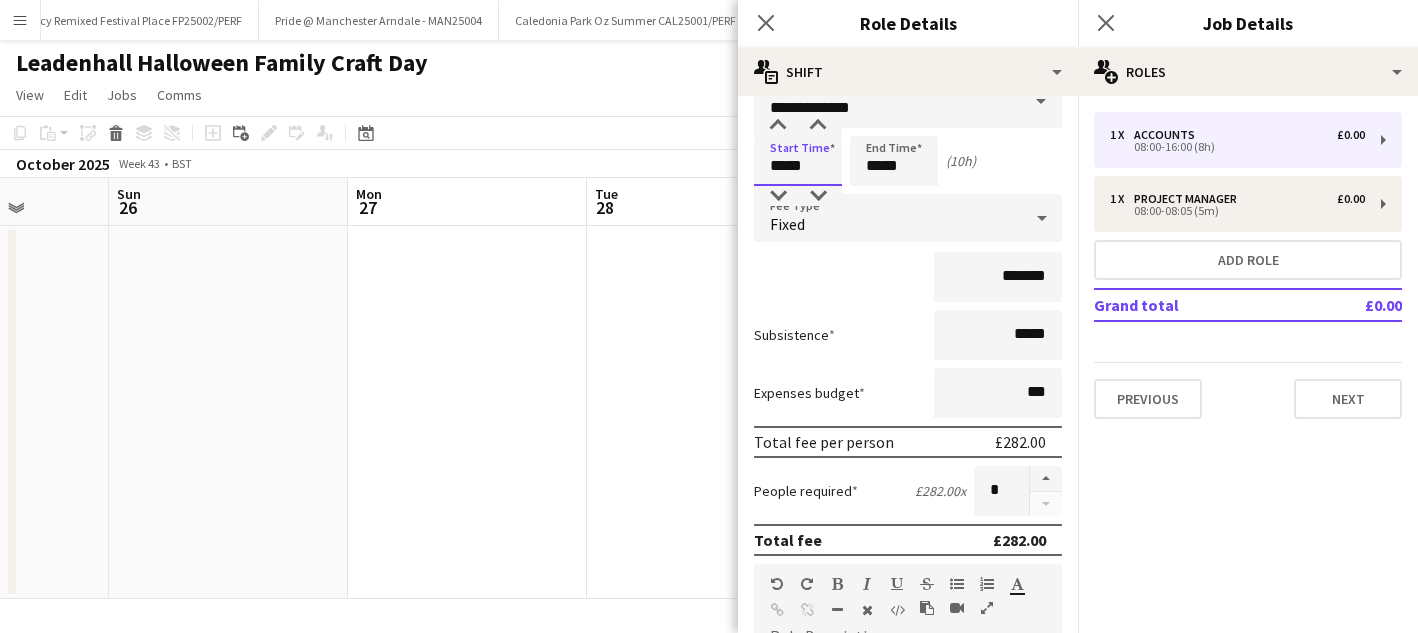 type on "*****" 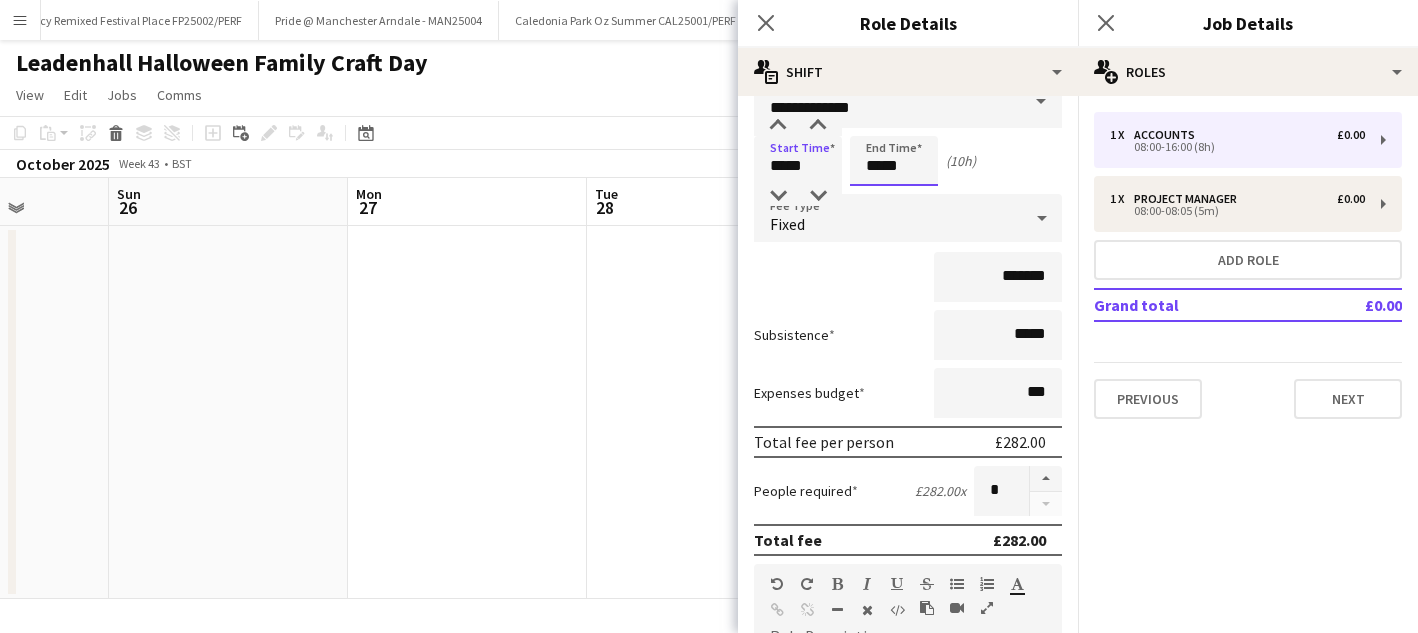 click on "*****" at bounding box center [894, 161] 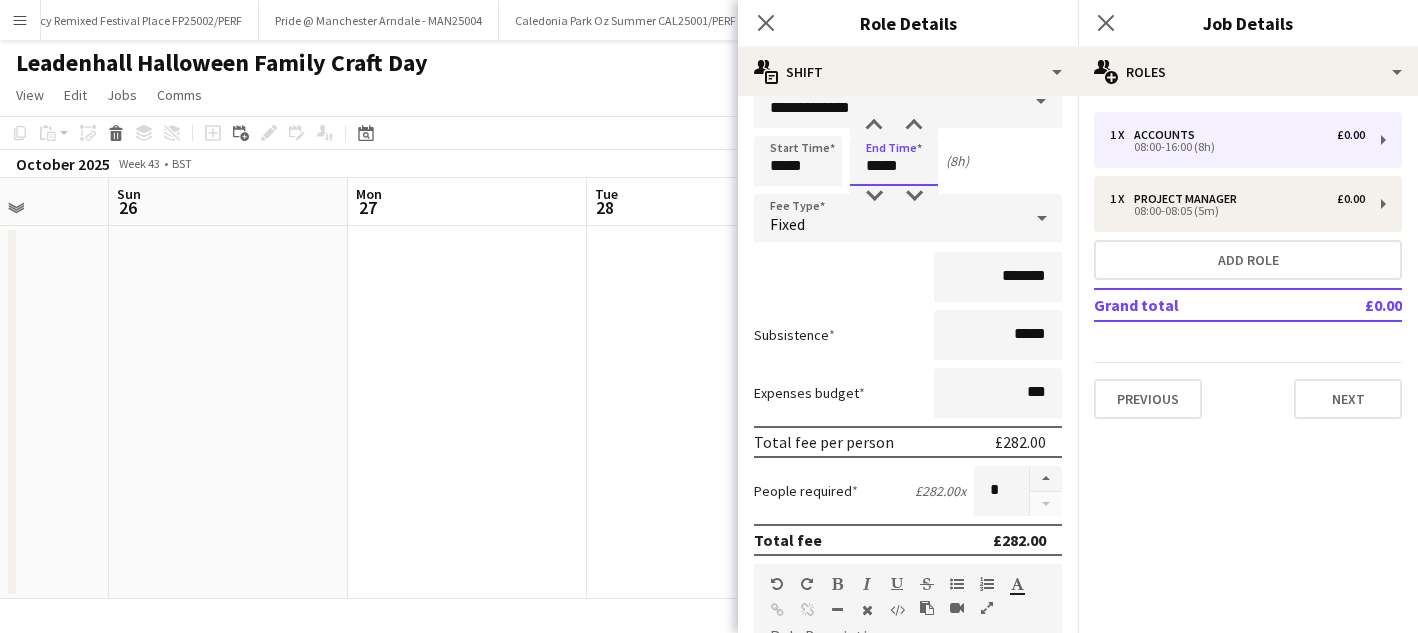 type on "*****" 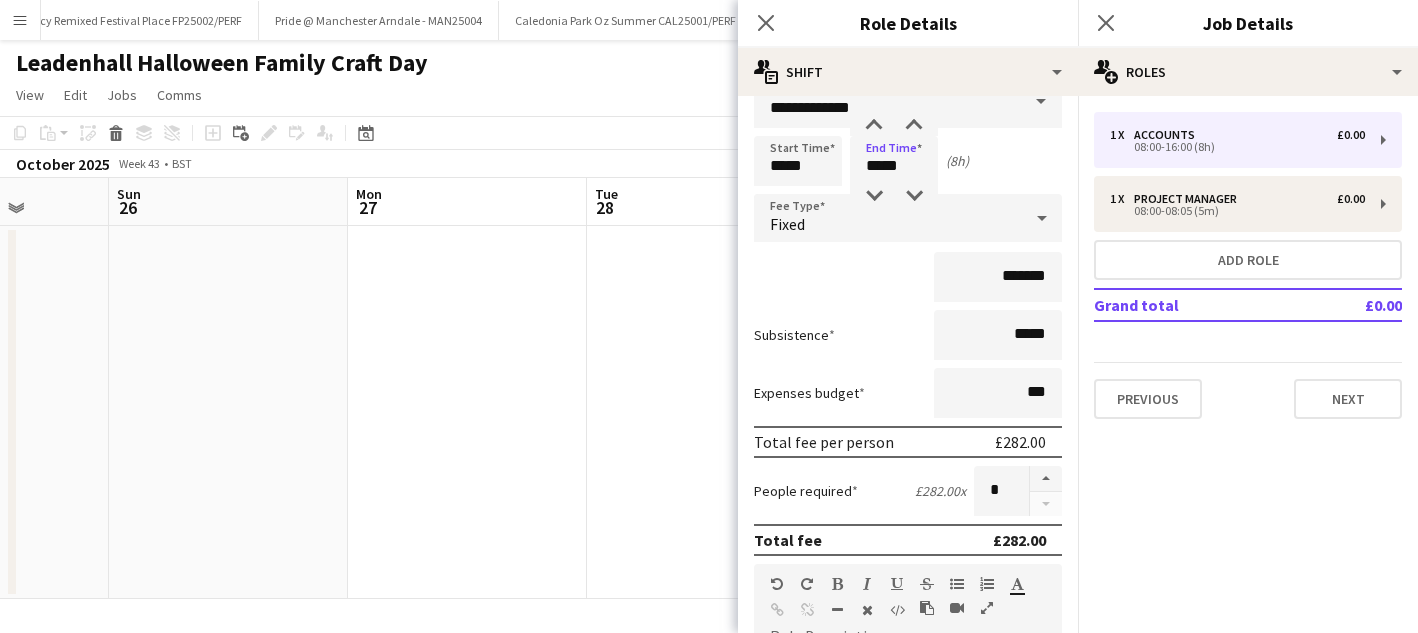 click on "*******" at bounding box center [908, 277] 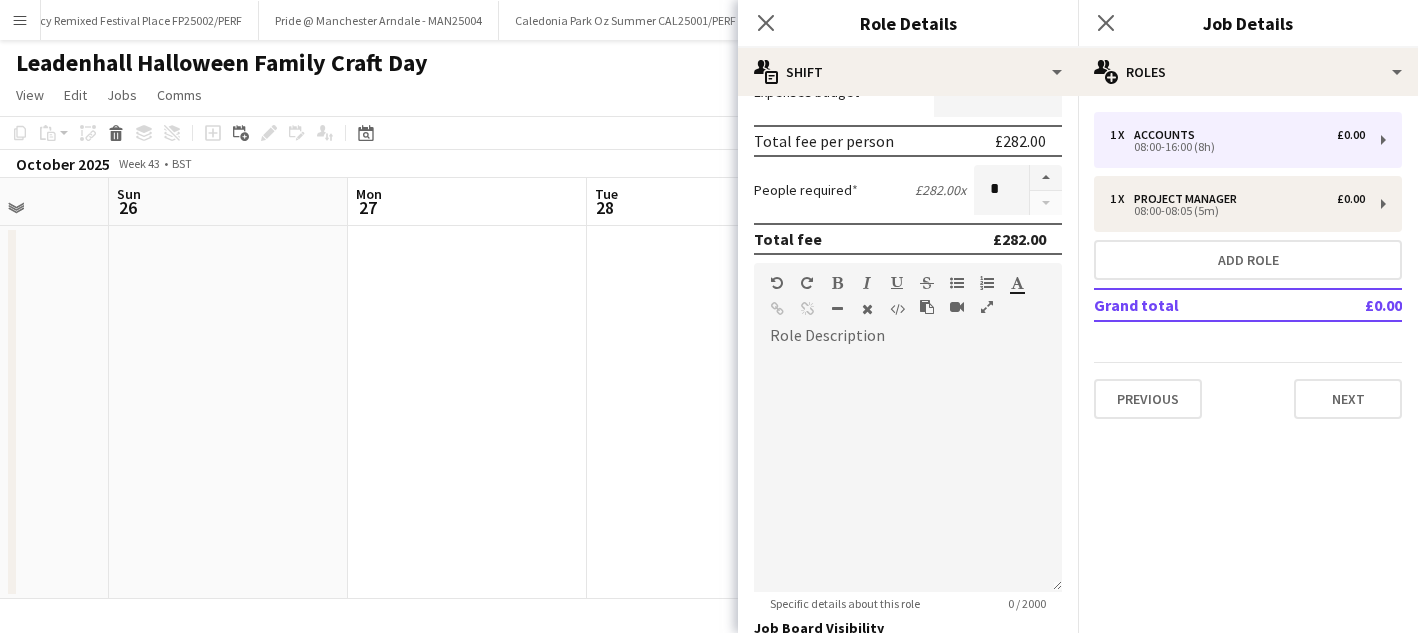 scroll, scrollTop: 521, scrollLeft: 0, axis: vertical 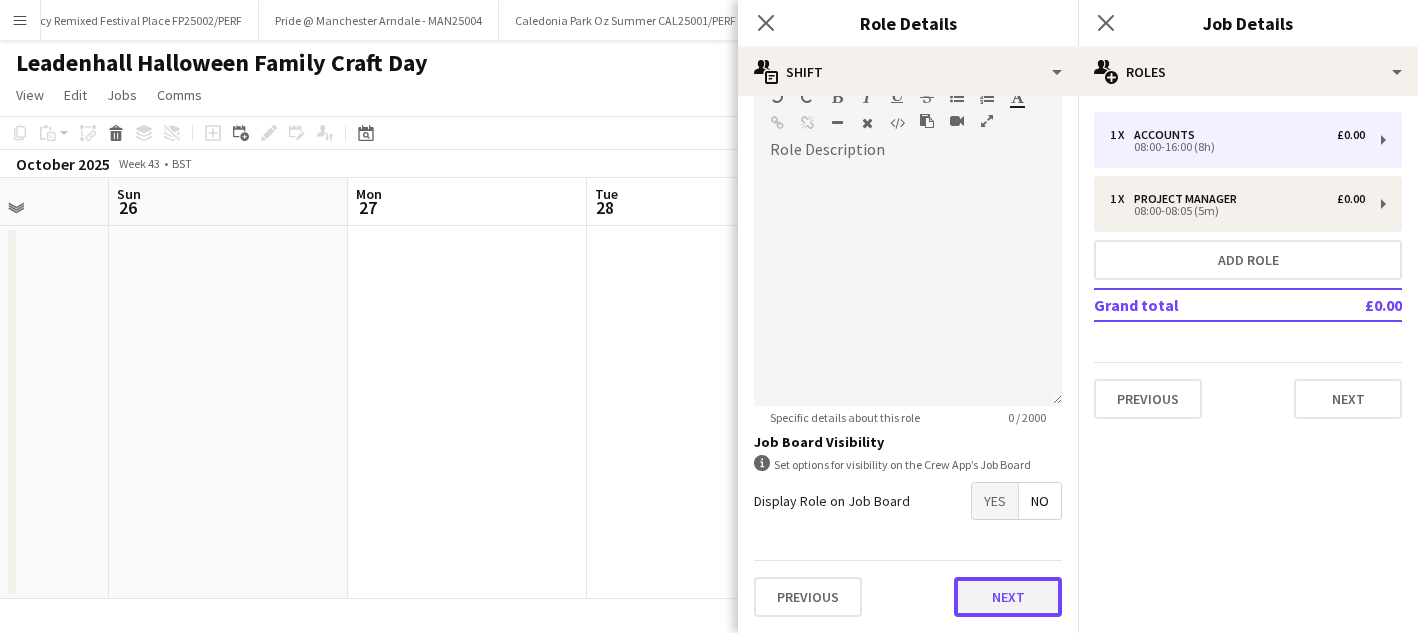 click on "Next" at bounding box center (1008, 597) 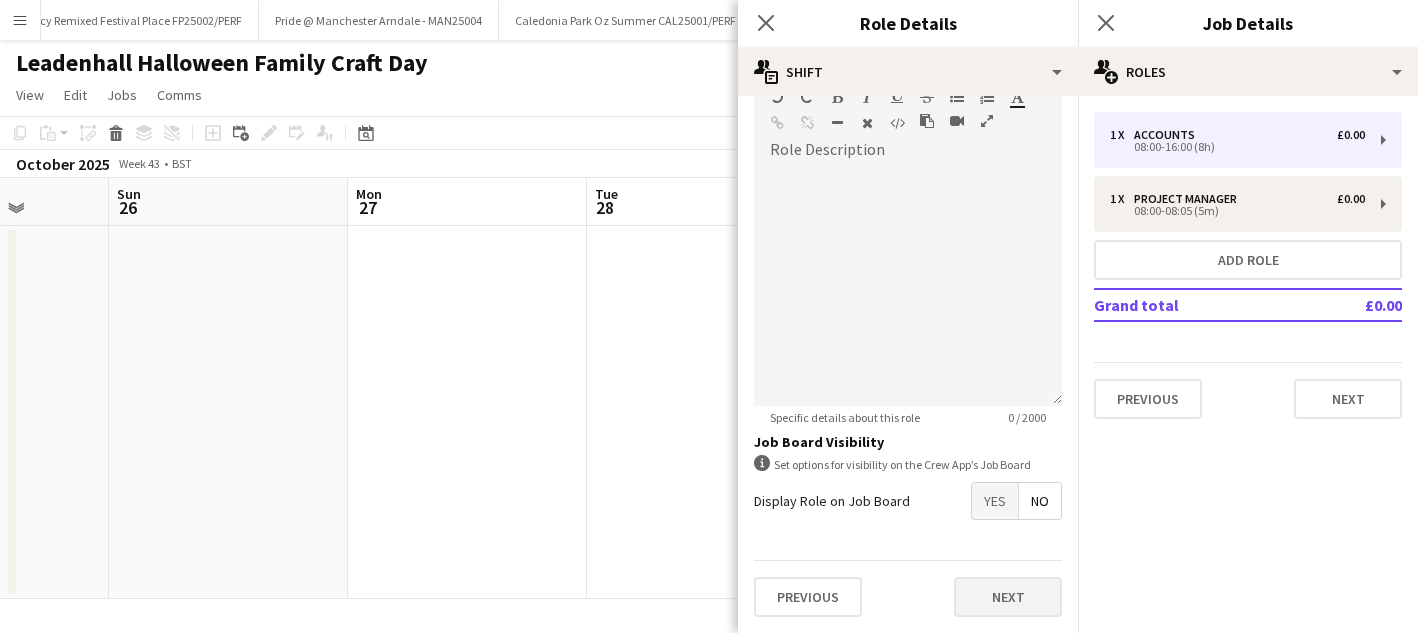 type on "******" 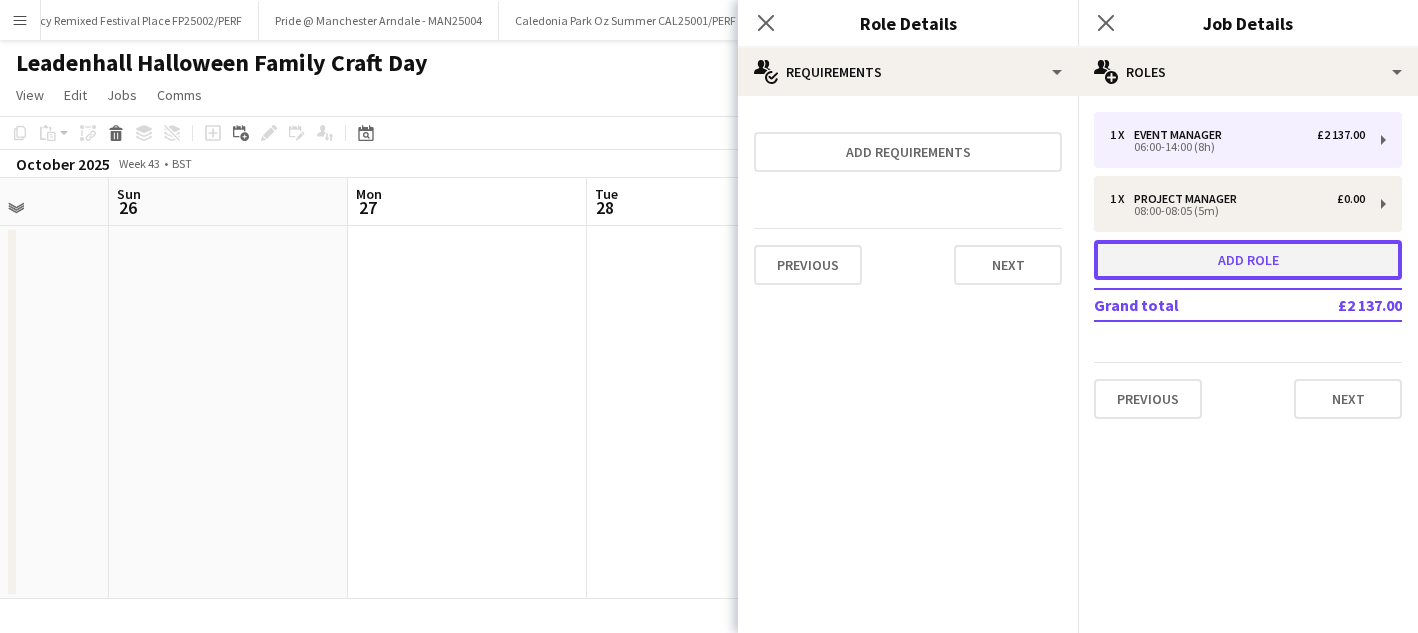 click on "Add role" at bounding box center (1248, 260) 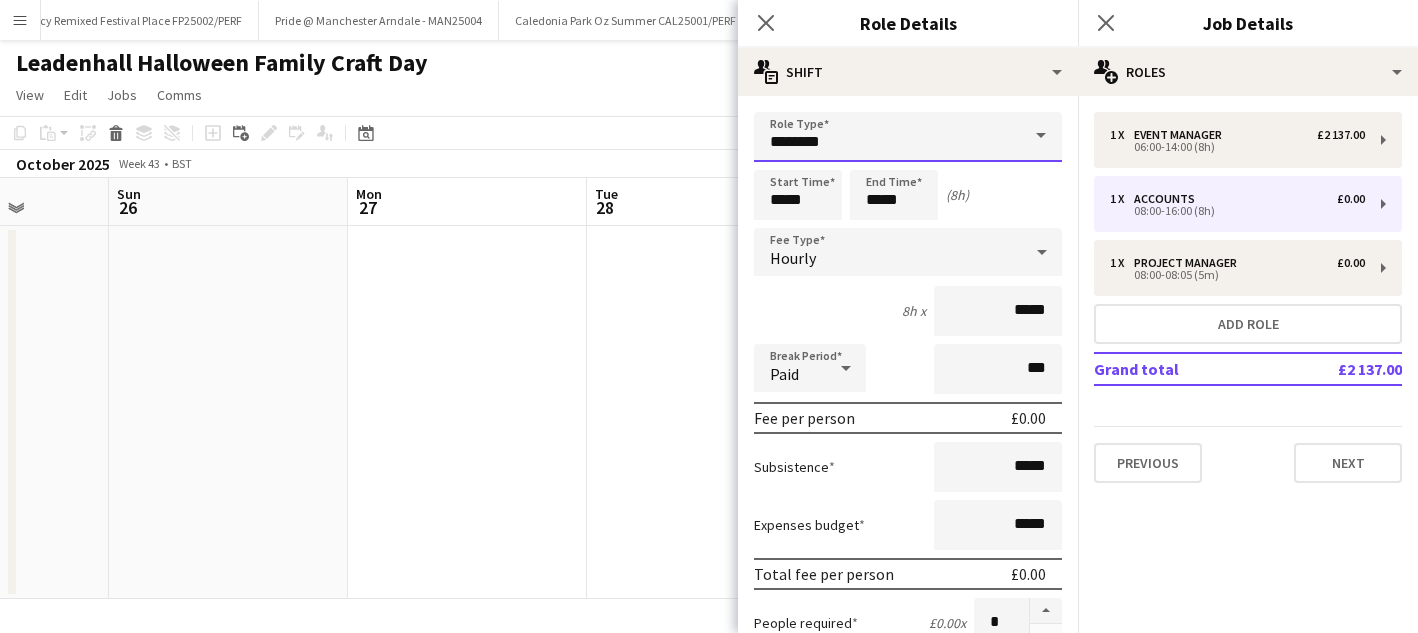 click on "********" at bounding box center (908, 137) 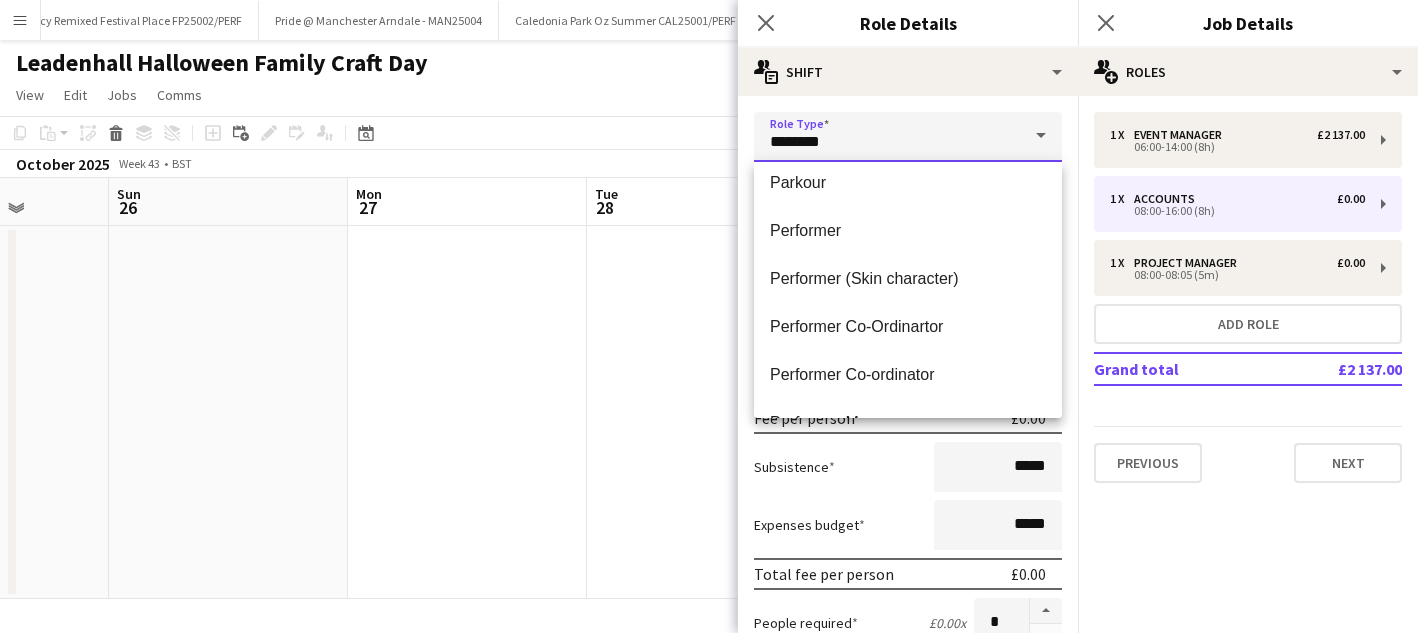 scroll, scrollTop: 2698, scrollLeft: 0, axis: vertical 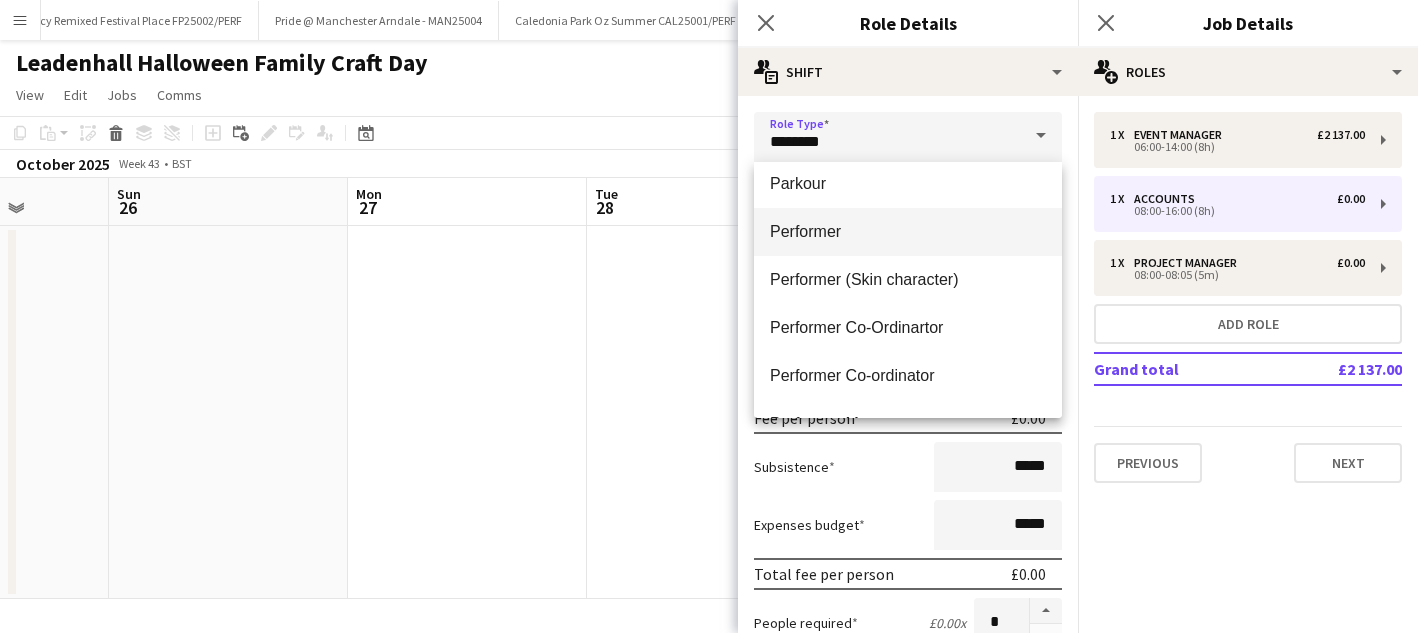 click on "Performer" at bounding box center (908, 231) 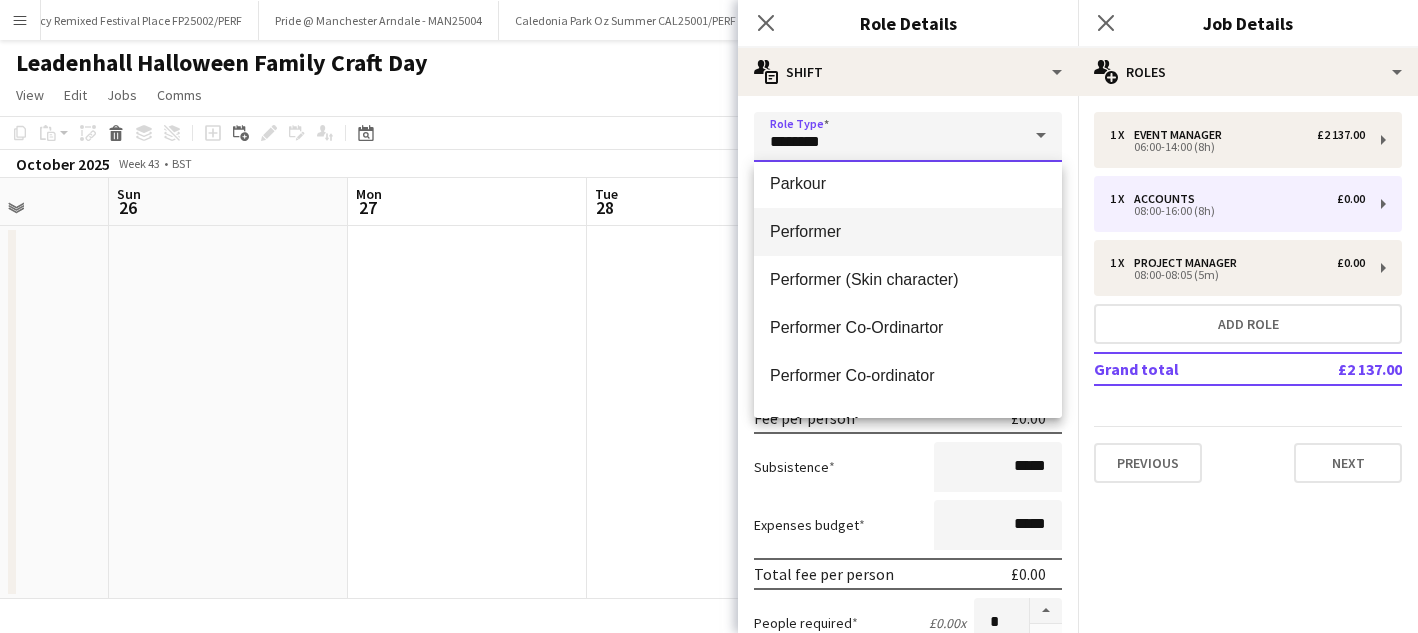 type on "*********" 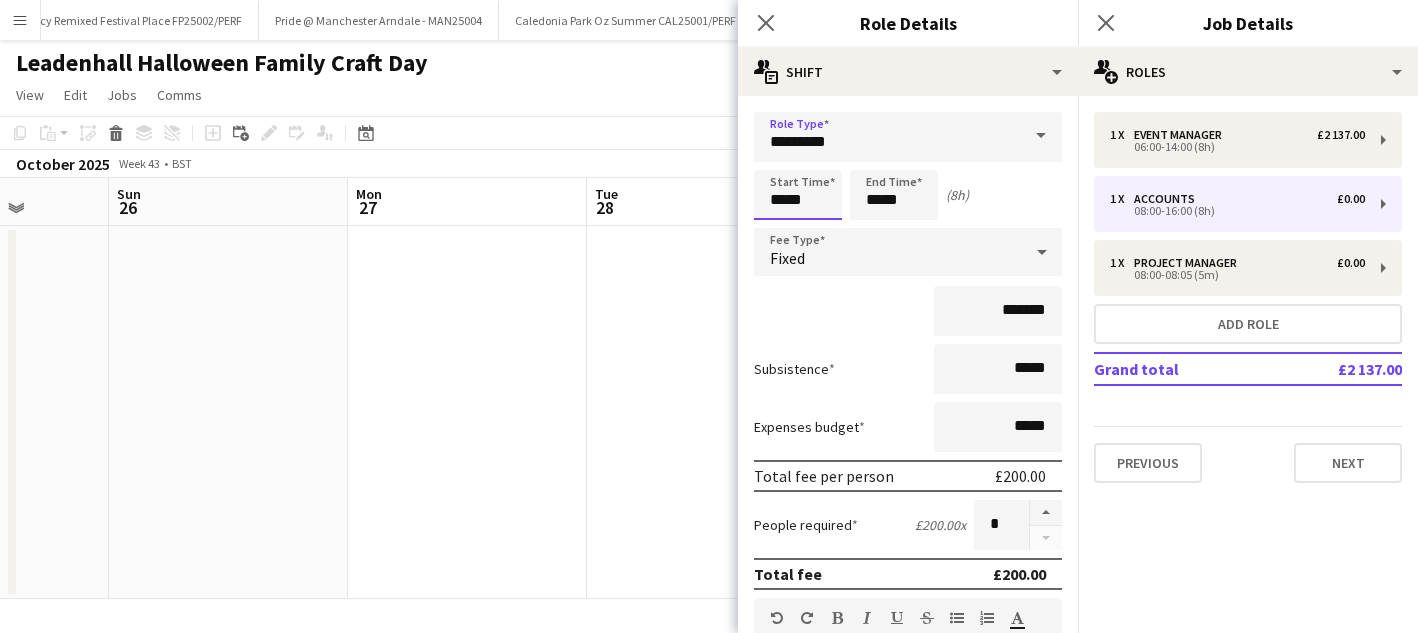click on "*****" at bounding box center (798, 195) 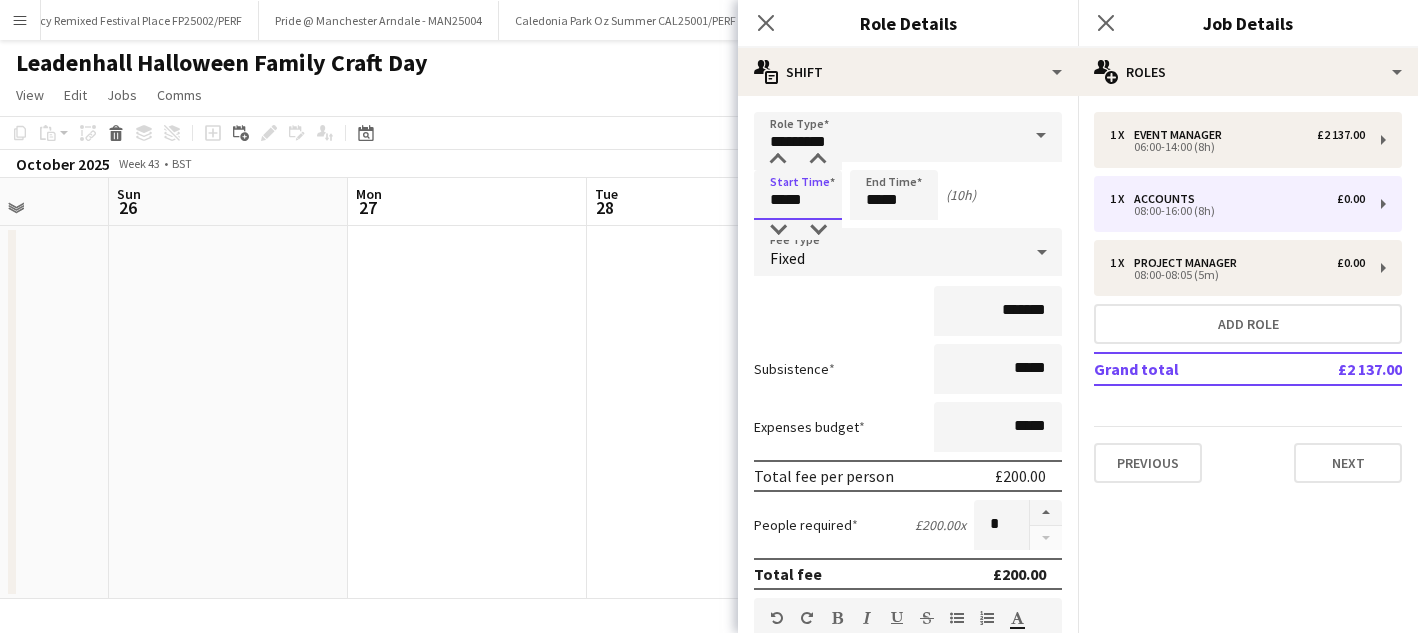 type on "*****" 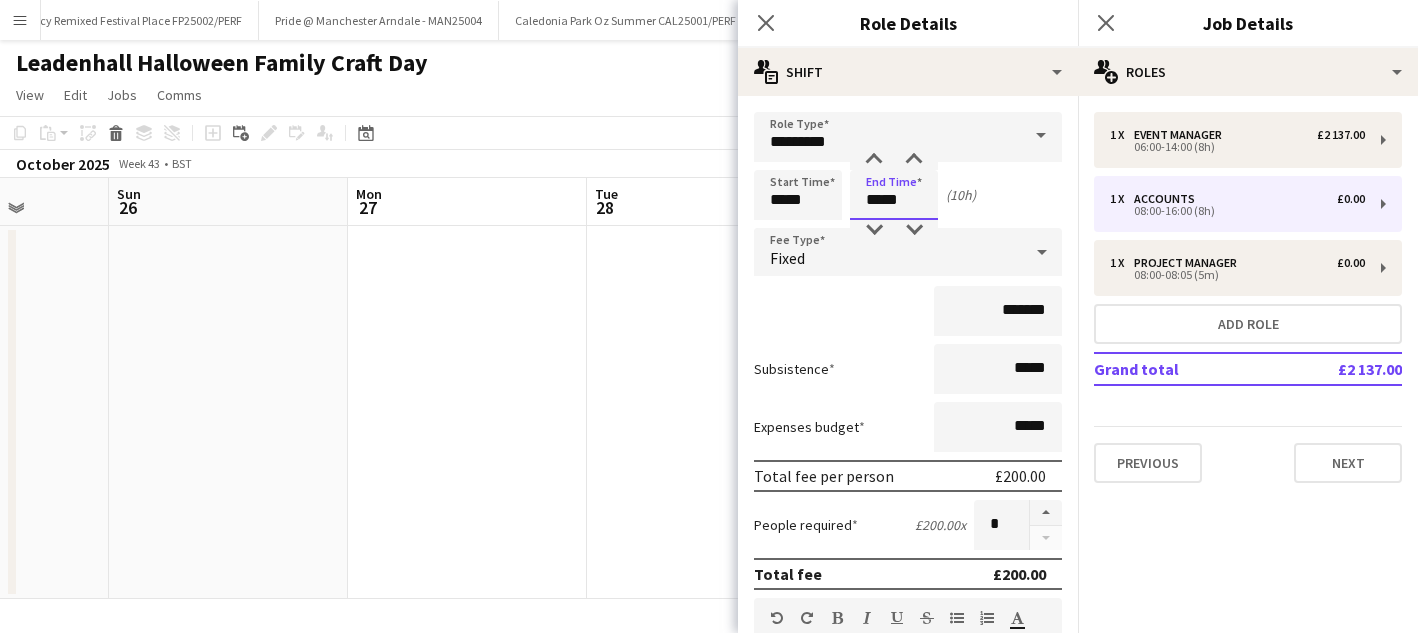 click on "*****" at bounding box center [894, 195] 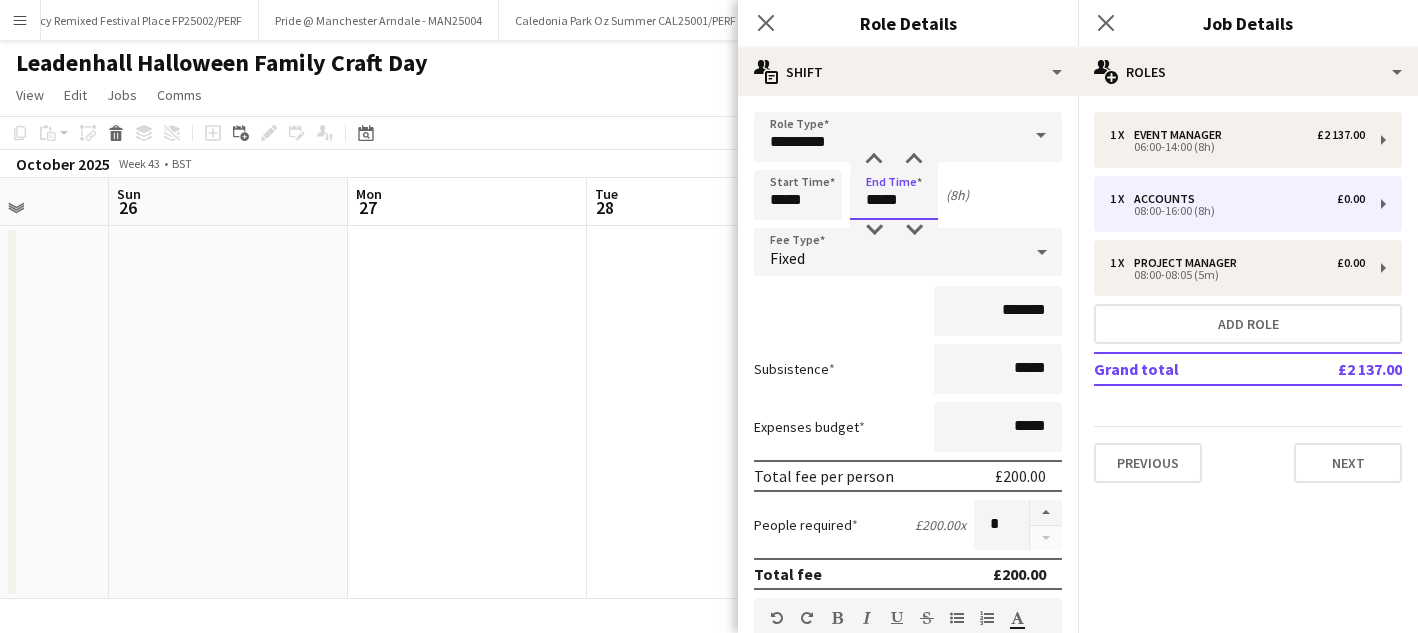 type on "*****" 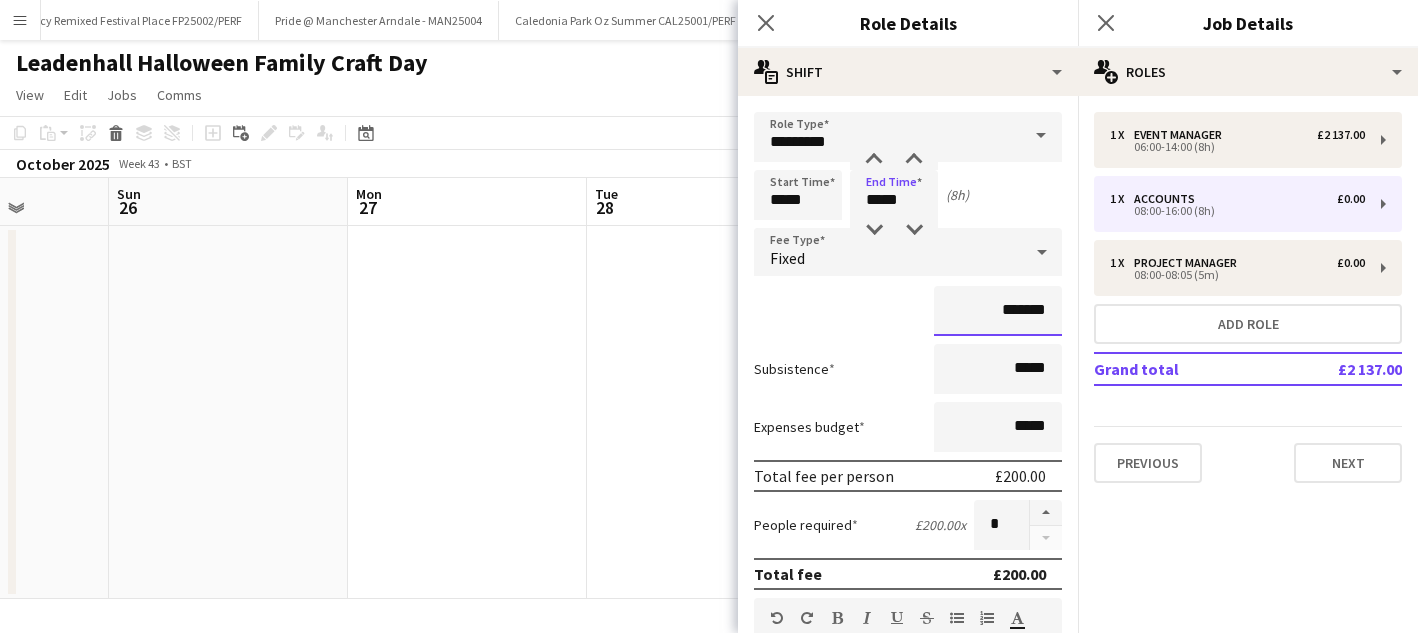 click on "*******" at bounding box center [998, 311] 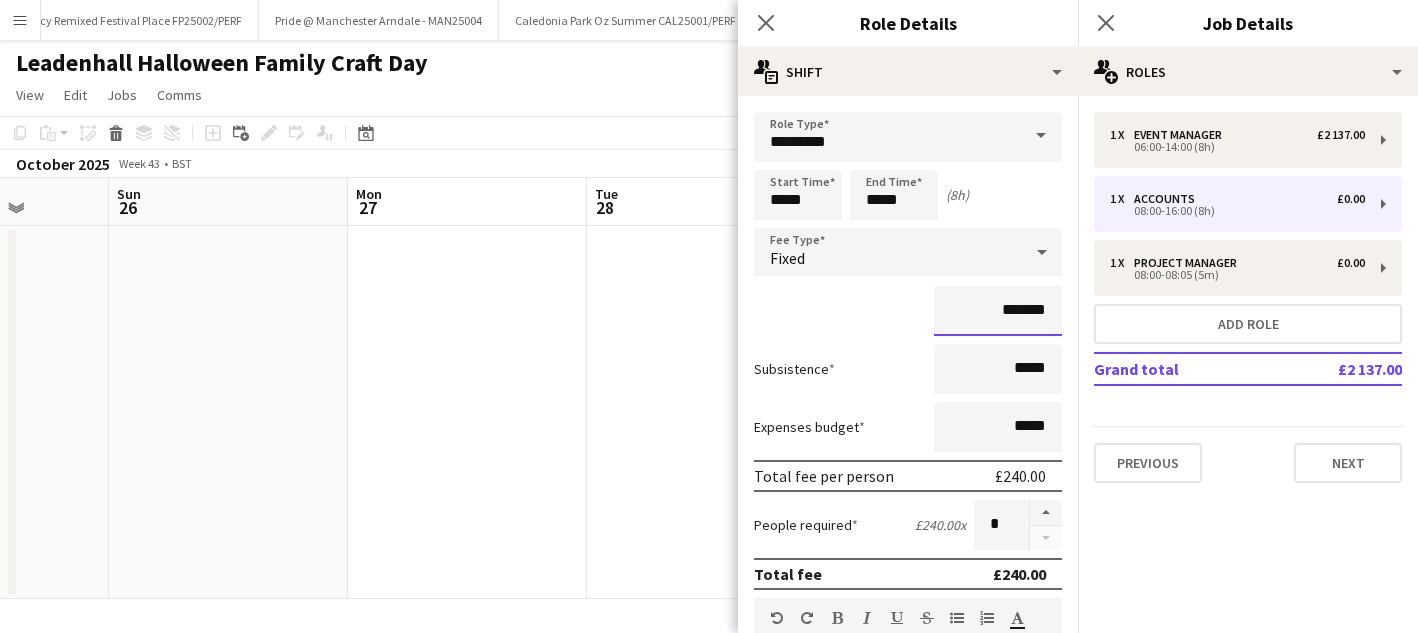 type on "*******" 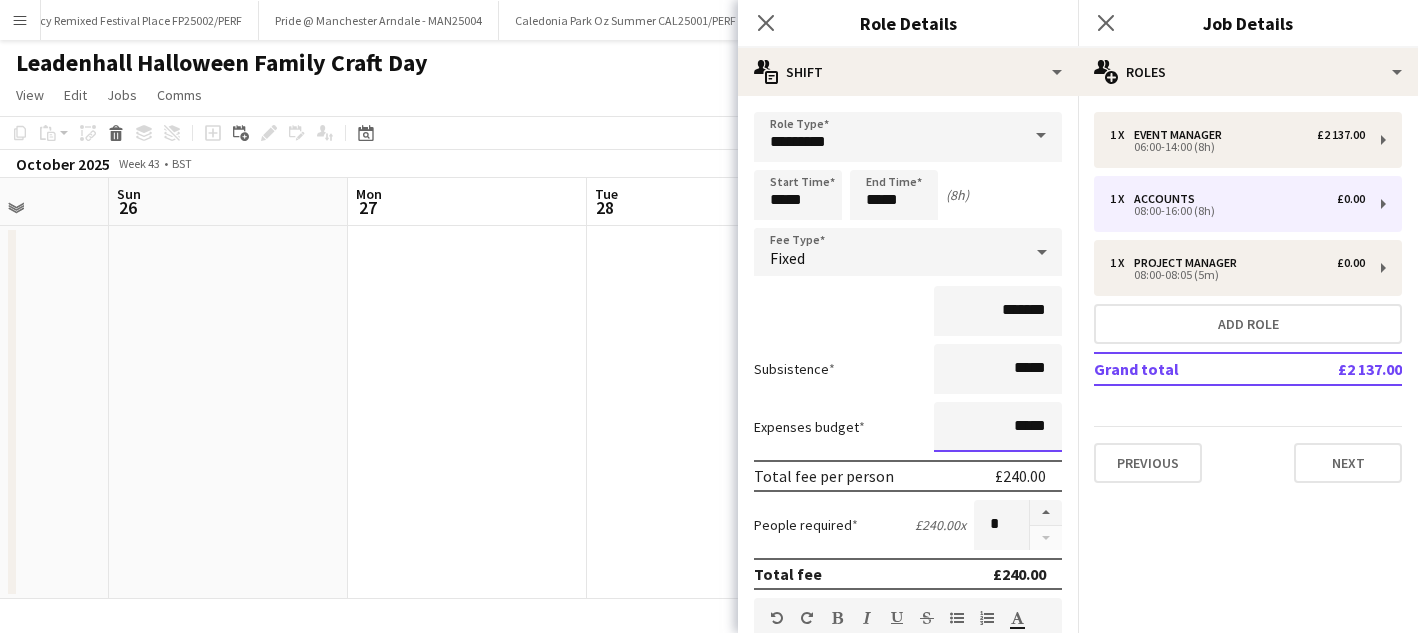 click on "*****" at bounding box center (998, 427) 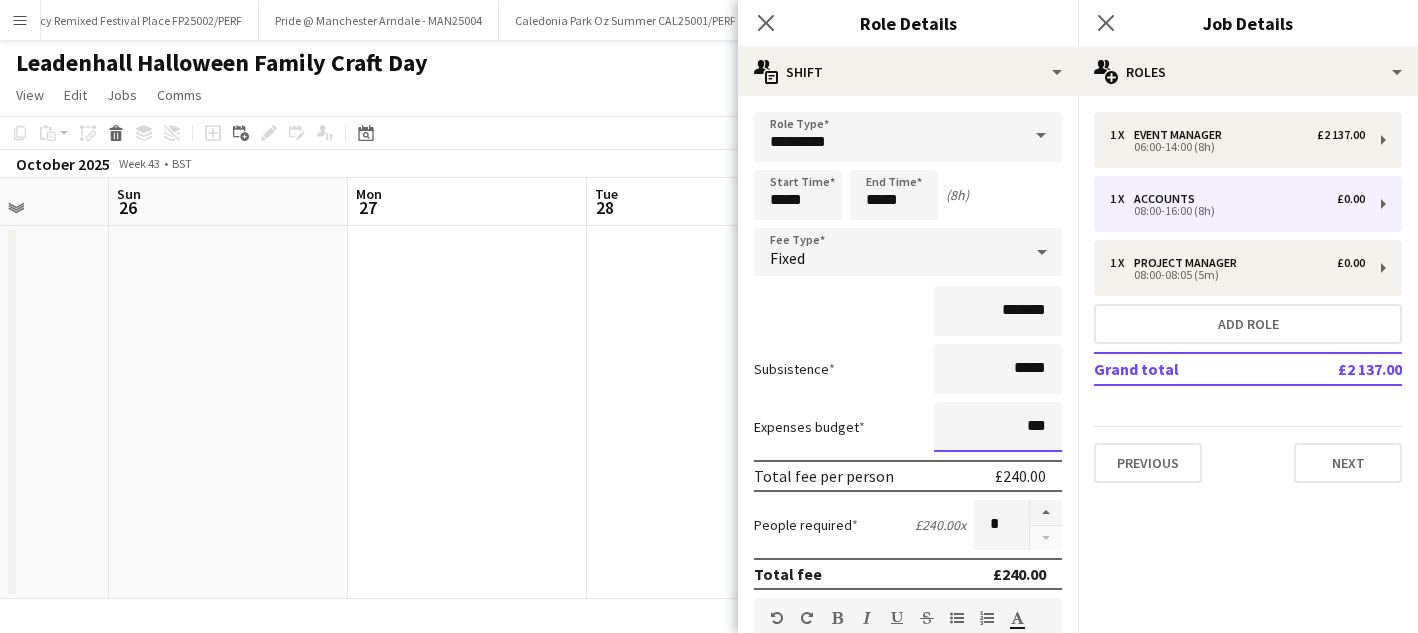 type on "**" 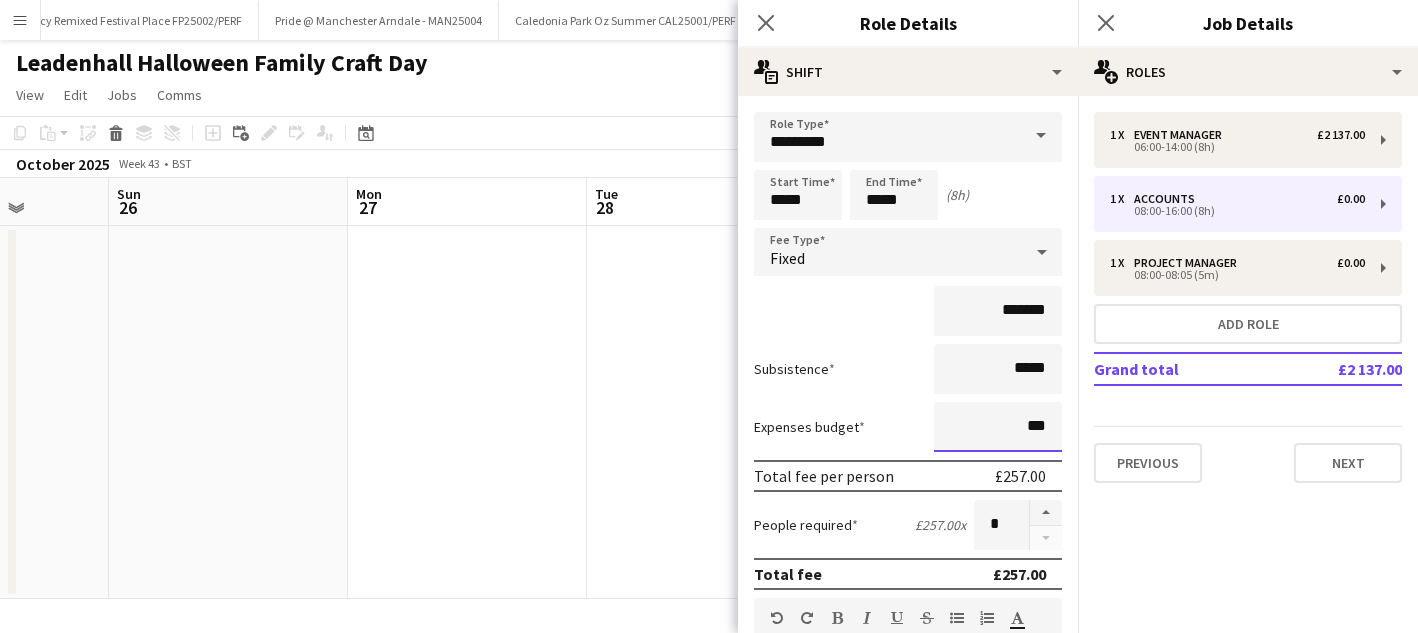 type on "***" 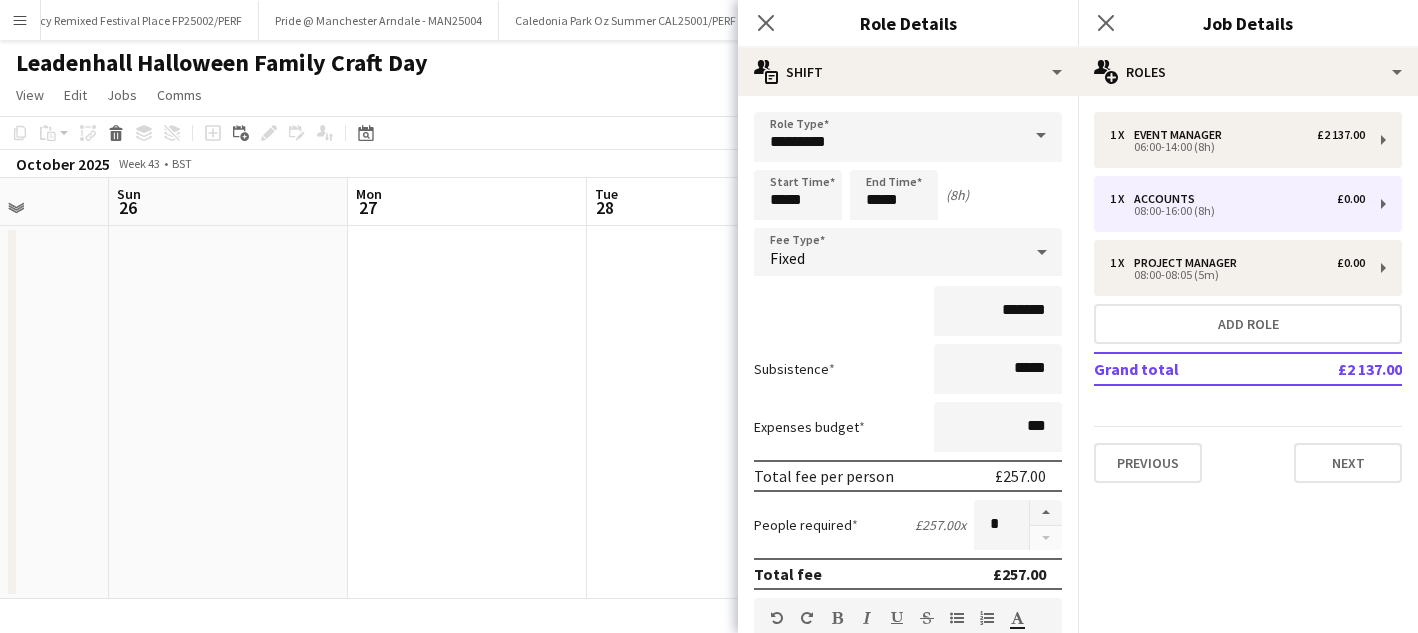 click on "Expenses budget  ***" at bounding box center (908, 427) 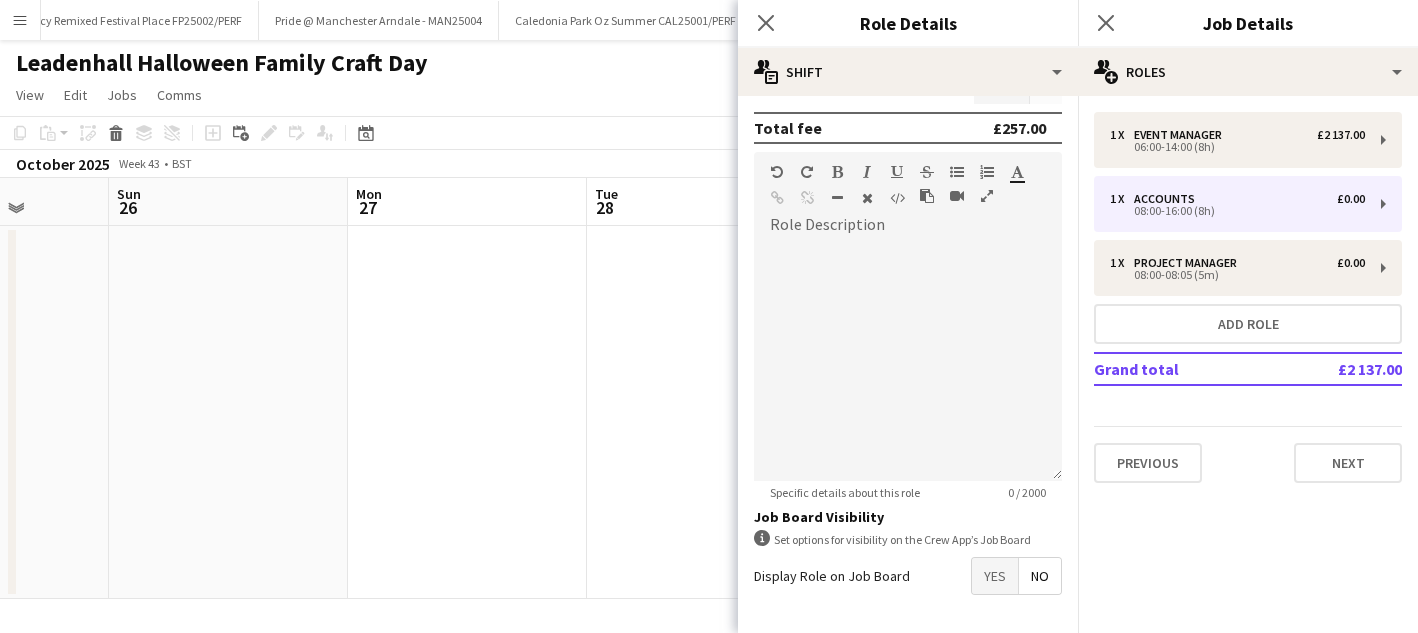 scroll, scrollTop: 521, scrollLeft: 0, axis: vertical 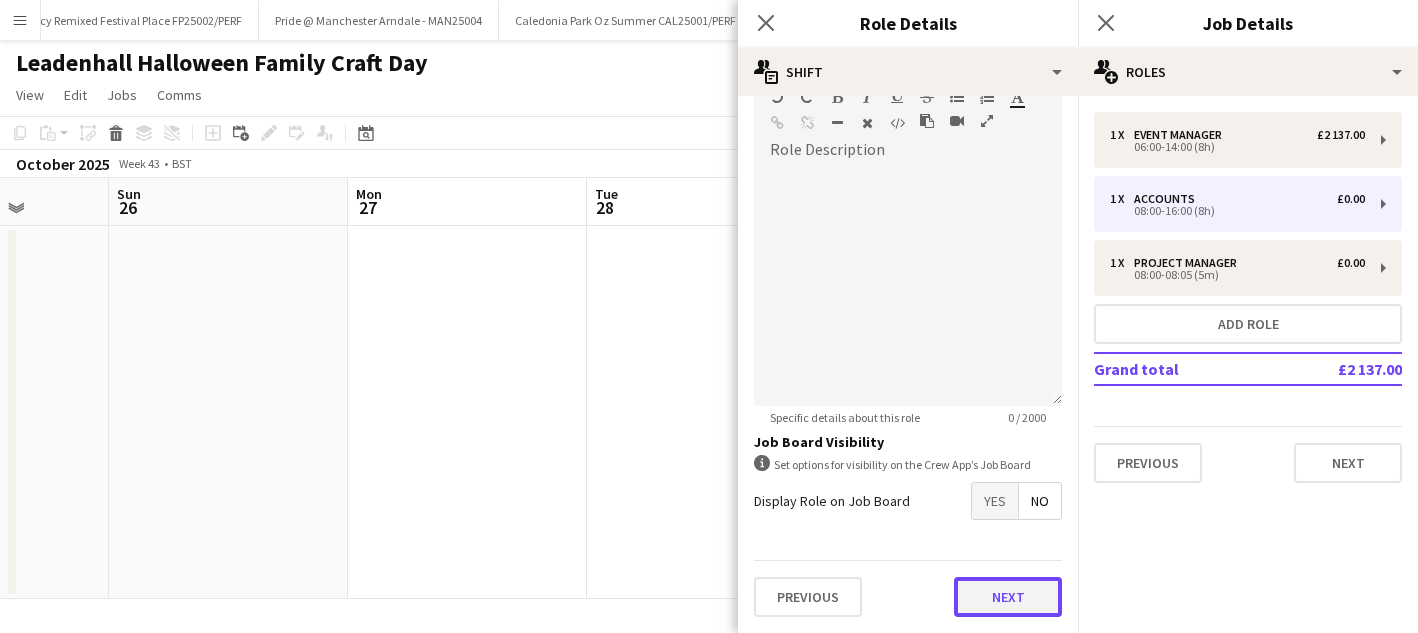 click on "Next" at bounding box center (1008, 597) 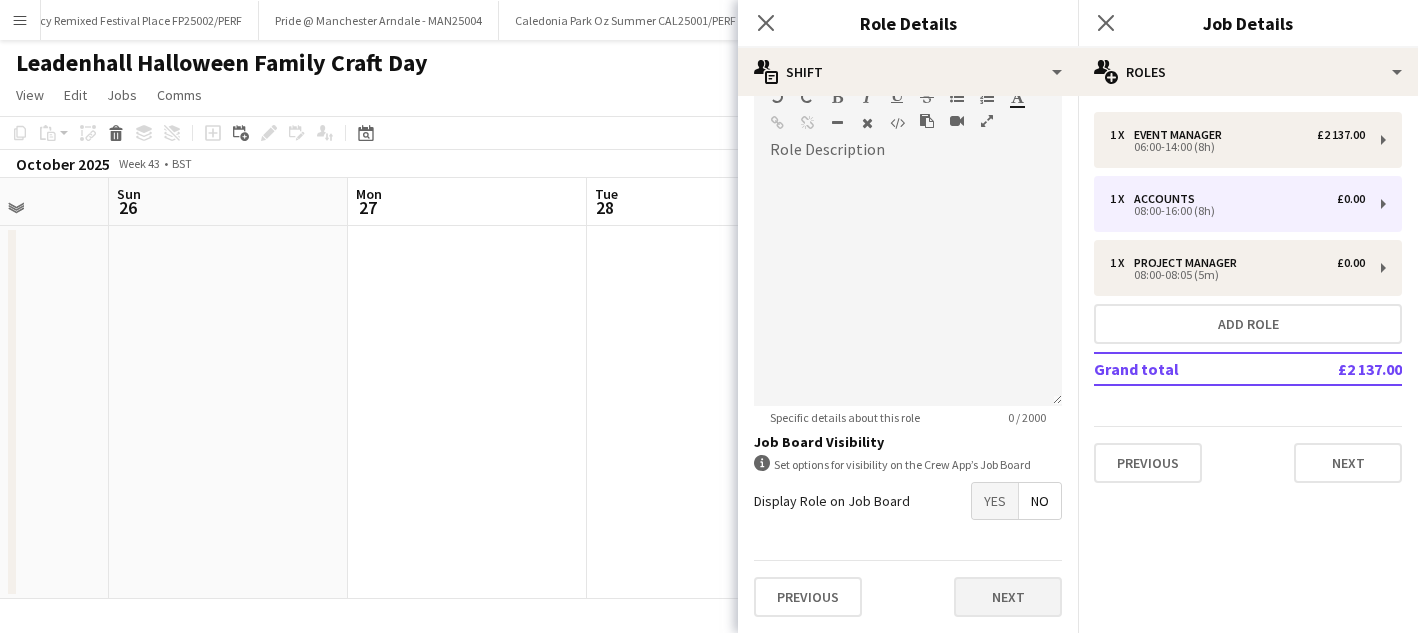 scroll, scrollTop: 0, scrollLeft: 0, axis: both 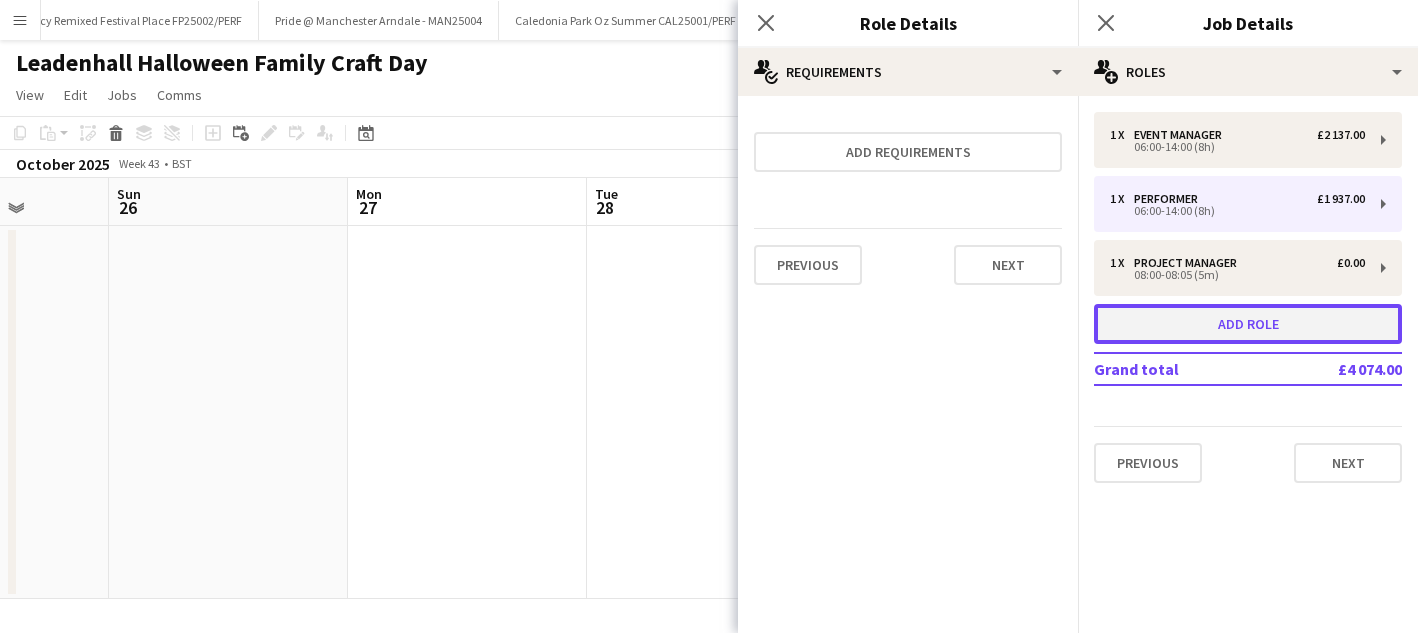 click on "Add role" at bounding box center (1248, 324) 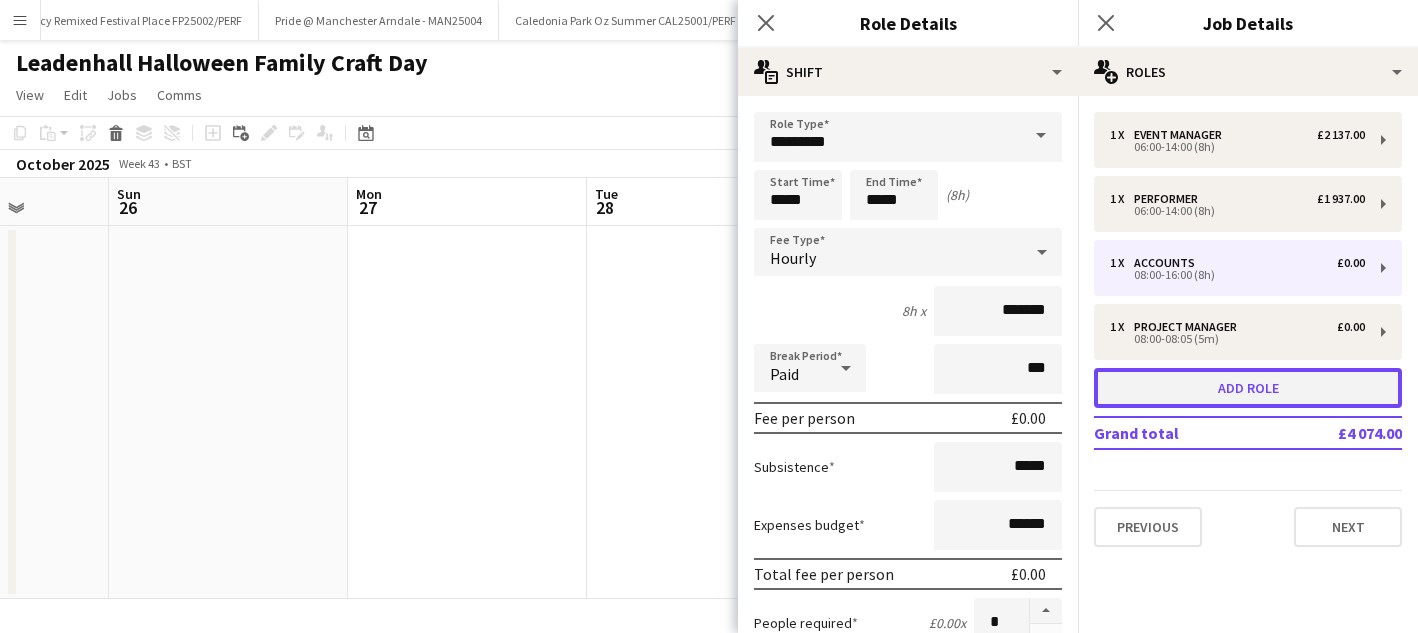 type on "********" 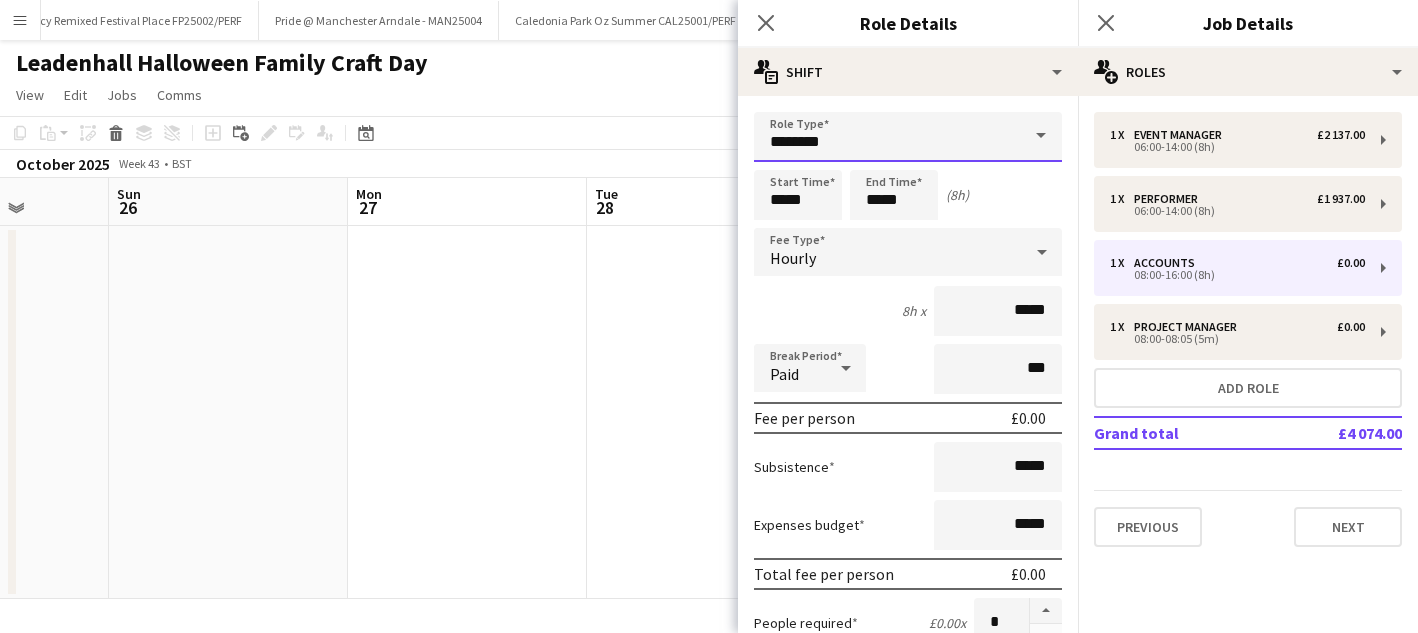 click on "********" at bounding box center [908, 137] 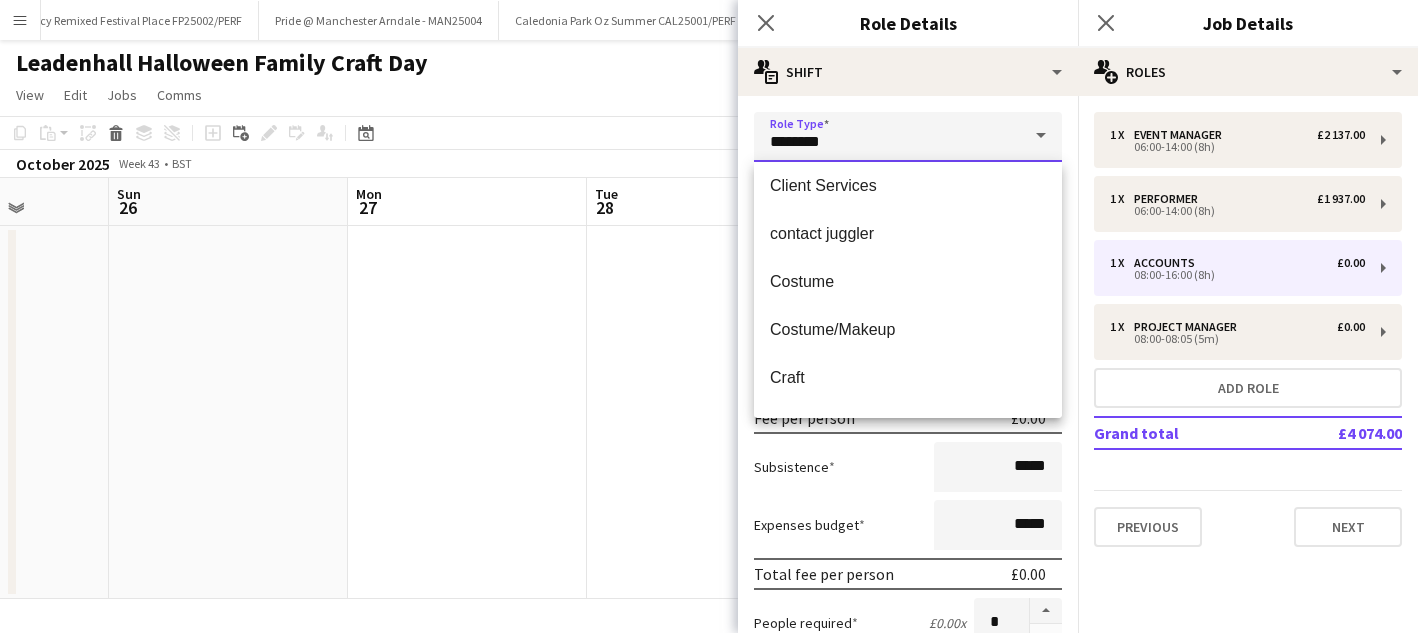 scroll, scrollTop: 480, scrollLeft: 0, axis: vertical 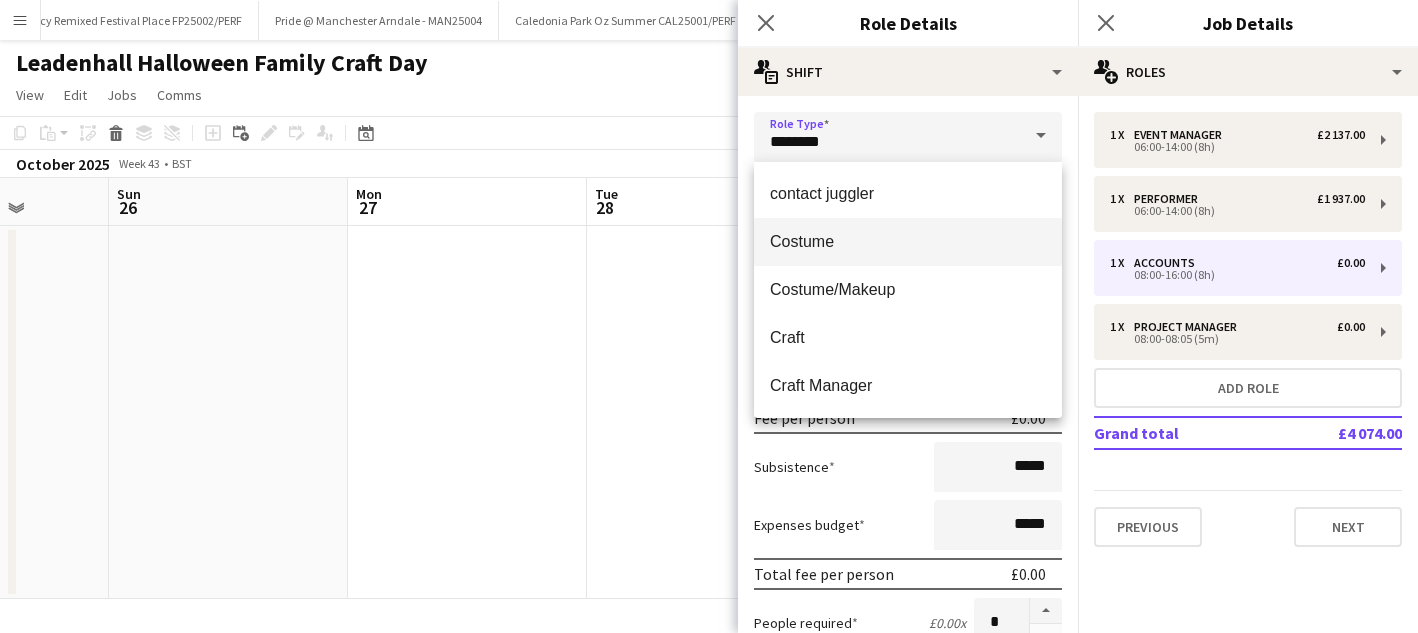 click on "Costume" at bounding box center [908, 242] 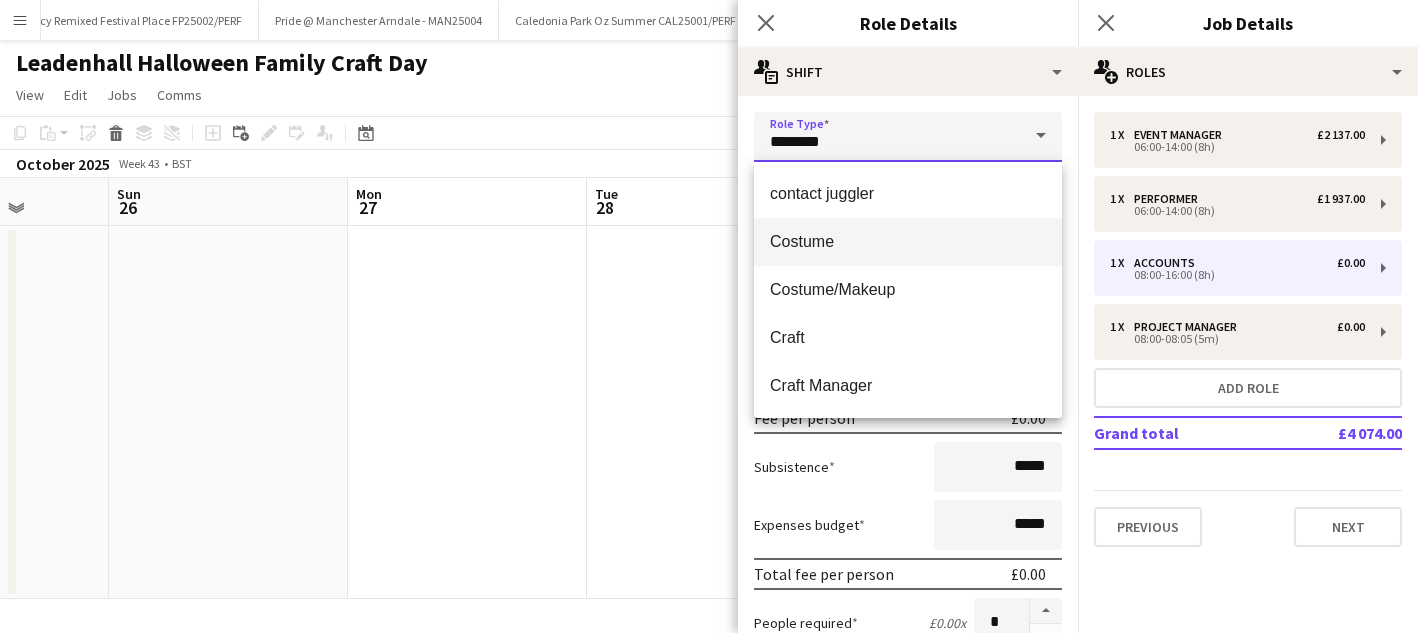 type on "*******" 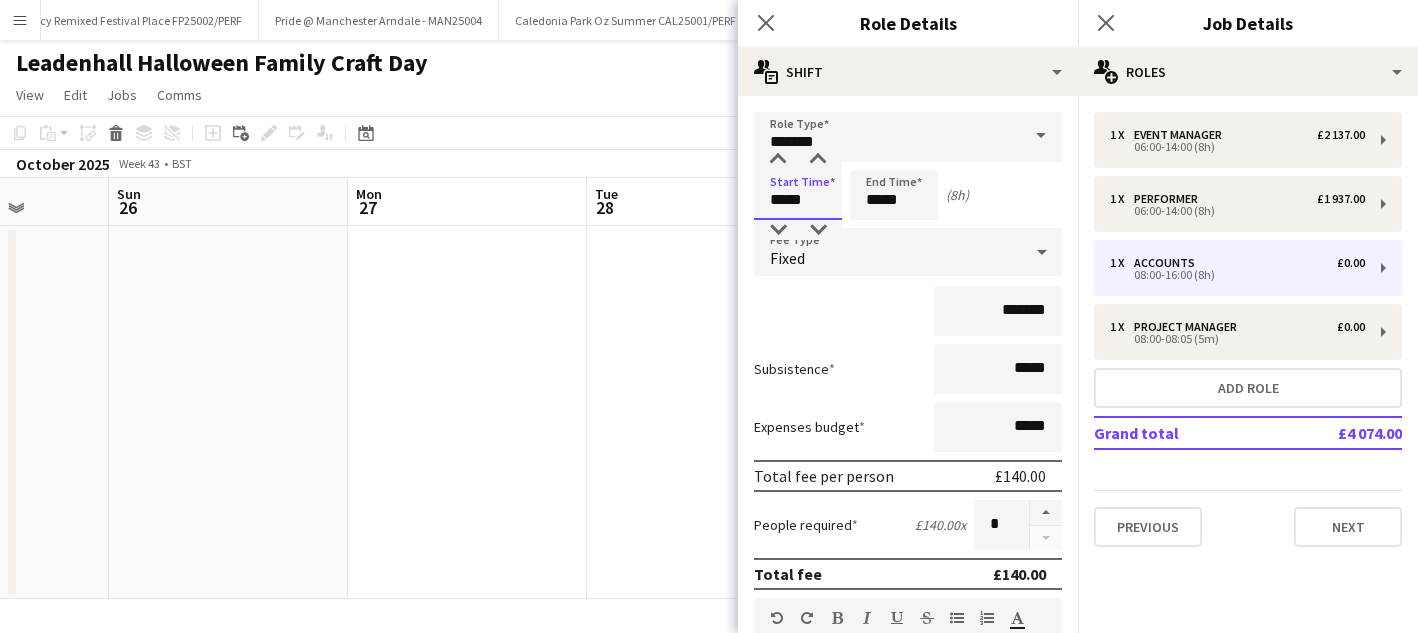 click on "*****" at bounding box center [798, 195] 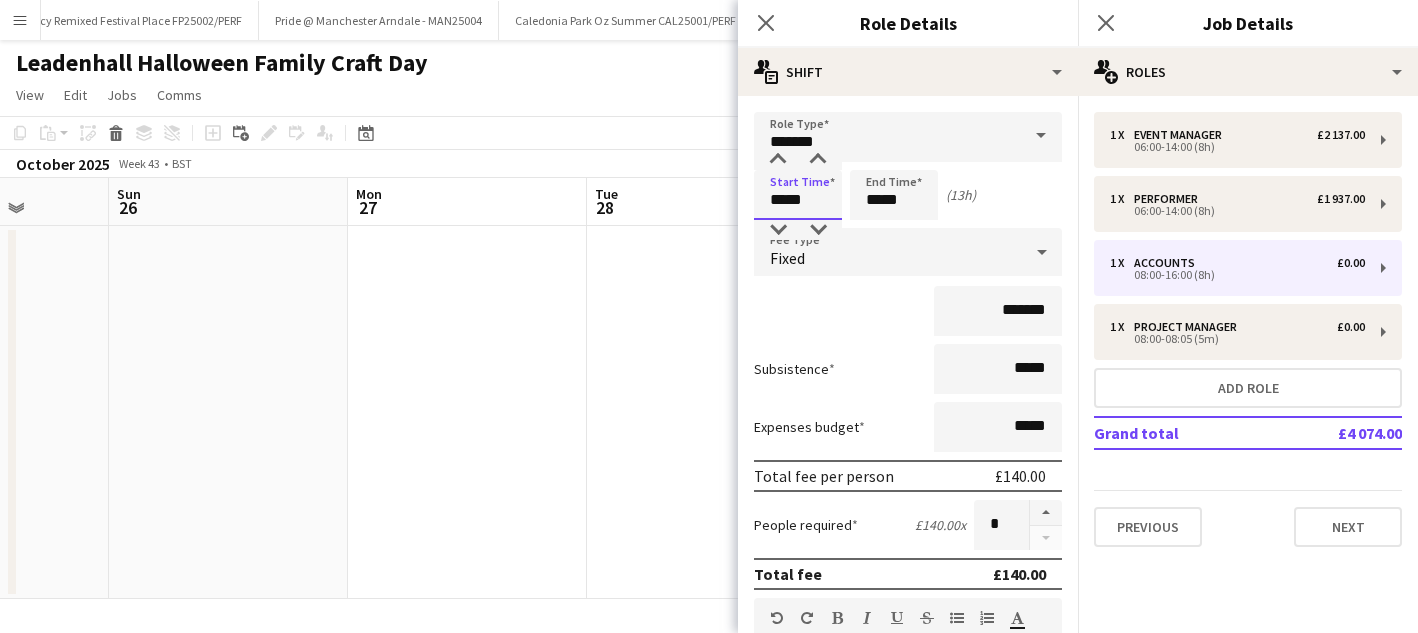 type on "*****" 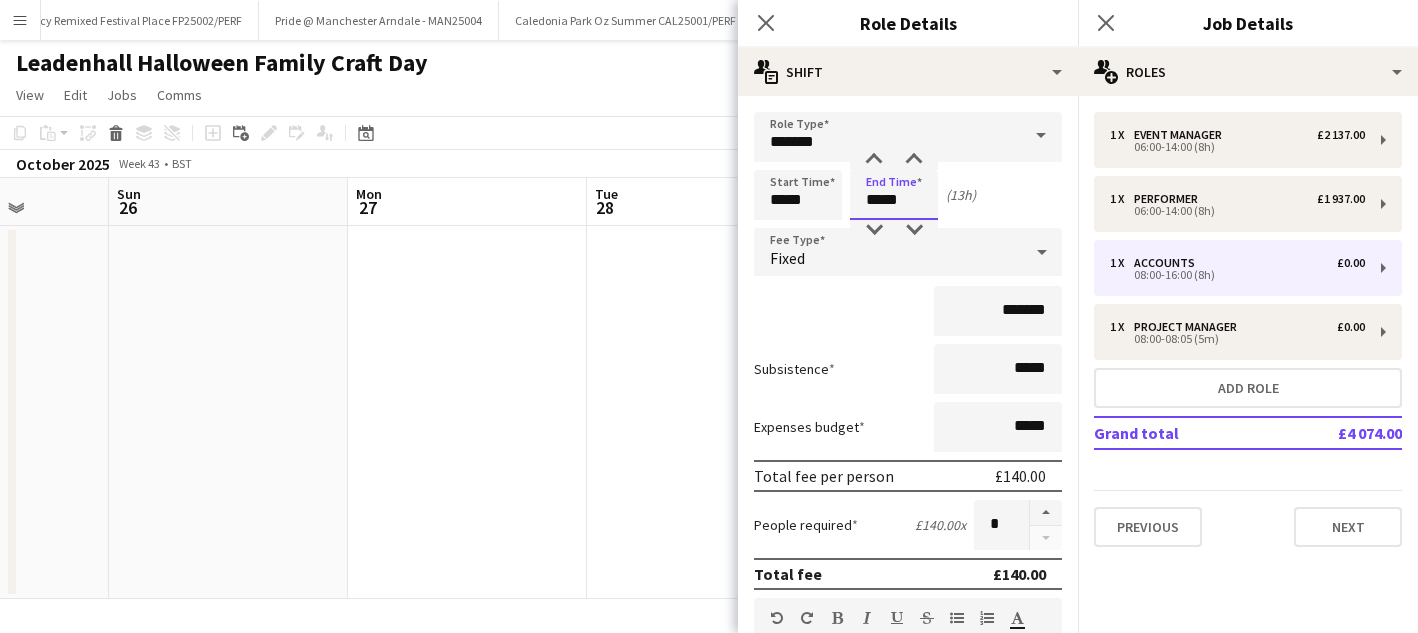 click on "*****" at bounding box center [894, 195] 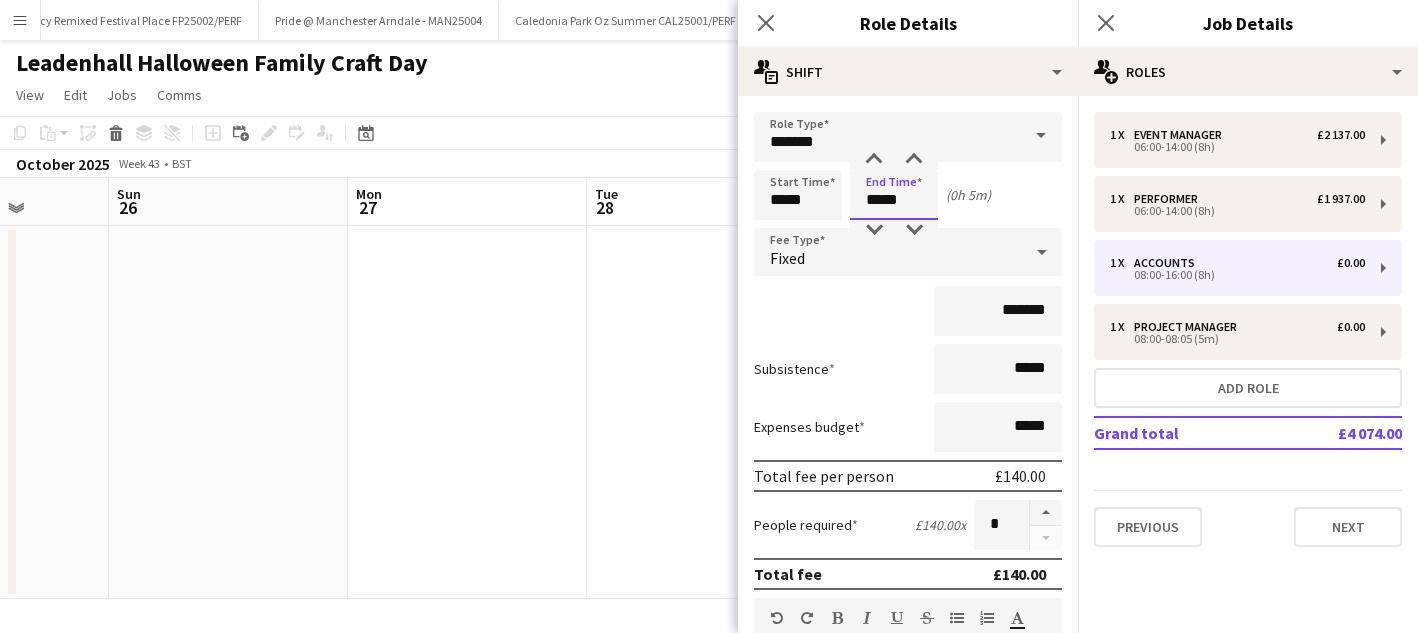 type on "*****" 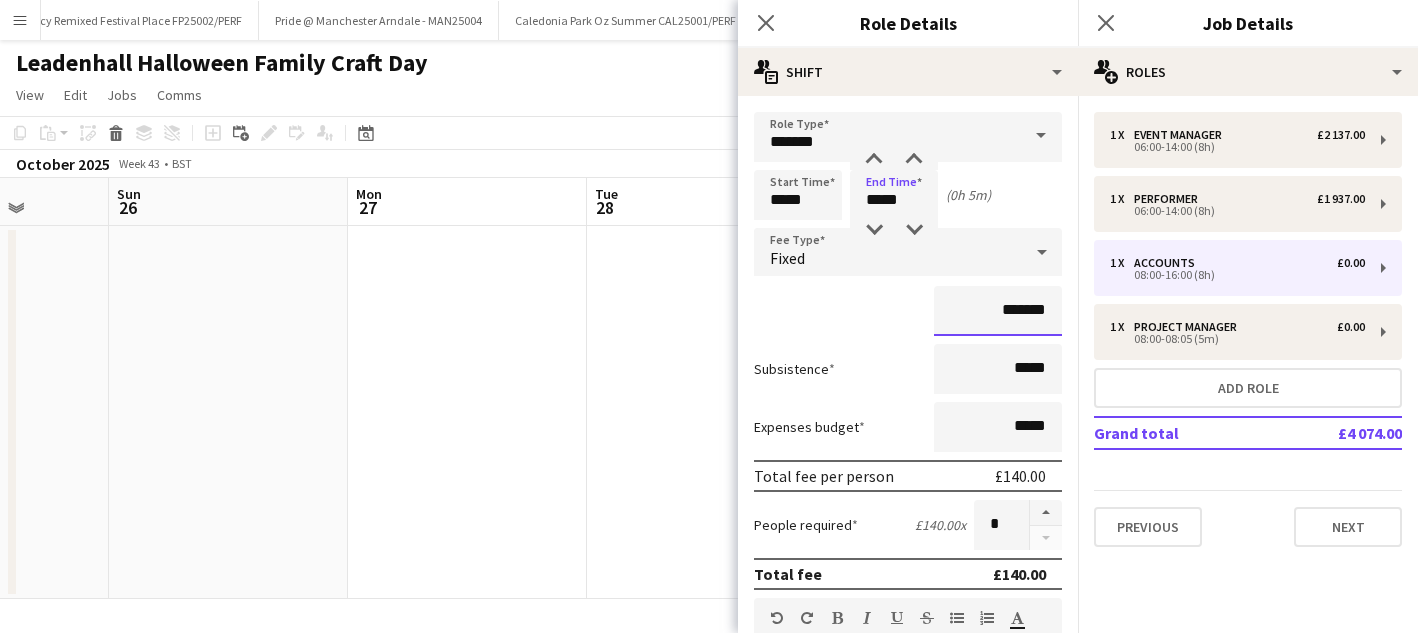 click on "*******" at bounding box center (998, 311) 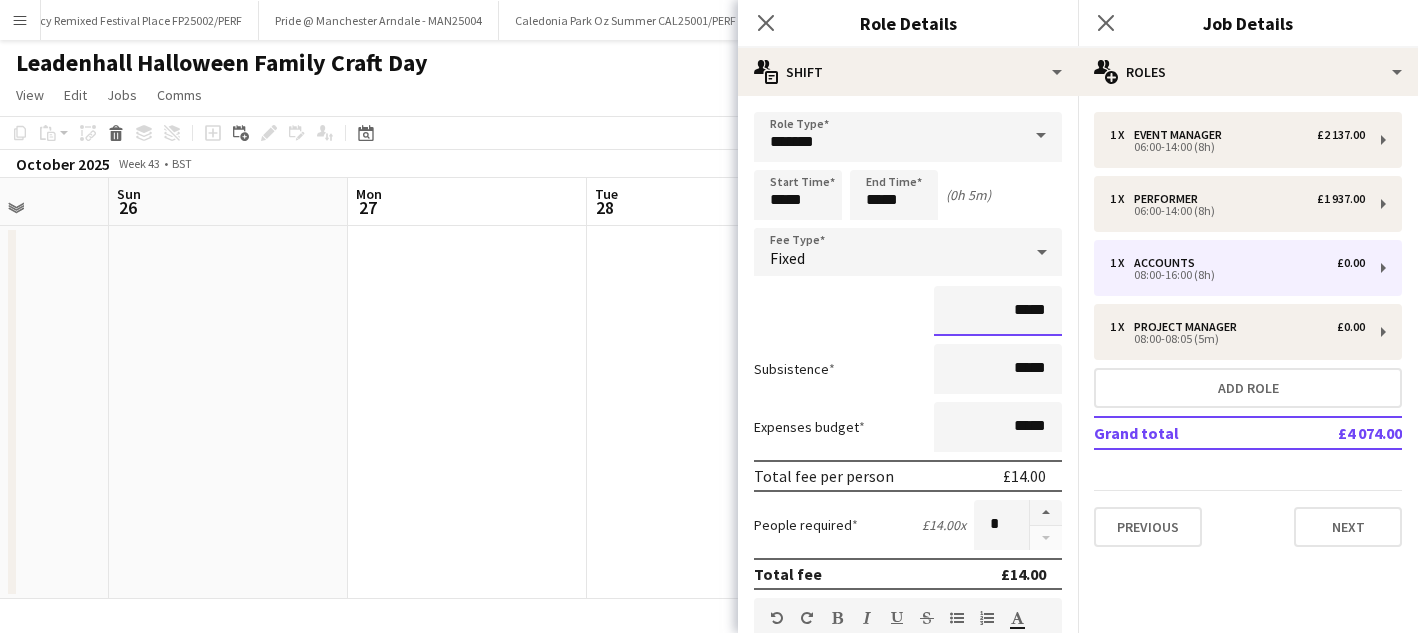 type on "**" 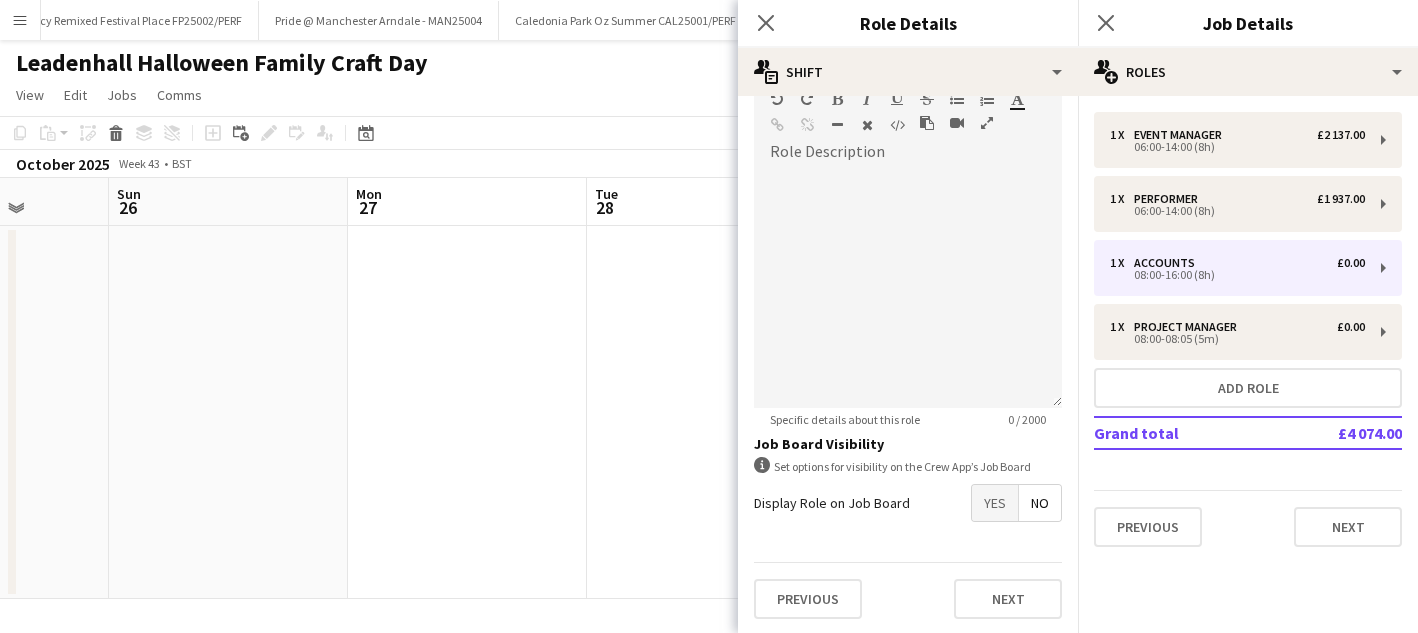 scroll, scrollTop: 521, scrollLeft: 0, axis: vertical 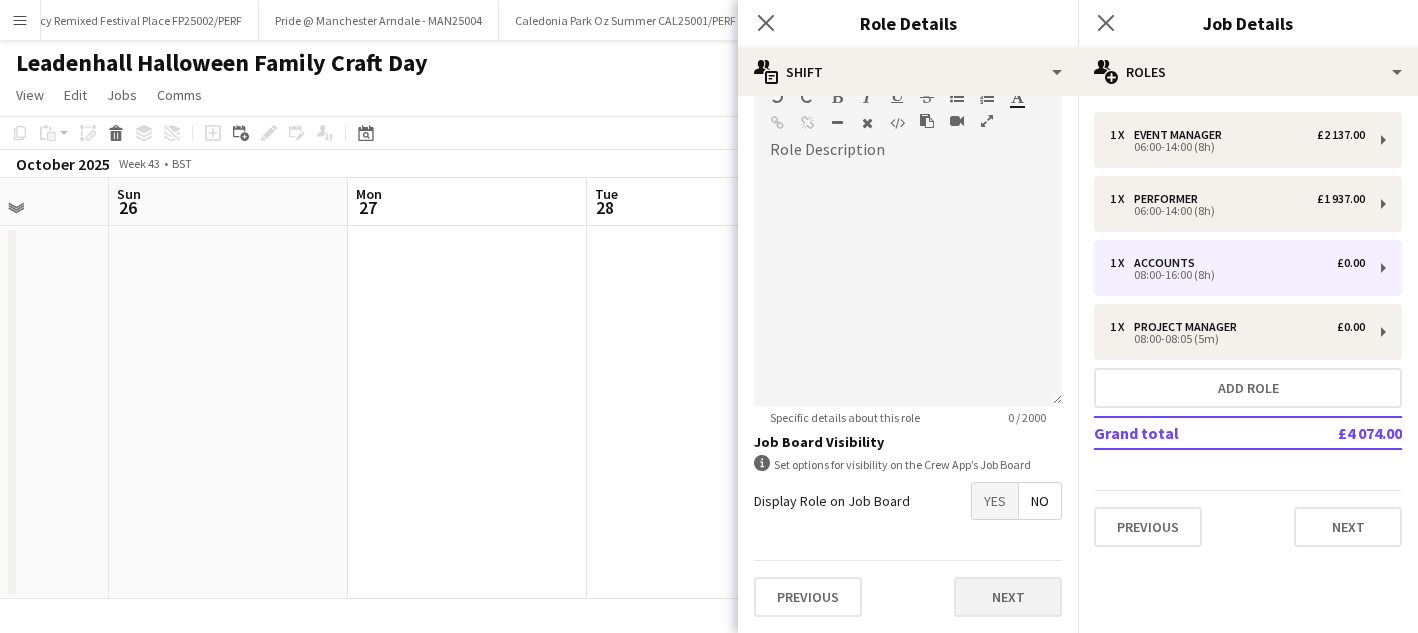 type on "**" 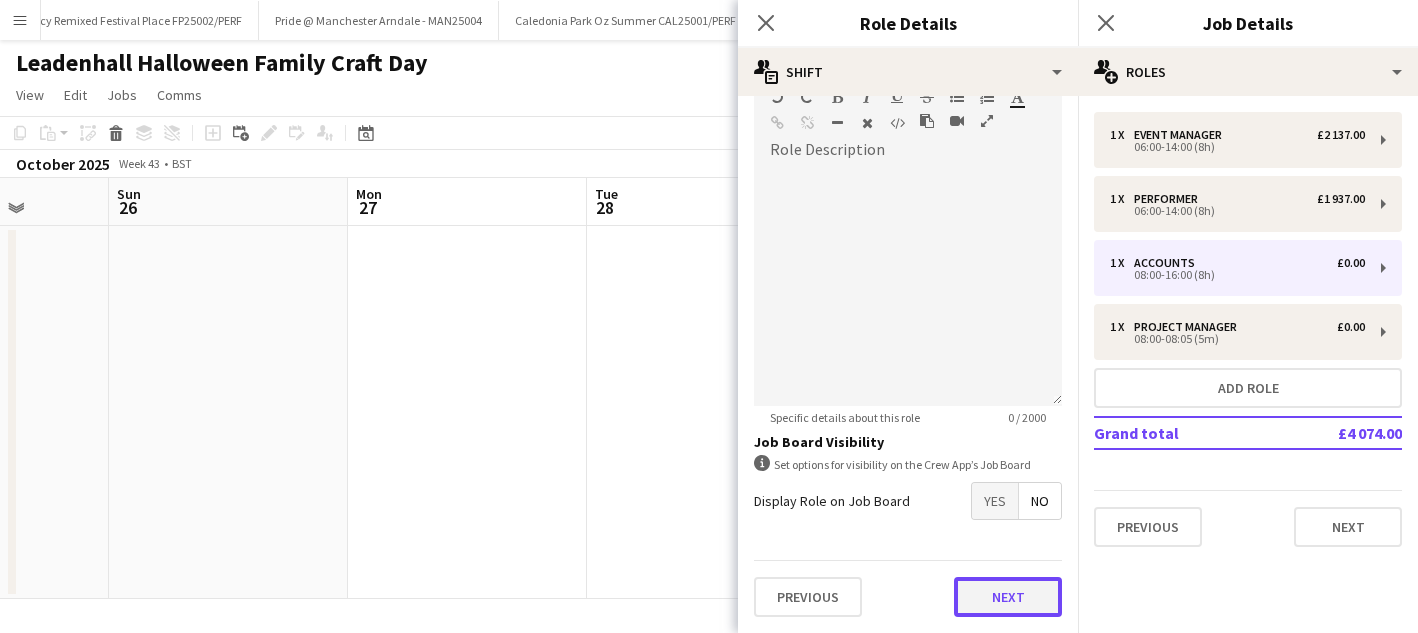 click on "Next" at bounding box center [1008, 597] 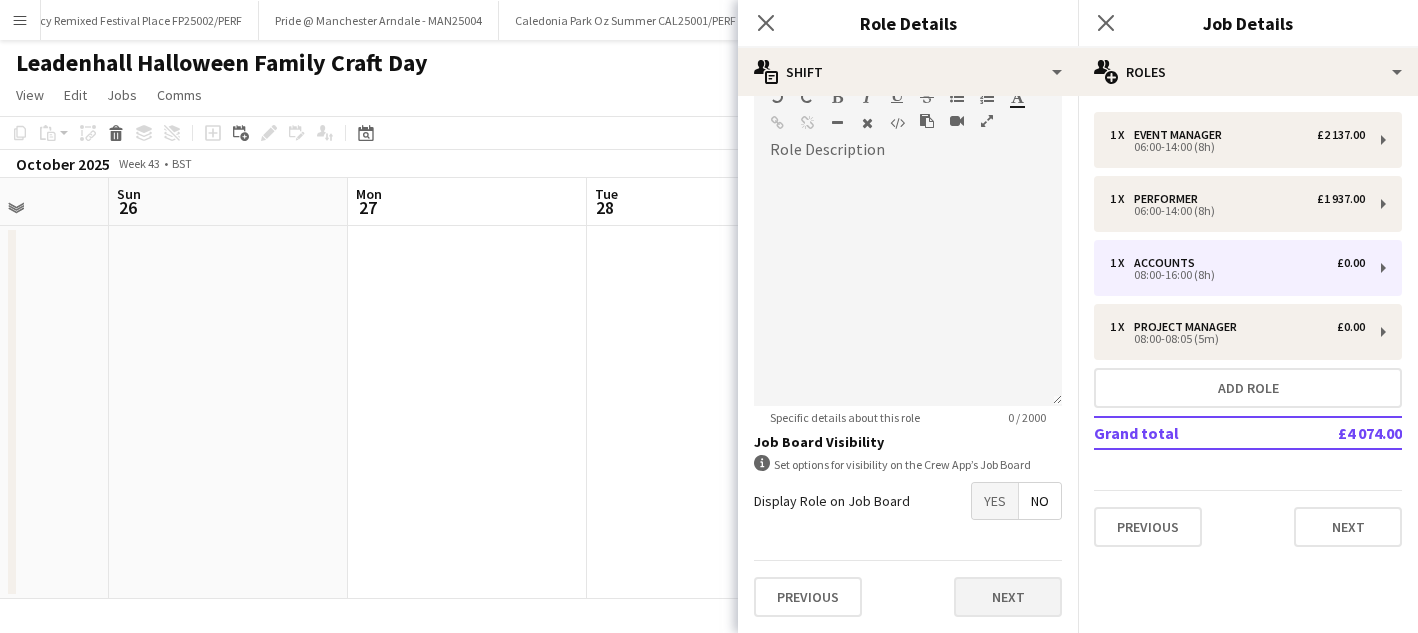 scroll, scrollTop: 0, scrollLeft: 0, axis: both 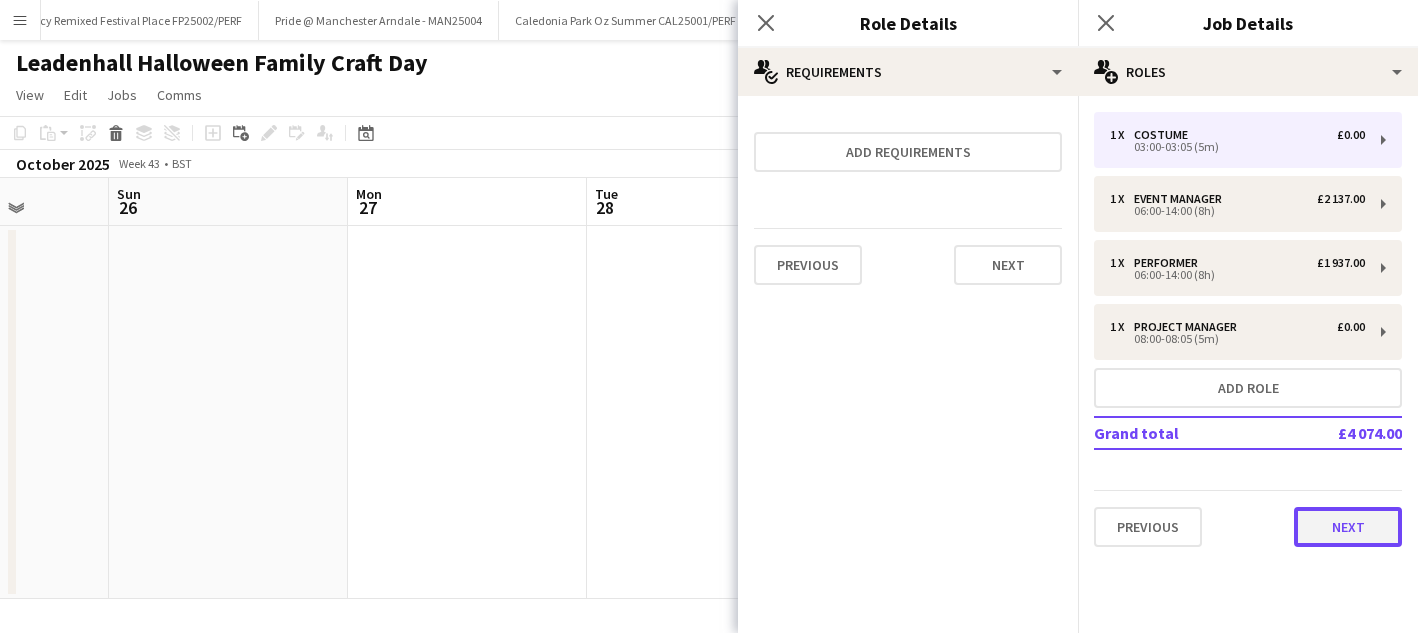 click on "Next" at bounding box center [1348, 527] 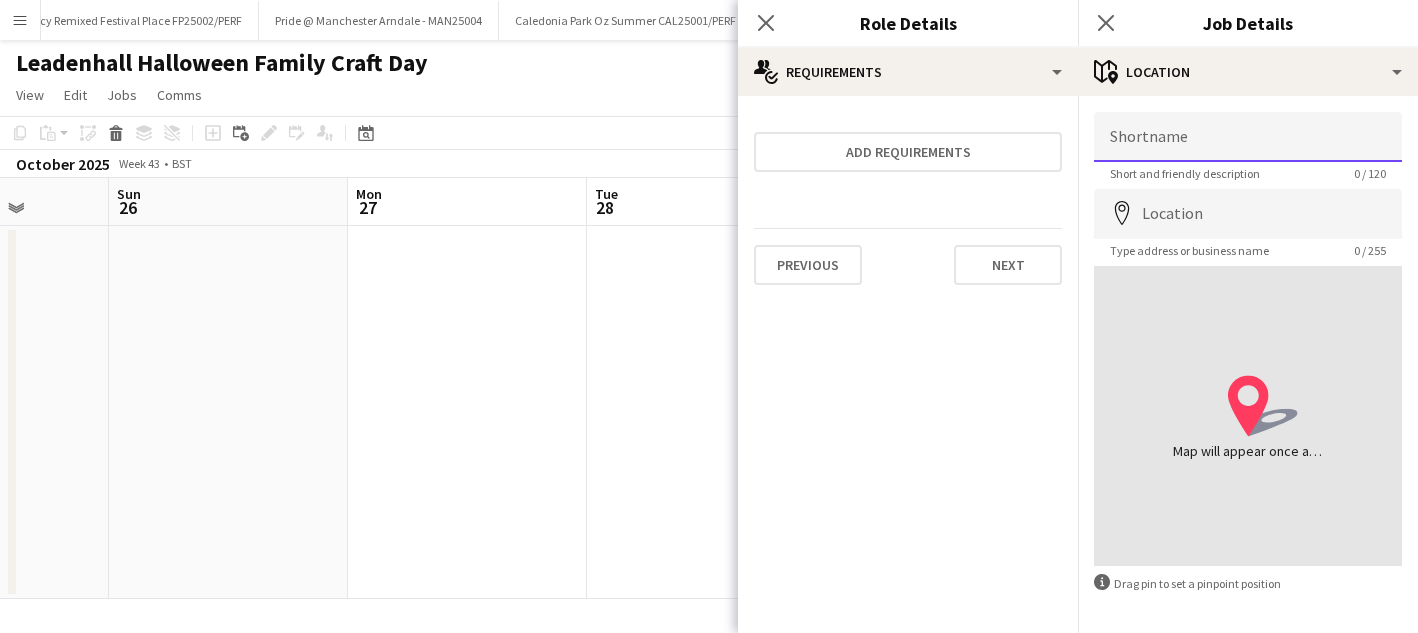 click on "Shortname" at bounding box center (1248, 137) 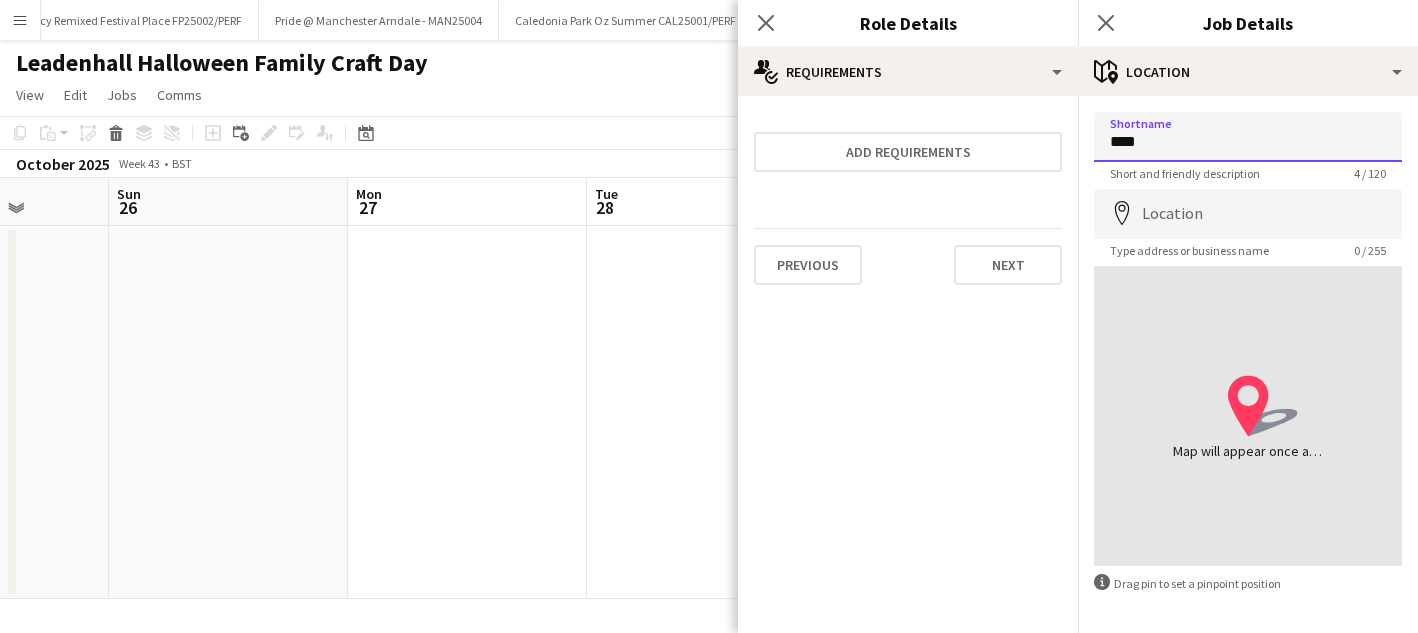 type on "**********" 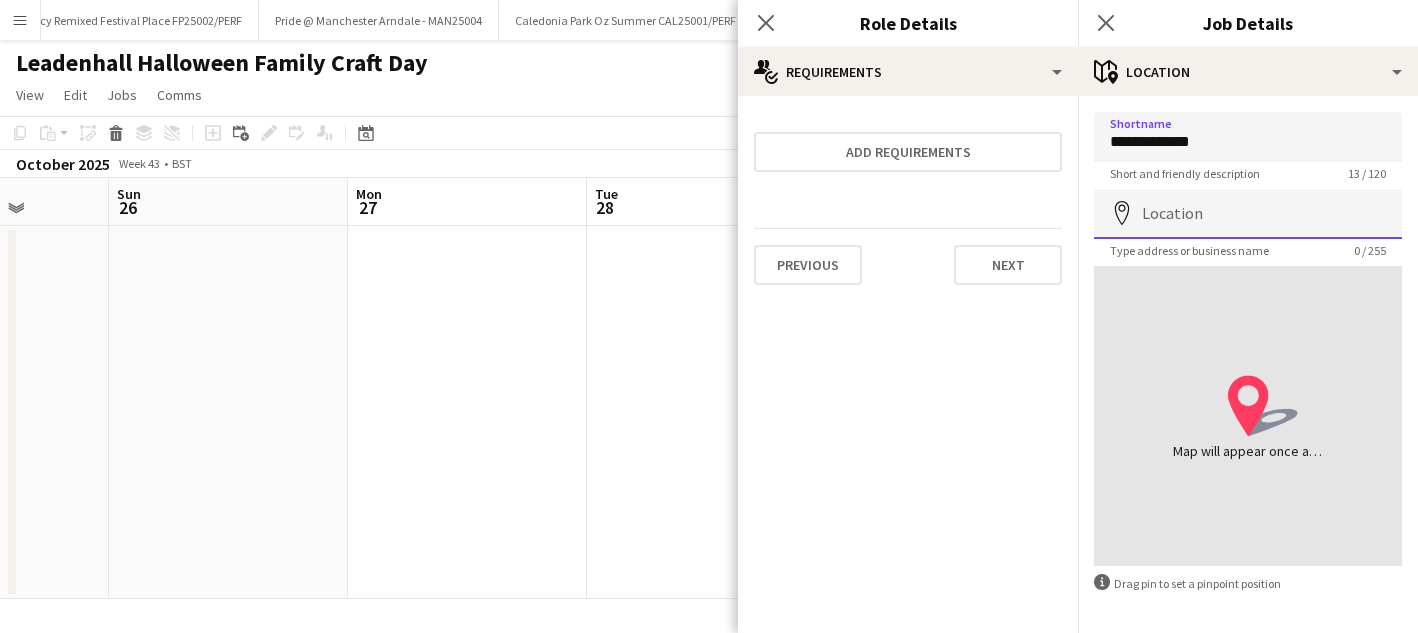 click on "Location" at bounding box center (1248, 214) 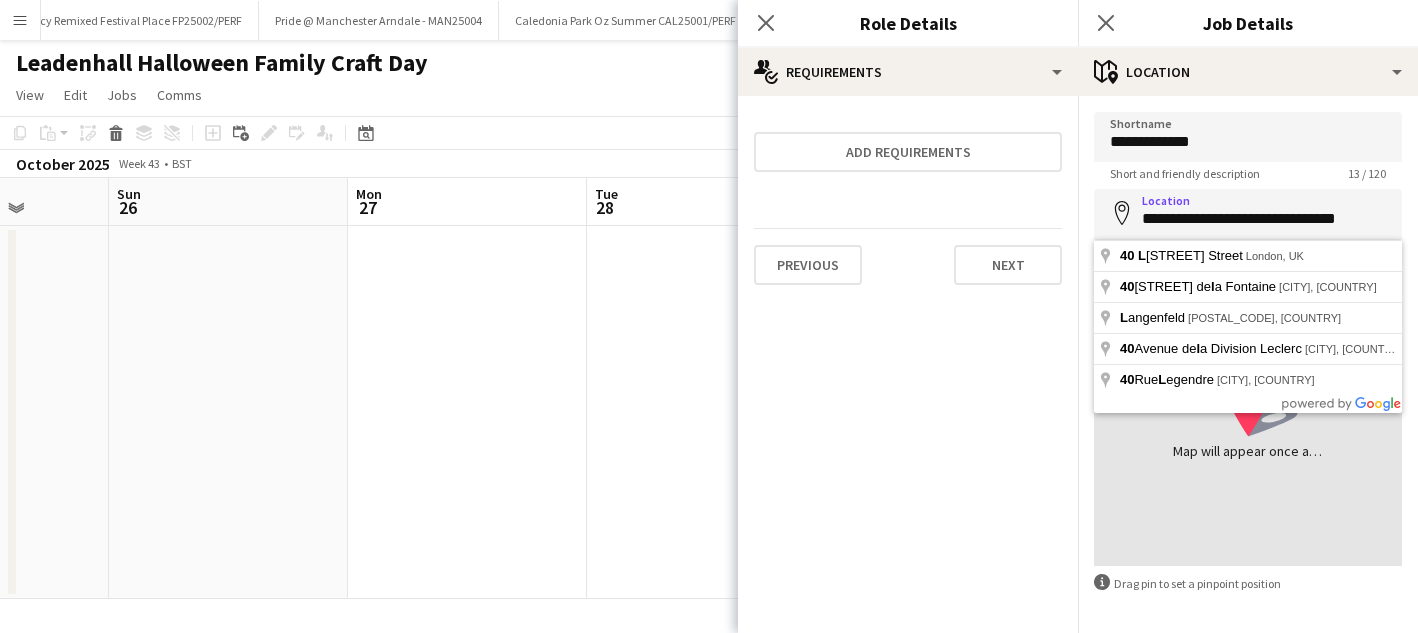 type on "**********" 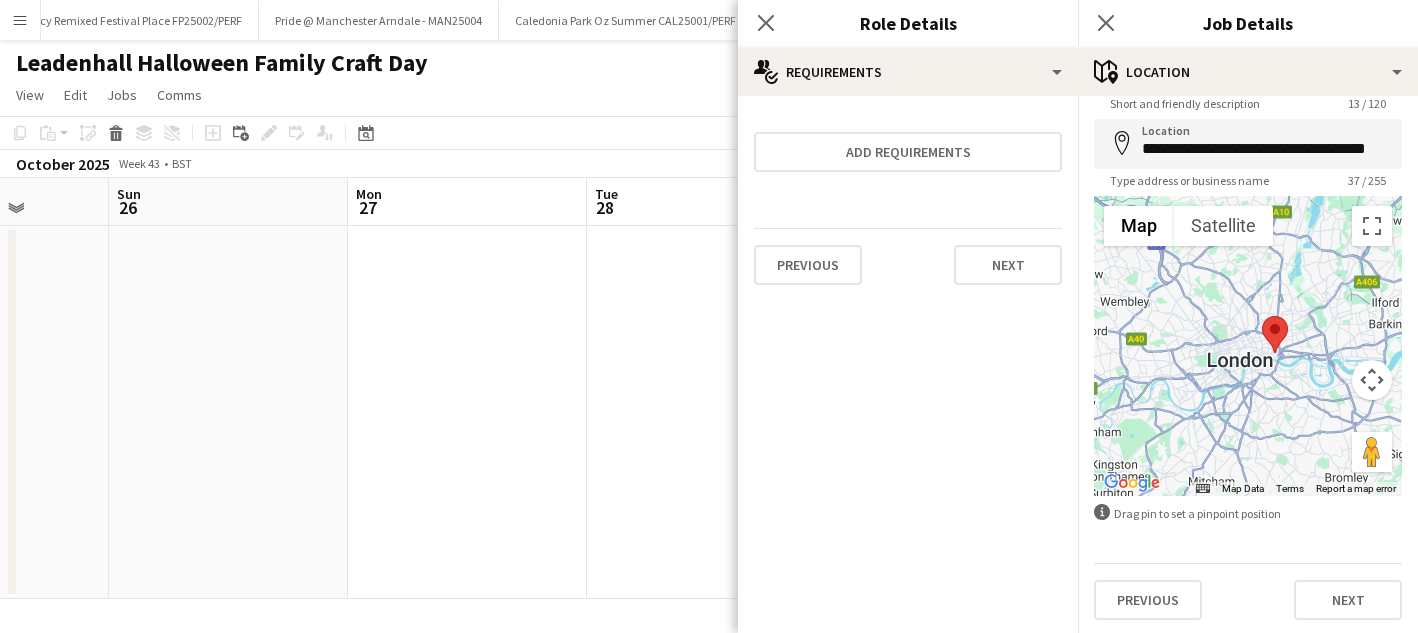 scroll, scrollTop: 73, scrollLeft: 0, axis: vertical 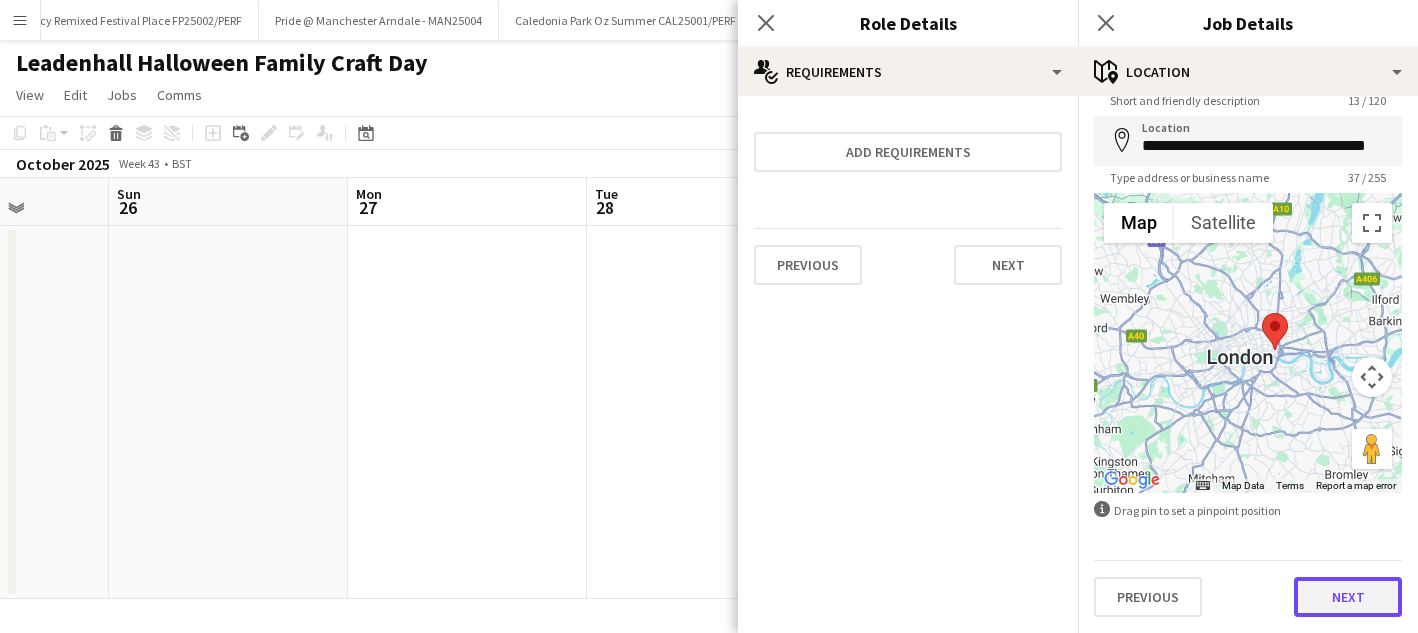 click on "Next" at bounding box center (1348, 597) 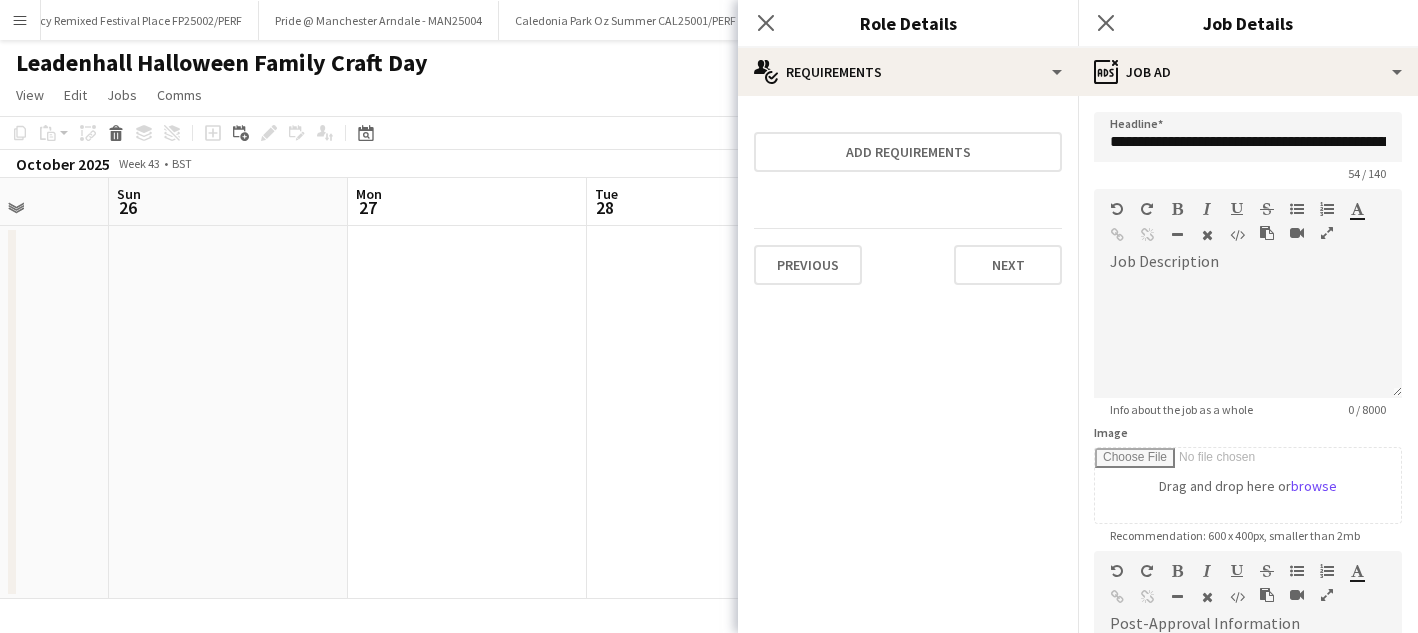 scroll, scrollTop: 0, scrollLeft: 0, axis: both 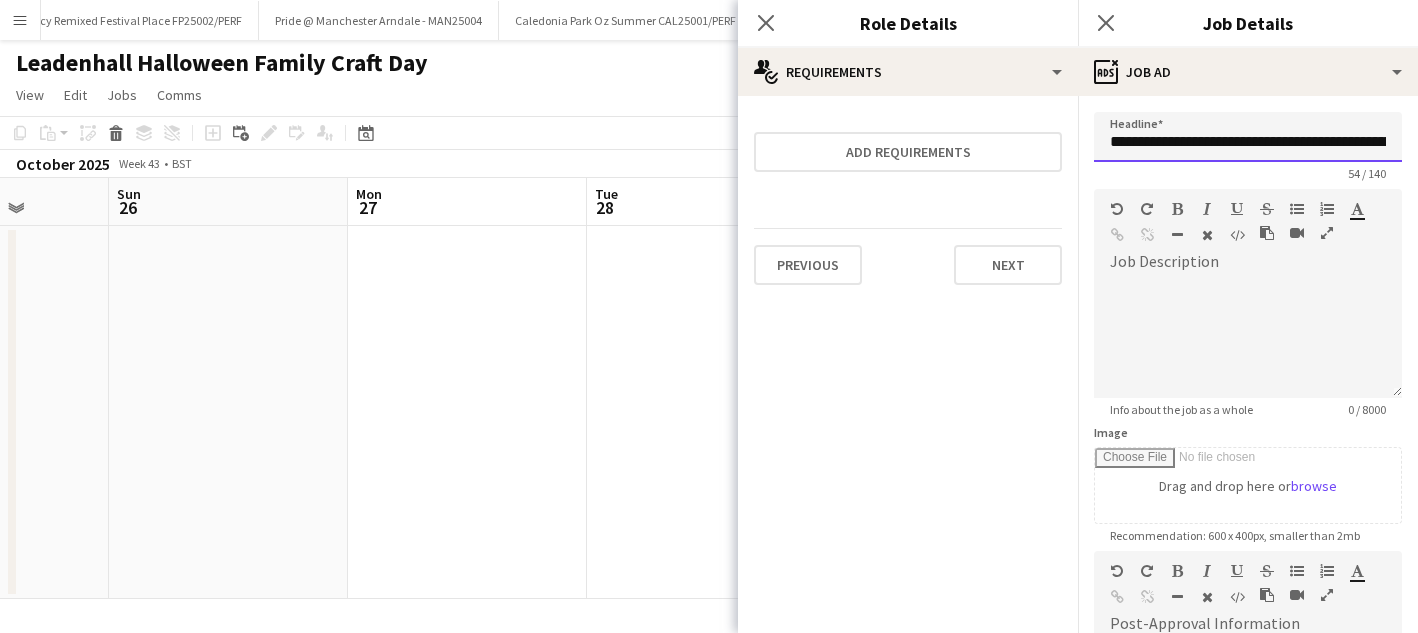 click on "**********" at bounding box center (1248, 137) 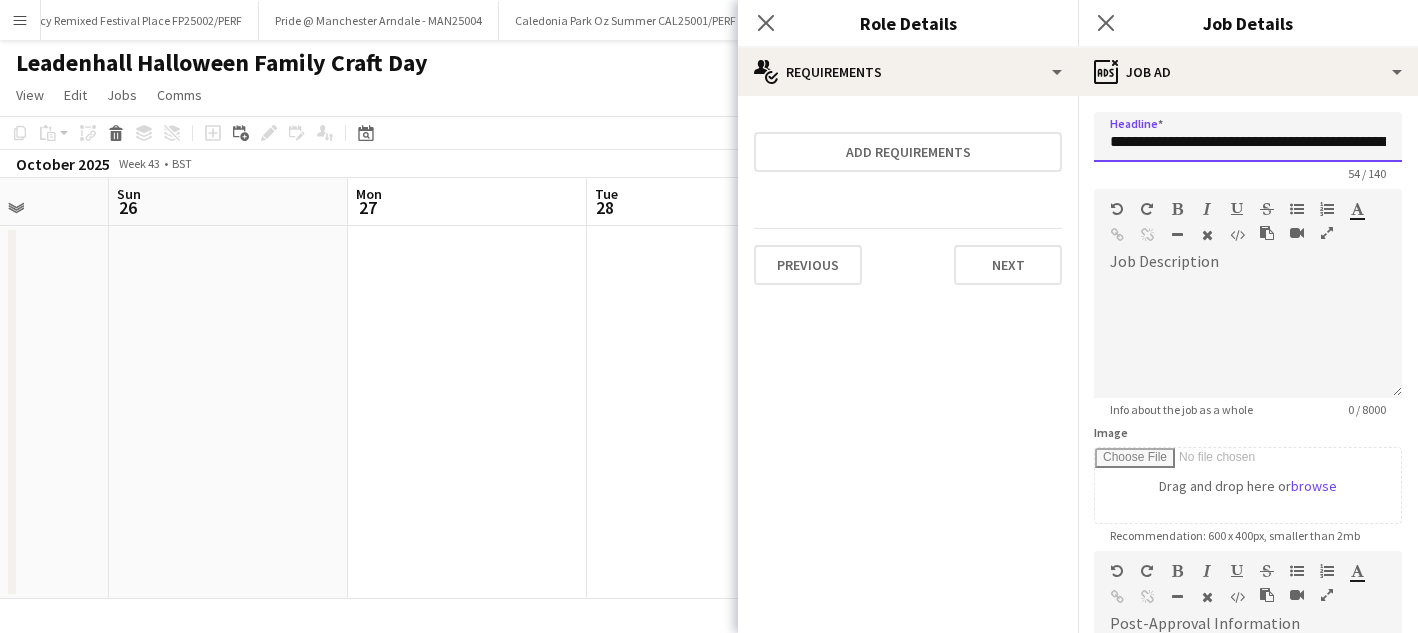 scroll, scrollTop: 0, scrollLeft: 108, axis: horizontal 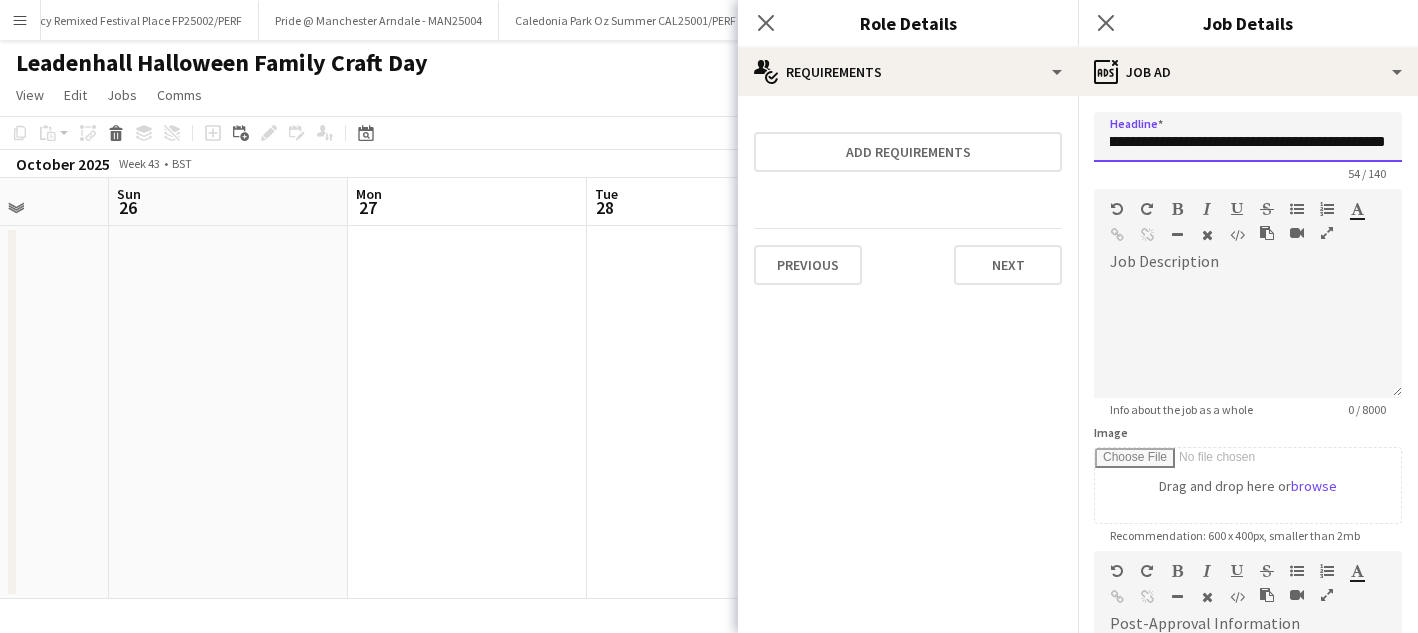 drag, startPoint x: 1309, startPoint y: 146, endPoint x: 1437, endPoint y: 141, distance: 128.09763 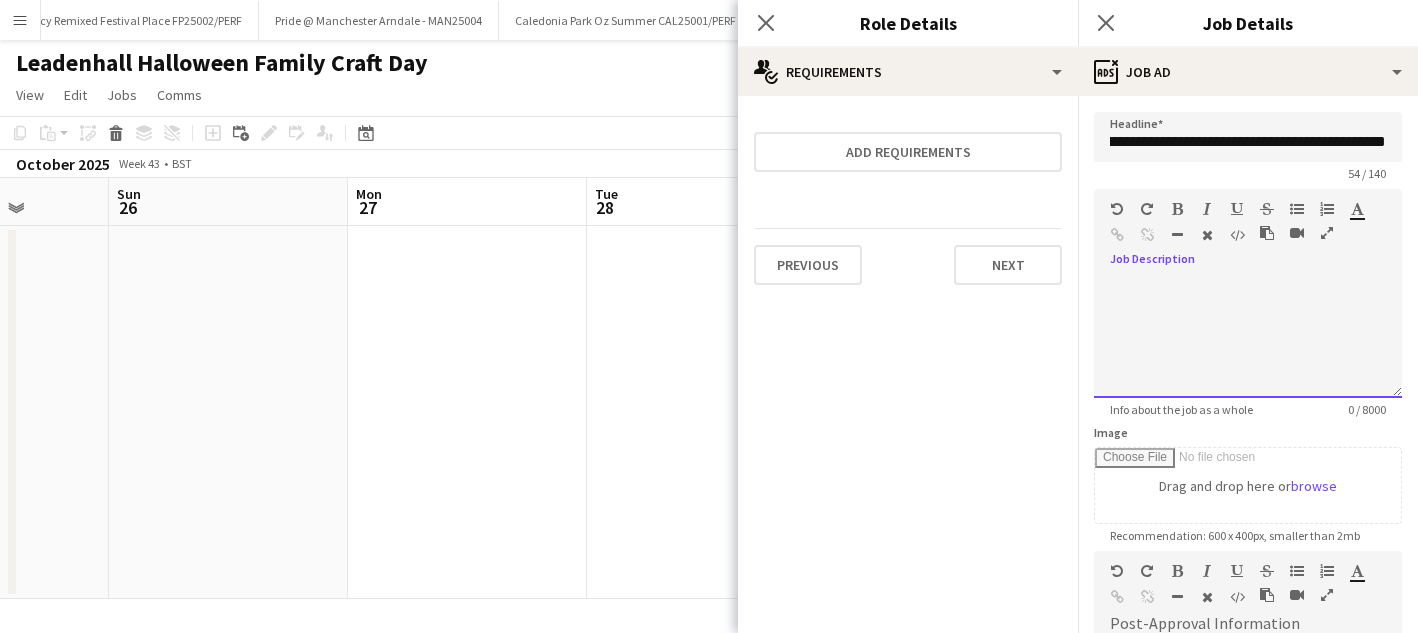 click at bounding box center (1248, 338) 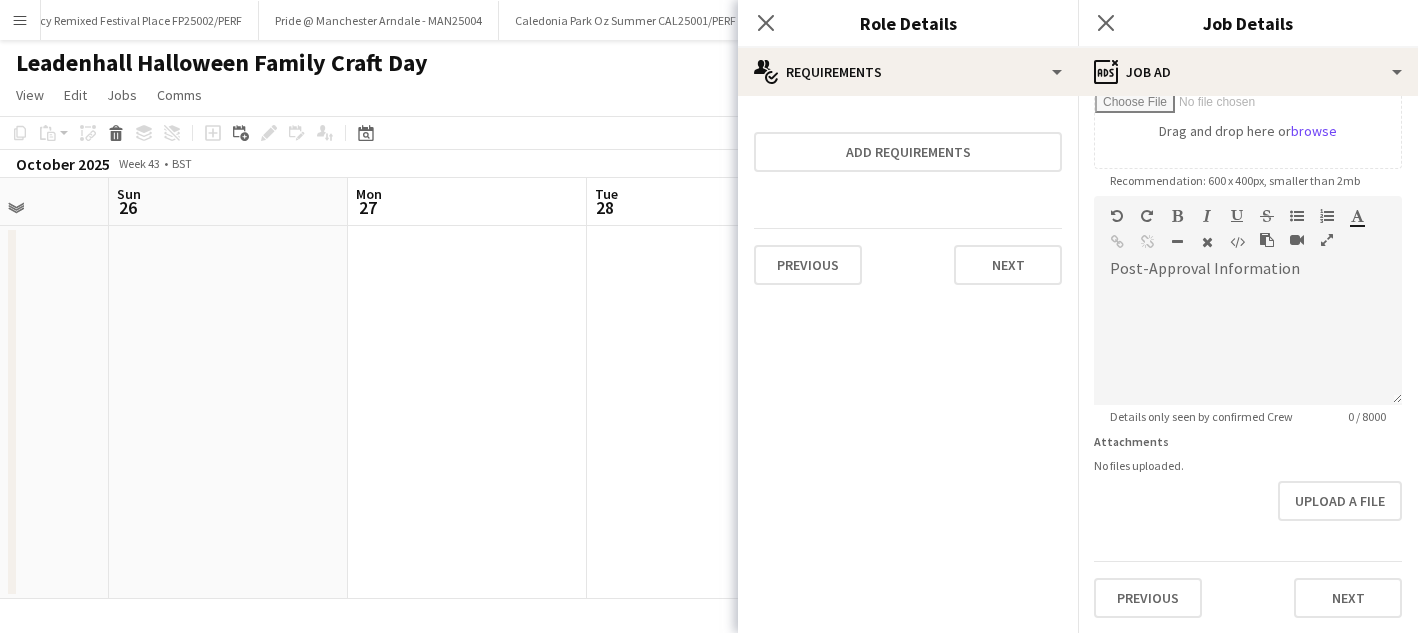 scroll, scrollTop: 355, scrollLeft: 0, axis: vertical 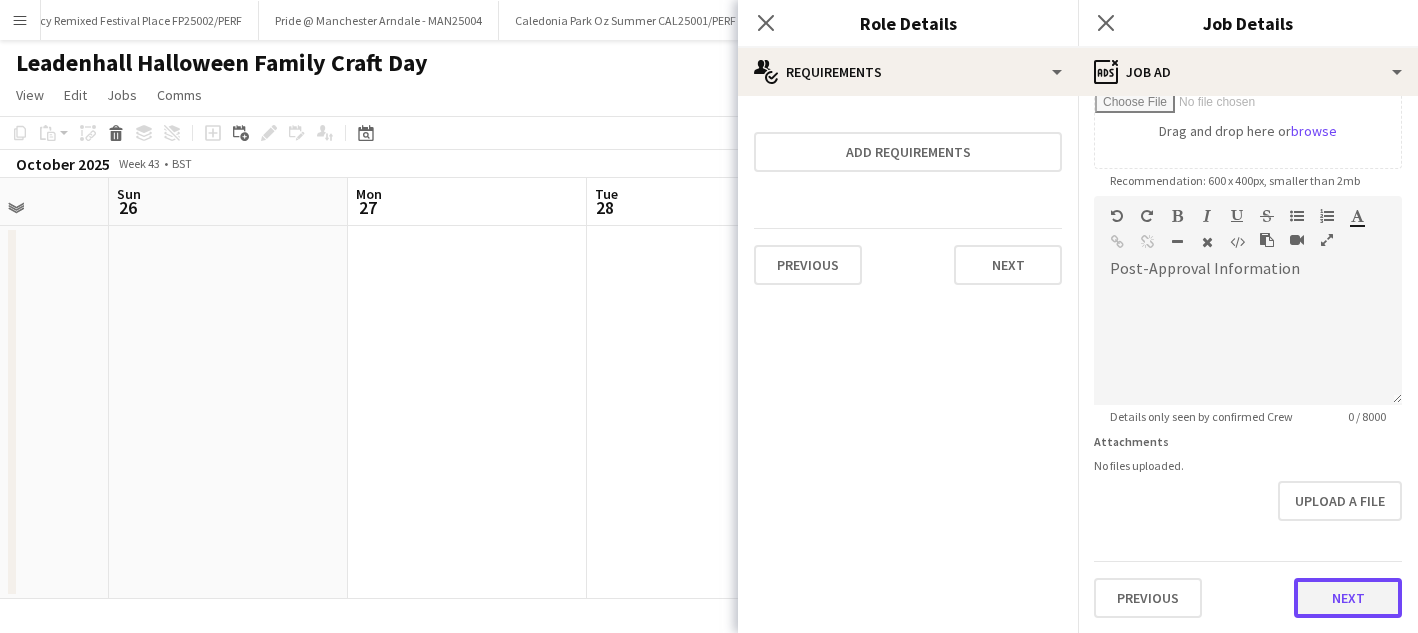 click on "Next" at bounding box center [1348, 598] 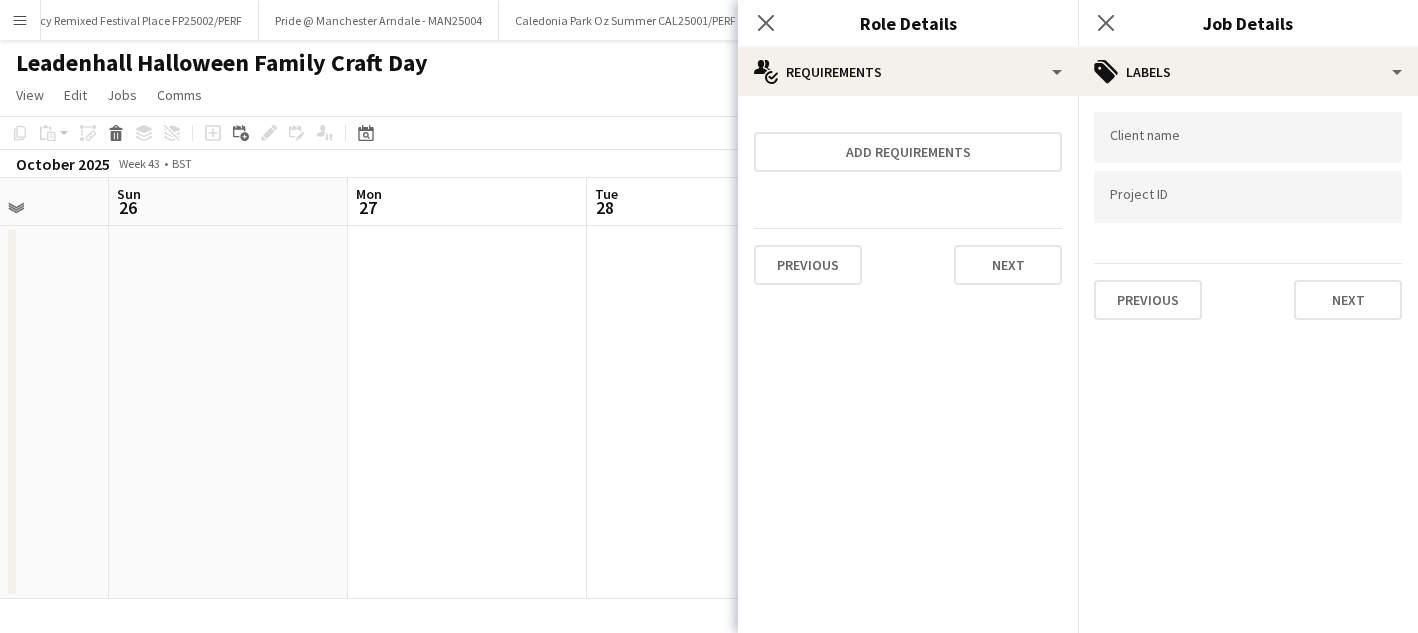 scroll, scrollTop: 0, scrollLeft: 0, axis: both 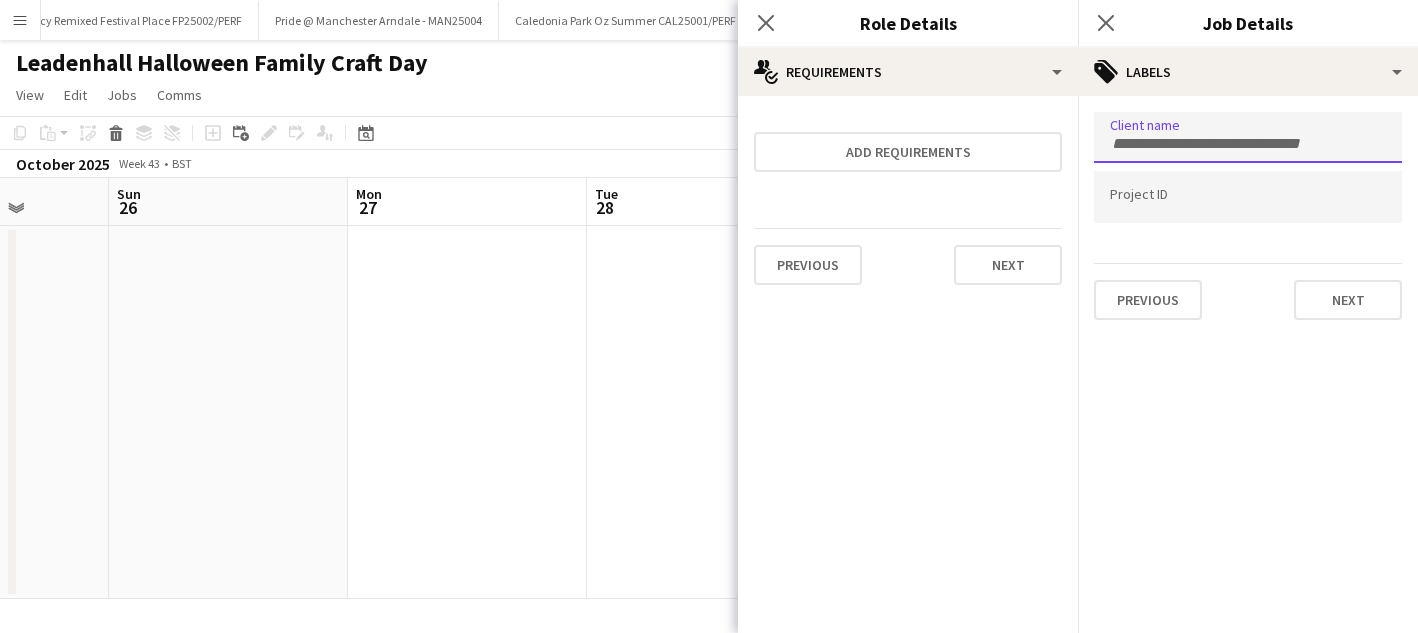 click at bounding box center [1248, 144] 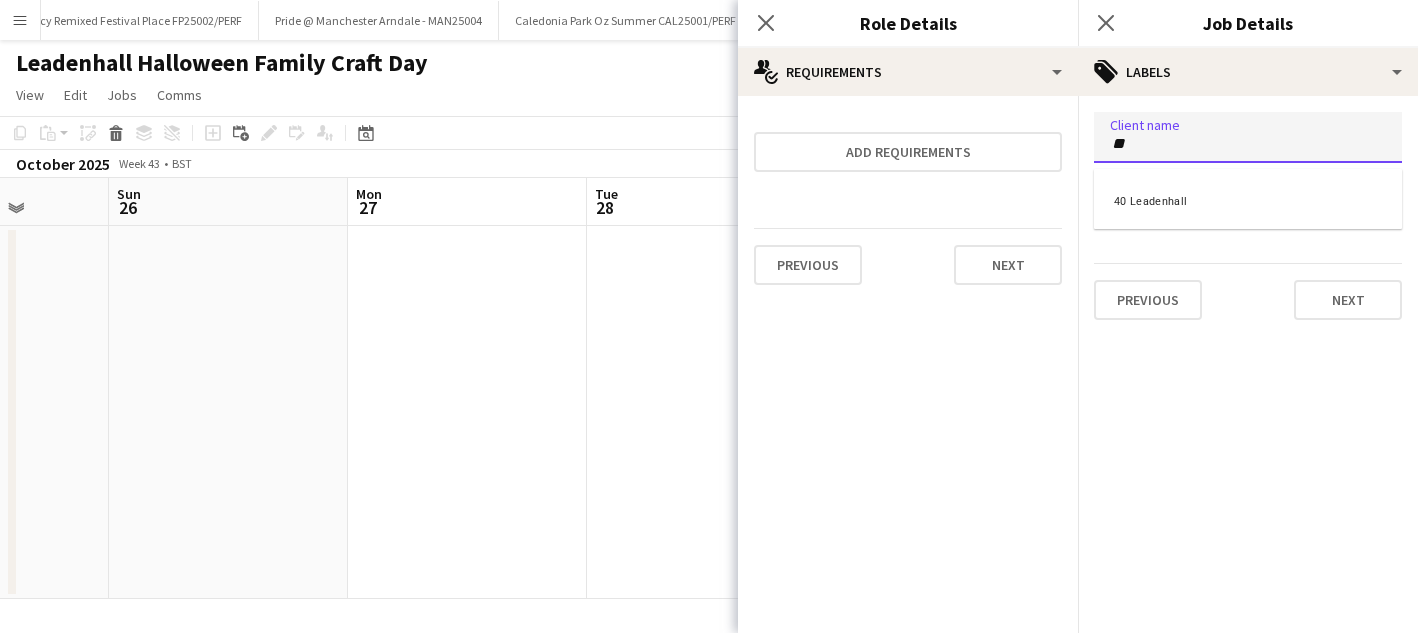 type on "*" 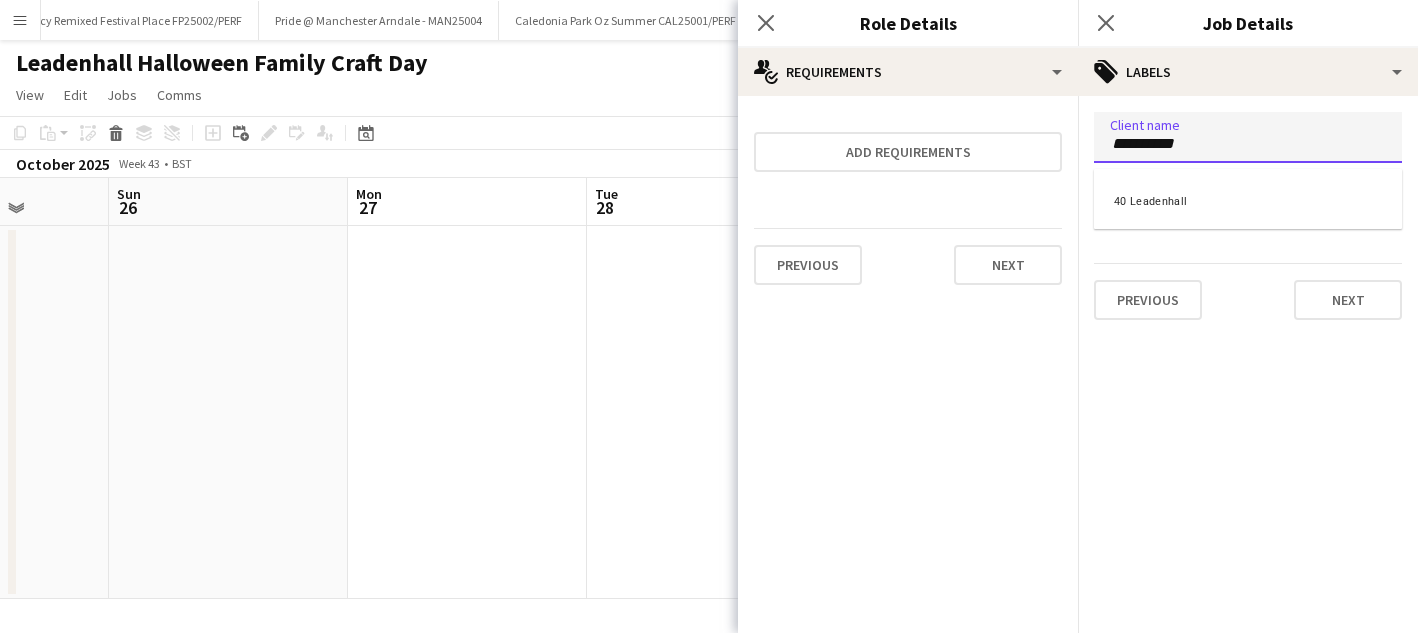 type on "**********" 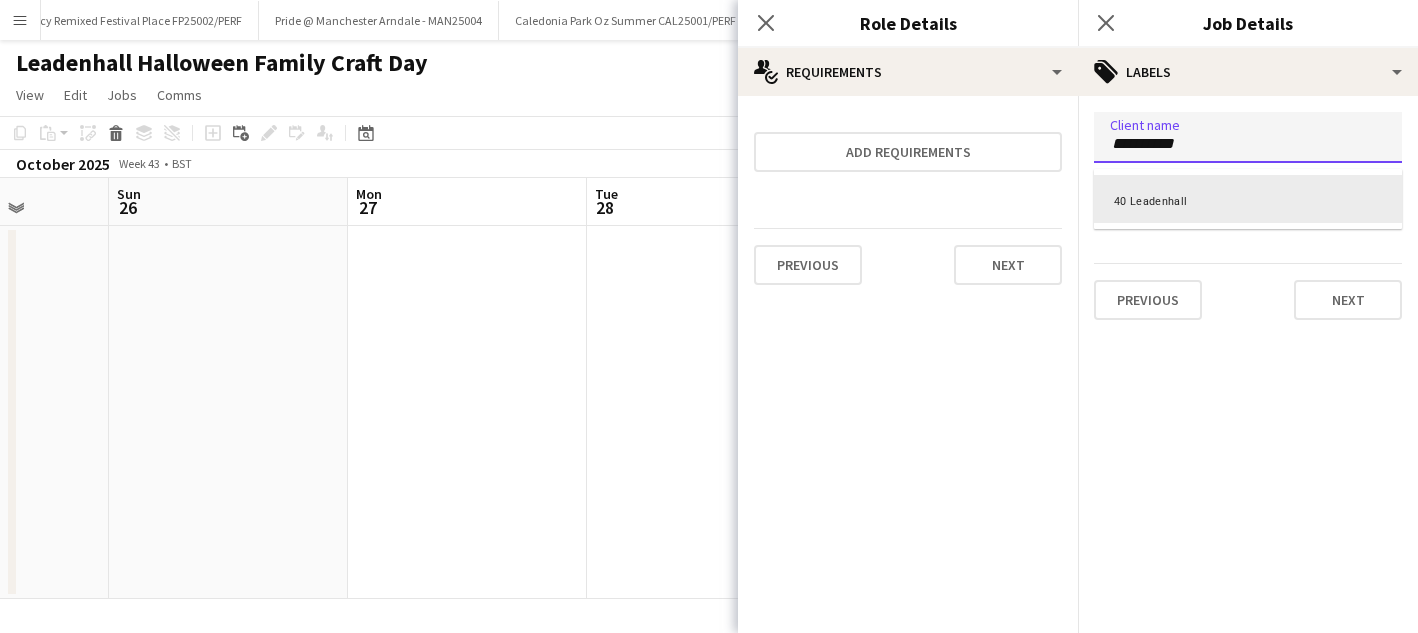 click at bounding box center (1248, 316) 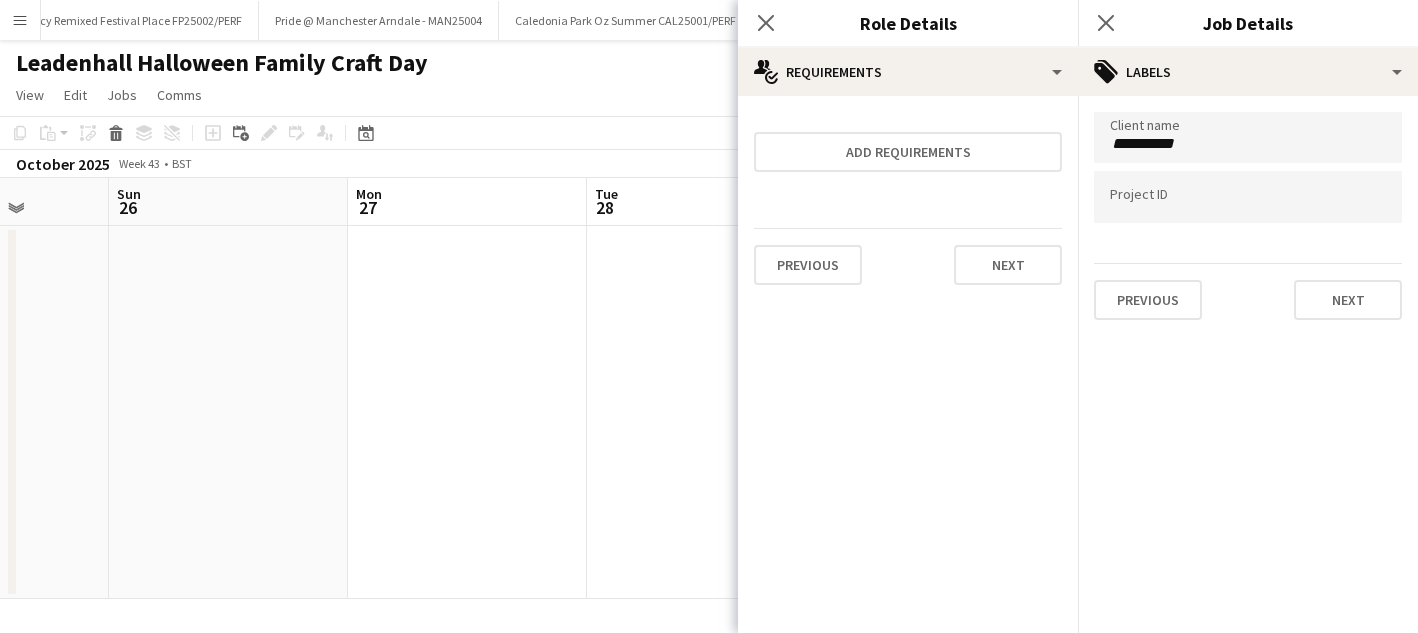 click at bounding box center [1248, 197] 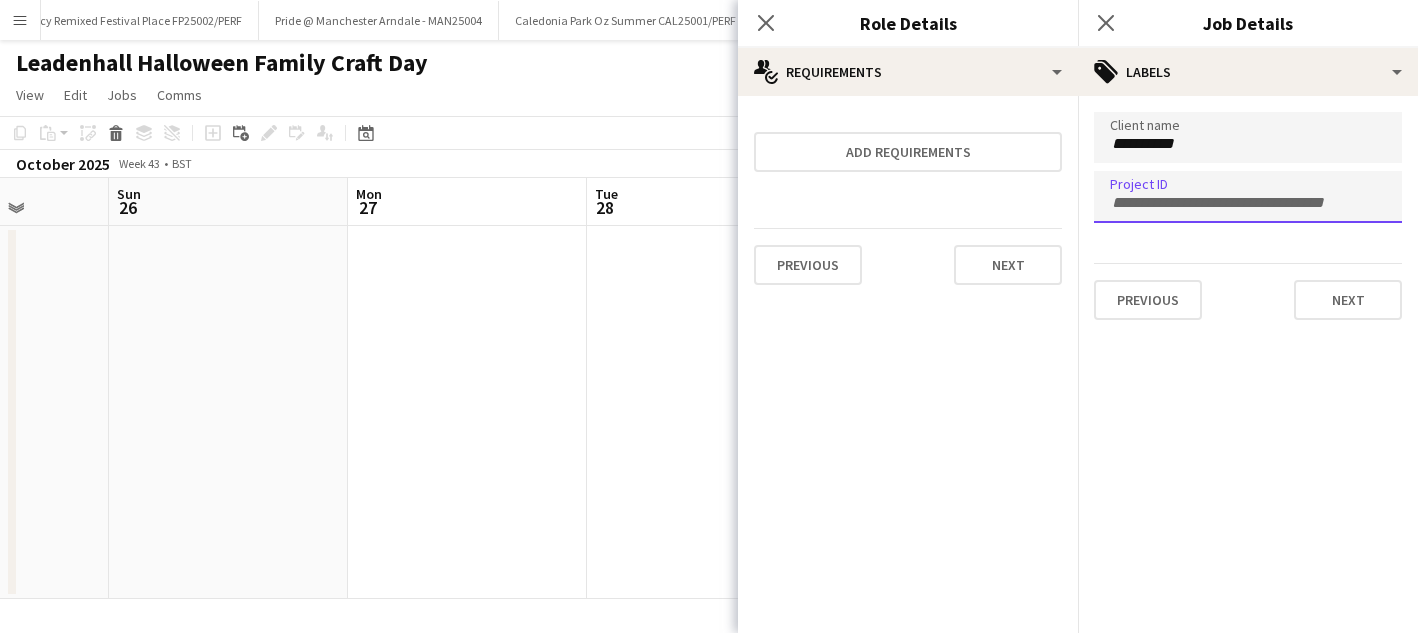 paste on "**********" 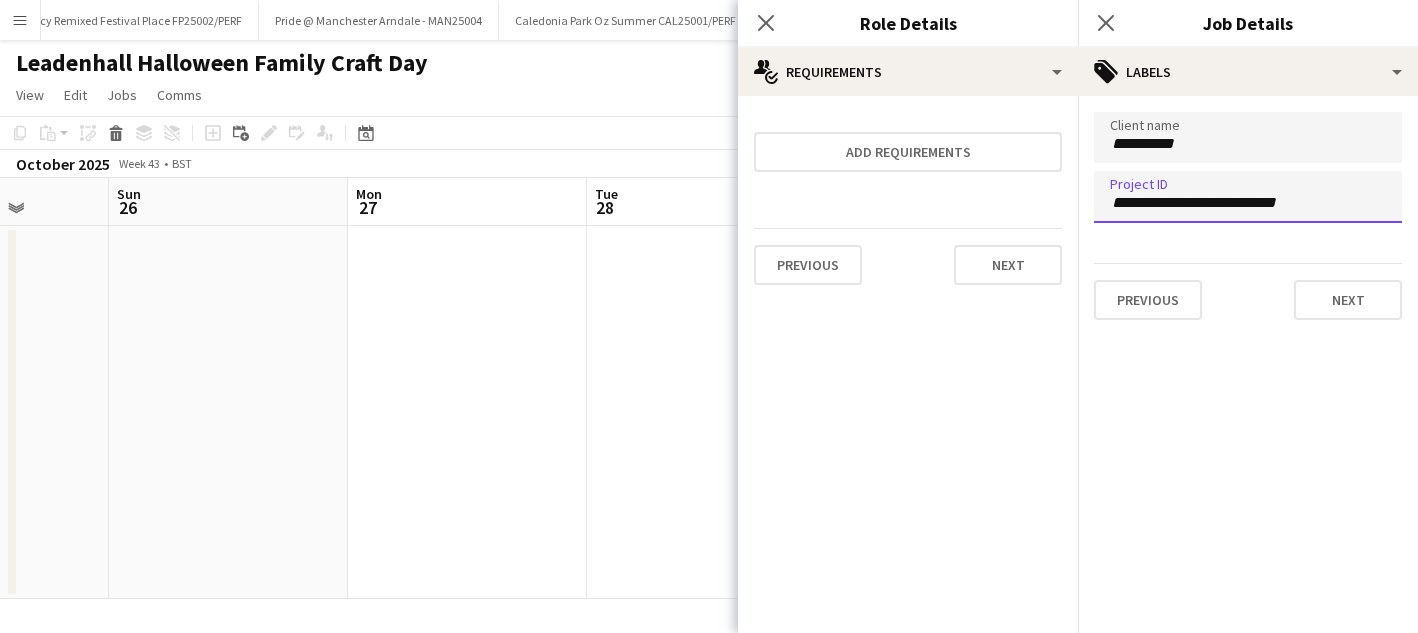 type on "**********" 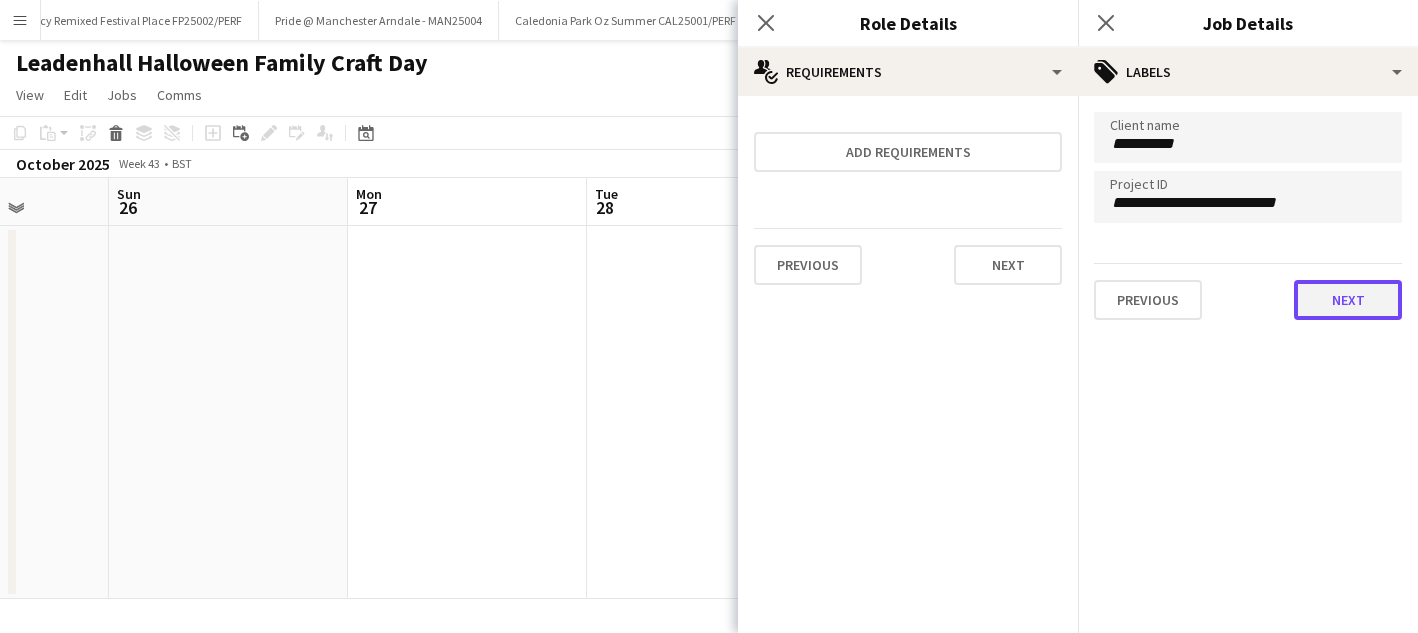 click on "Next" at bounding box center [1348, 300] 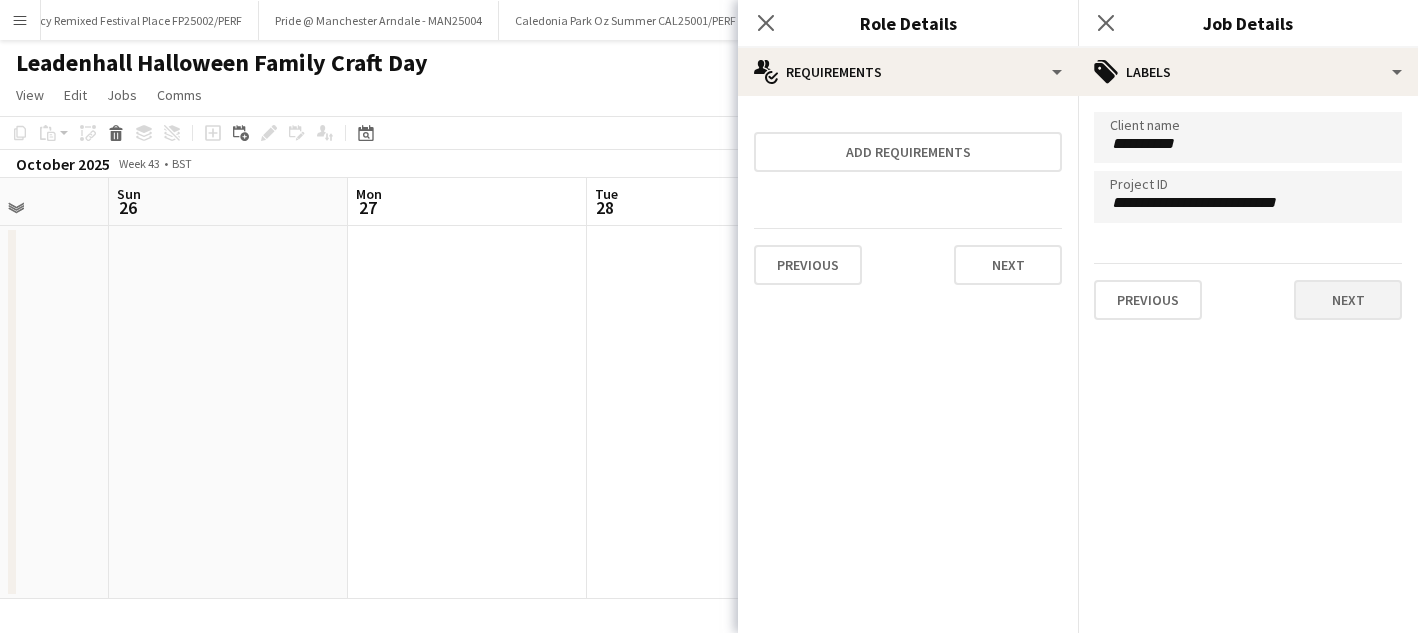 type on "*******" 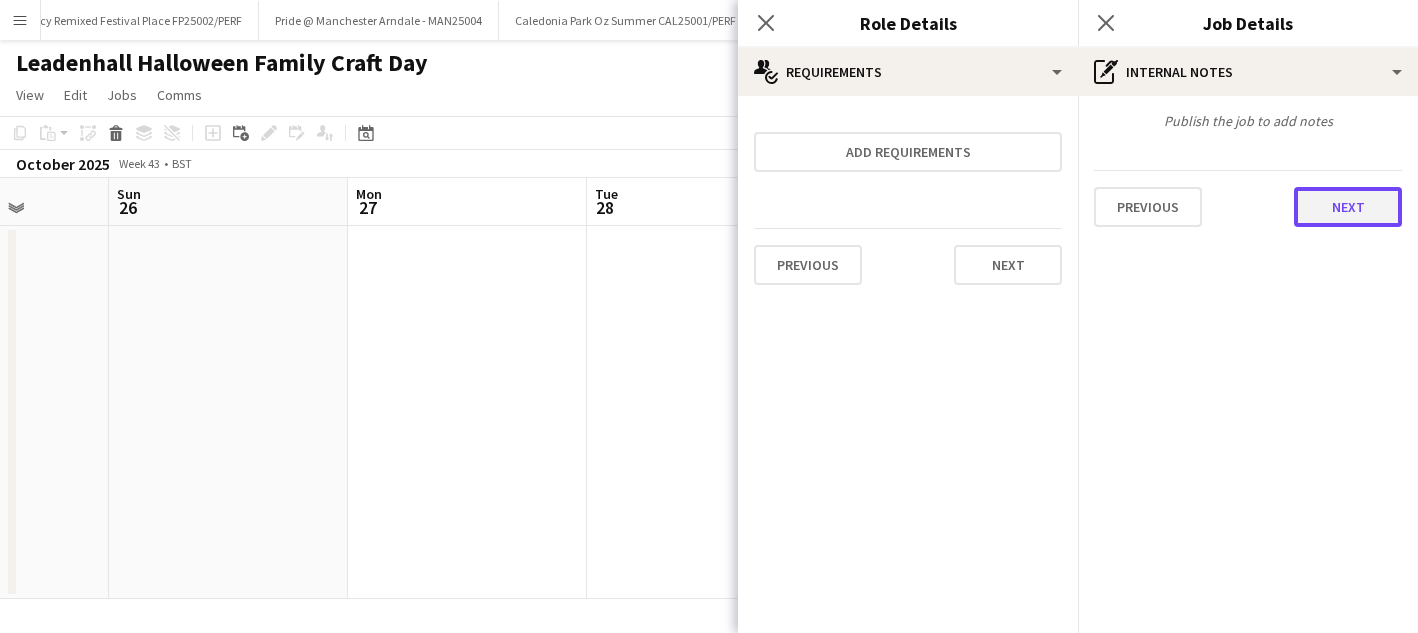 click on "Next" at bounding box center (1348, 207) 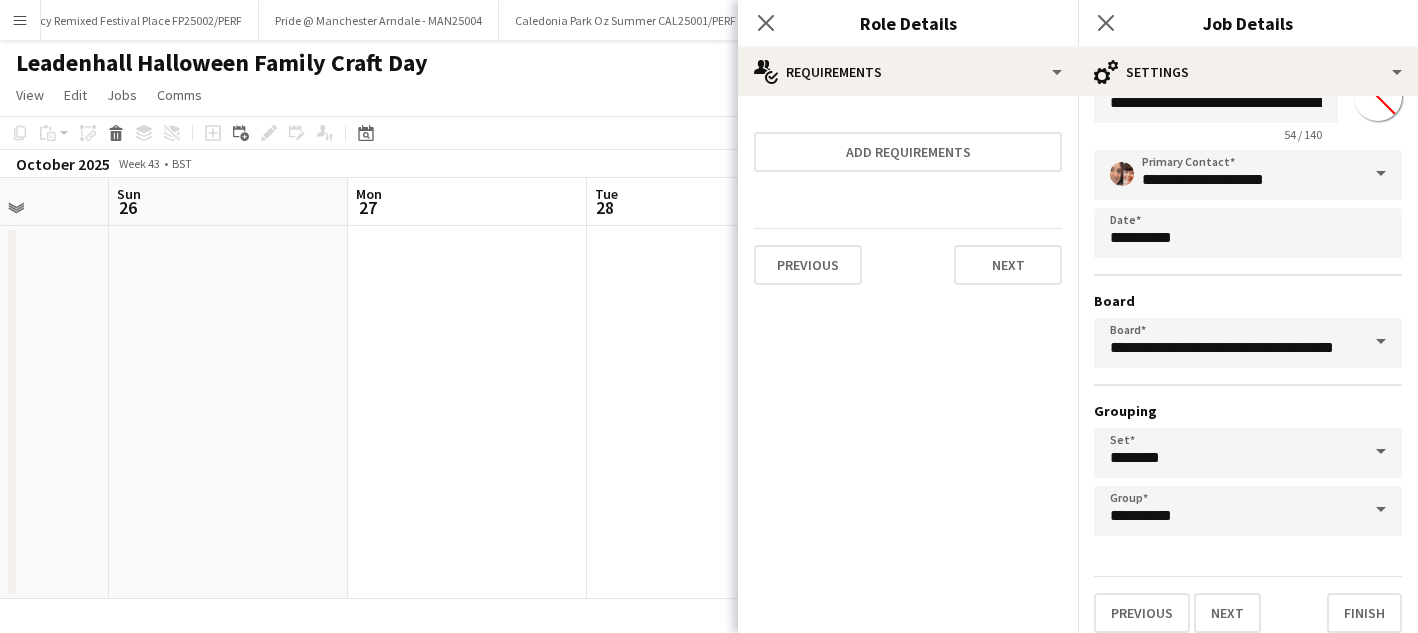 scroll, scrollTop: 85, scrollLeft: 0, axis: vertical 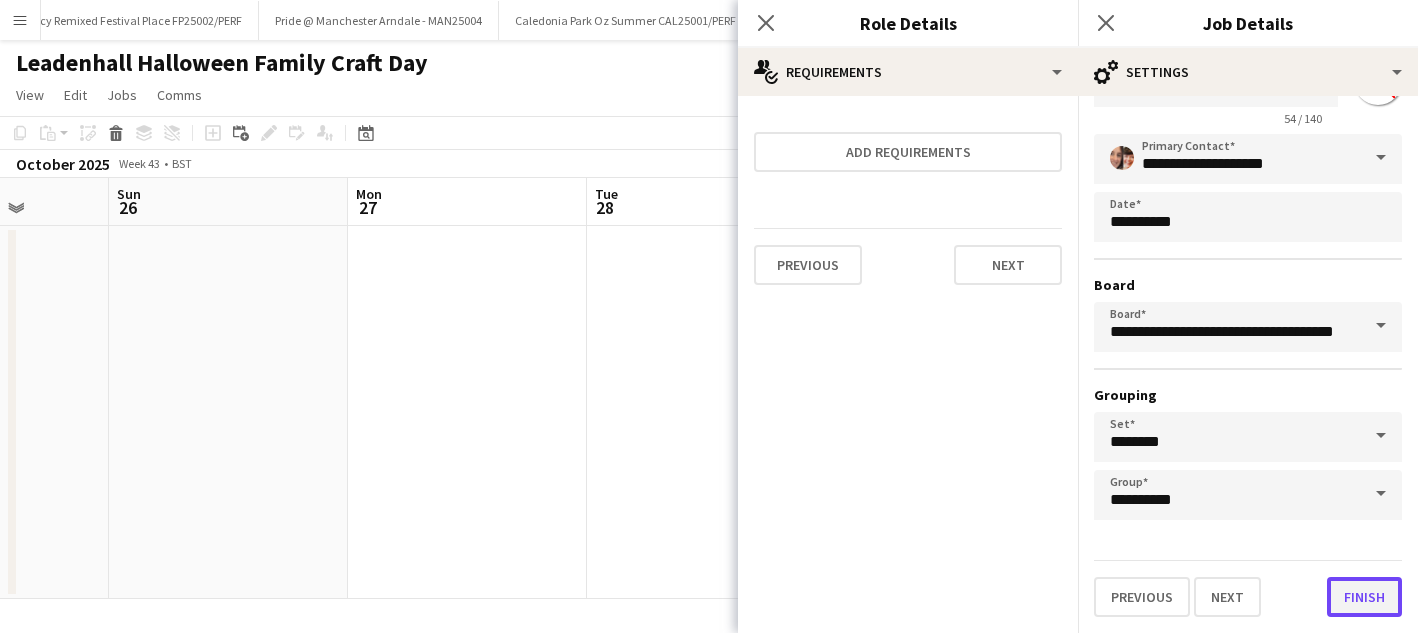 click on "Finish" at bounding box center (1364, 597) 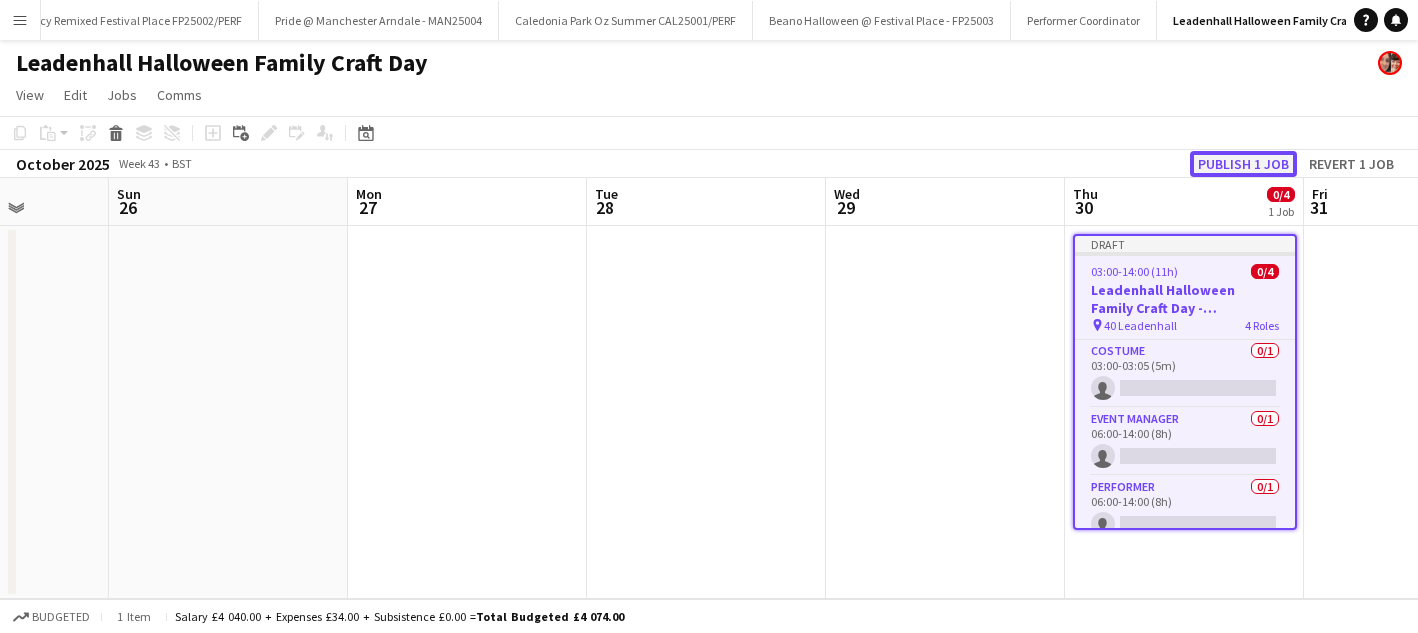 click on "Publish 1 job" 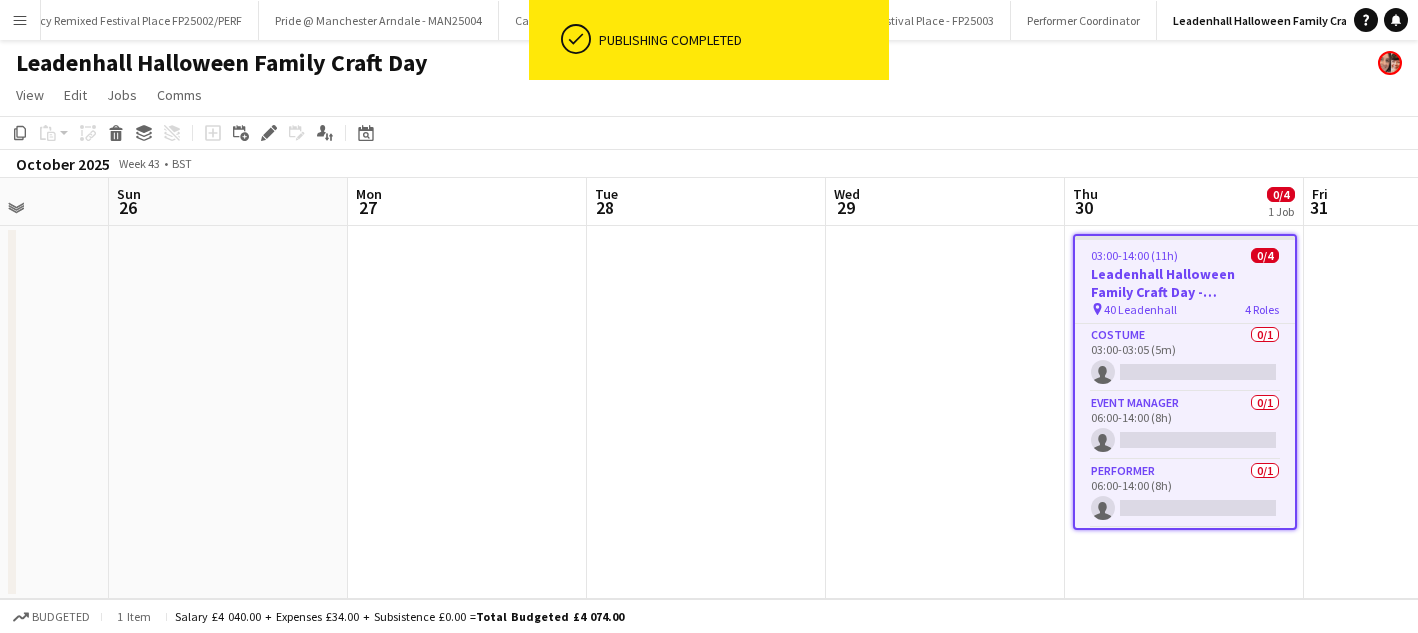 click on "Leadenhall Halloween Family Craft Day" 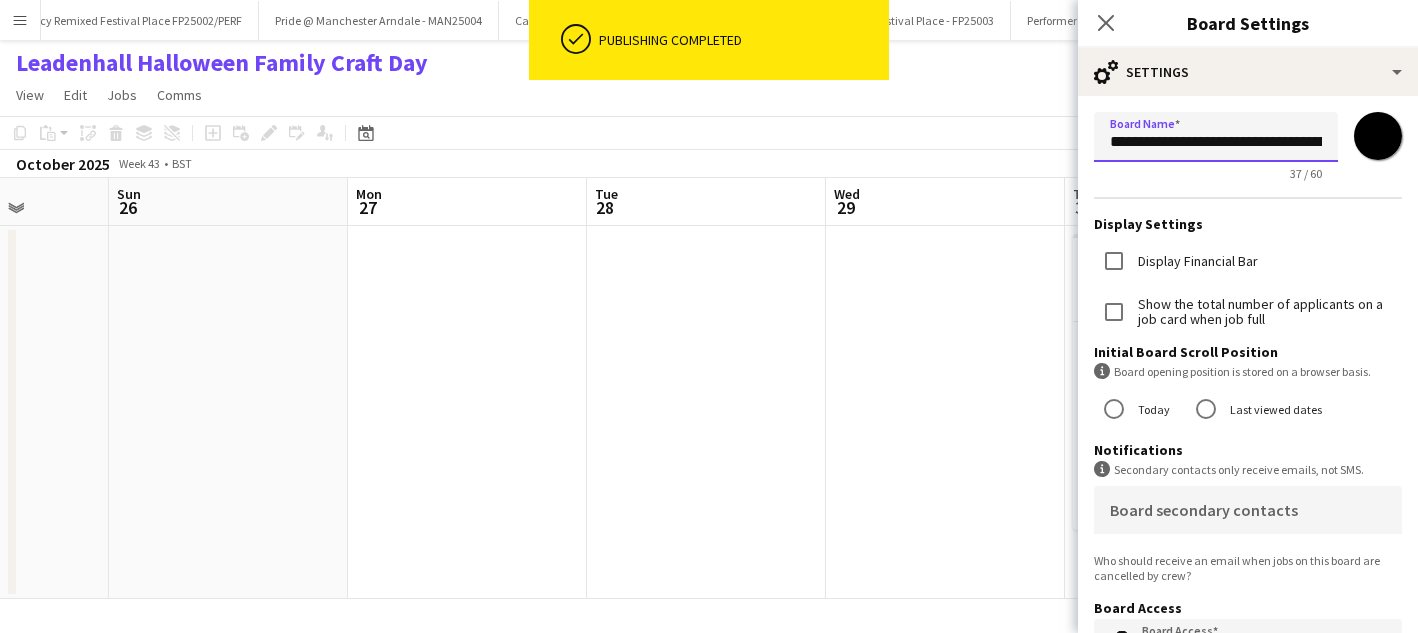 click on "**********" at bounding box center [1216, 137] 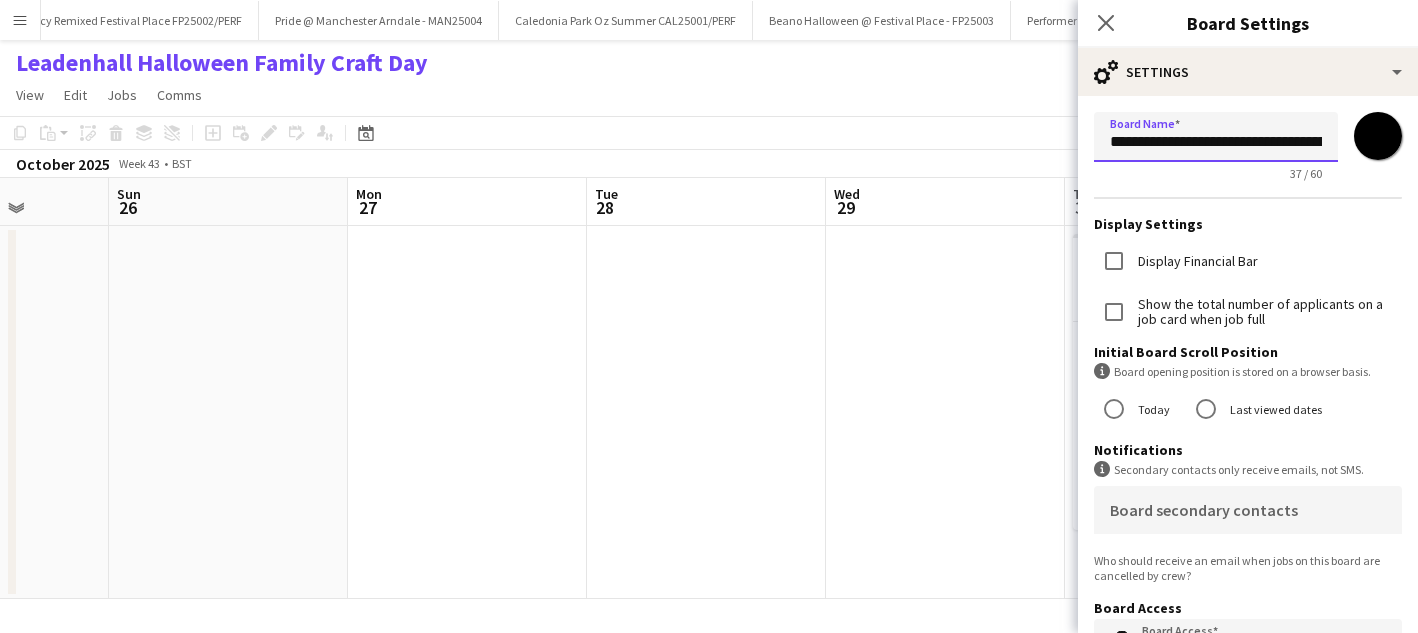 scroll, scrollTop: 0, scrollLeft: 47, axis: horizontal 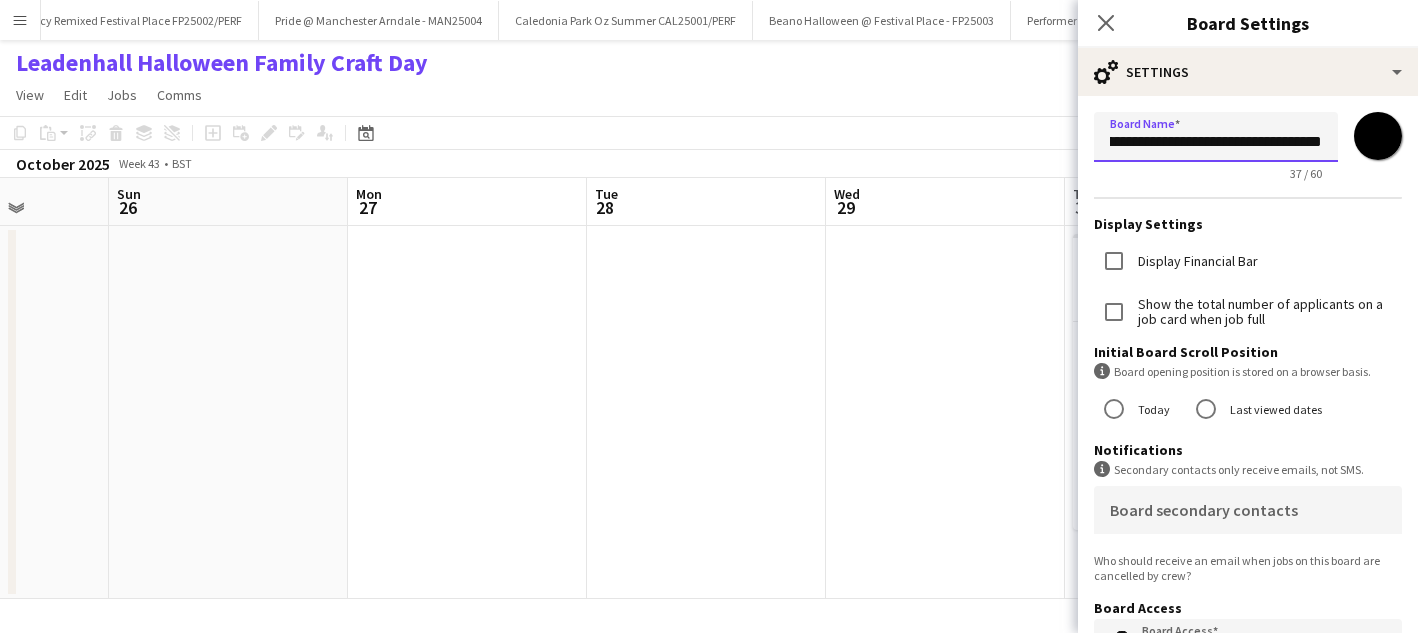 drag, startPoint x: 1282, startPoint y: 136, endPoint x: 1352, endPoint y: 134, distance: 70.028564 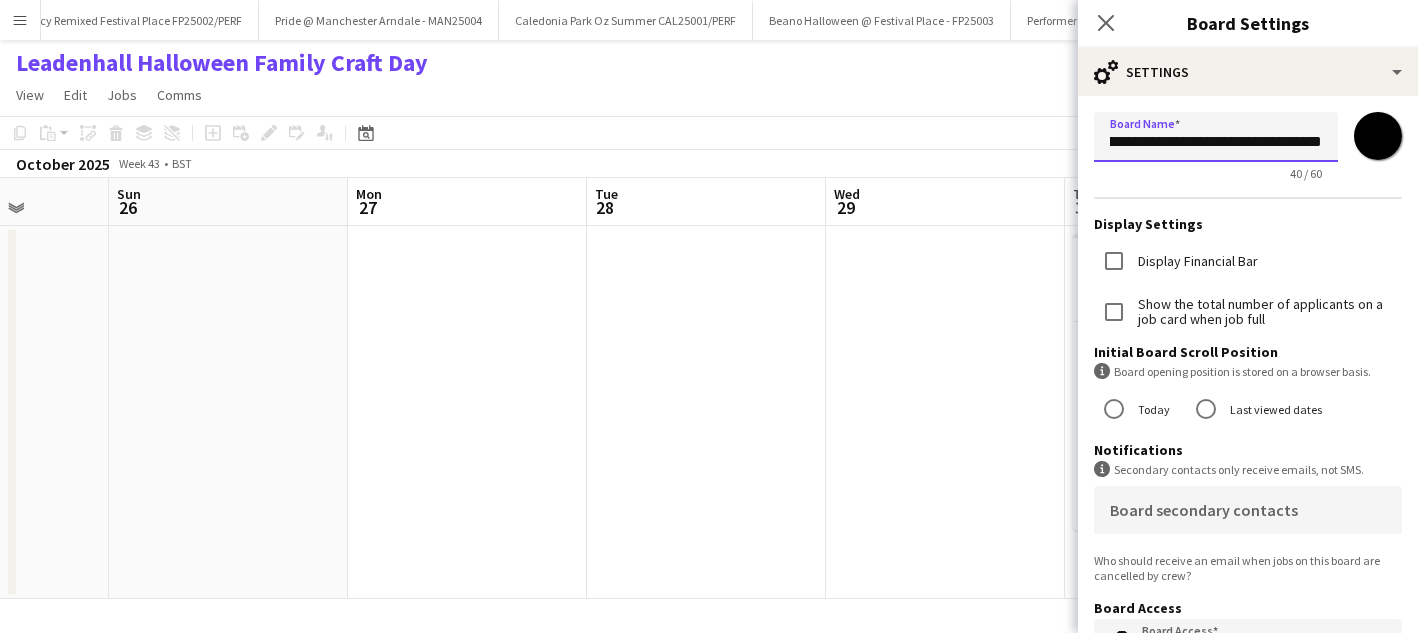 paste on "**********" 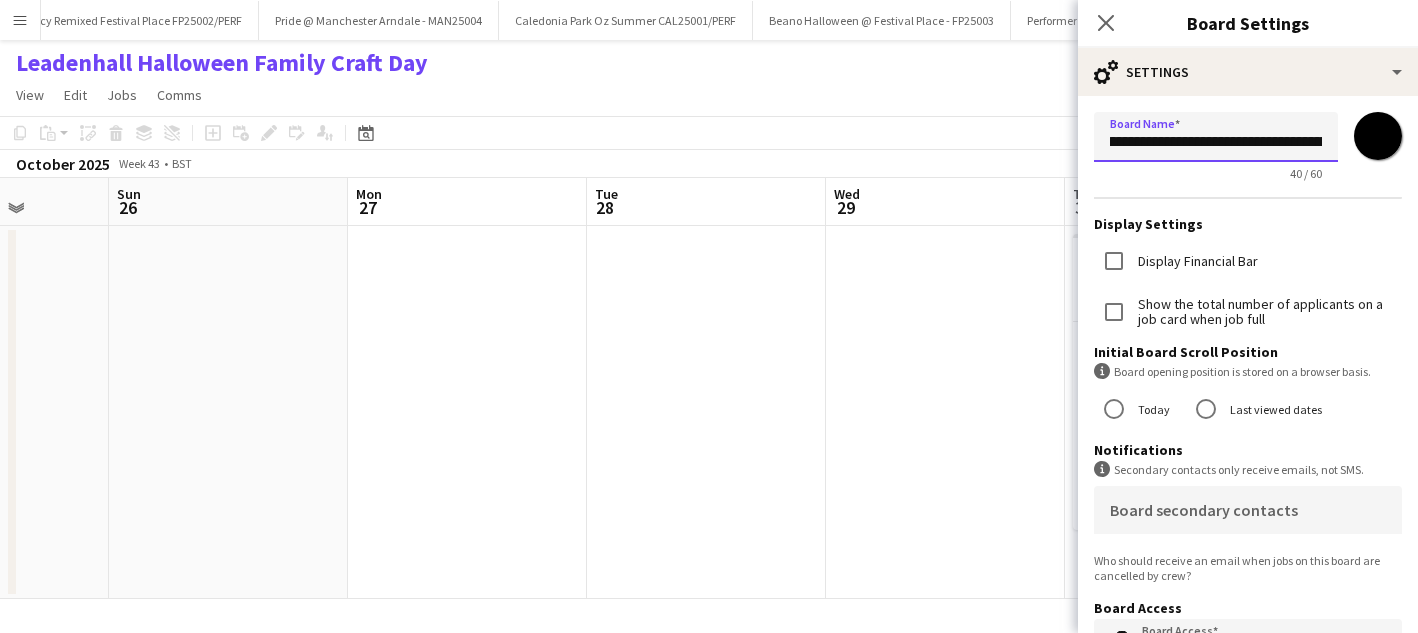 scroll, scrollTop: 0, scrollLeft: 172, axis: horizontal 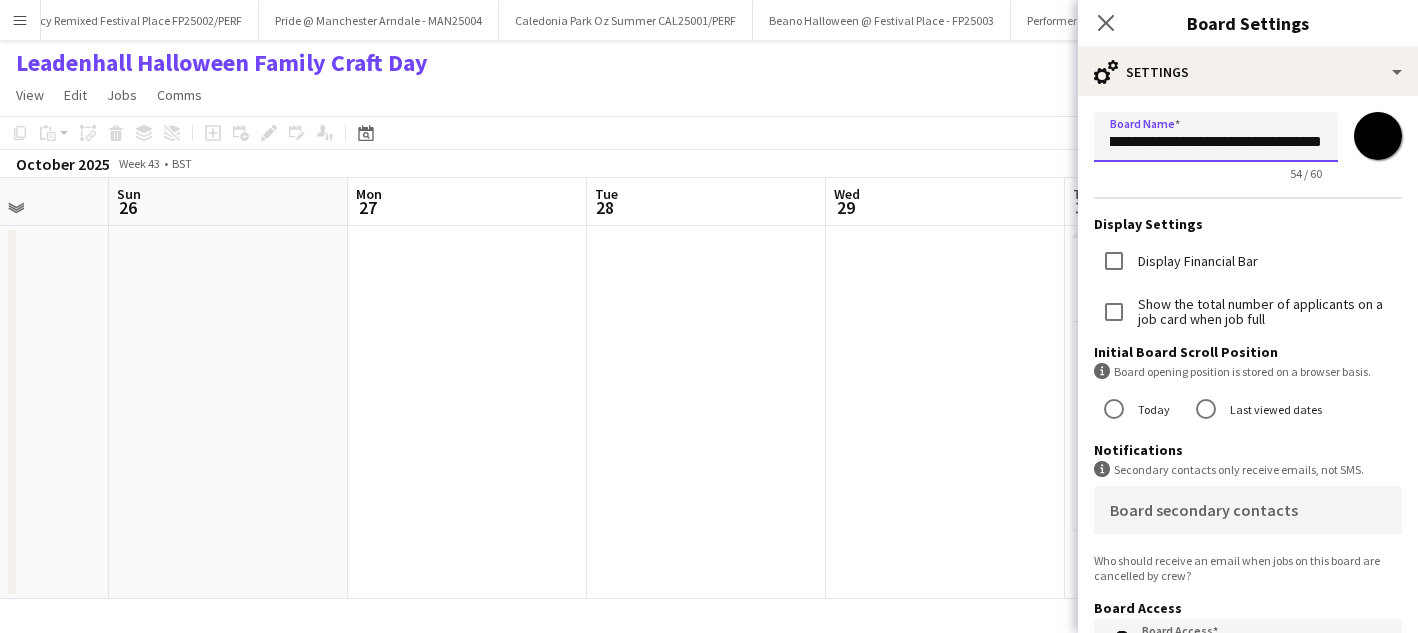 type on "**********" 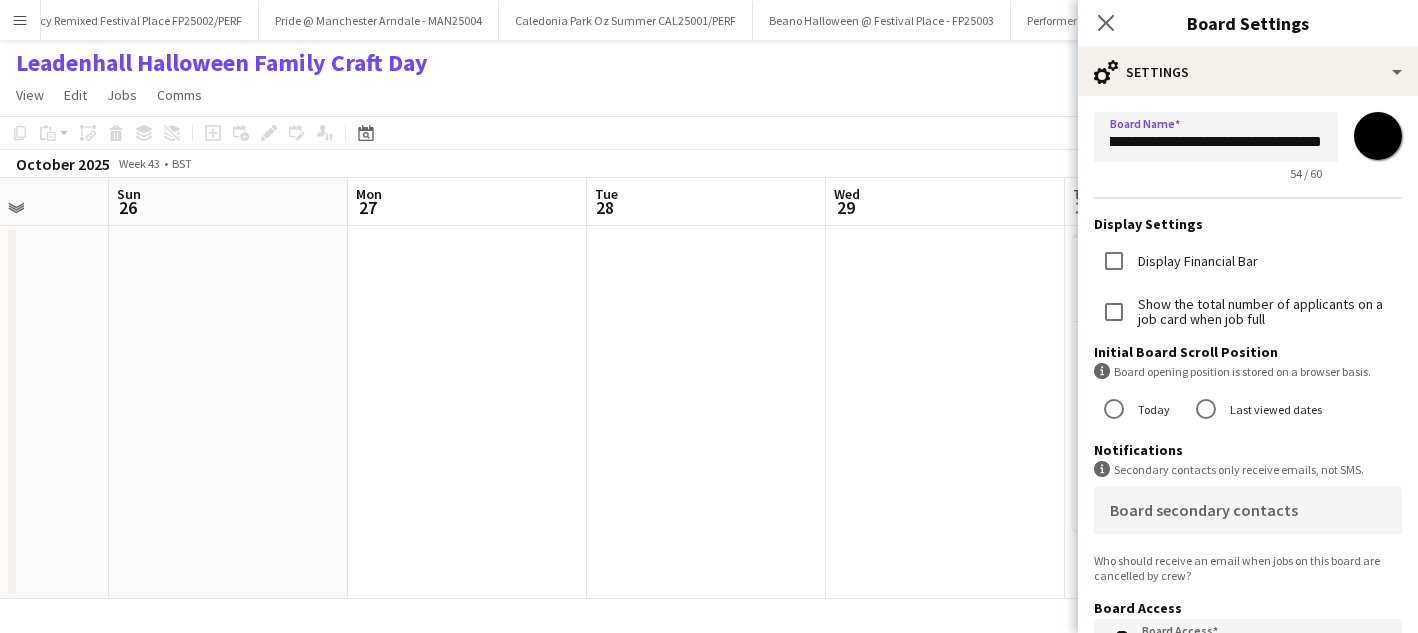 click on "View  Day view expanded Day view collapsed Month view Date picker Jump to today Expand Linked Jobs Collapse Linked Jobs  Edit  Copy
Command
C  Paste  Without Crew
Command
V With Crew
Command
Shift
V Paste as linked job  Group  Group Ungroup  Jobs  New Job Edit Job Delete Job New Linked Job Edit Linked Jobs Job fulfilment Promote Role Copy Role URL  Comms  Notify confirmed crew Create chat" 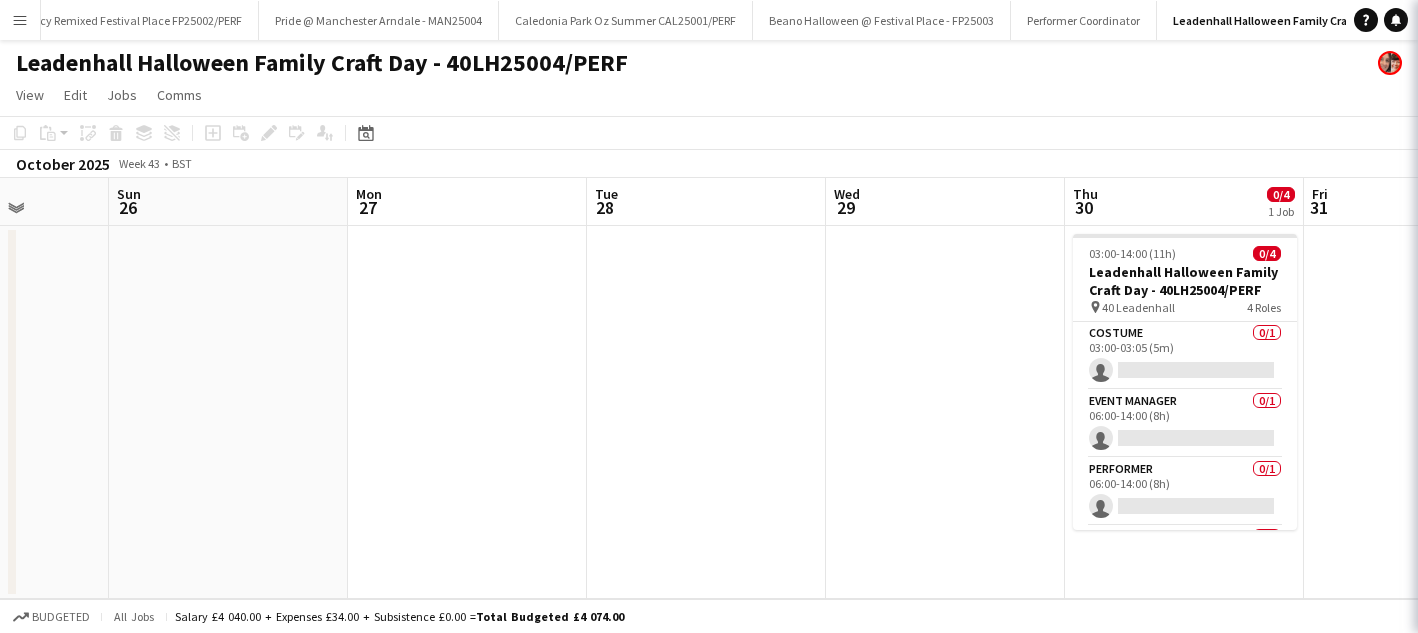 scroll, scrollTop: 0, scrollLeft: 0, axis: both 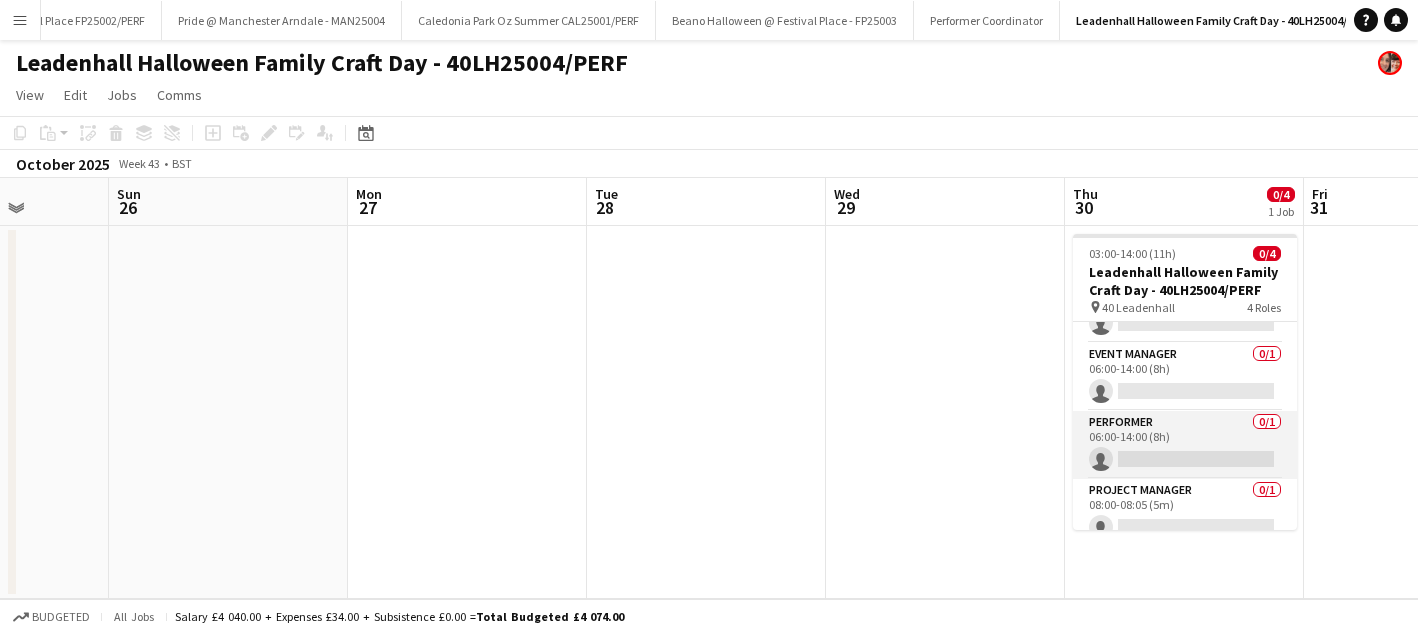 click on "Performer   0/1   06:00-14:00 (8h)
single-neutral-actions" at bounding box center (1185, 445) 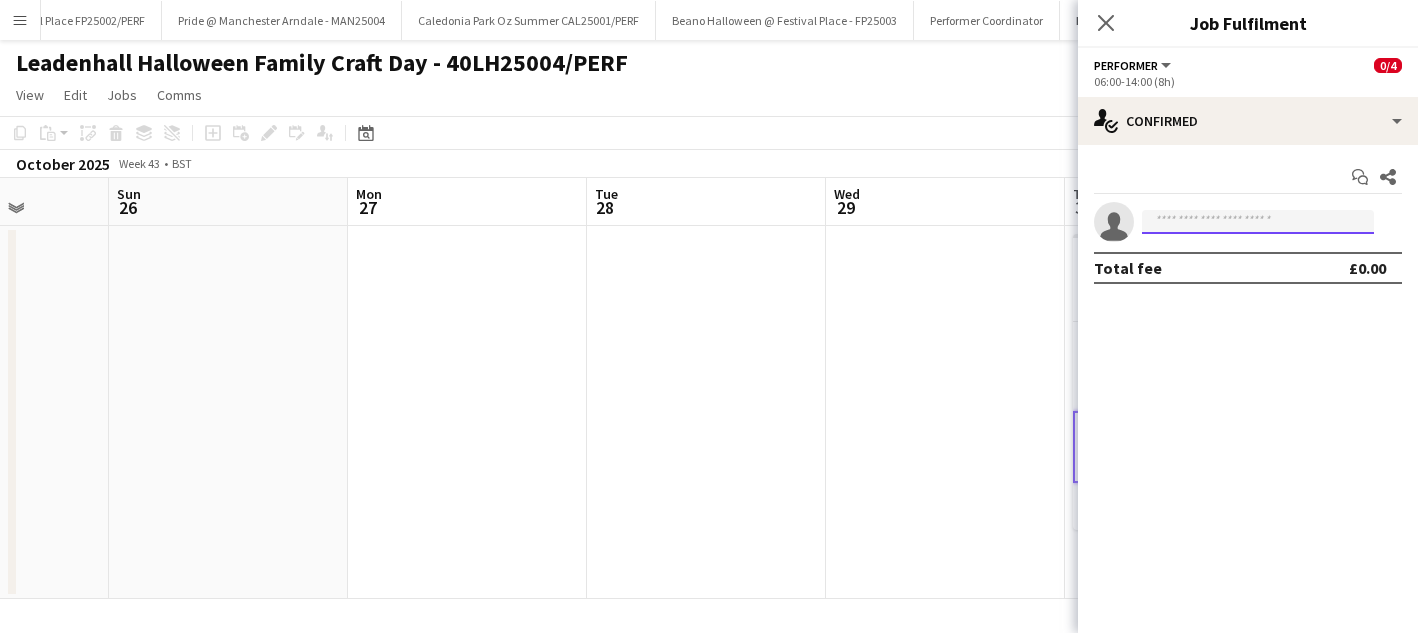 click at bounding box center (1258, 222) 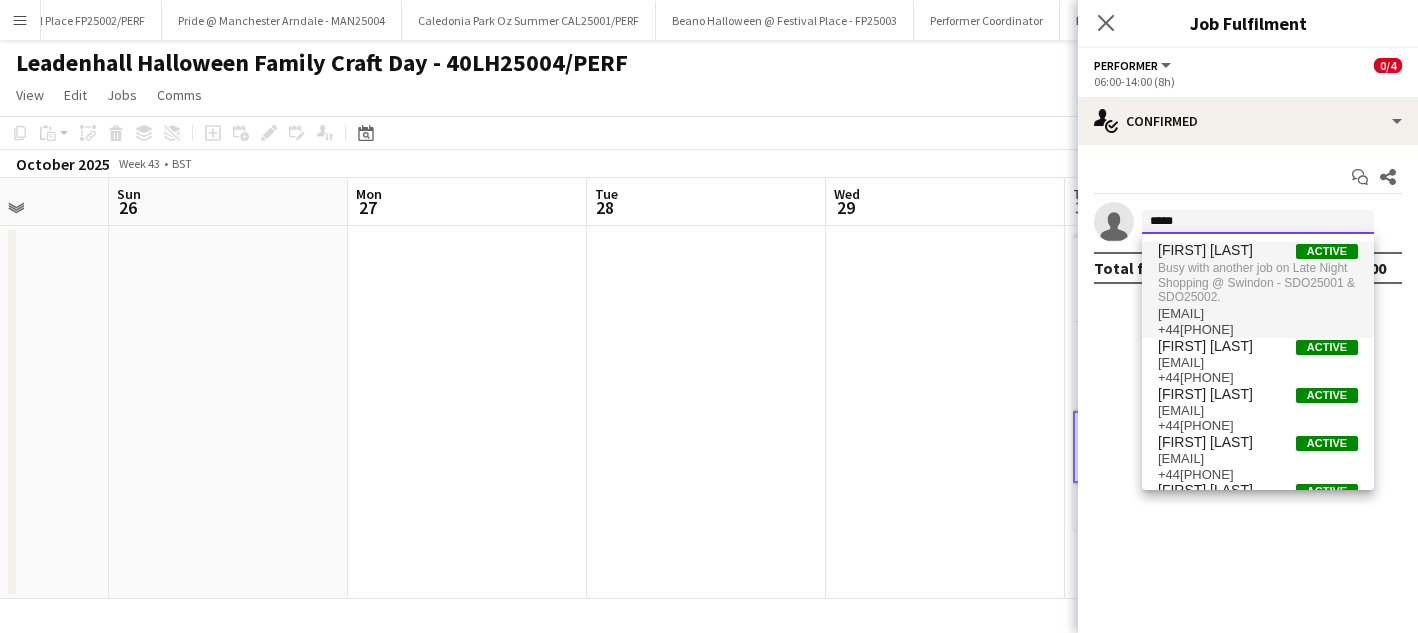 type on "*****" 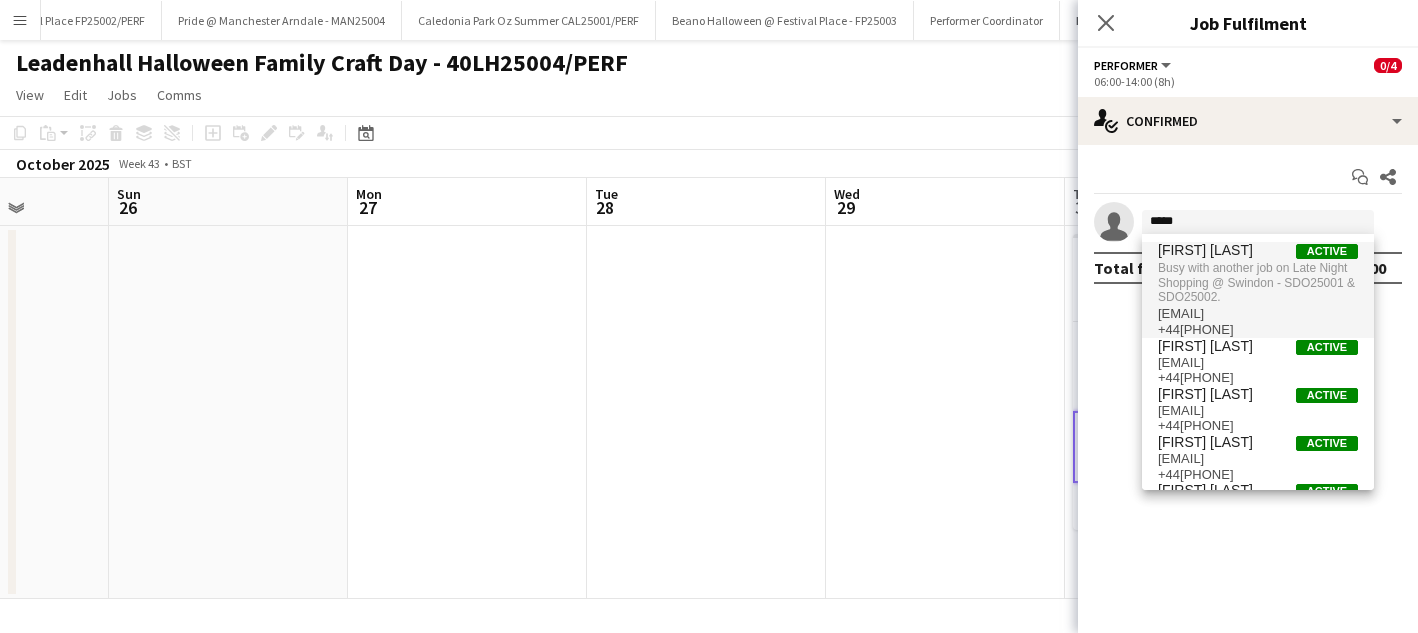 click on "Busy with another job on Late Night Shopping @ Swindon - SDO25001 & SDO25002." at bounding box center (1258, 282) 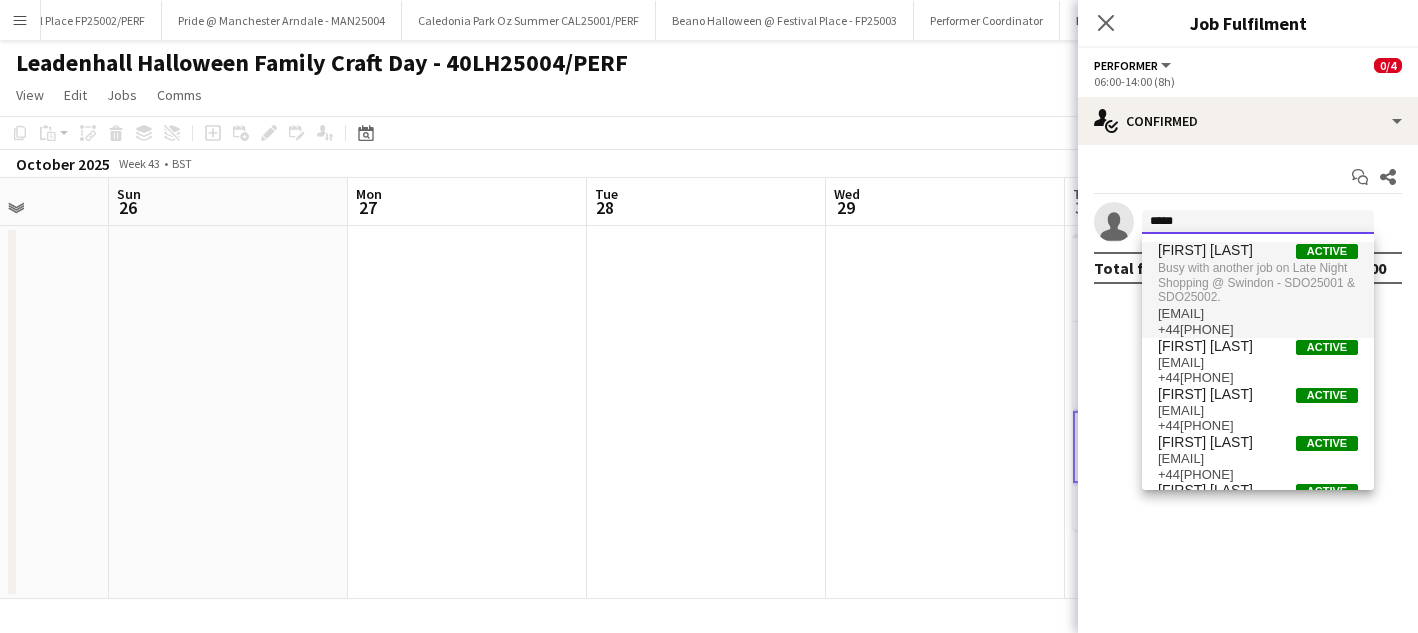 type 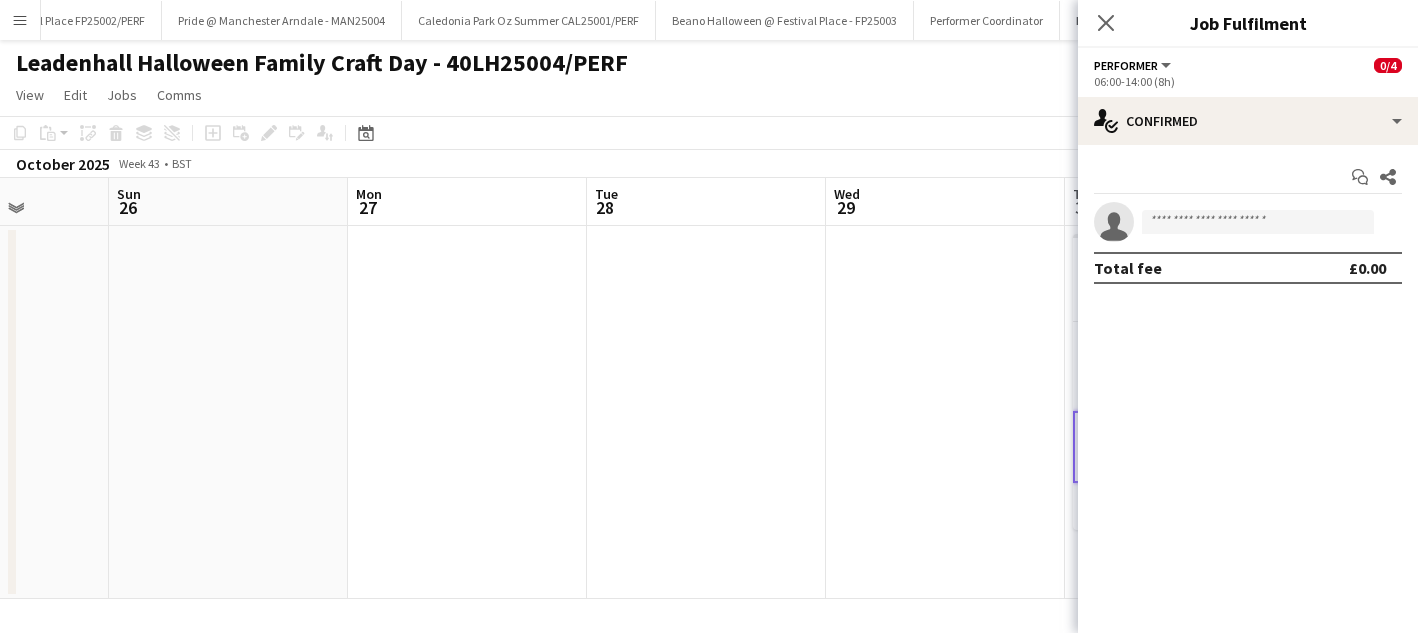 click on "single-neutral-actions" at bounding box center [1248, 222] 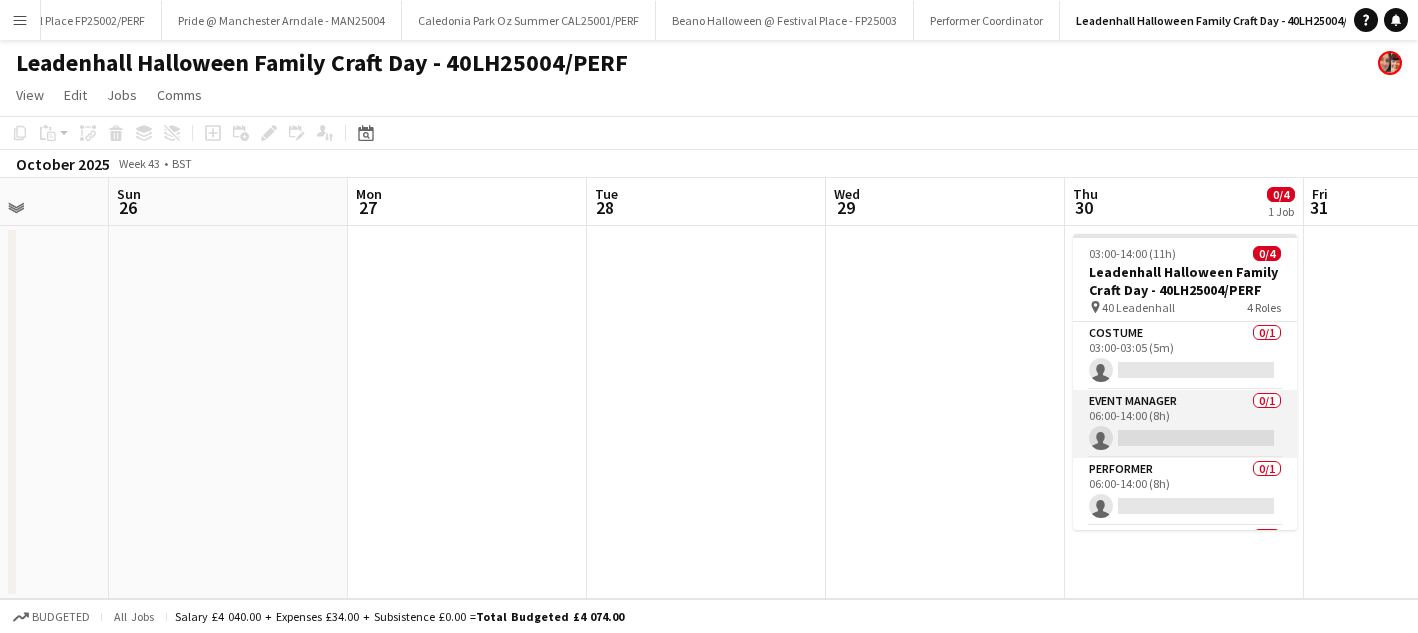 scroll, scrollTop: 64, scrollLeft: 0, axis: vertical 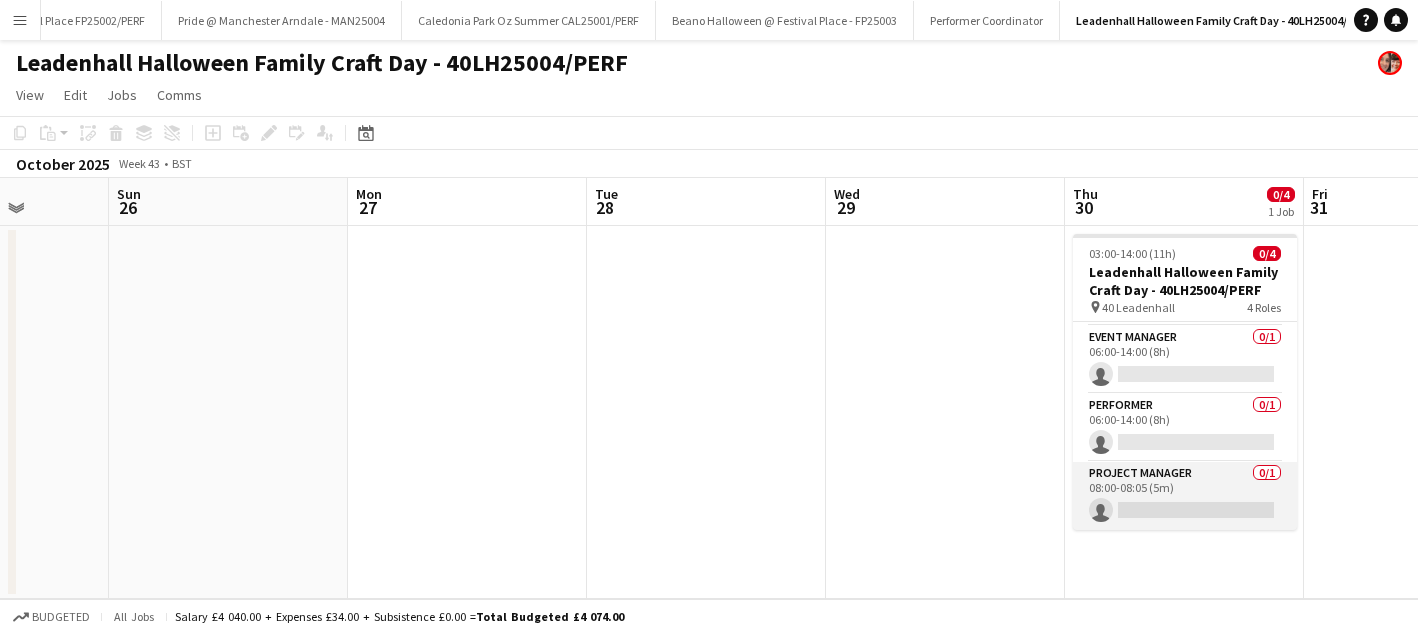 click on "Project Manager   0/1   08:00-08:05 (5m)
single-neutral-actions" at bounding box center [1185, 496] 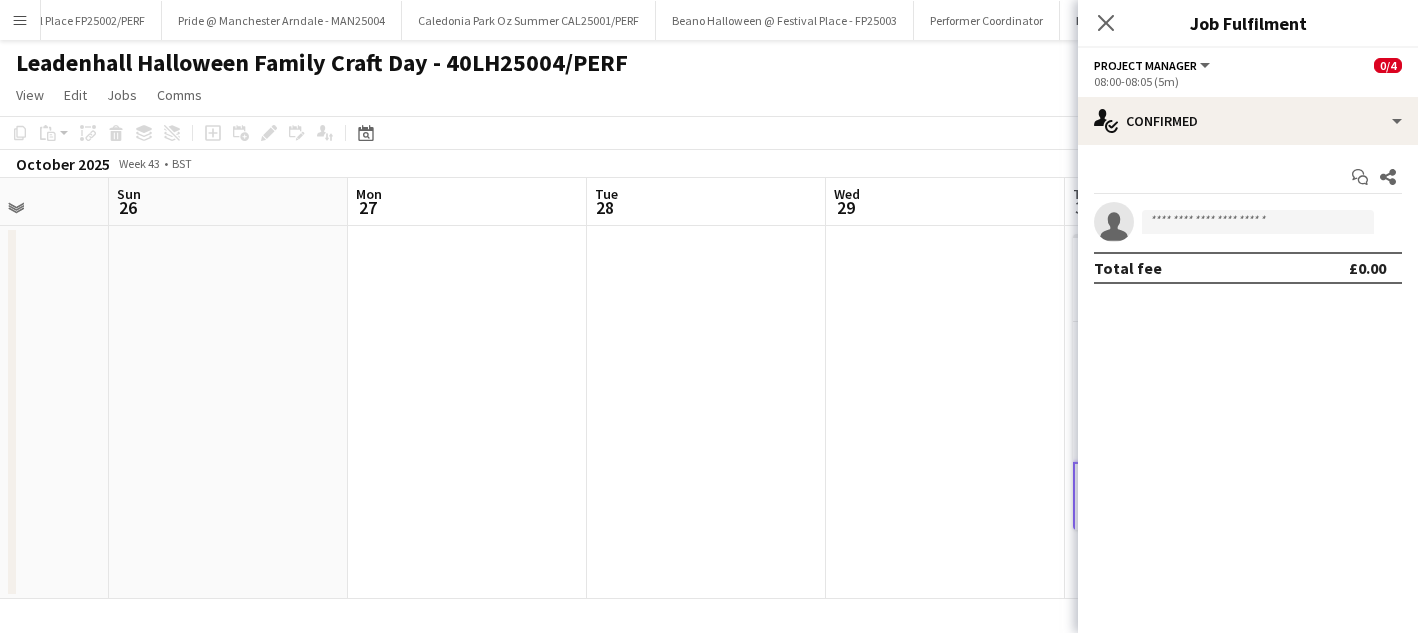 click on "Leadenhall Halloween Family Craft Day - 40LH25004/PERF" 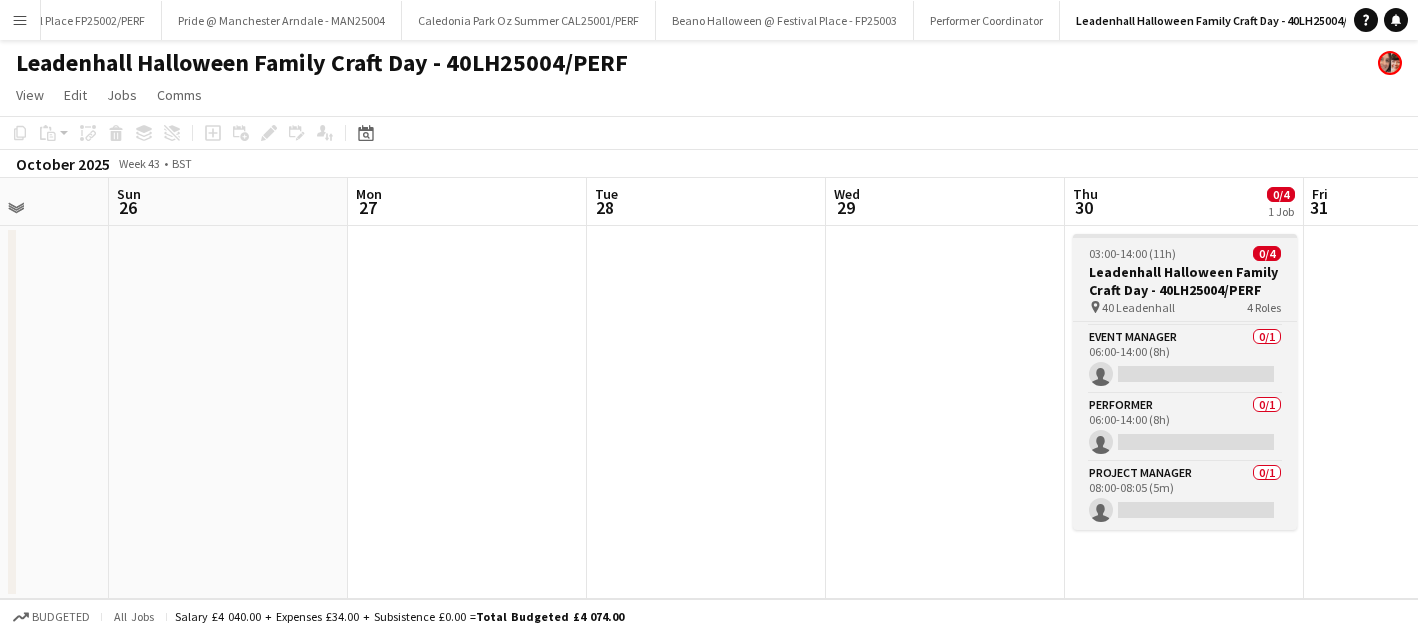 click on "Leadenhall Halloween Family Craft Day - 40LH25004/PERF" at bounding box center [1185, 281] 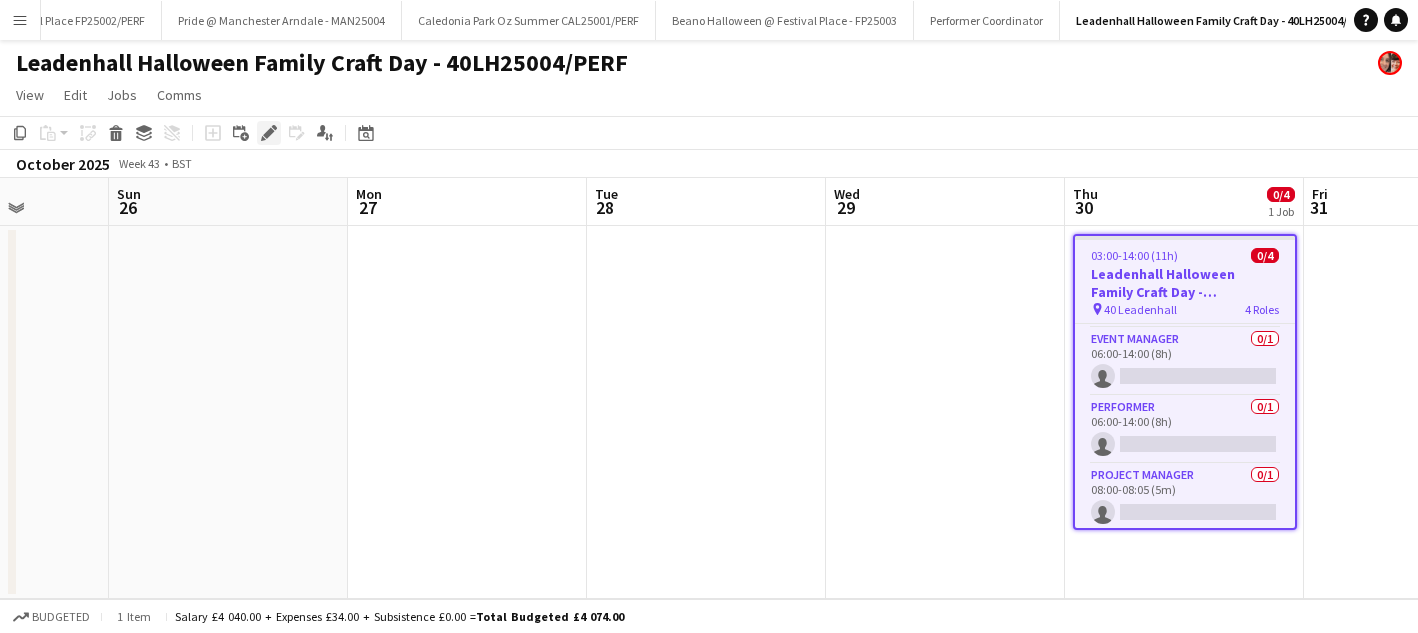 click on "Edit" at bounding box center (269, 133) 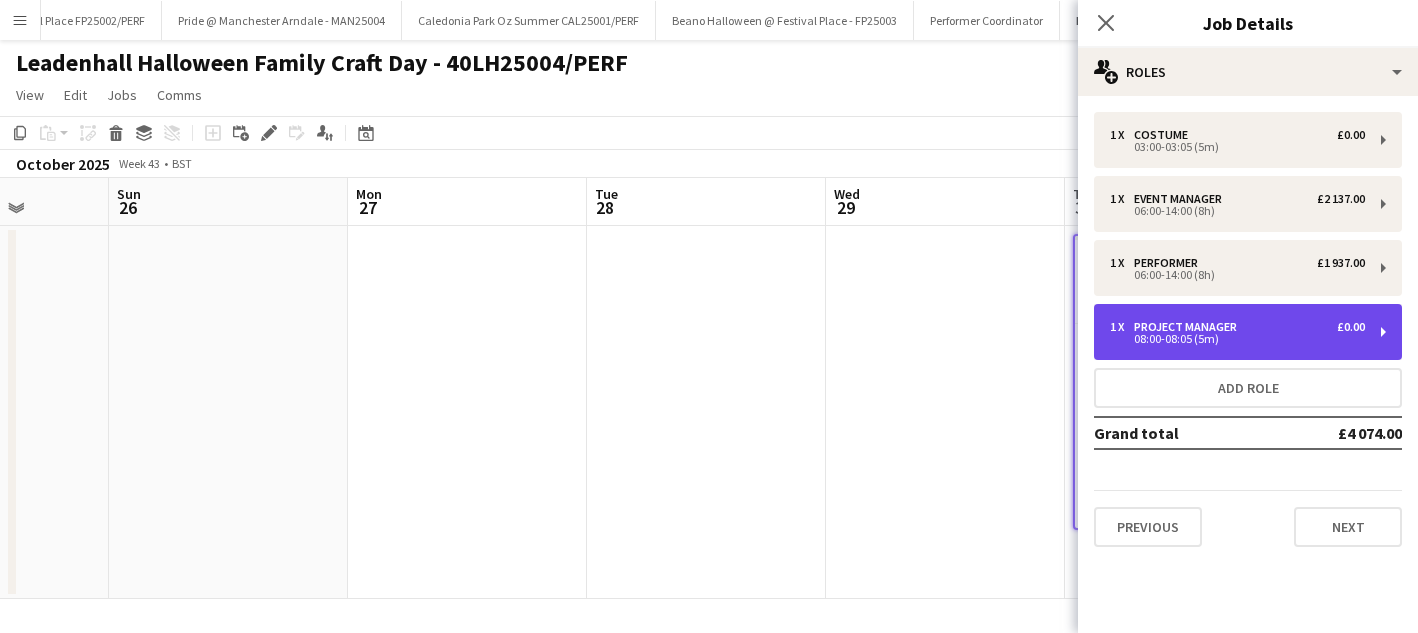 click on "08:00-08:05 (5m)" at bounding box center (1237, 339) 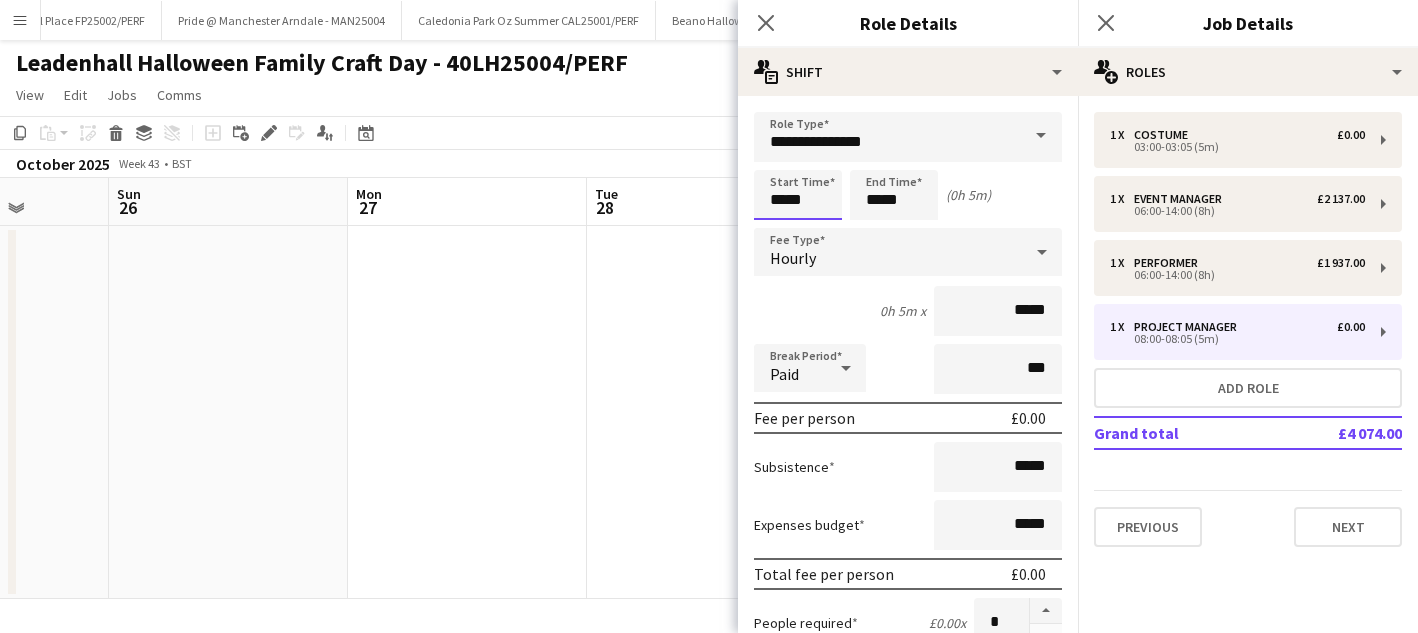 click on "*****" at bounding box center (798, 195) 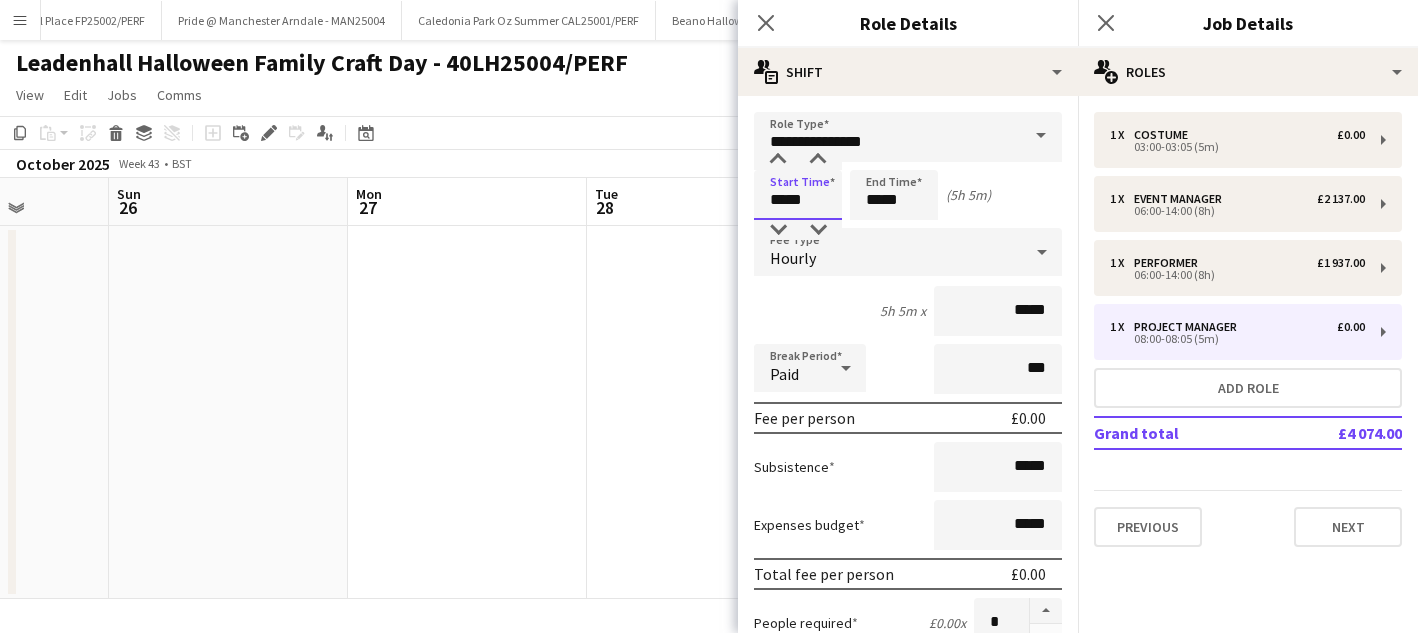 type on "*****" 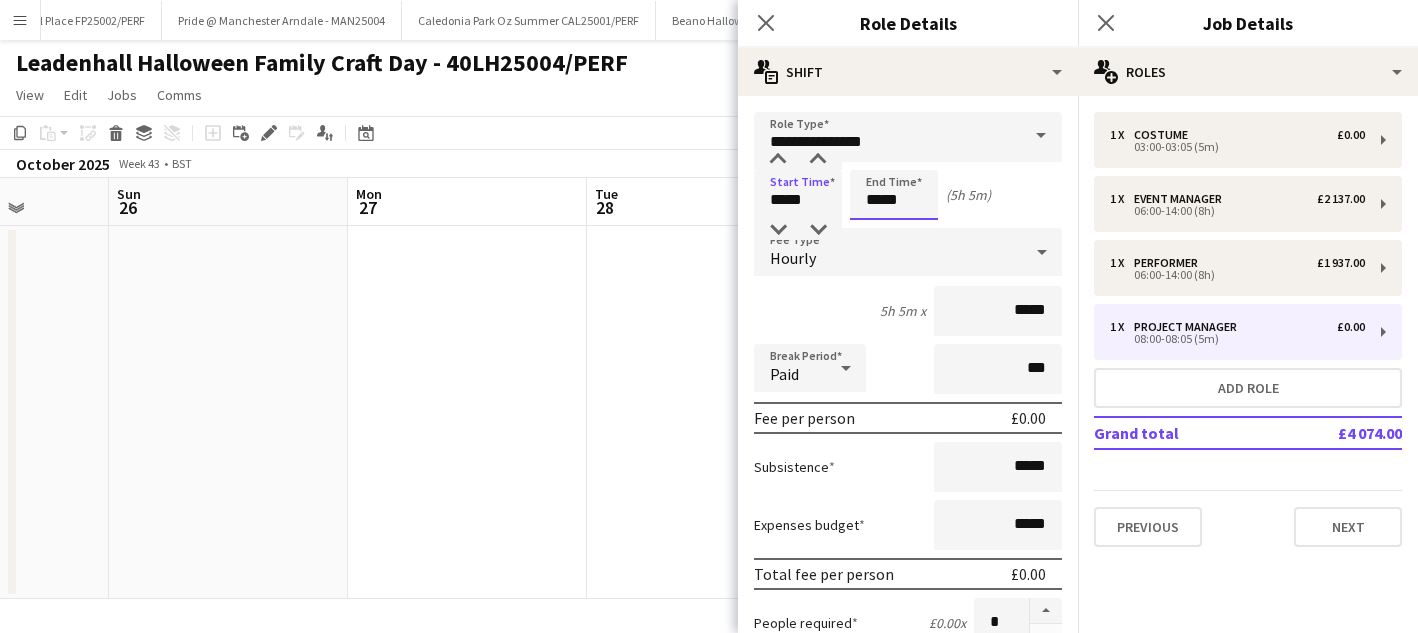 click on "*****" at bounding box center (894, 195) 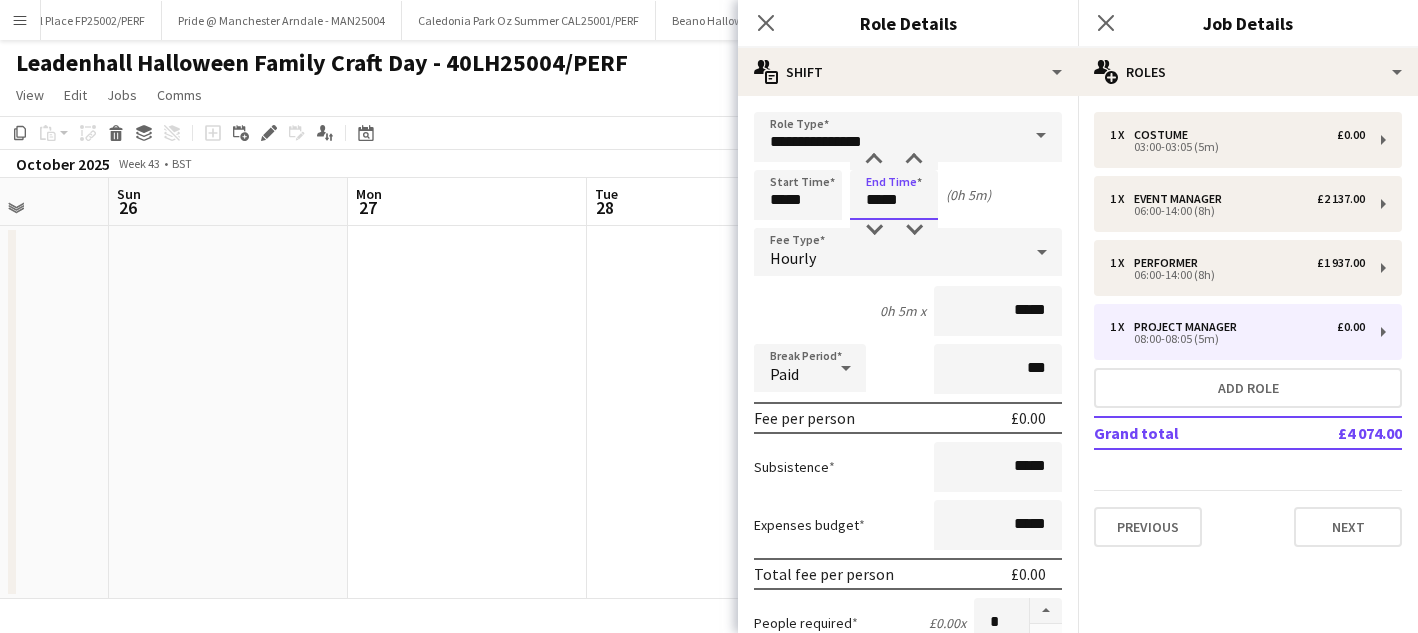 type on "*****" 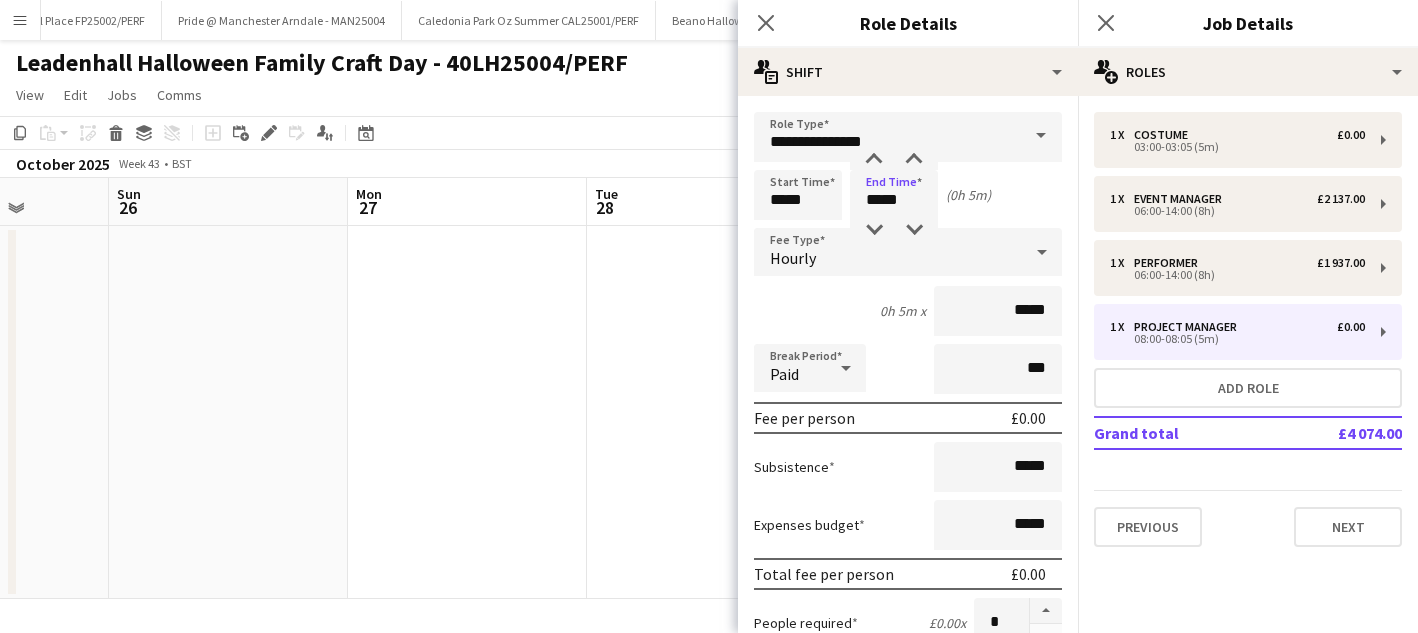 click on "View  Day view expanded Day view collapsed Month view Date picker Jump to today Expand Linked Jobs Collapse Linked Jobs  Edit  Copy
Command
C  Paste  Without Crew
Command
V With Crew
Command
Shift
V Paste as linked job  Group  Group Ungroup  Jobs  New Job Edit Job Delete Job New Linked Job Edit Linked Jobs Job fulfilment Promote Role Copy Role URL  Comms  Notify confirmed crew Create chat" 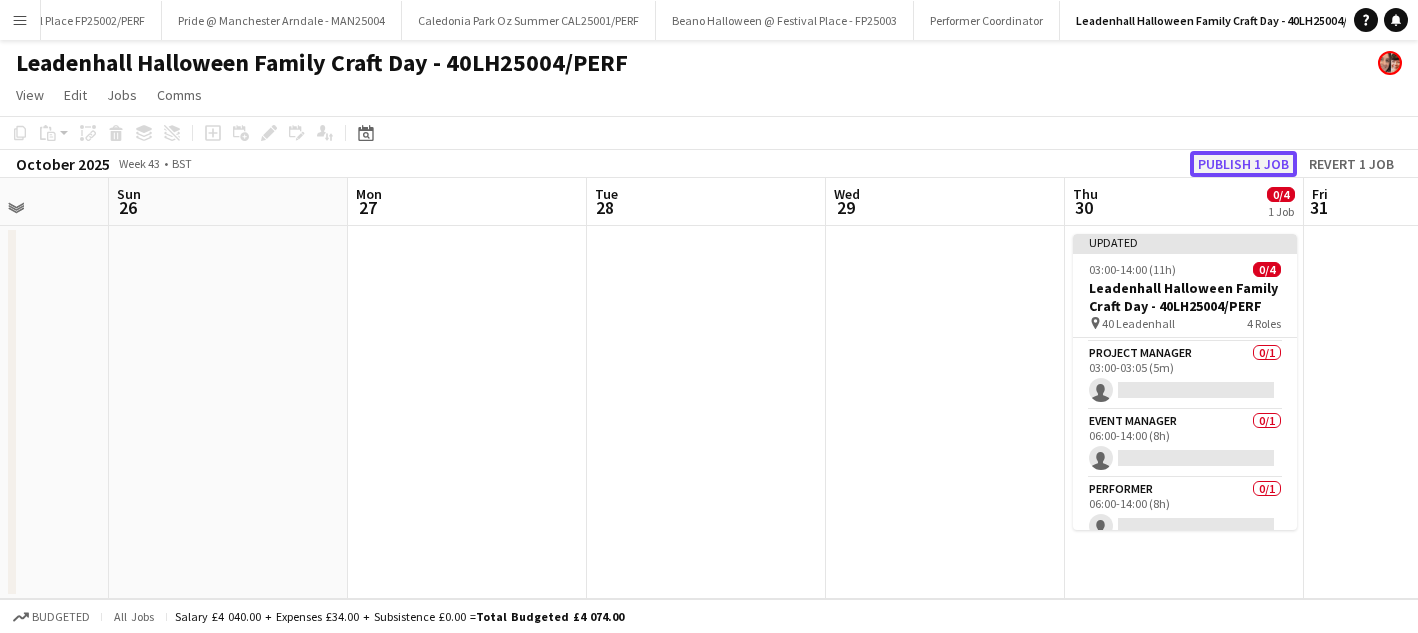 click on "Publish 1 job" 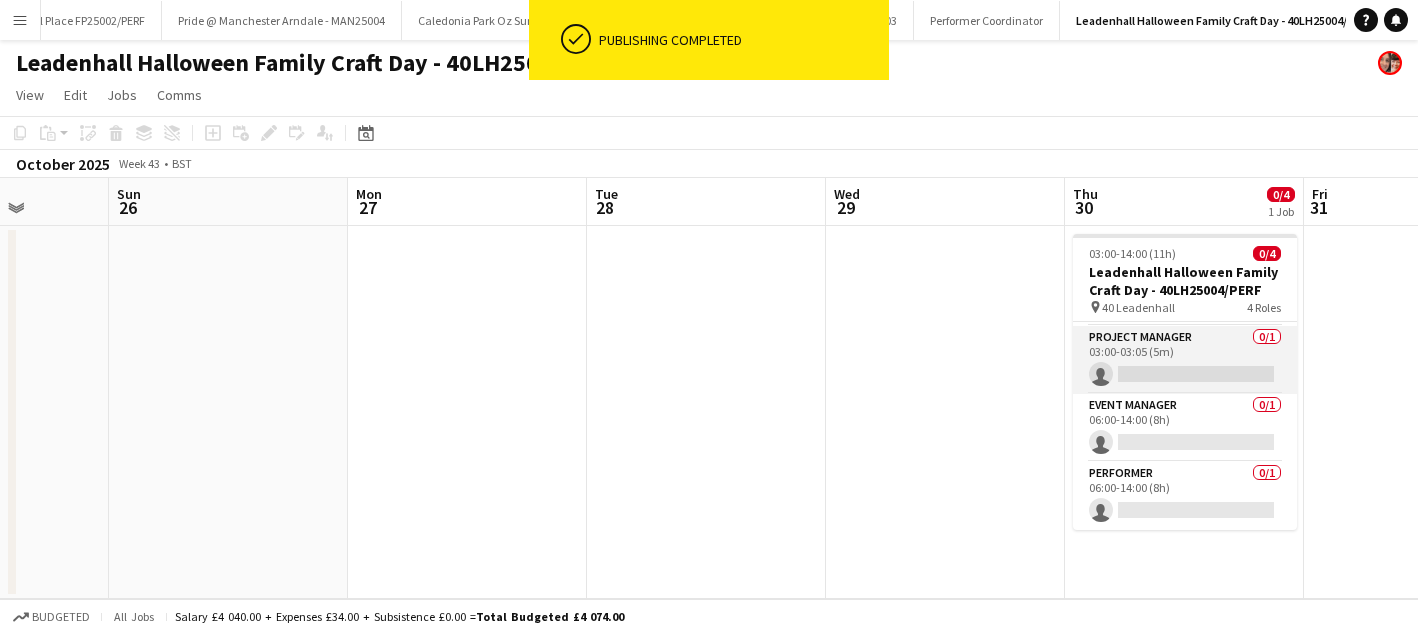 click on "Project Manager   0/1   03:00-03:05 (5m)
single-neutral-actions" at bounding box center [1185, 360] 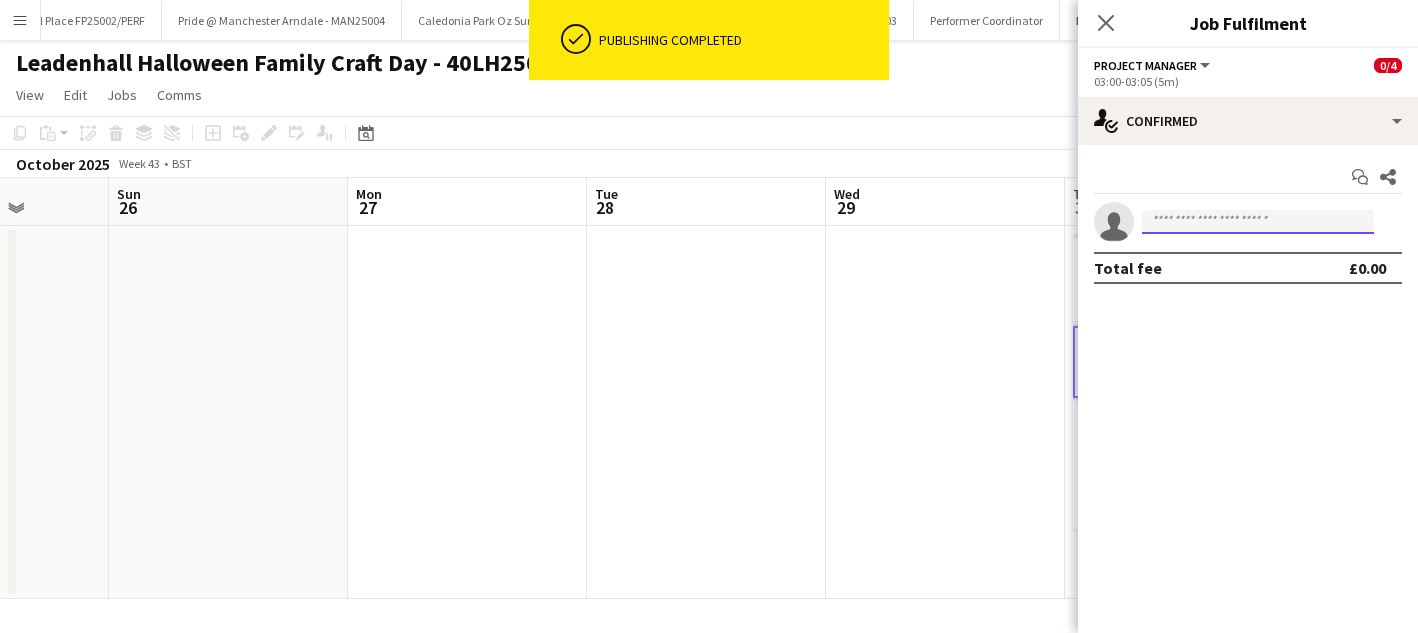 click at bounding box center [1258, 222] 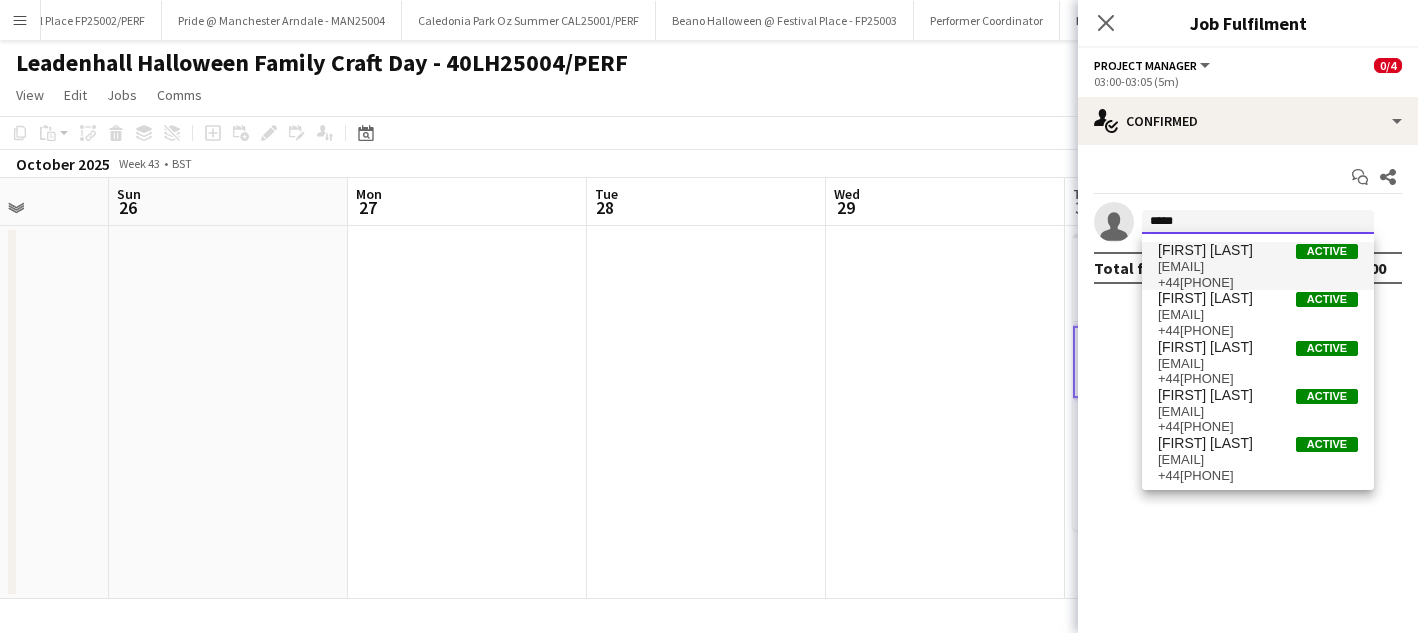 type on "*****" 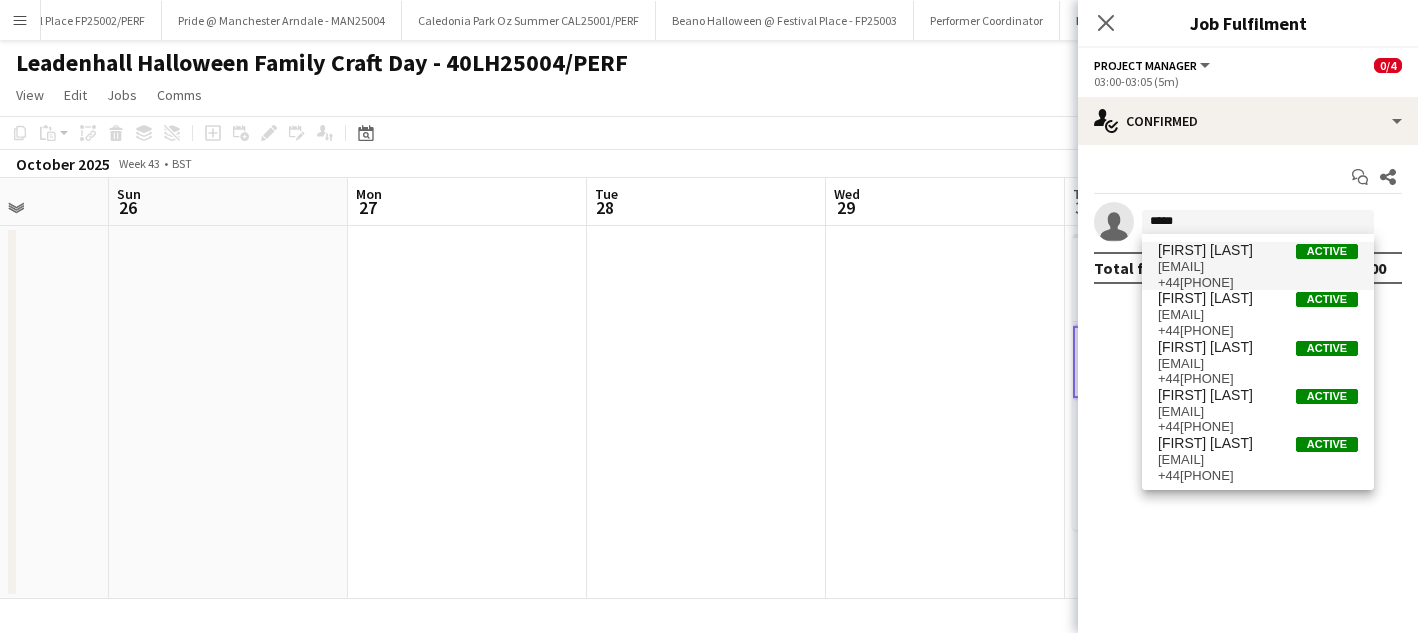 click on "rhianwenbaileycullen@gmail.com" at bounding box center (1258, 267) 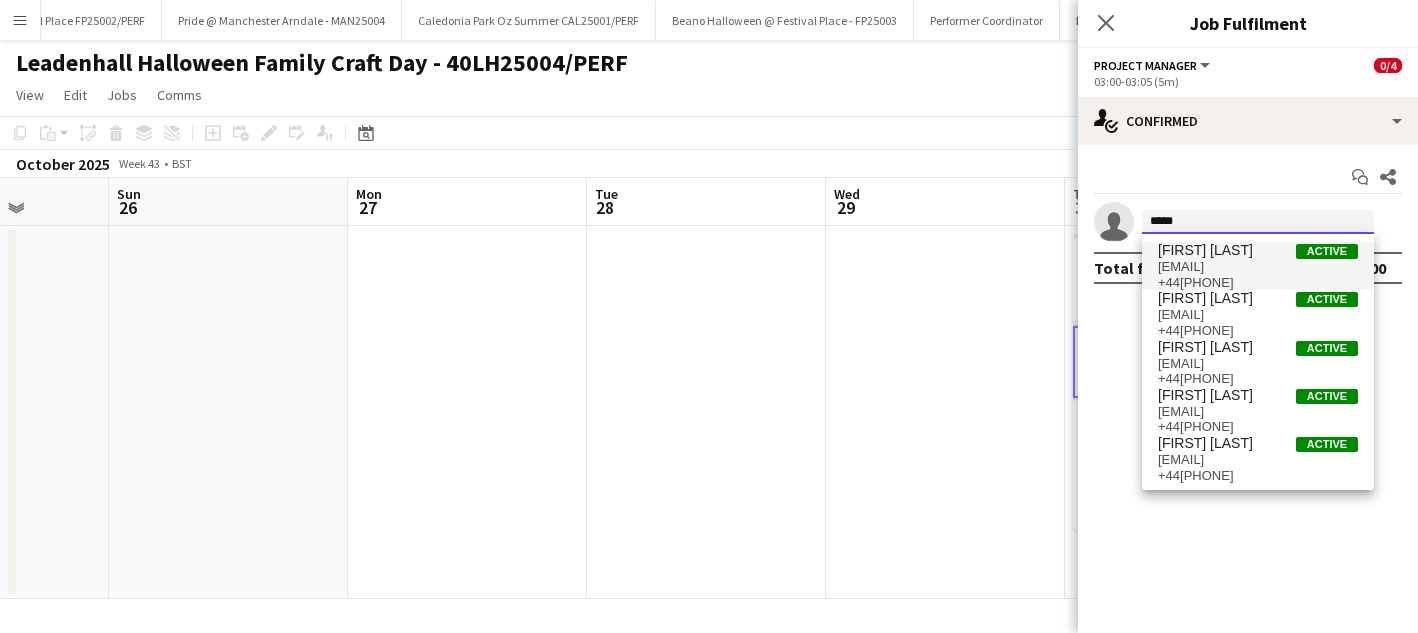 type 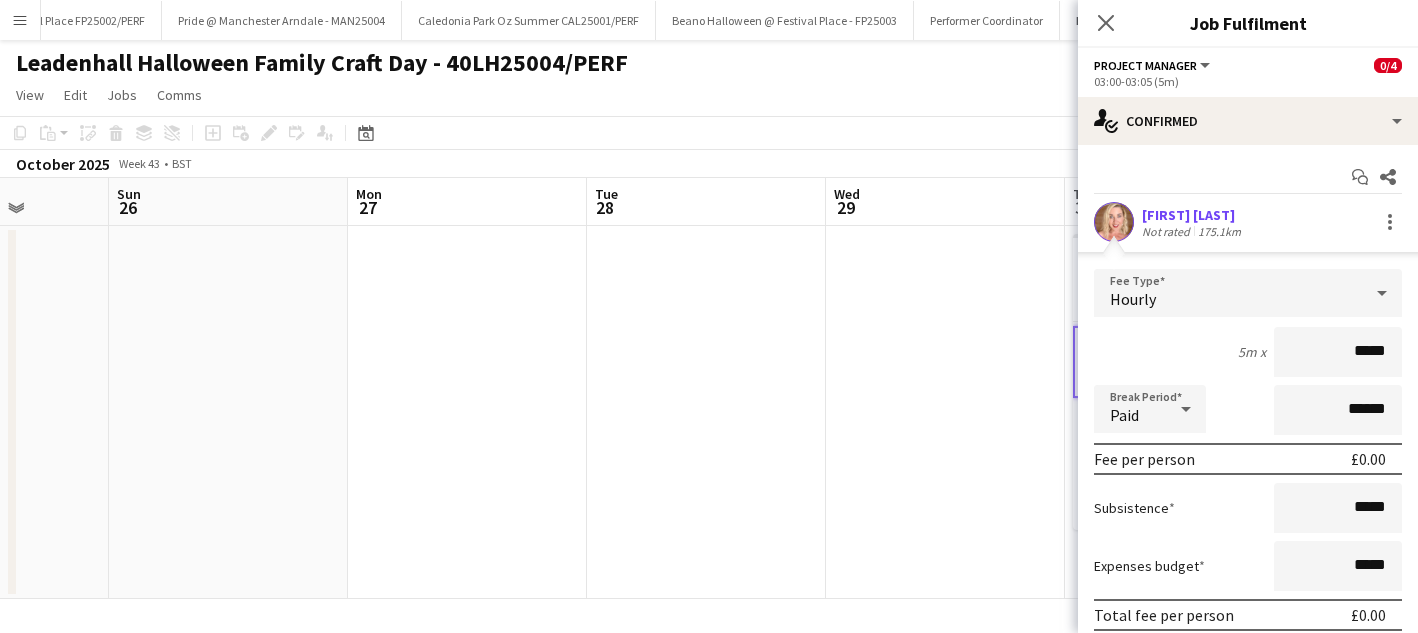 scroll, scrollTop: 121, scrollLeft: 0, axis: vertical 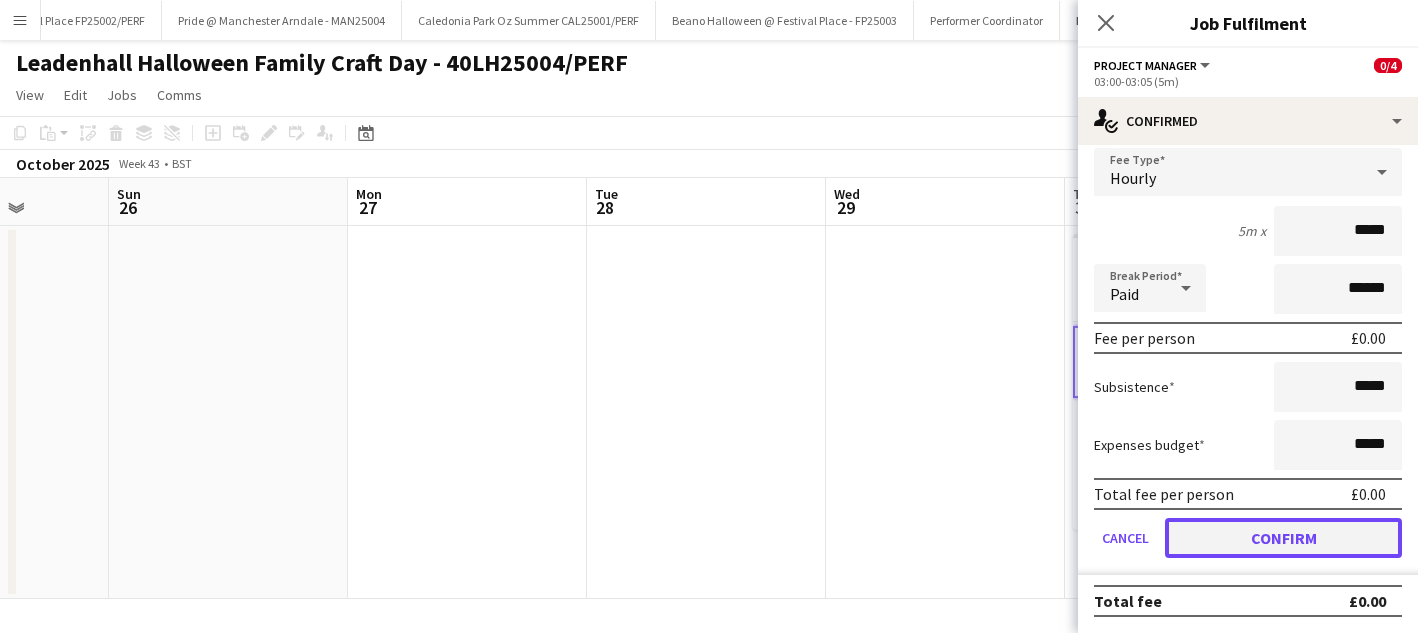 click on "Confirm" at bounding box center (1283, 538) 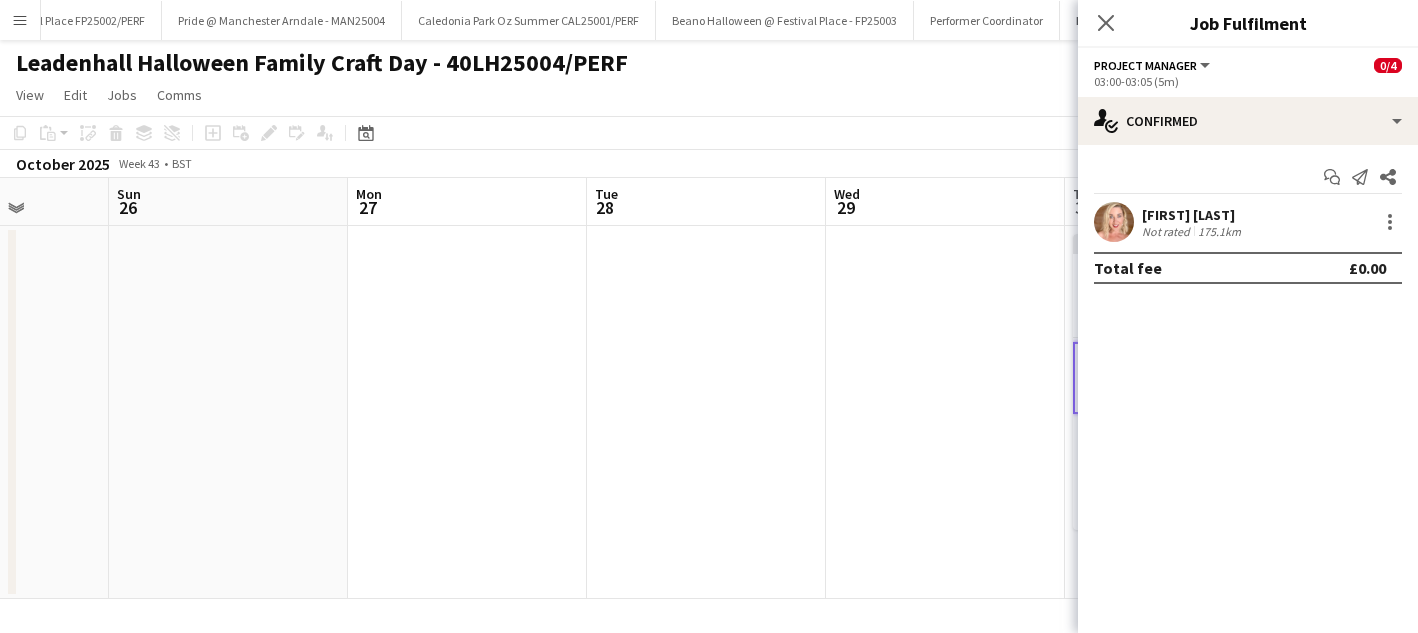 scroll, scrollTop: 0, scrollLeft: 0, axis: both 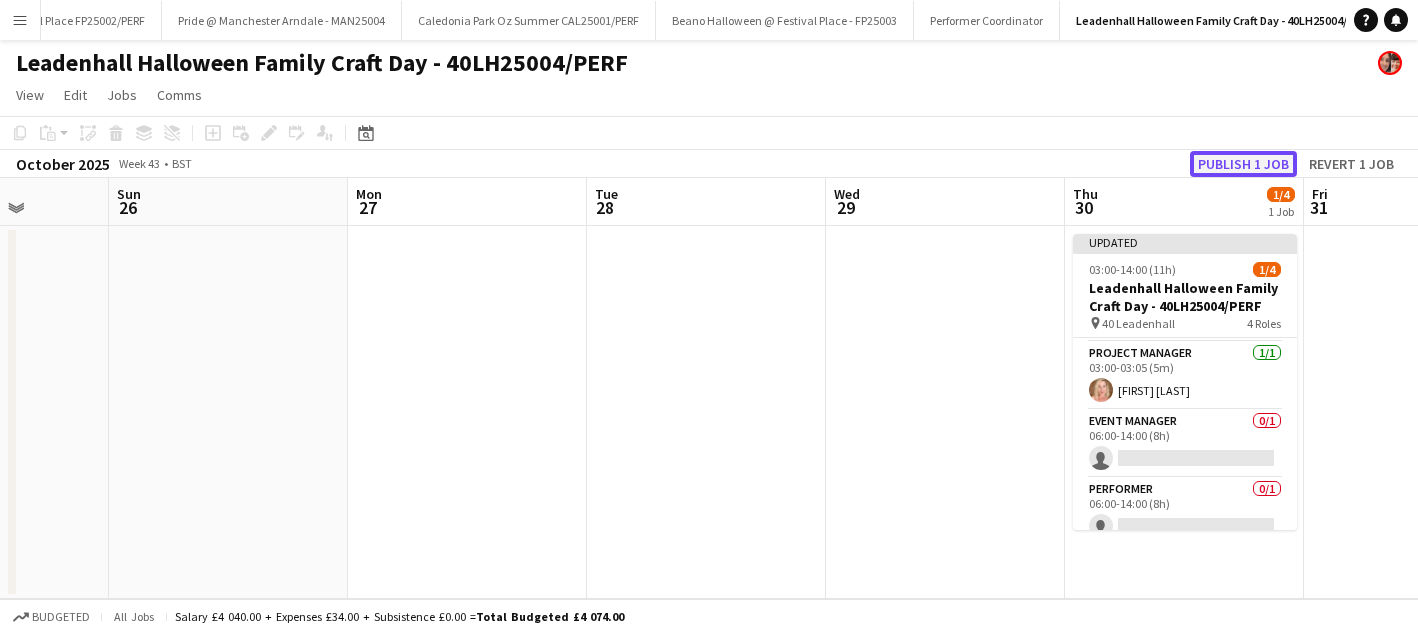 click on "Publish 1 job" 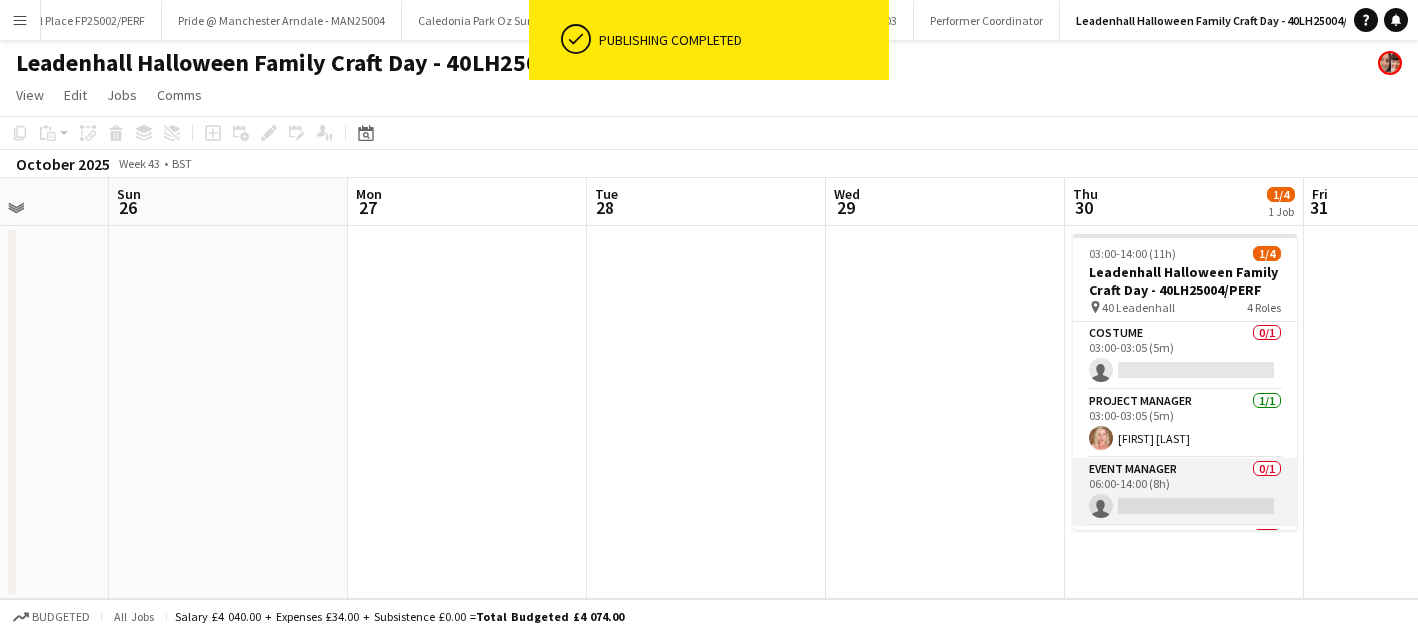 scroll, scrollTop: 64, scrollLeft: 0, axis: vertical 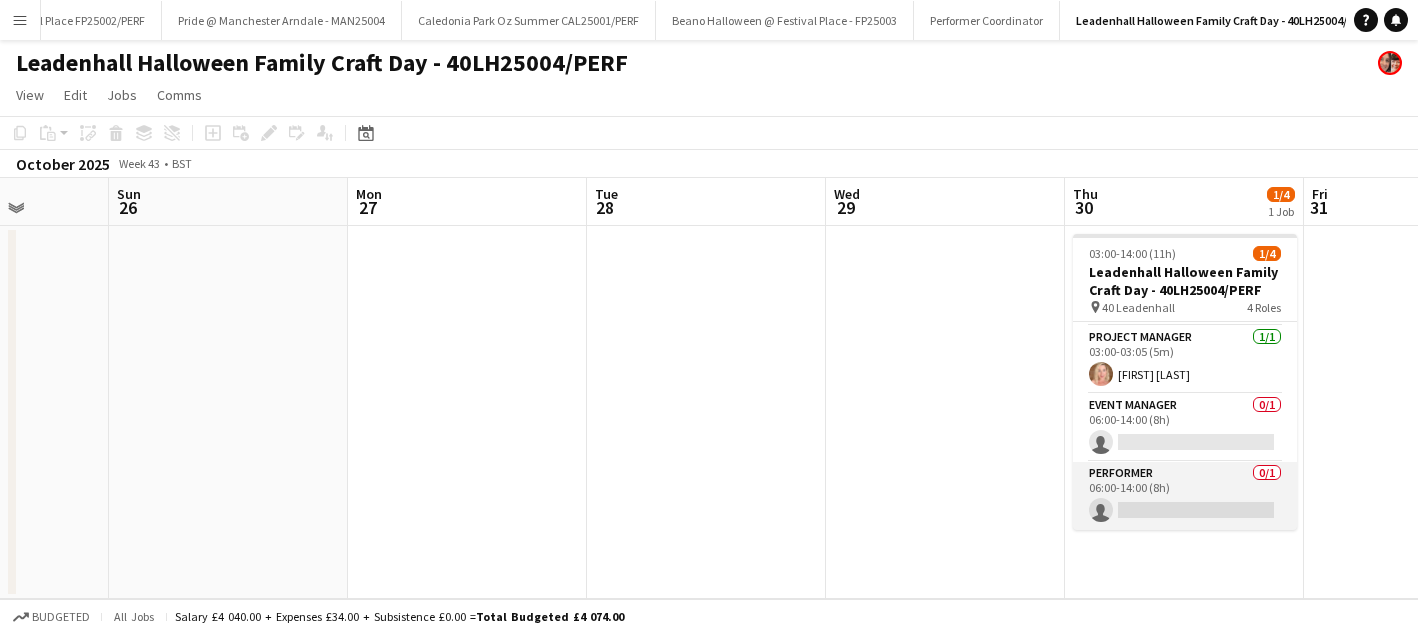 click on "Performer   0/1   06:00-14:00 (8h)
single-neutral-actions" at bounding box center (1185, 496) 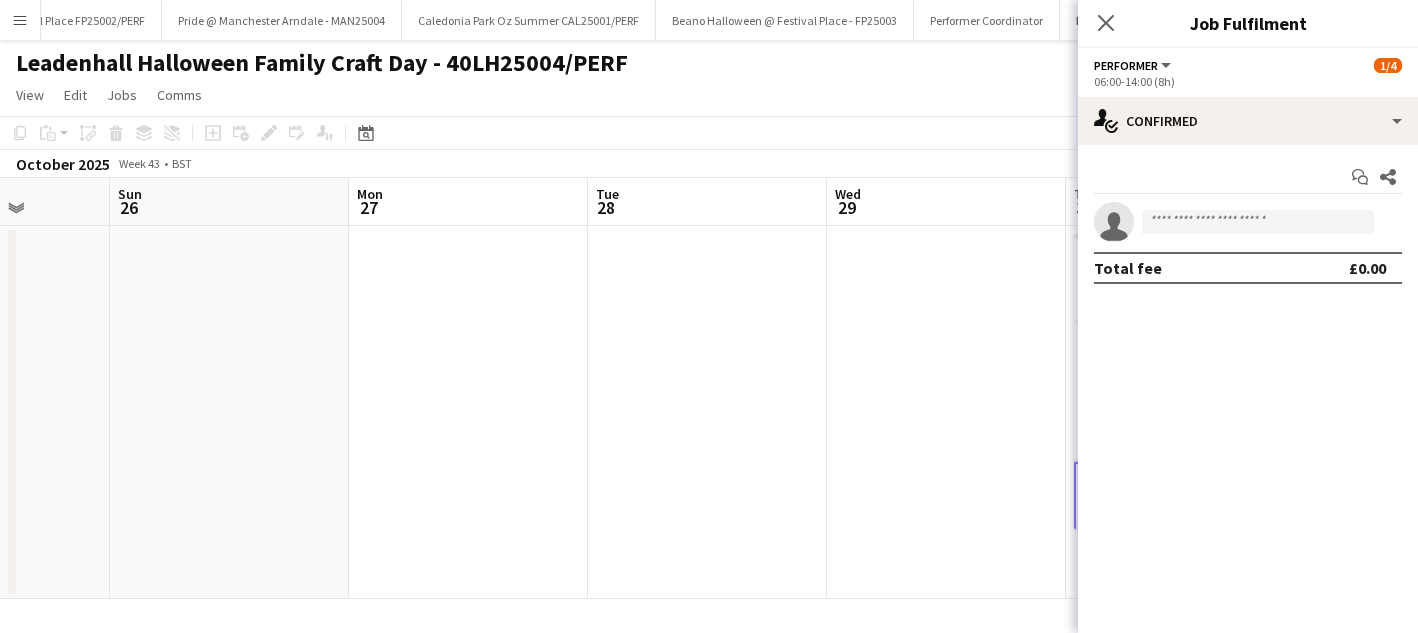 click on "View  Day view expanded Day view collapsed Month view Date picker Jump to today Expand Linked Jobs Collapse Linked Jobs  Edit  Copy
Command
C  Paste  Without Crew
Command
V With Crew
Command
Shift
V Paste as linked job  Group  Group Ungroup  Jobs  New Job Edit Job Delete Job New Linked Job Edit Linked Jobs Job fulfilment Promote Role Copy Role URL  Comms  Notify confirmed crew Create chat" 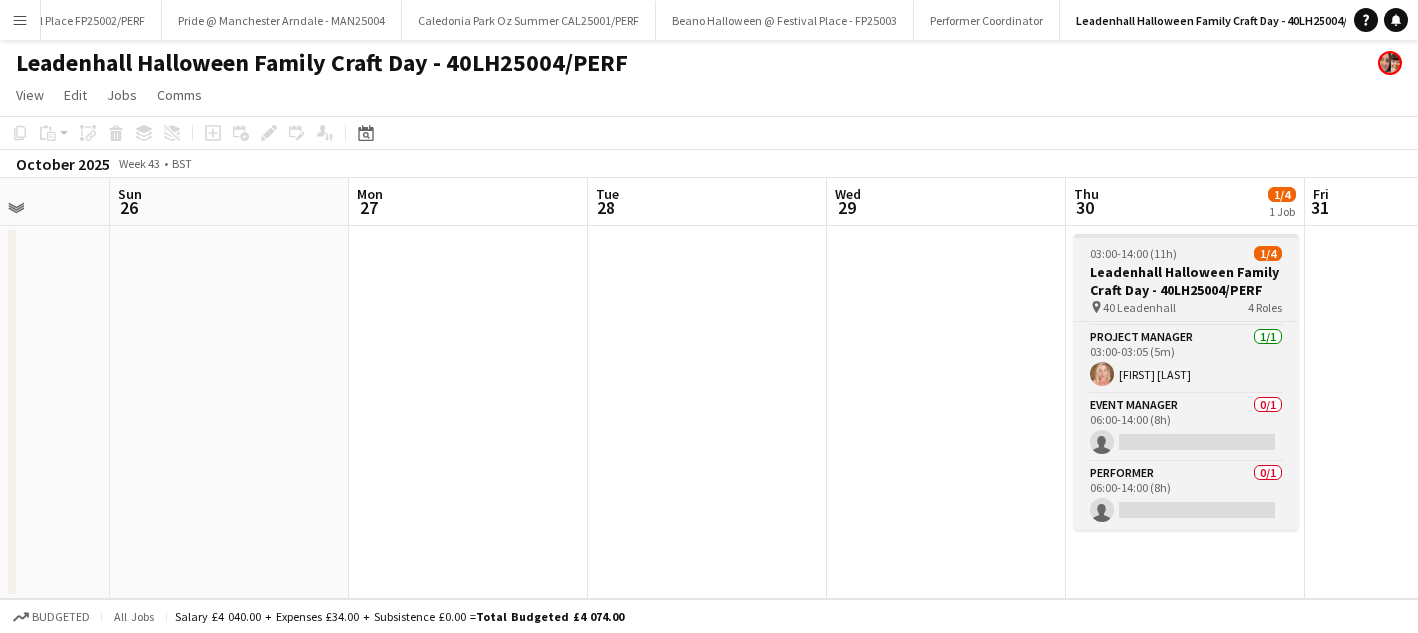 click on "Leadenhall Halloween Family Craft Day - 40LH25004/PERF" at bounding box center [1186, 281] 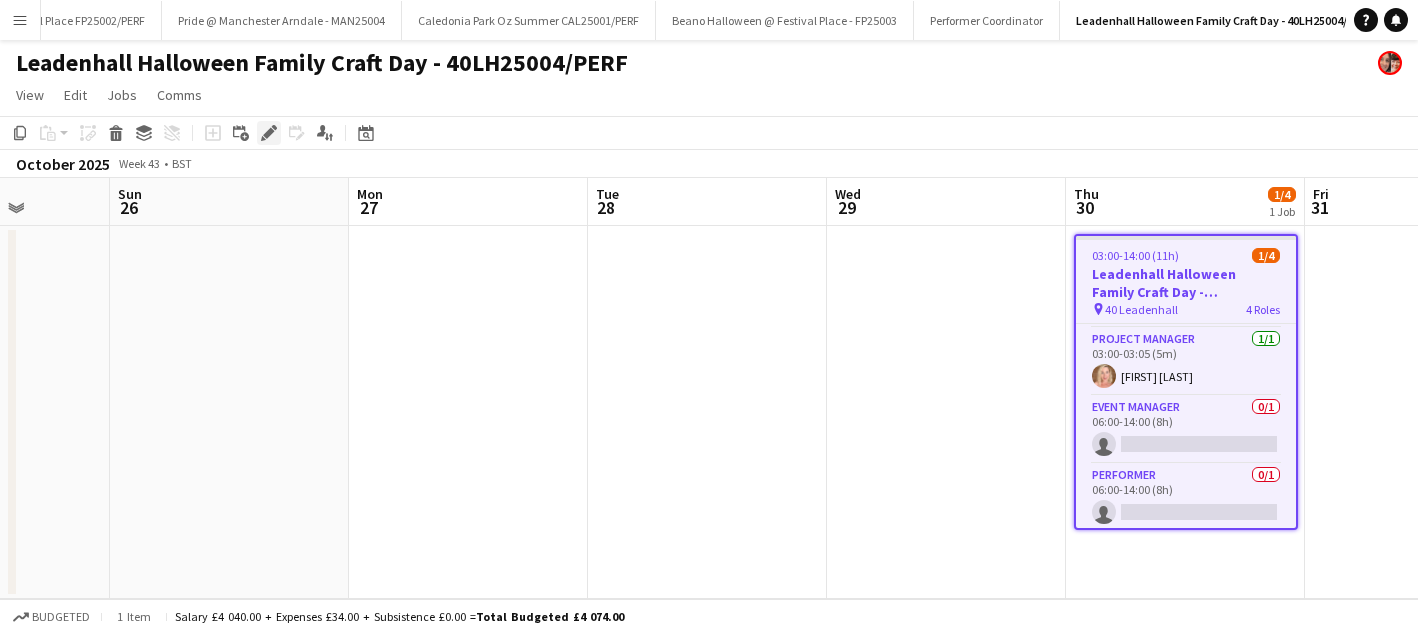 click on "Edit" 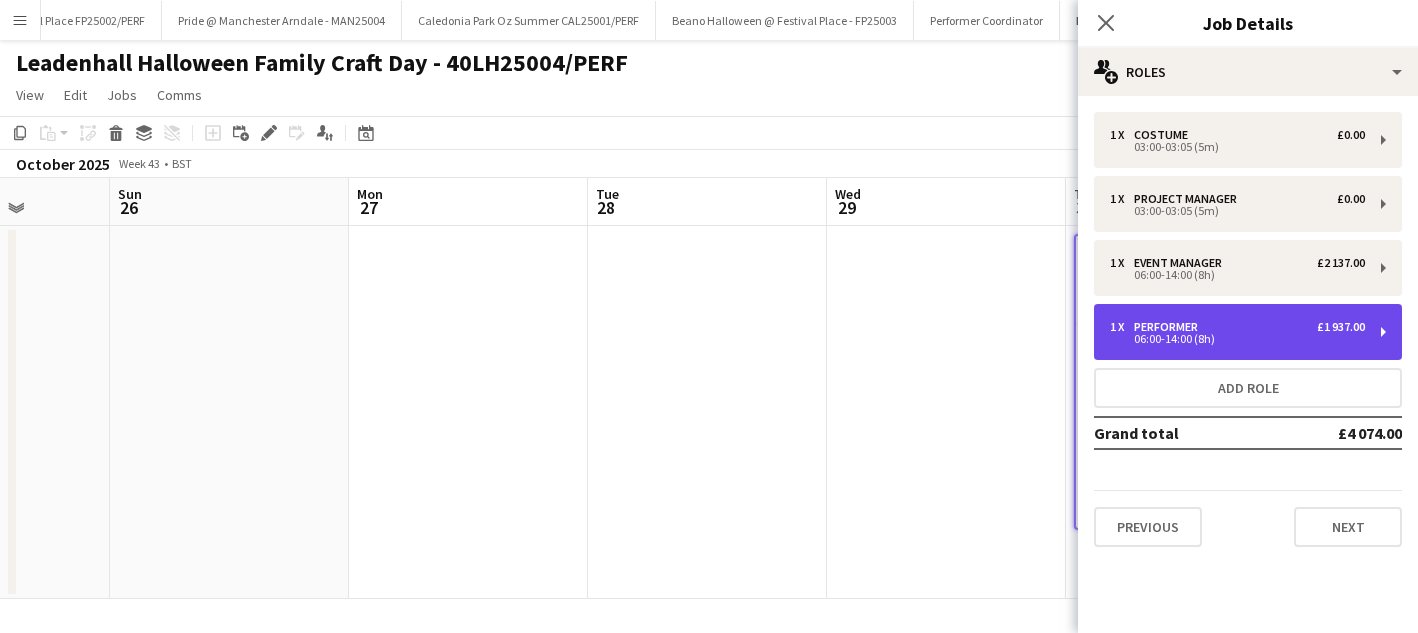 click on "06:00-14:00 (8h)" at bounding box center (1237, 339) 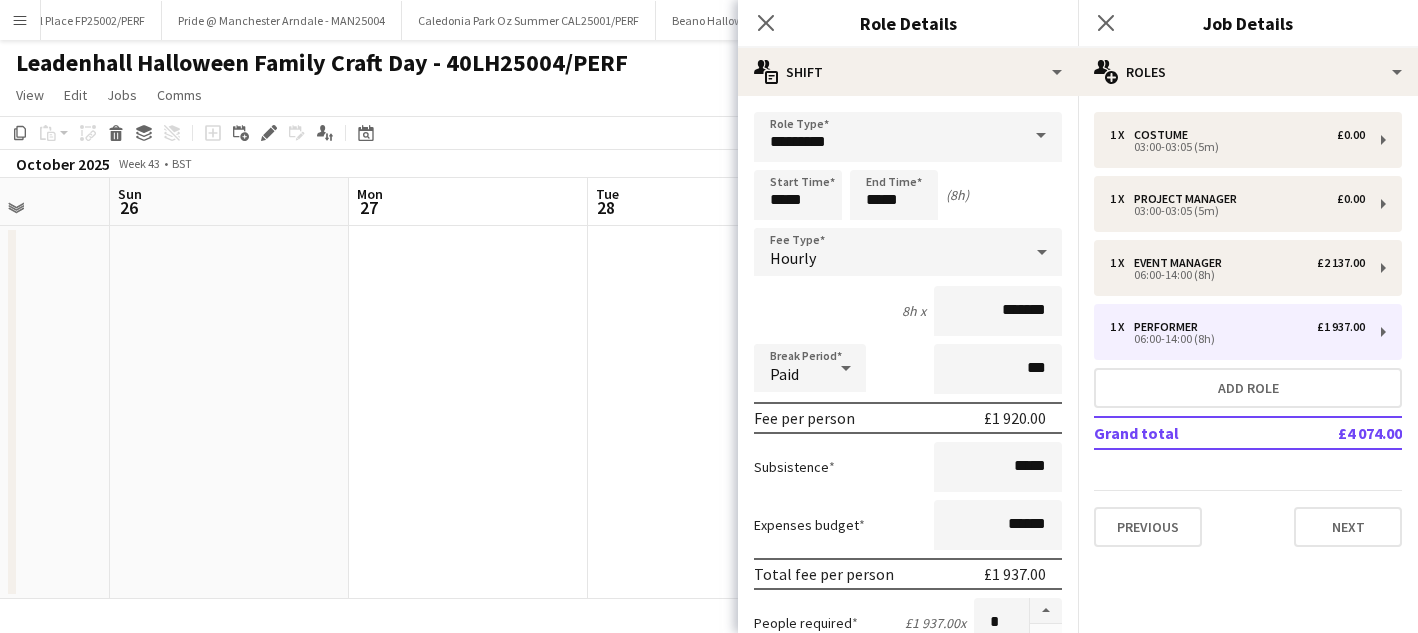 click on "Hourly" at bounding box center (888, 252) 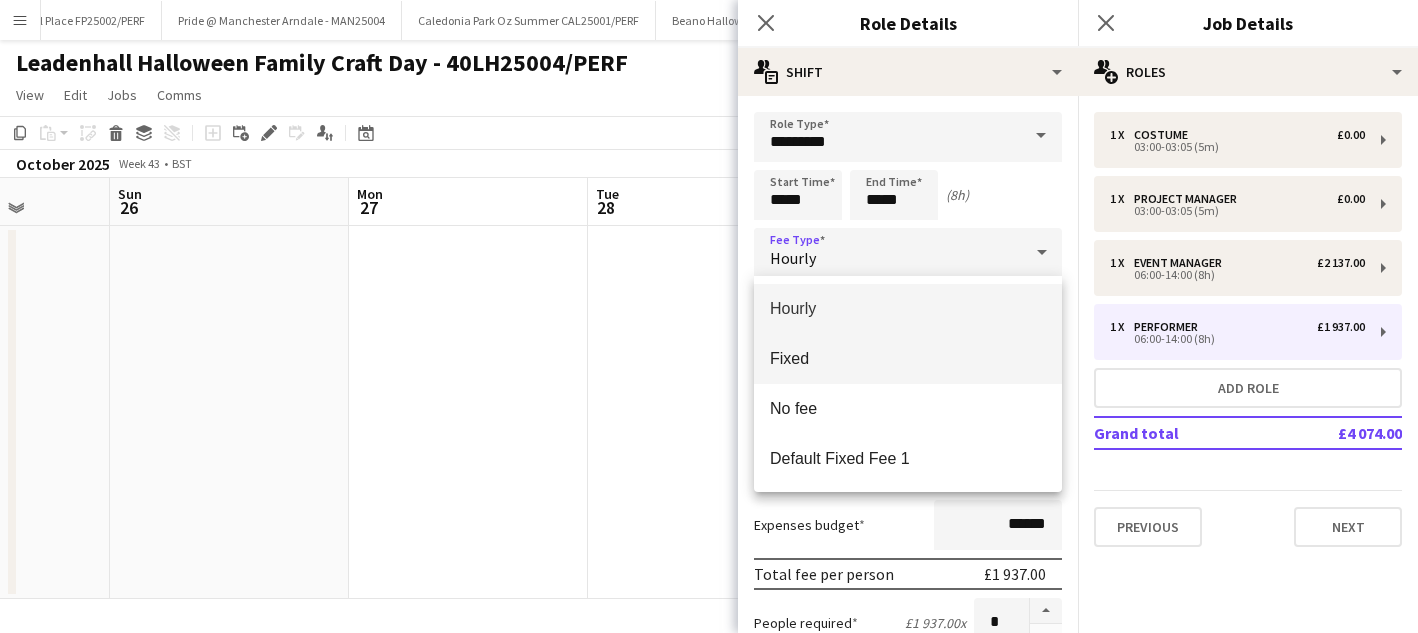 click on "Fixed" at bounding box center (908, 358) 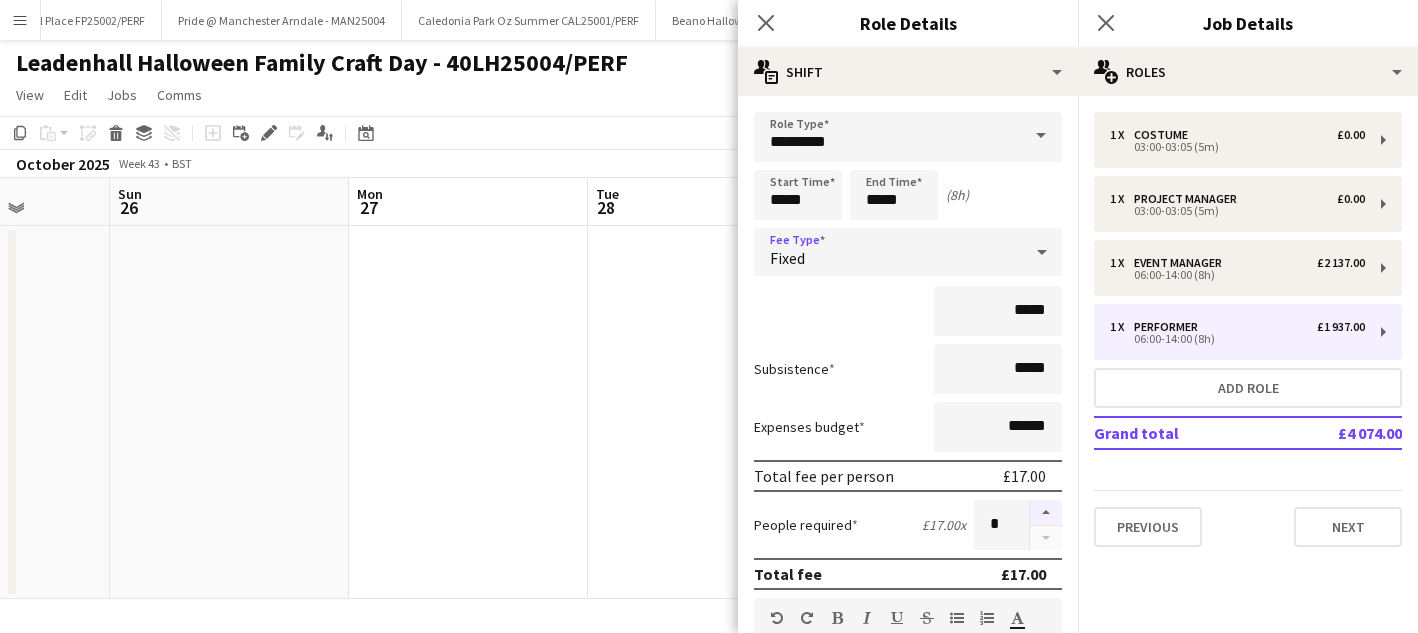 click at bounding box center [1046, 513] 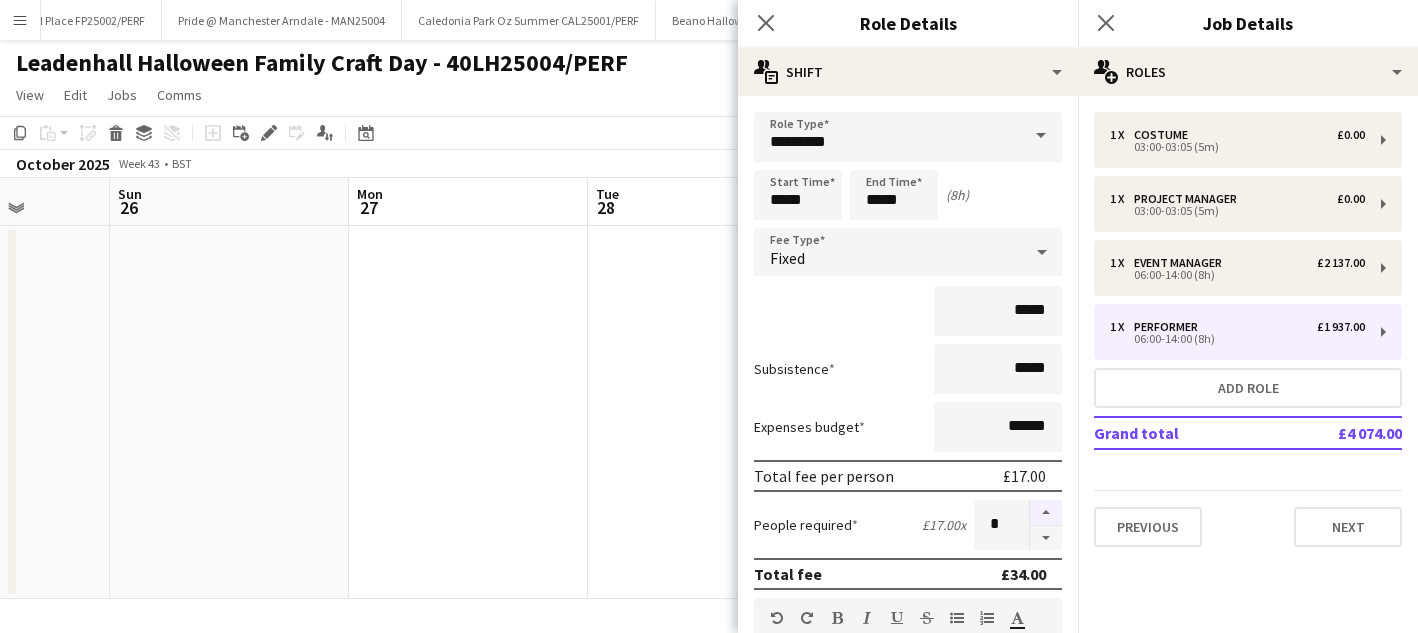 click at bounding box center (1046, 513) 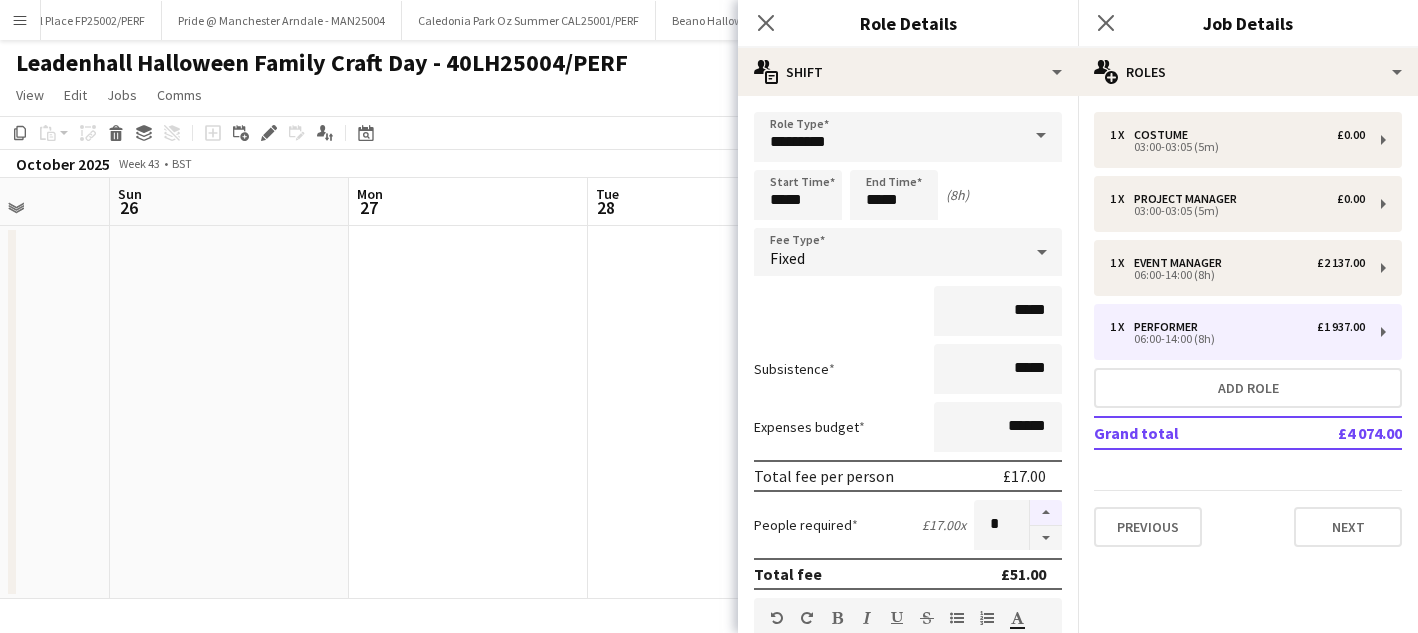 click at bounding box center [1046, 513] 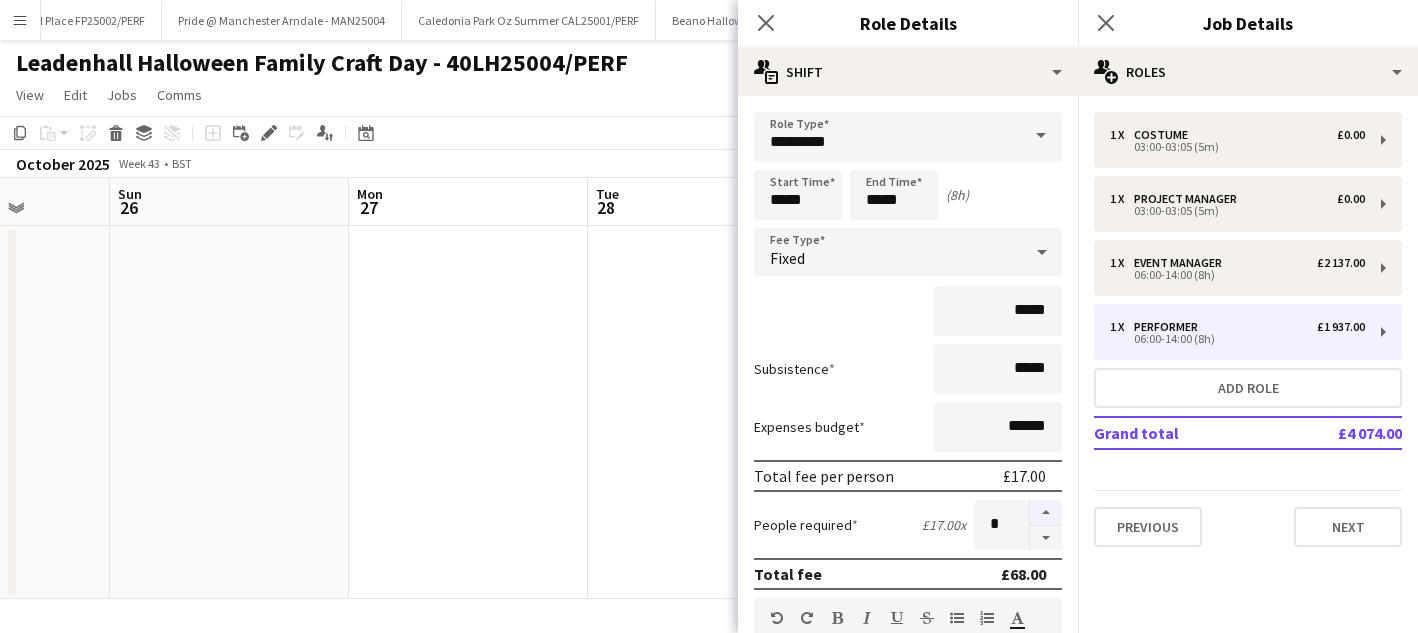 click at bounding box center (1046, 513) 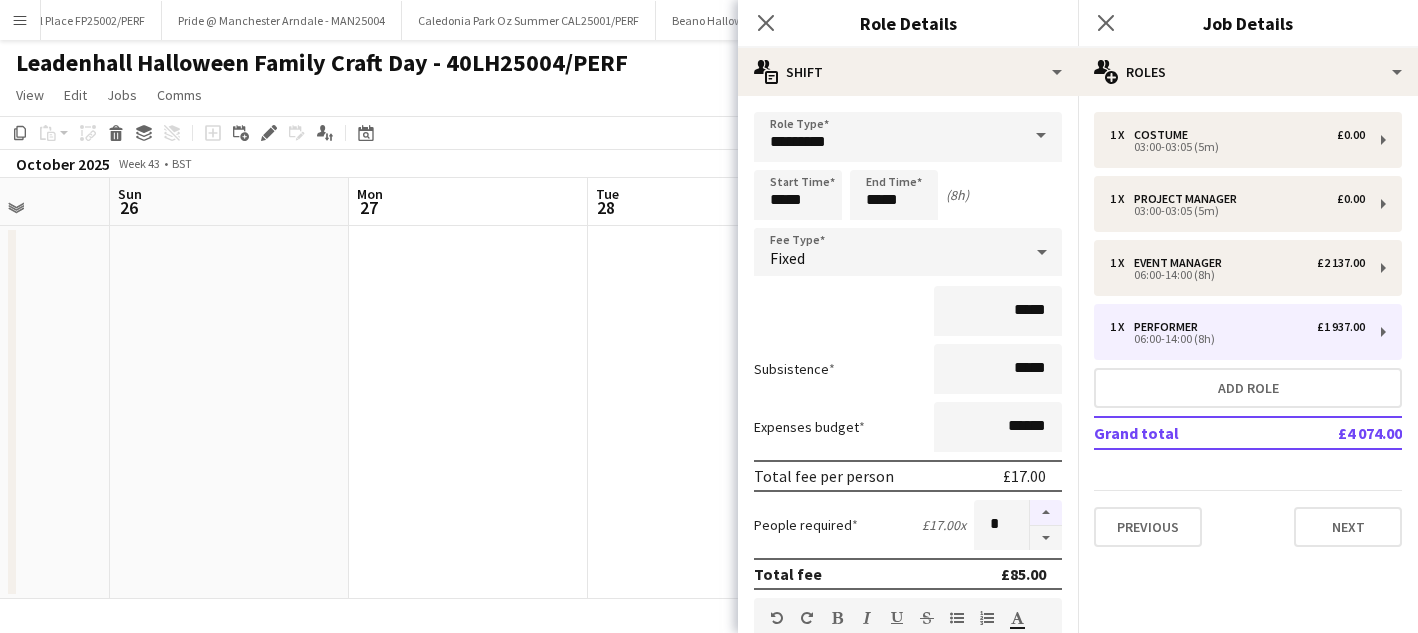 click at bounding box center [1046, 513] 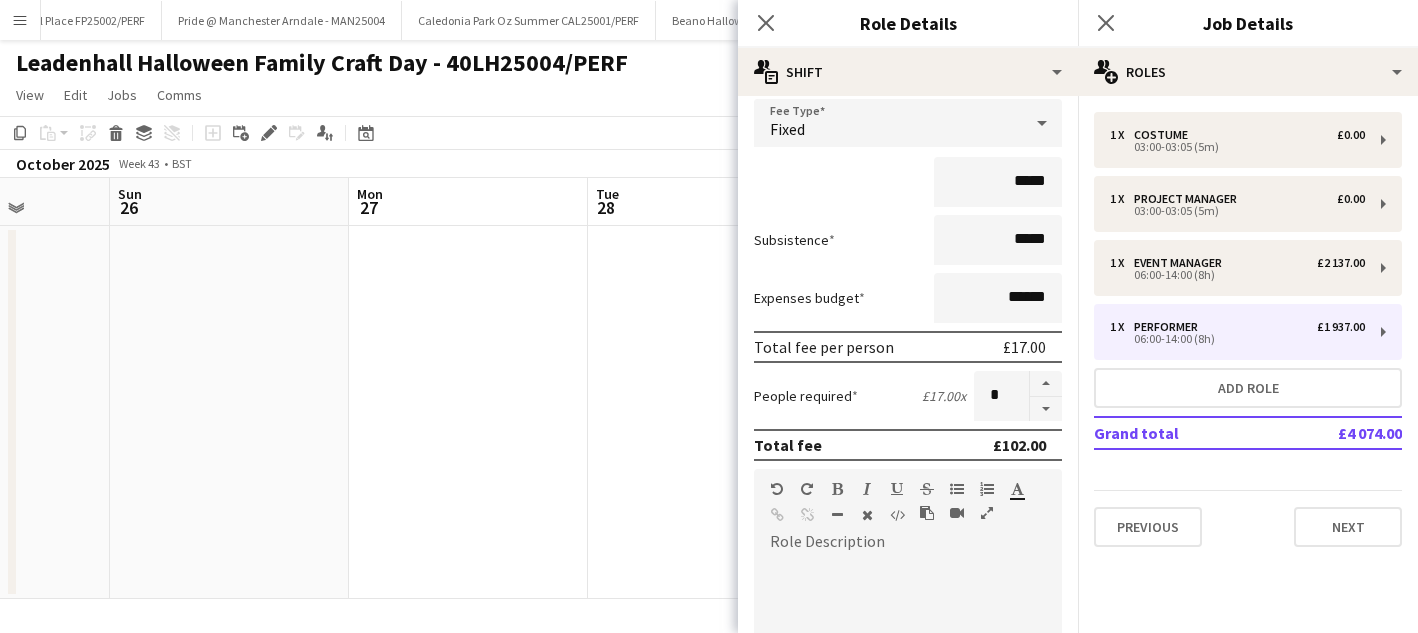 scroll, scrollTop: 70, scrollLeft: 0, axis: vertical 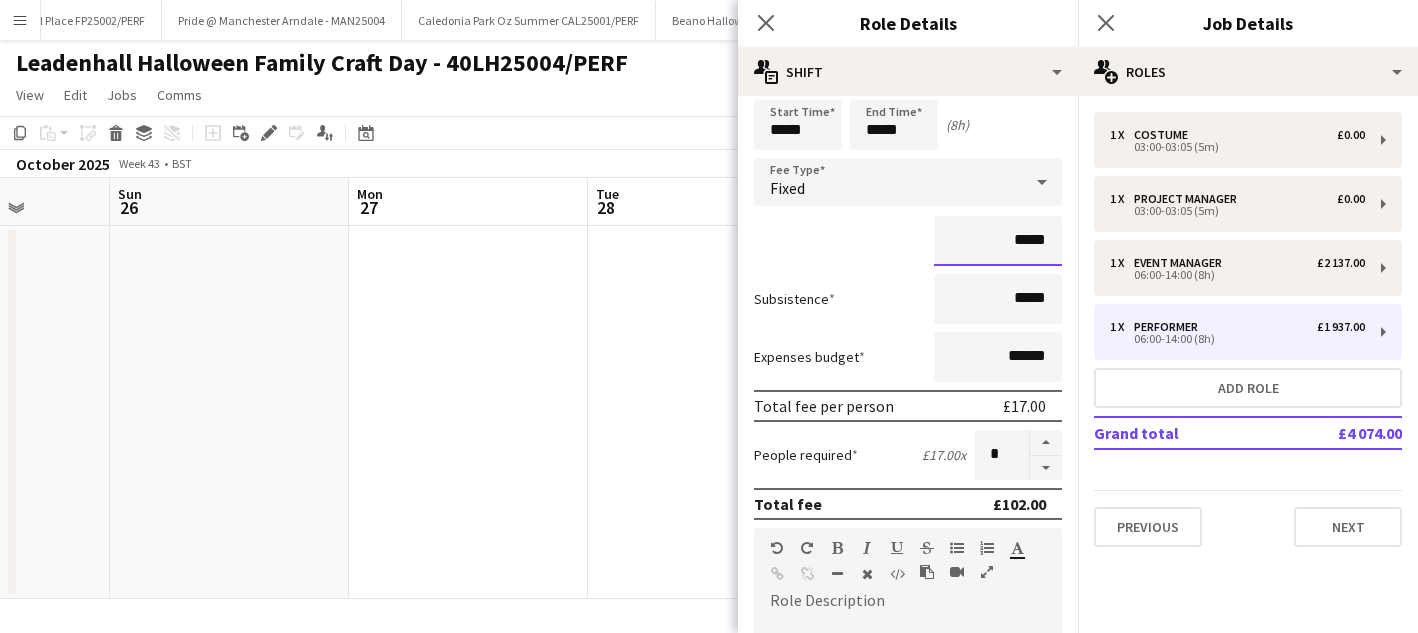 click on "*****" at bounding box center (998, 241) 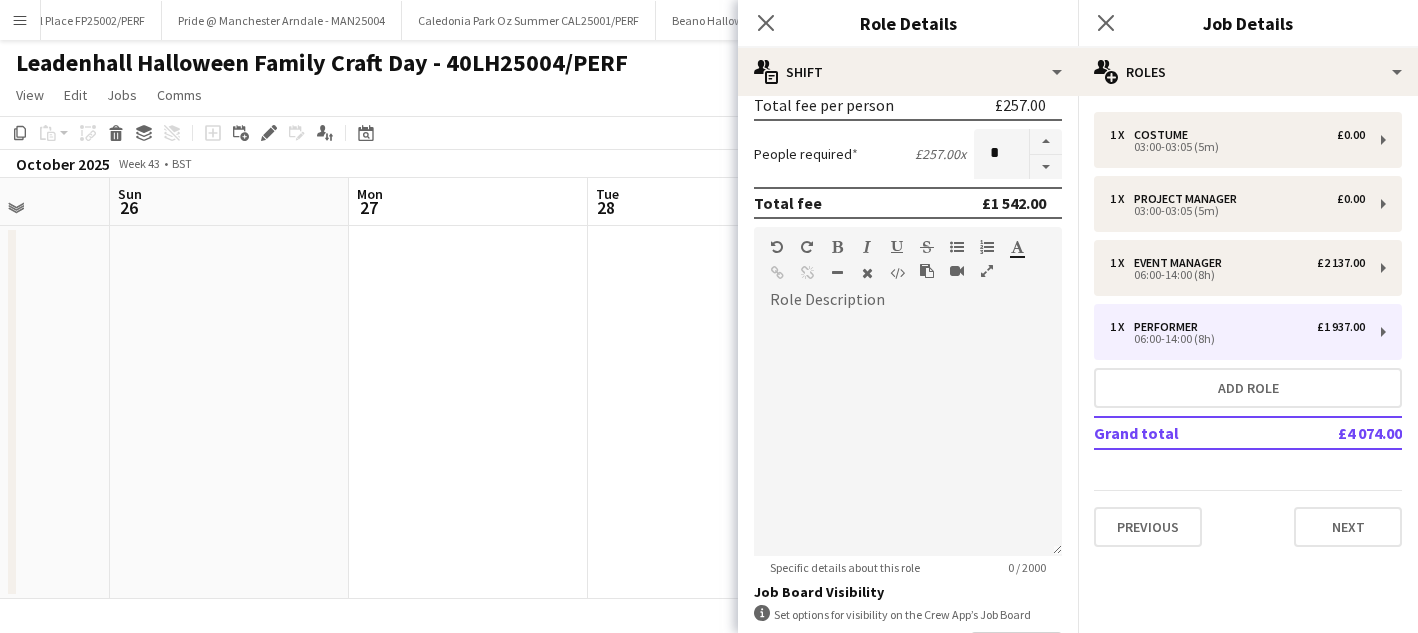 scroll, scrollTop: 521, scrollLeft: 0, axis: vertical 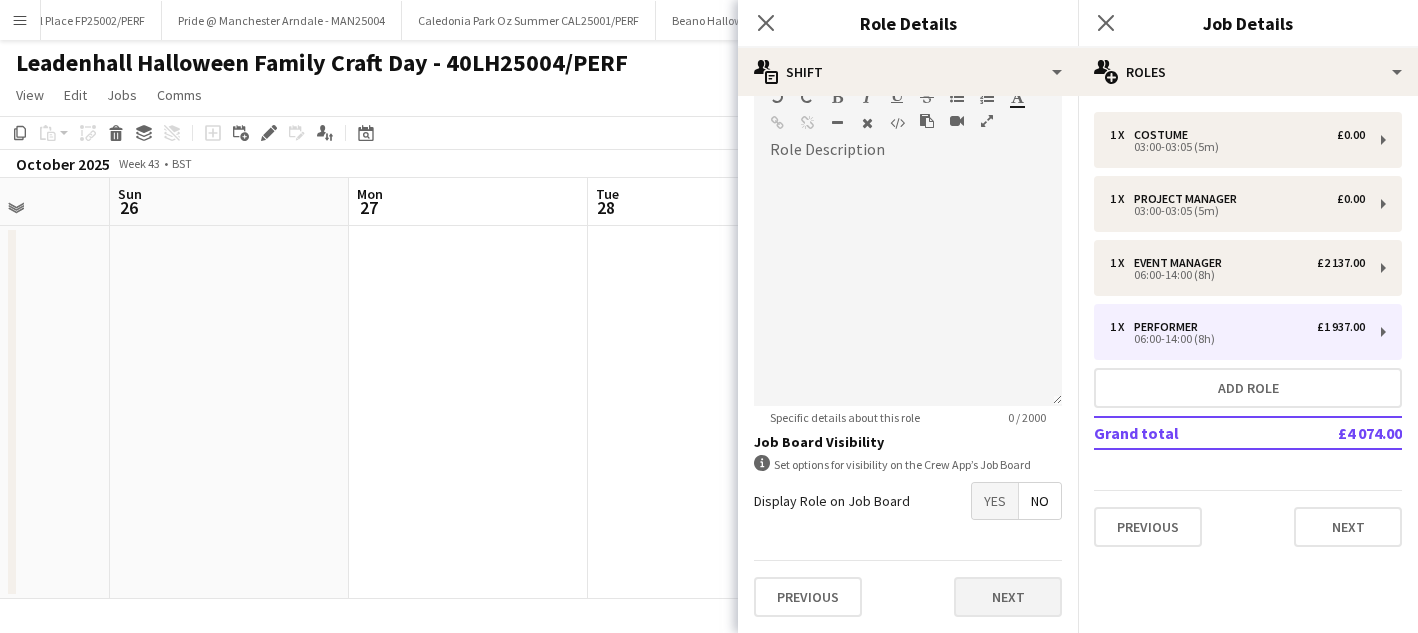 type on "*******" 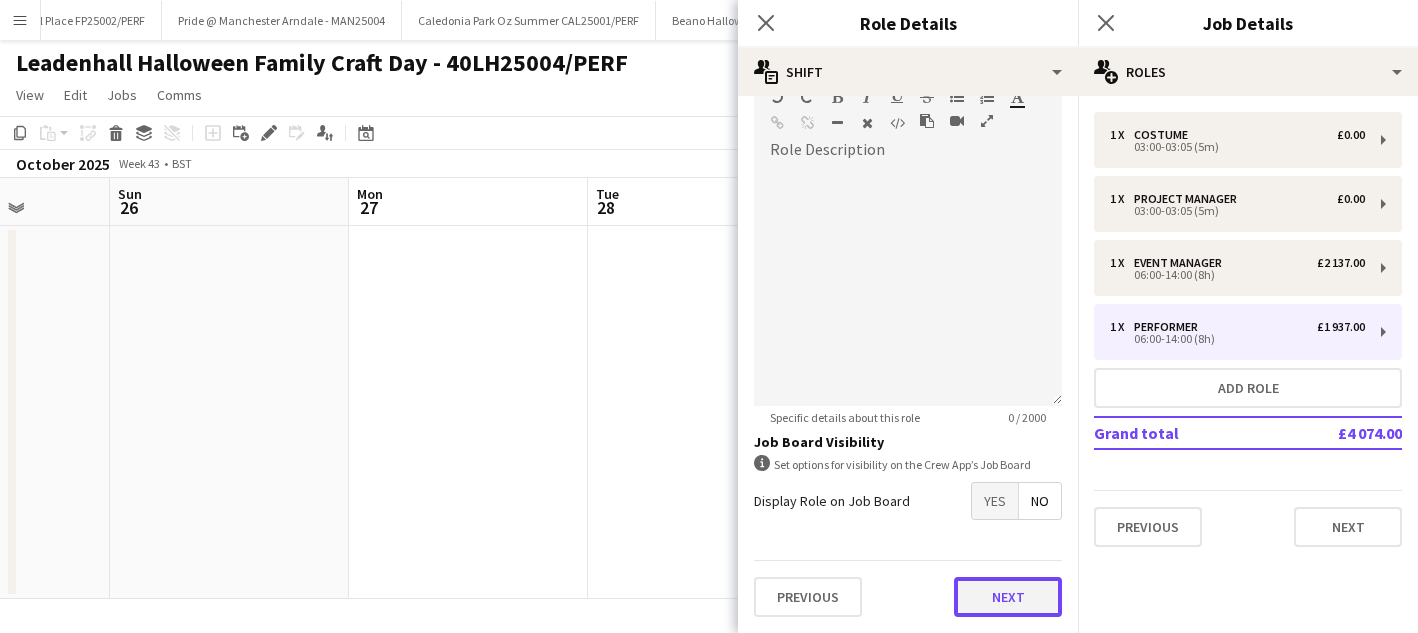click on "Next" at bounding box center (1008, 597) 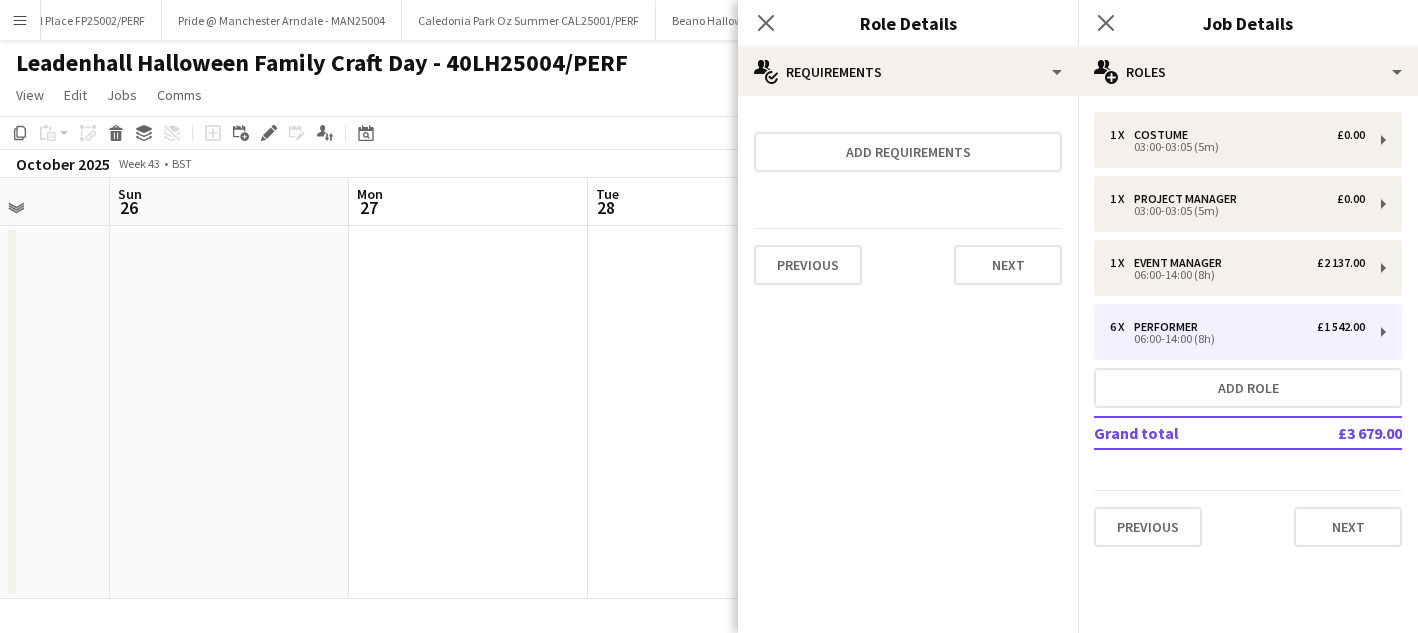 scroll, scrollTop: 0, scrollLeft: 0, axis: both 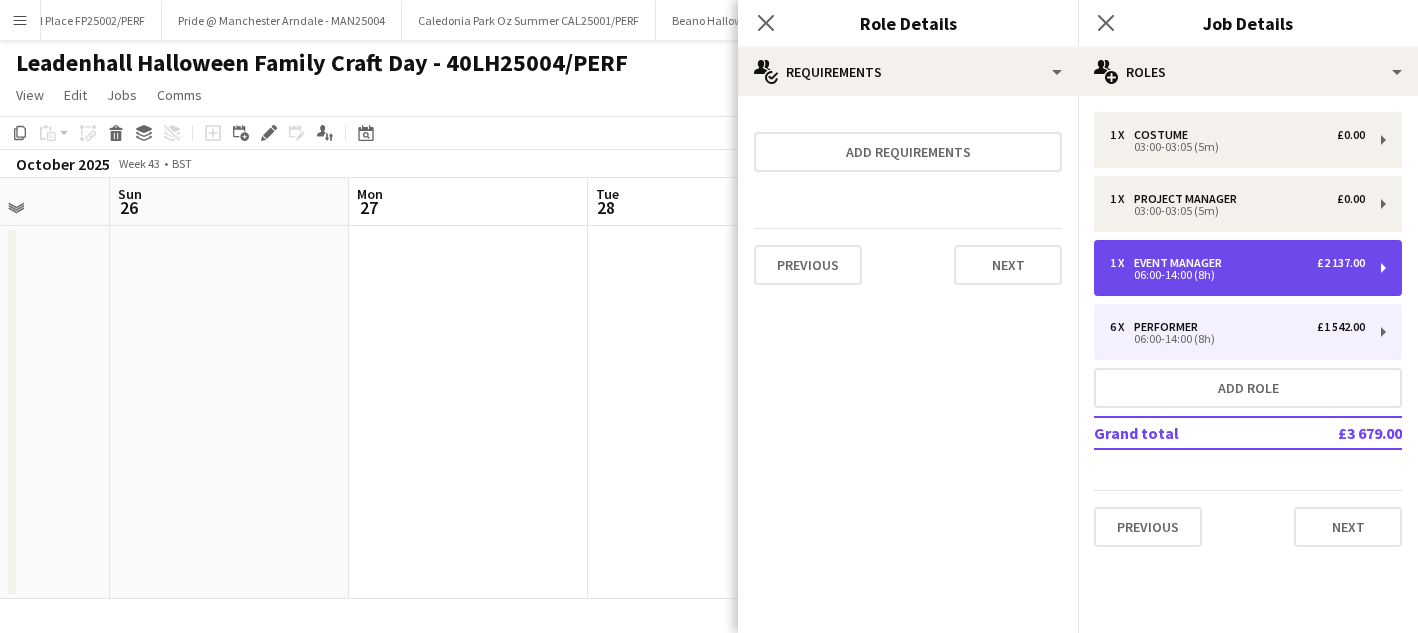 click on "1 x   Event Manager   £2 137.00   06:00-14:00 (8h)" at bounding box center [1248, 268] 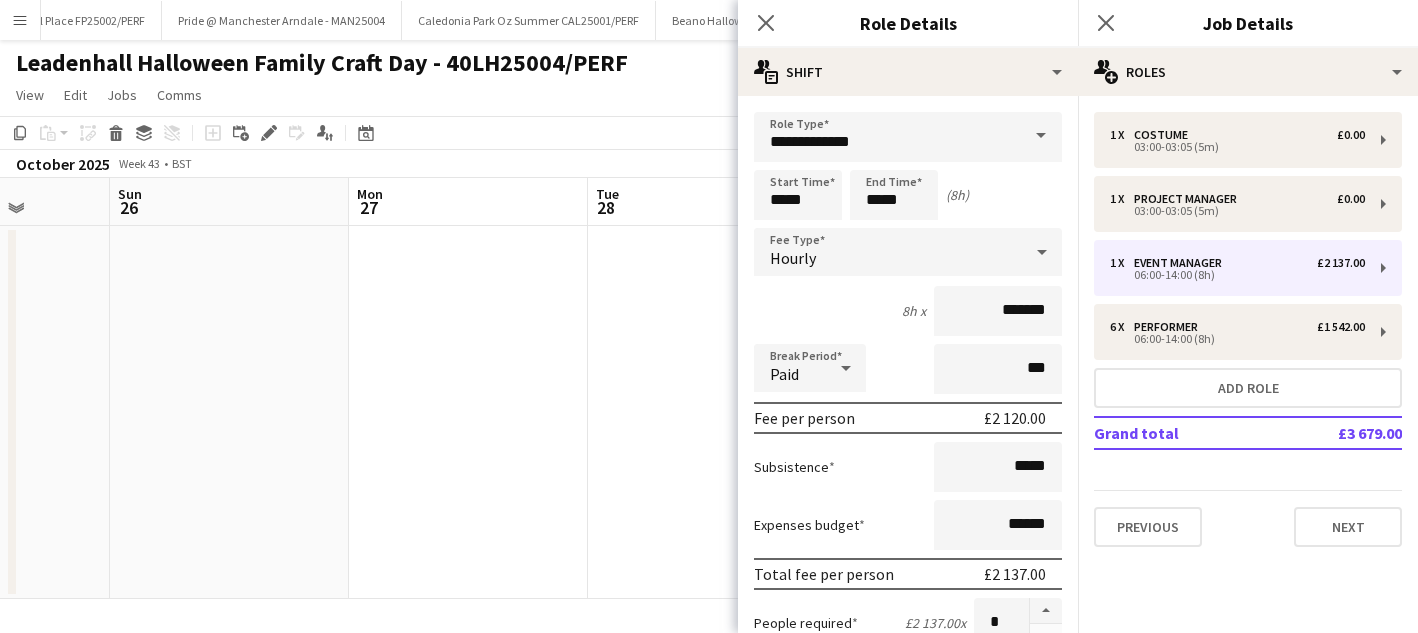 click on "Hourly" at bounding box center (888, 252) 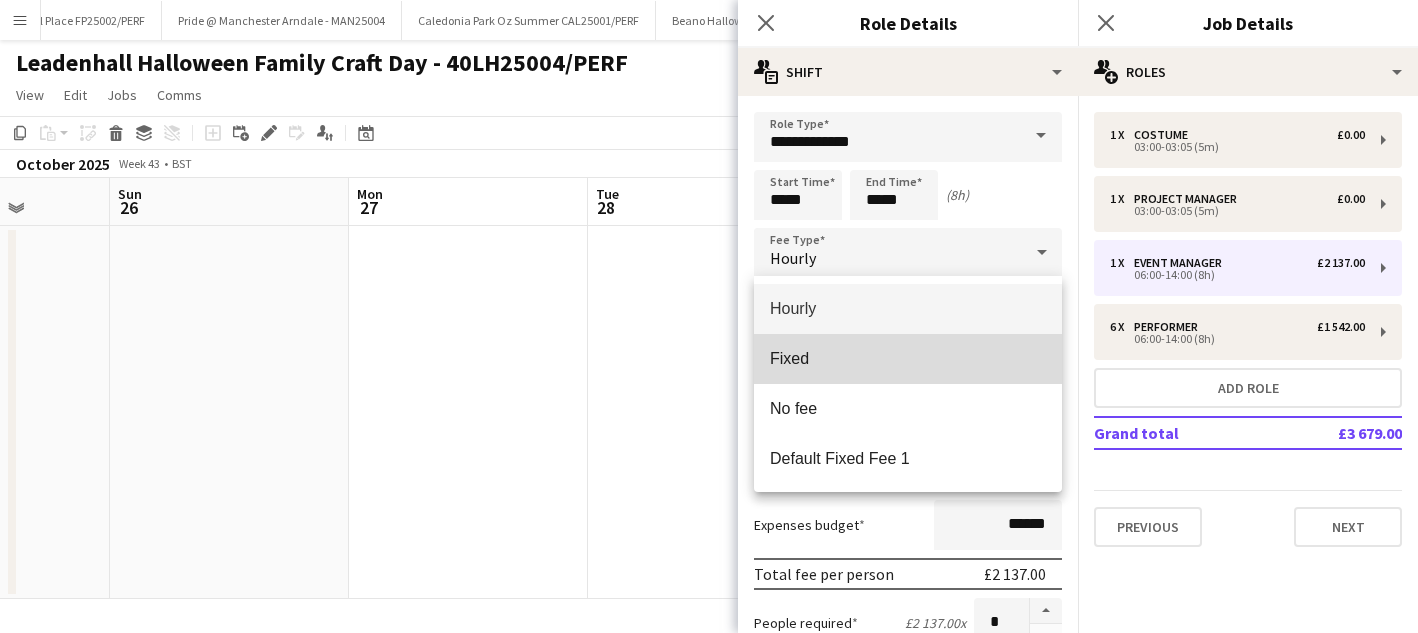 click on "Fixed" at bounding box center [908, 358] 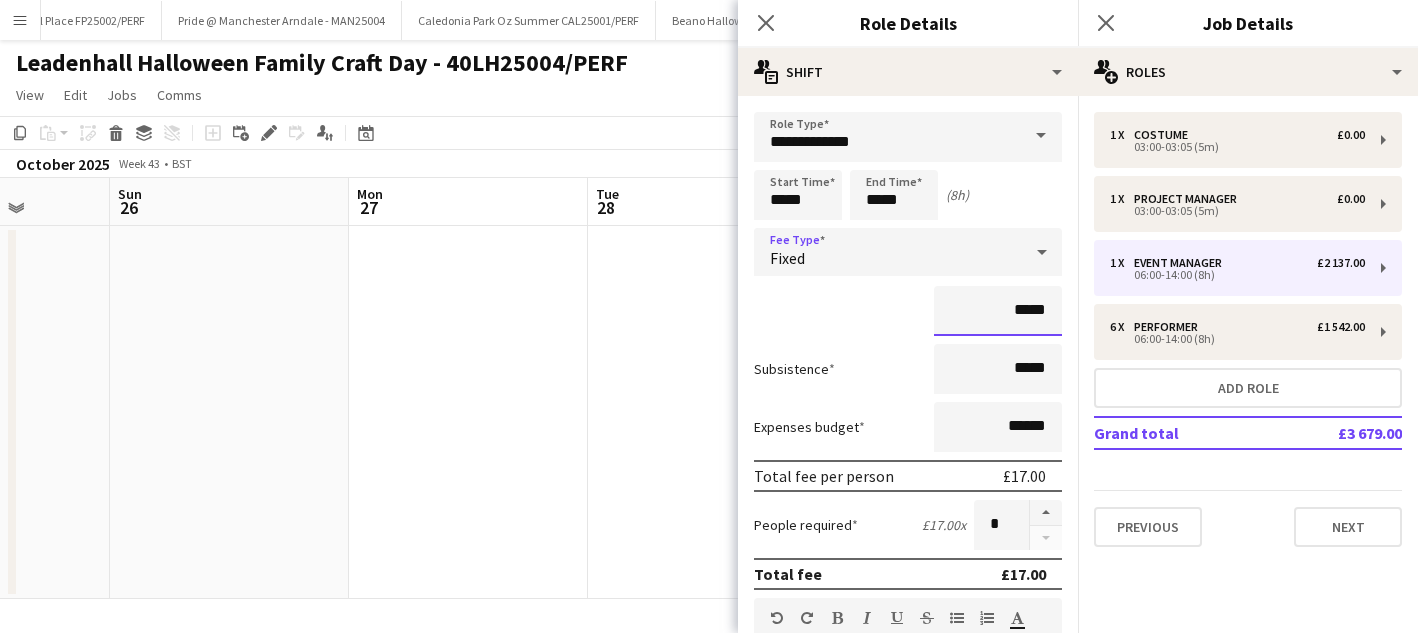 click on "*****" at bounding box center (998, 311) 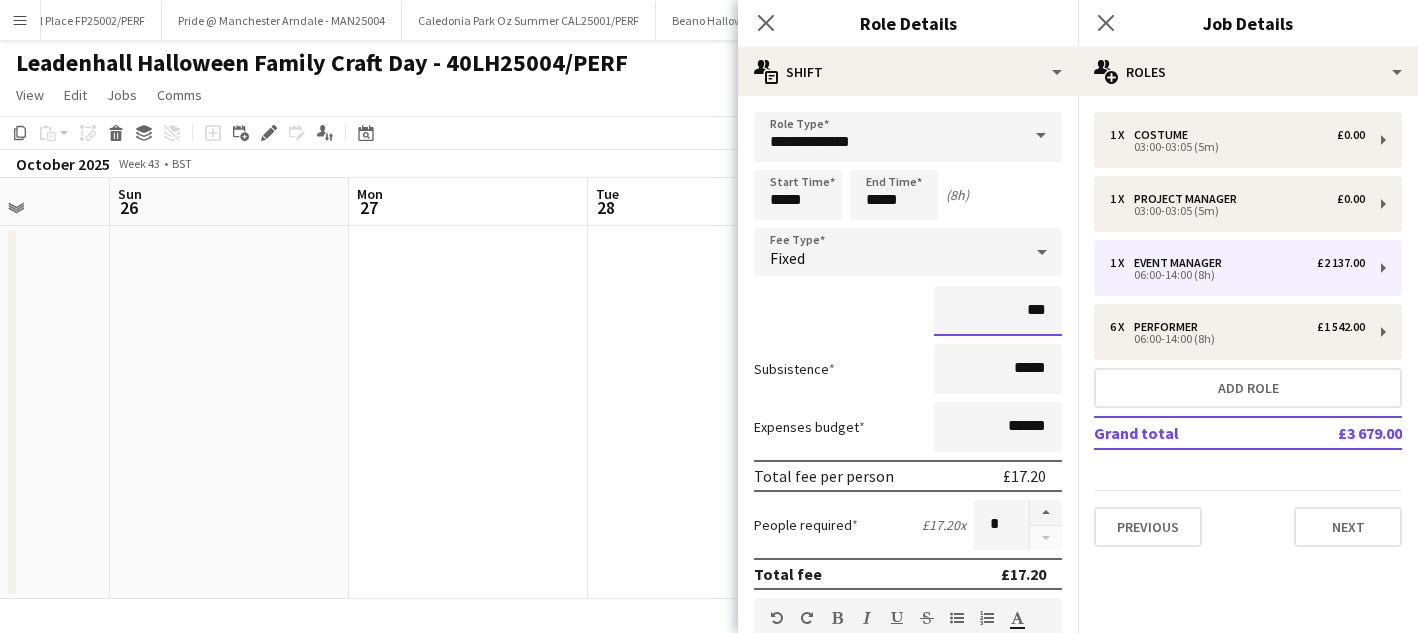 type on "**" 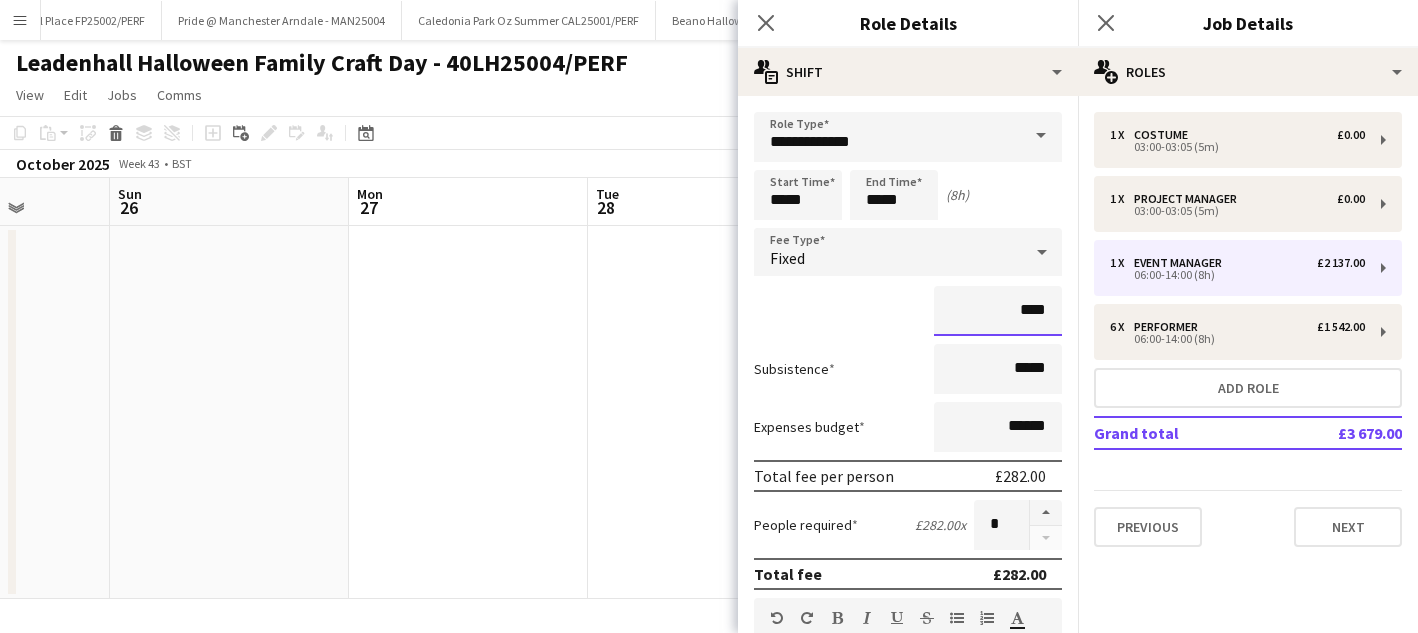 type on "****" 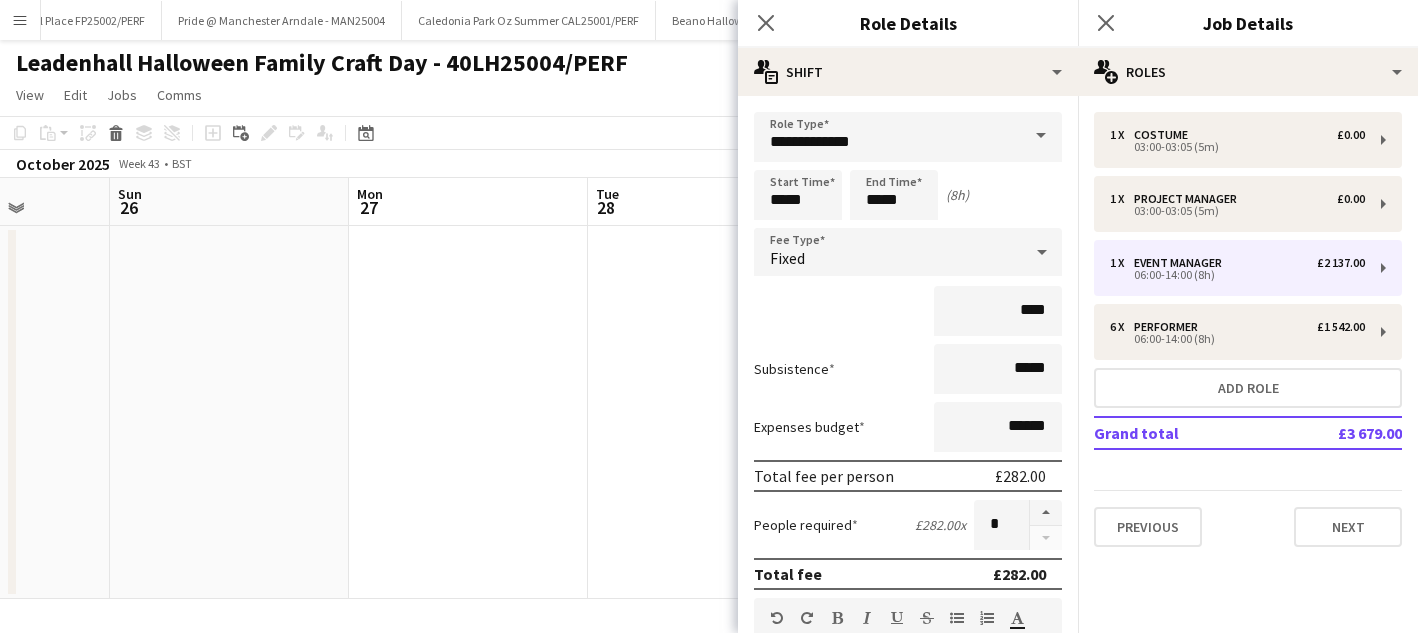 click on "****" at bounding box center [908, 311] 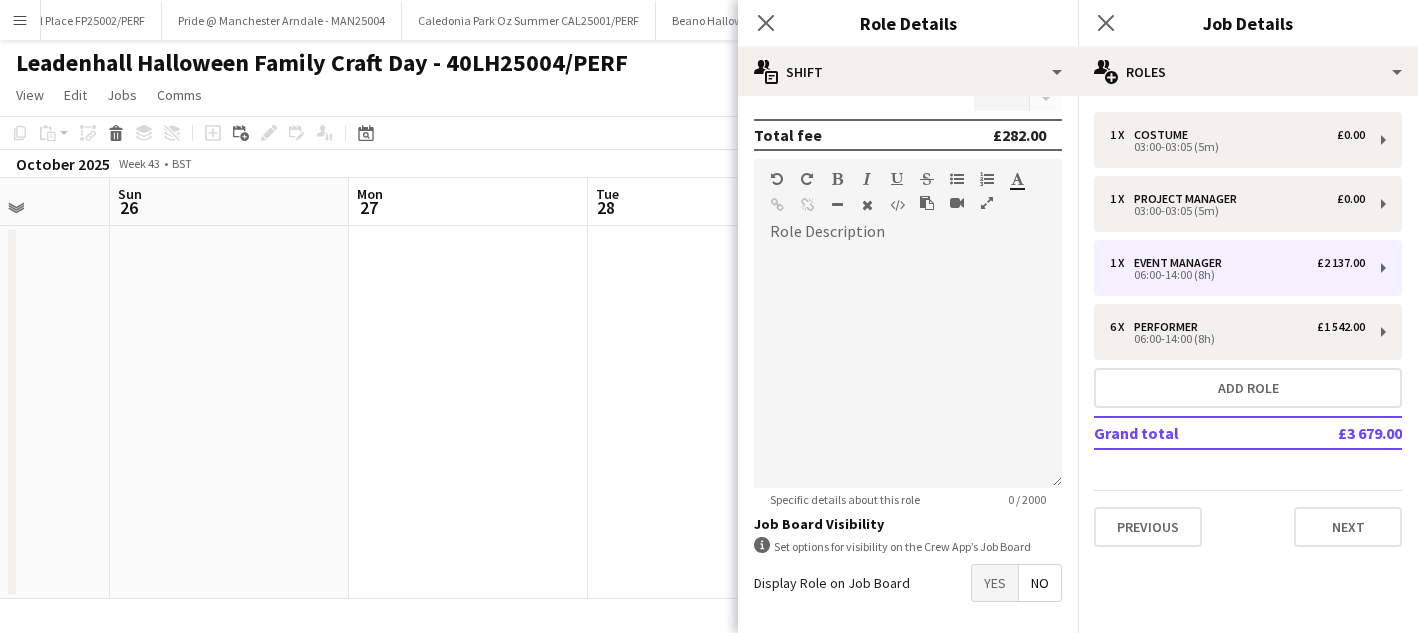 scroll, scrollTop: 521, scrollLeft: 0, axis: vertical 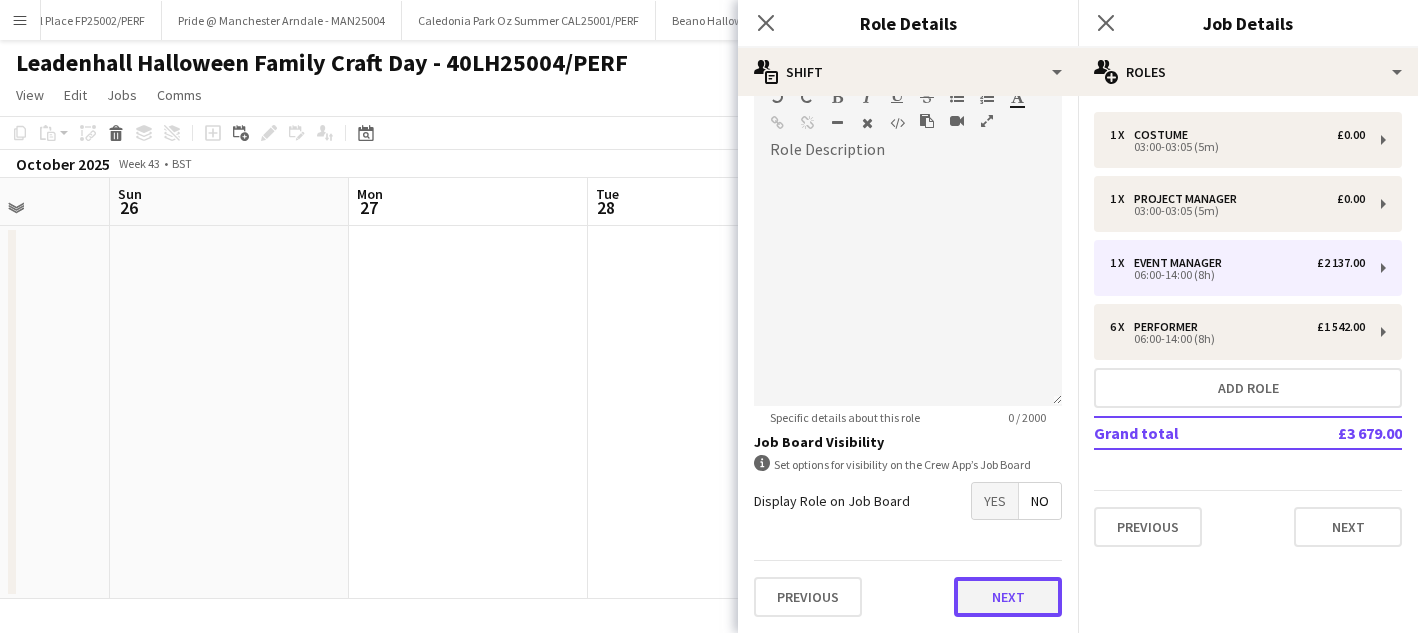 click on "Next" at bounding box center (1008, 597) 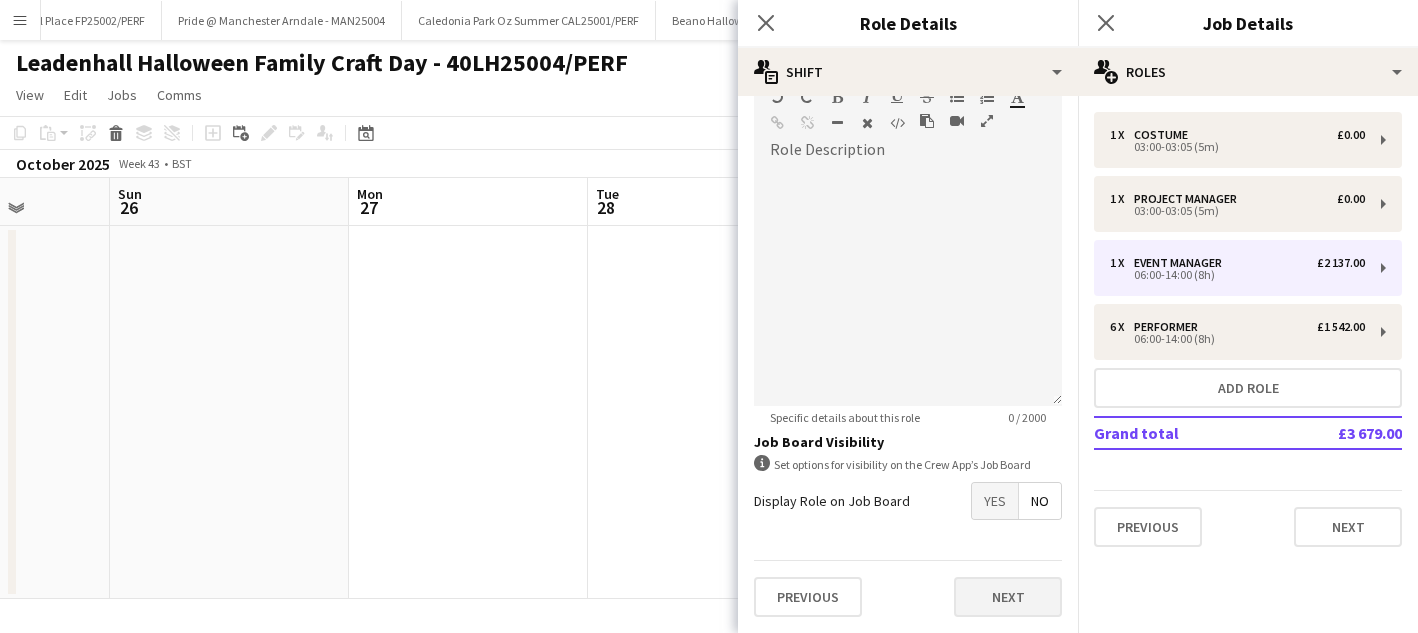 scroll, scrollTop: 0, scrollLeft: 0, axis: both 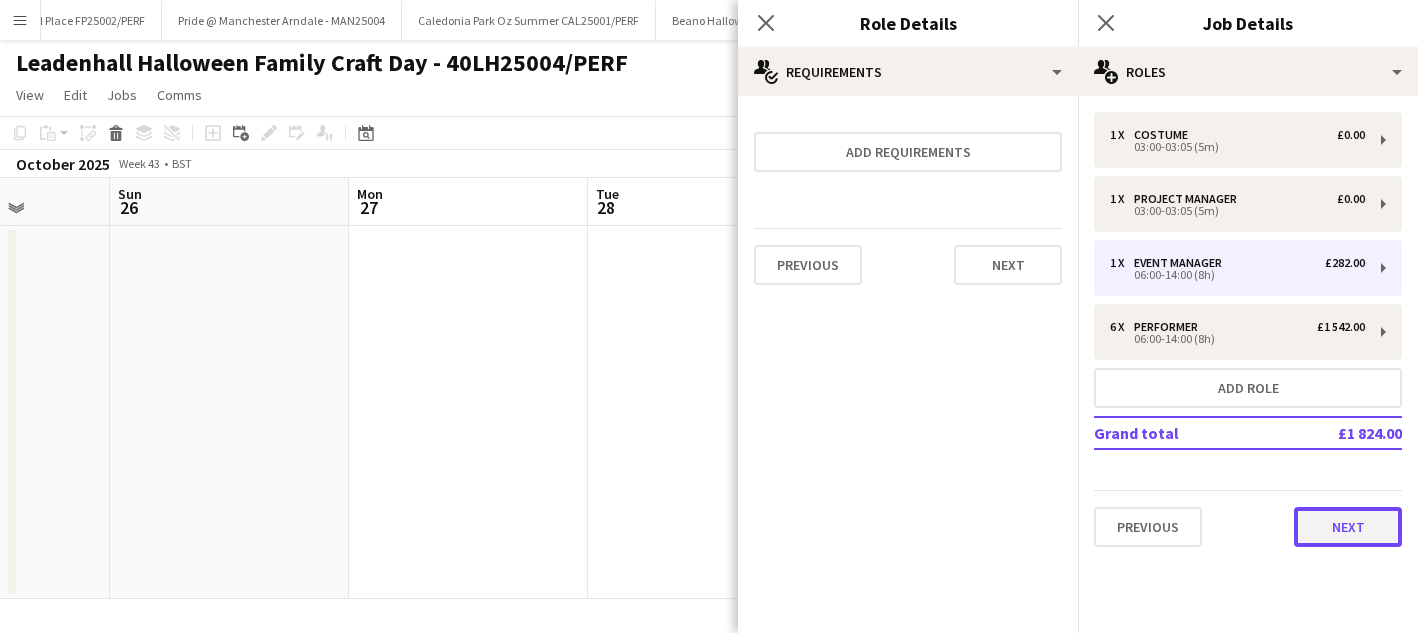 click on "Next" at bounding box center (1348, 527) 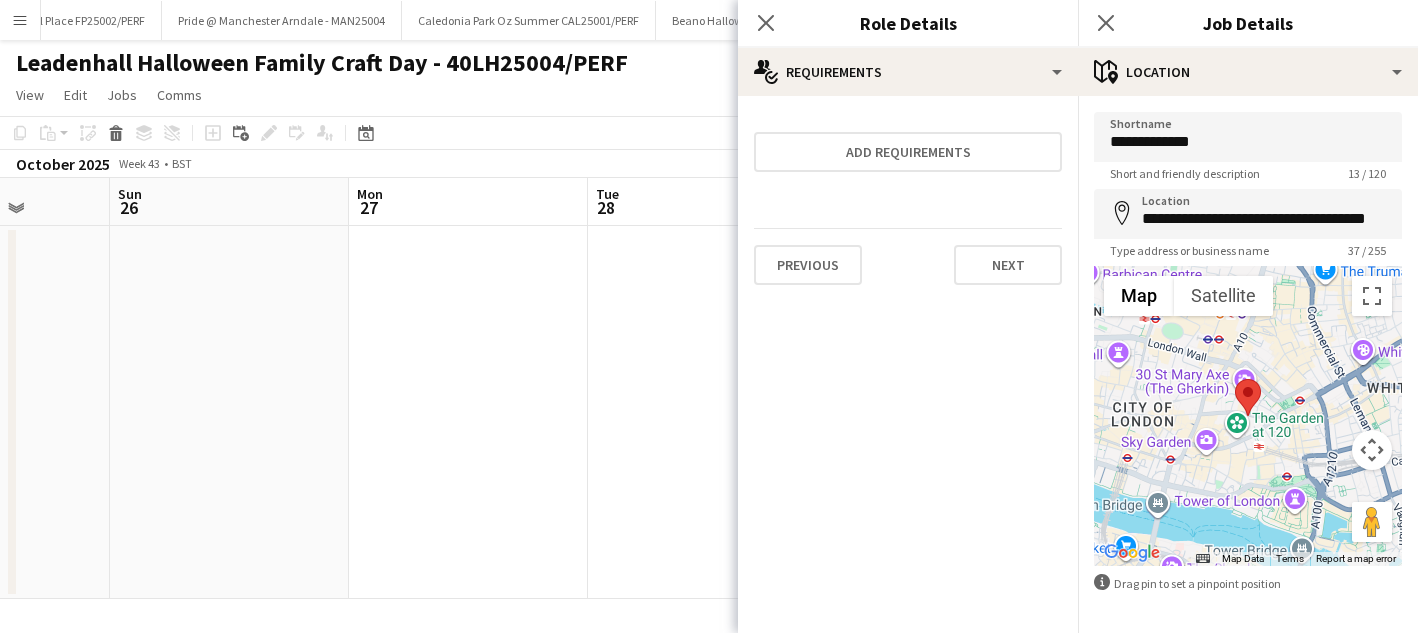 click at bounding box center [707, 412] 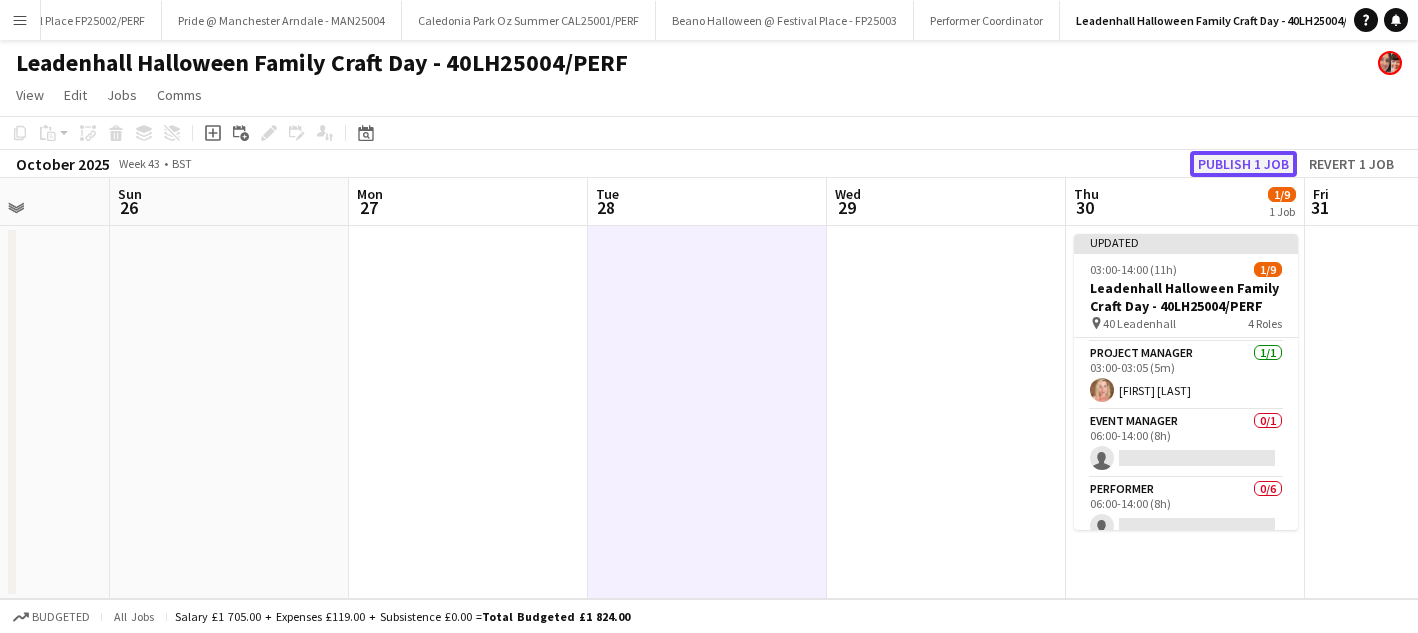 click on "Publish 1 job" 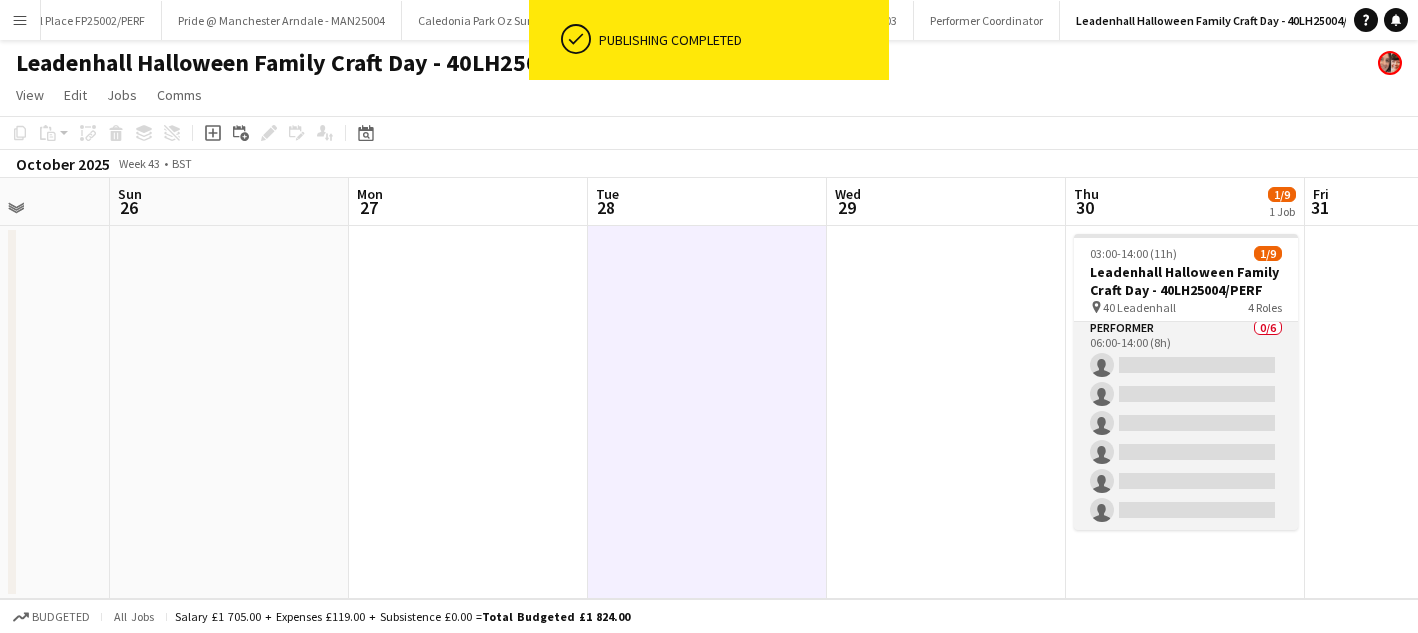 scroll, scrollTop: 0, scrollLeft: 0, axis: both 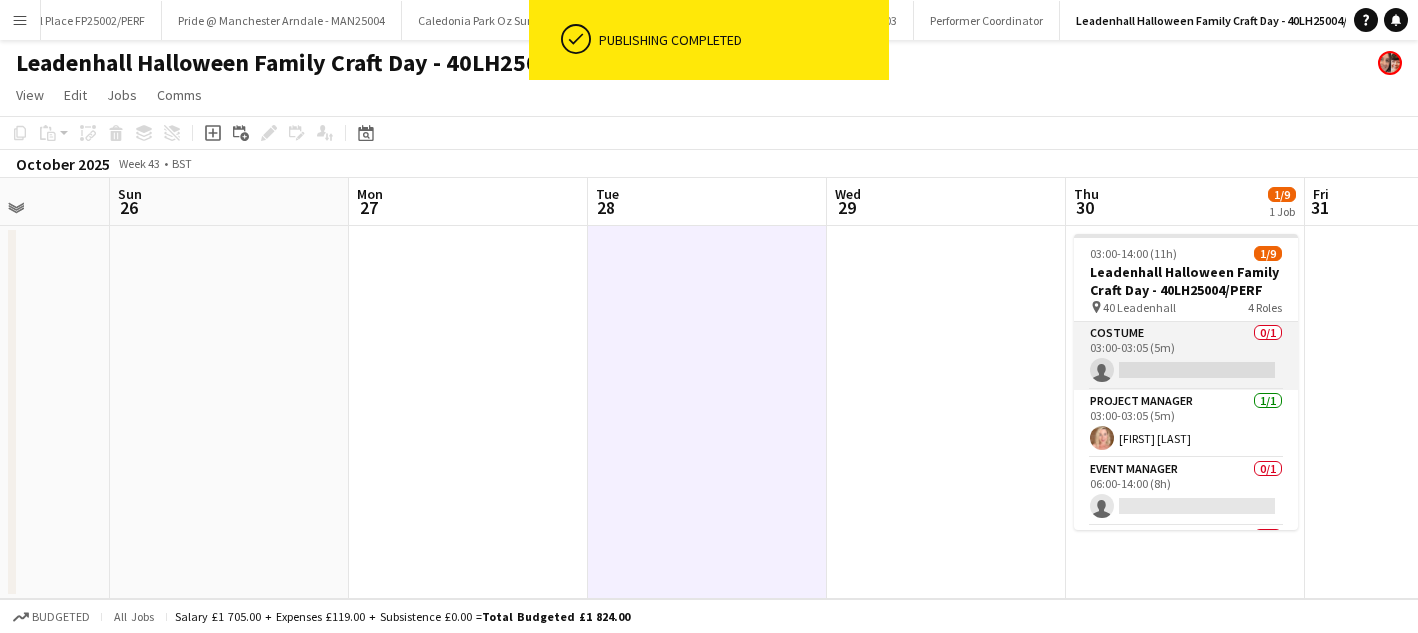 click on "Costume   0/1   03:00-03:05 (5m)
single-neutral-actions" at bounding box center (1186, 356) 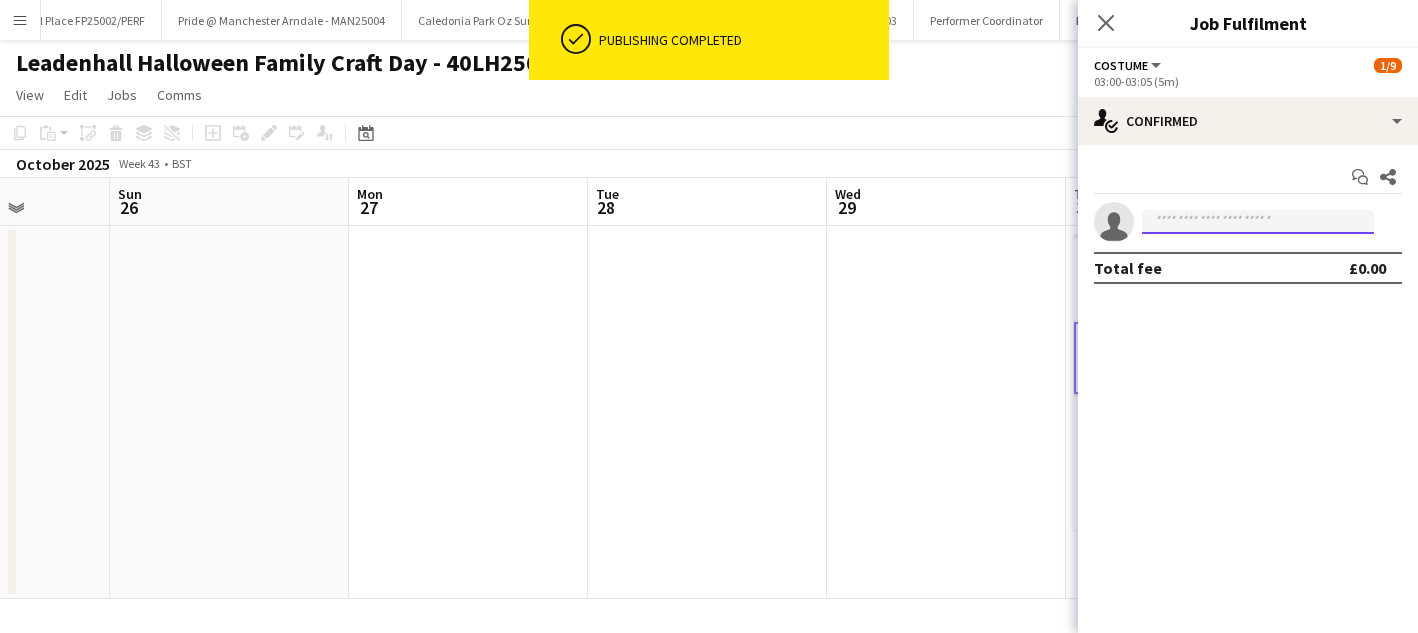 click at bounding box center [1258, 222] 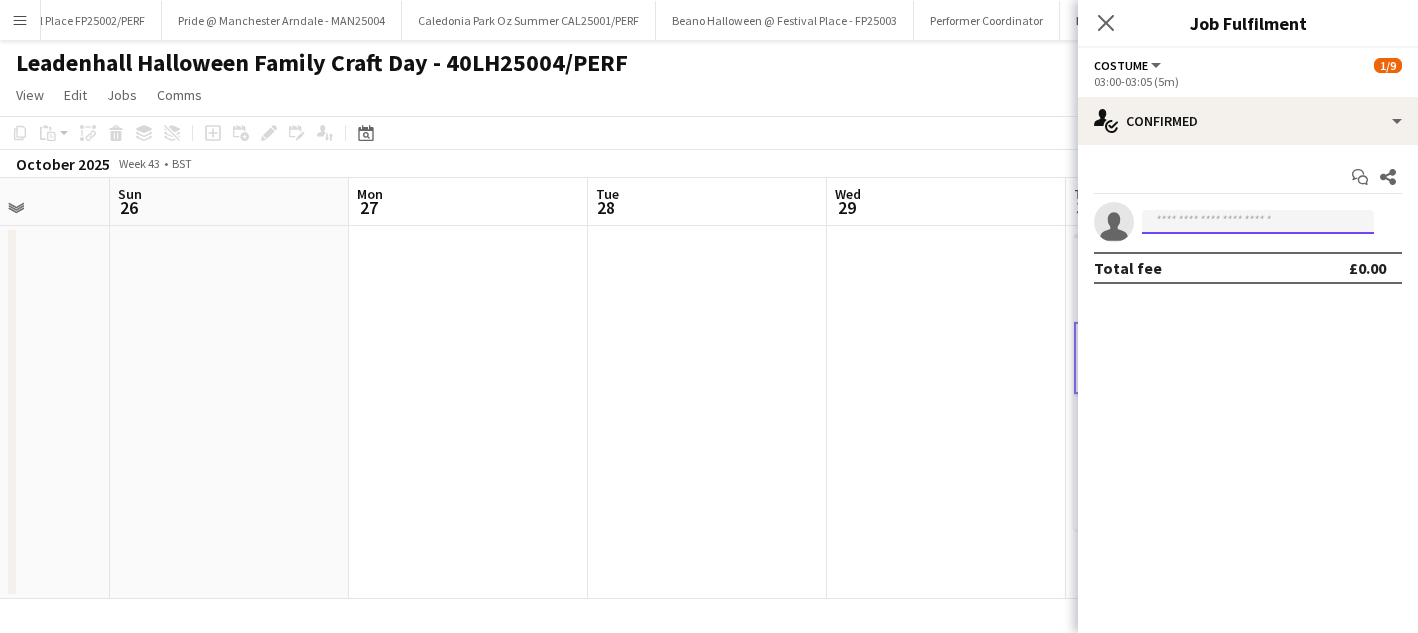 type on "*" 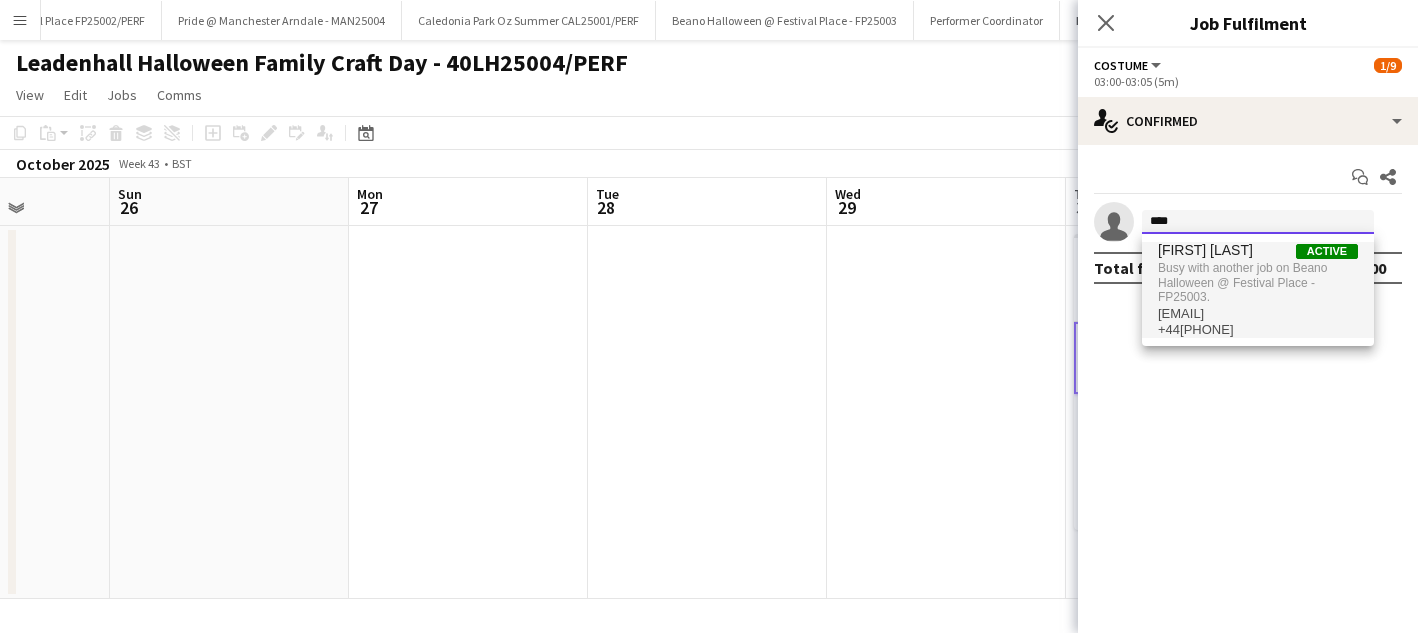 type on "****" 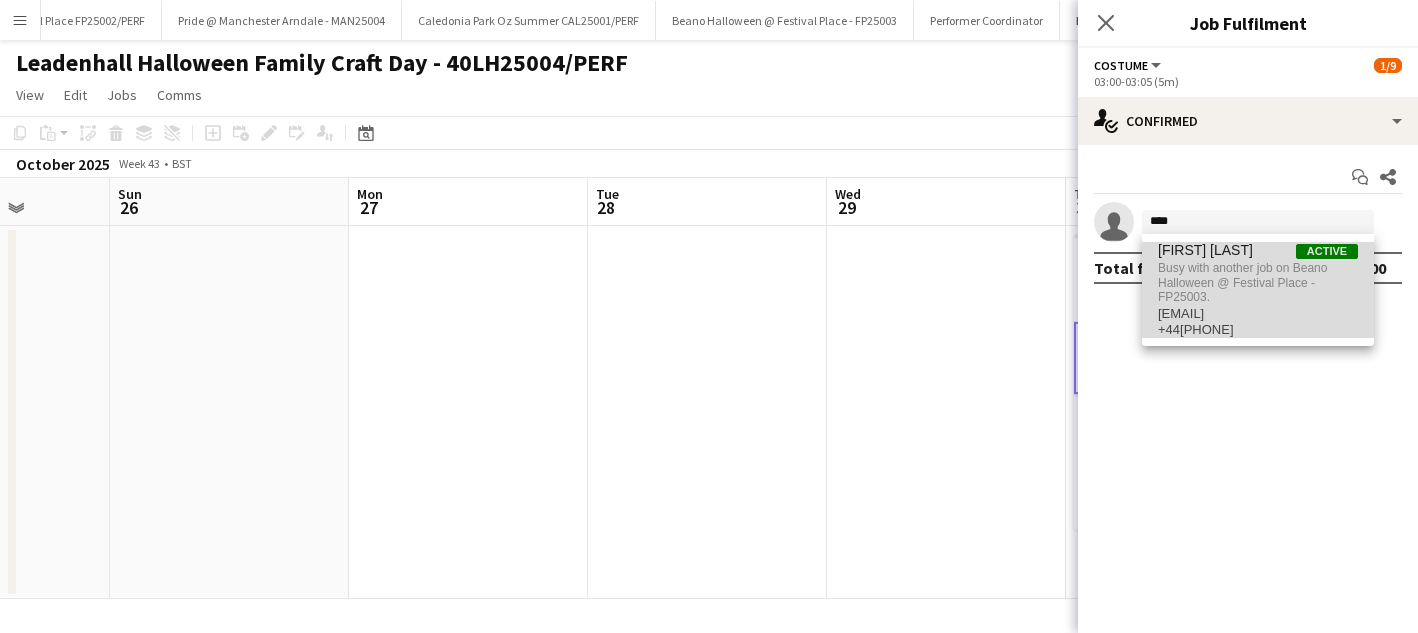 click on "Busy with another job on Beano Halloween @ Festival Place - FP25003." at bounding box center [1258, 282] 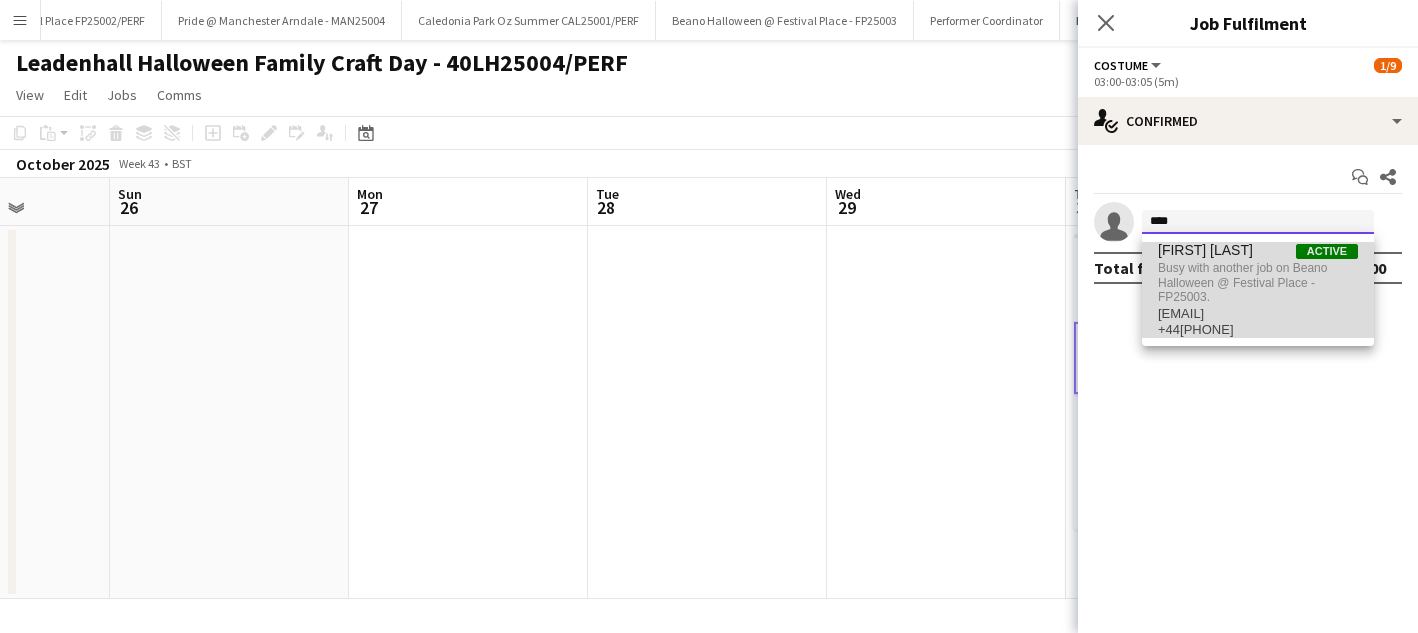type 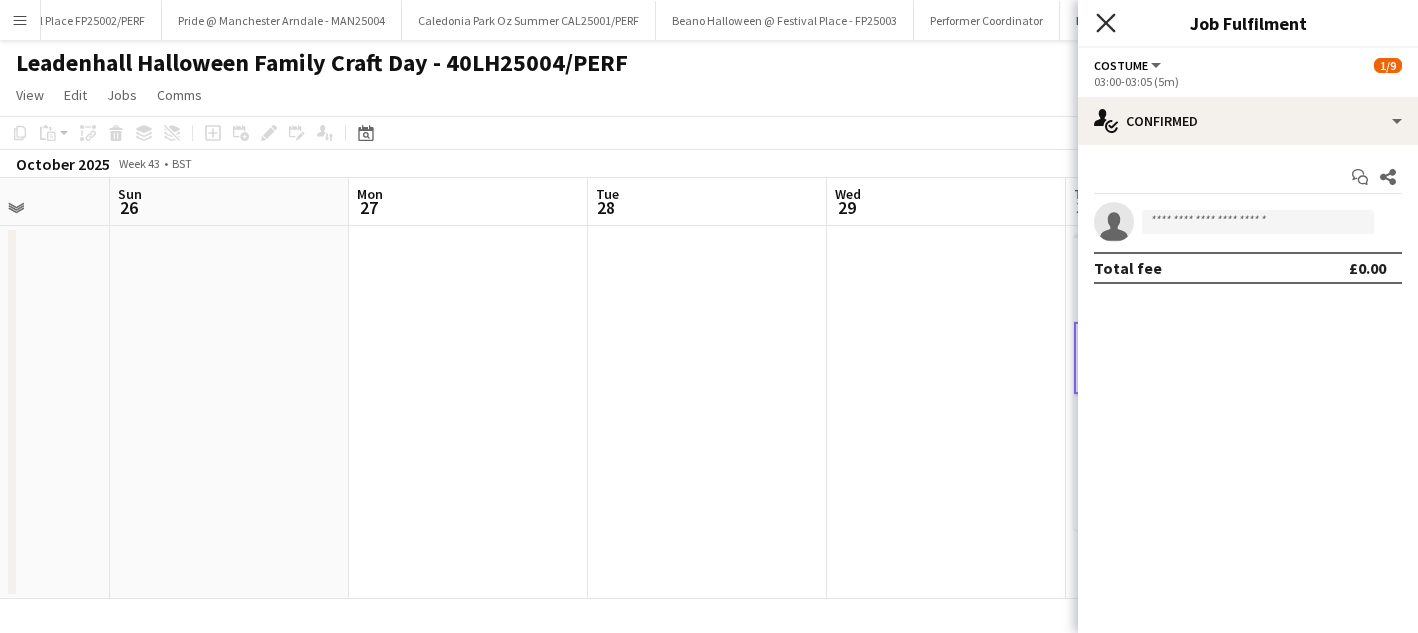 click on "Close pop-in" 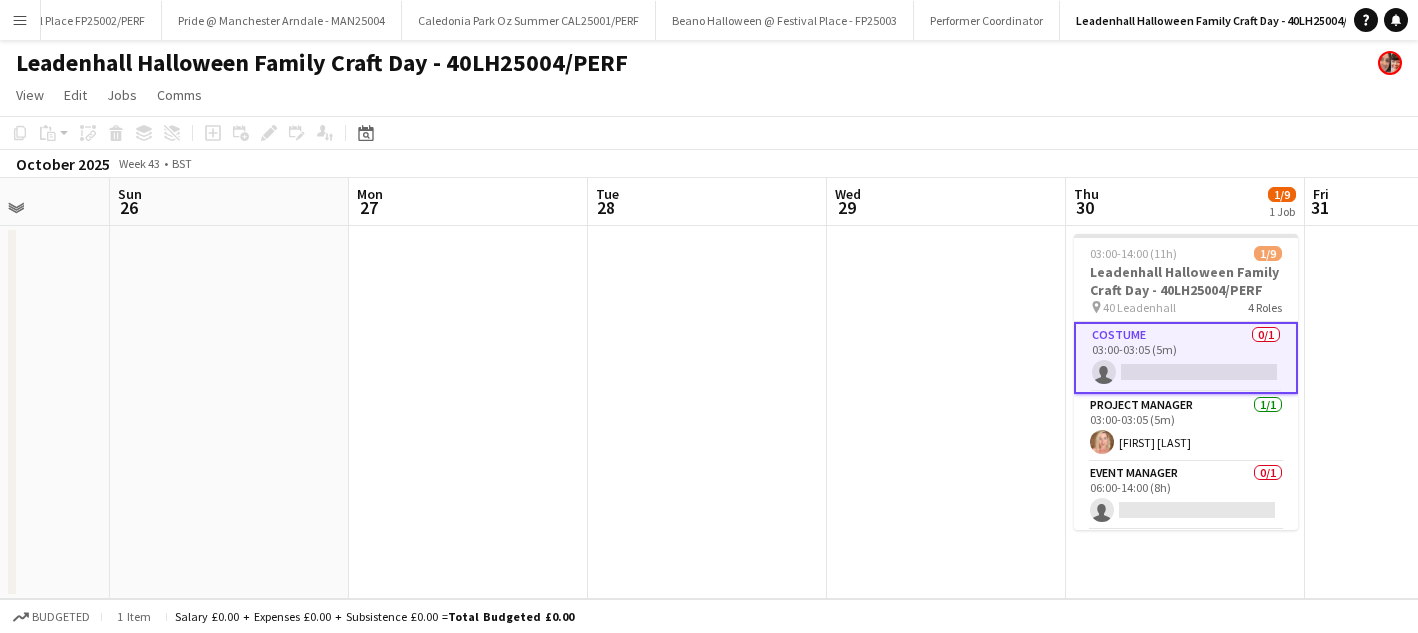 click on "Costume   0/1   03:00-03:05 (5m)
single-neutral-actions" at bounding box center [1186, 358] 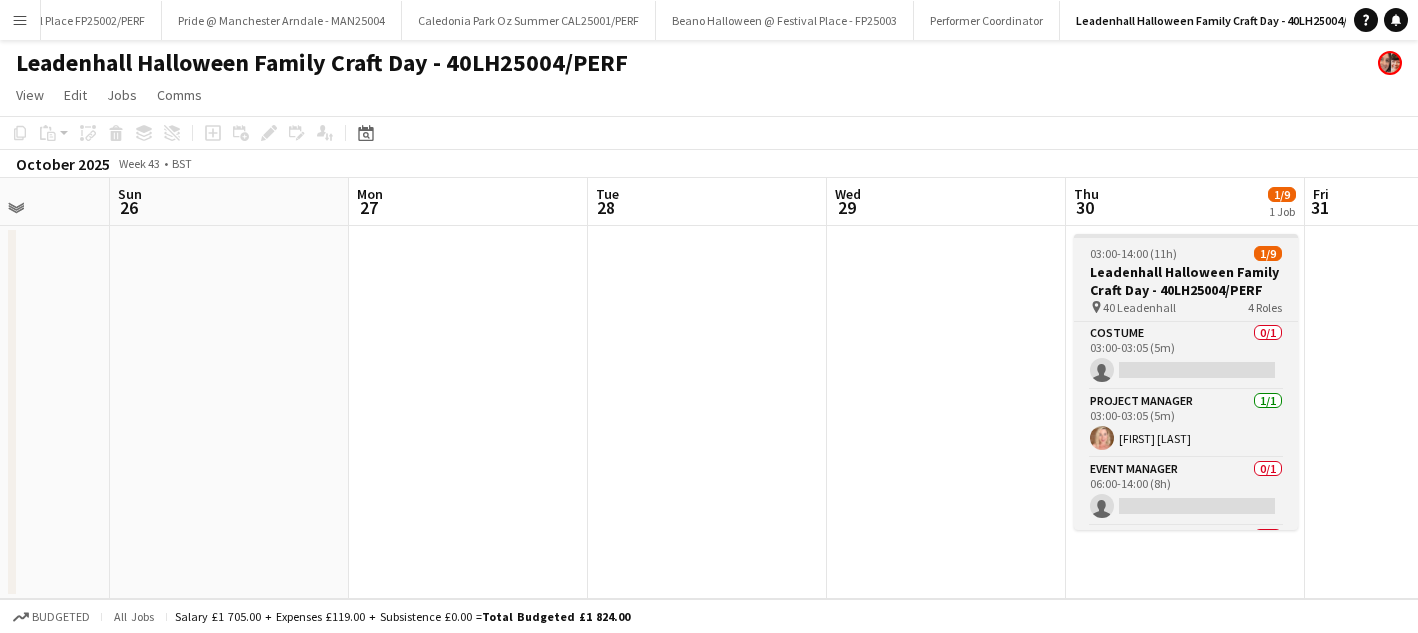 click on "Leadenhall Halloween Family Craft Day - 40LH25004/PERF" at bounding box center (1186, 281) 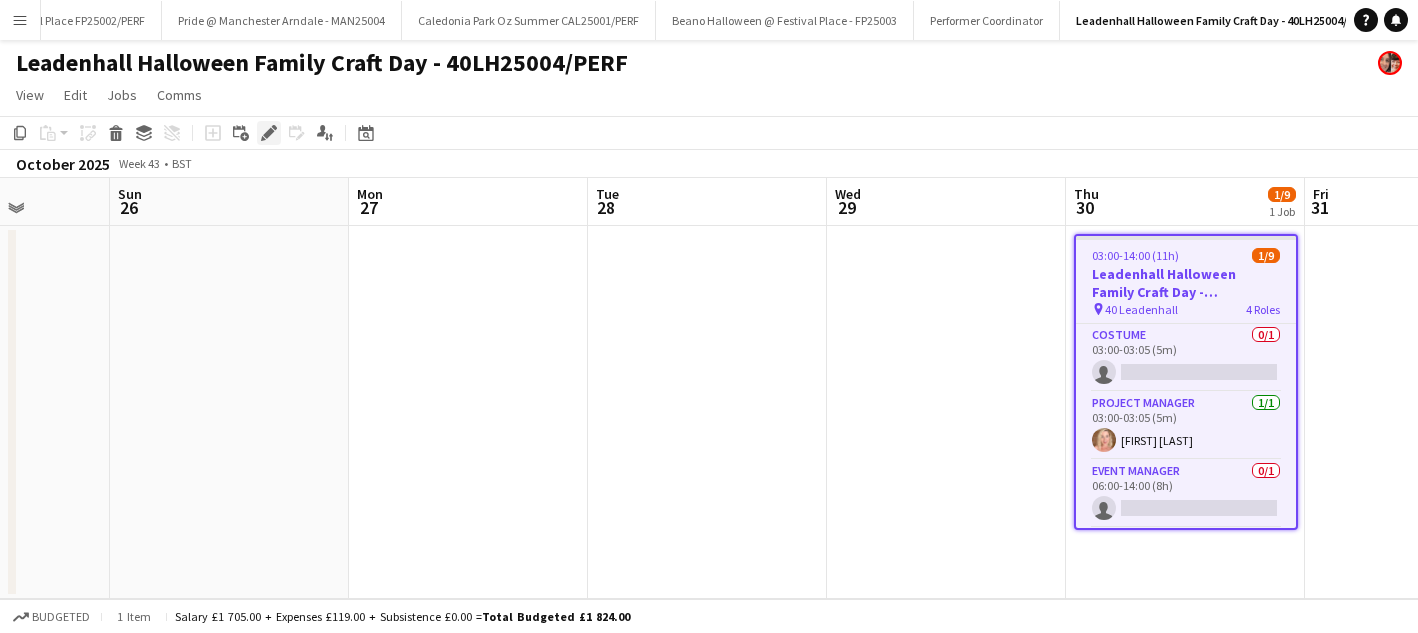 click on "Edit" 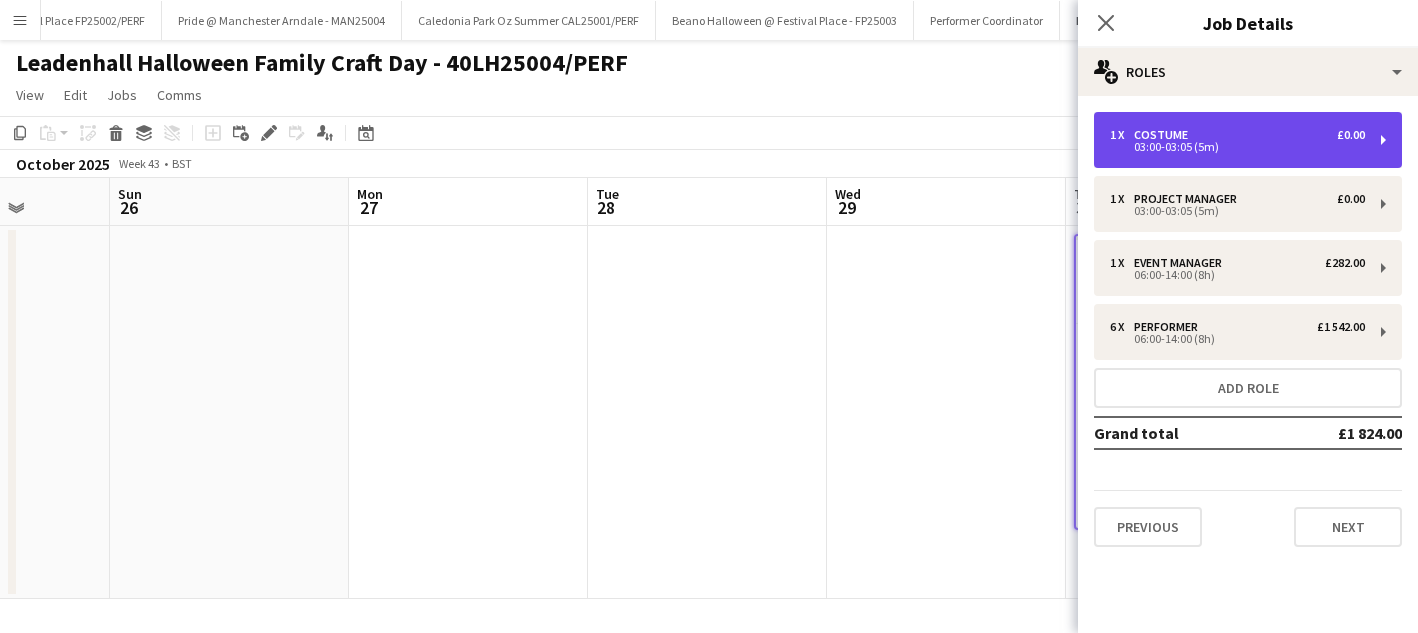 click on "03:00-03:05 (5m)" at bounding box center (1237, 147) 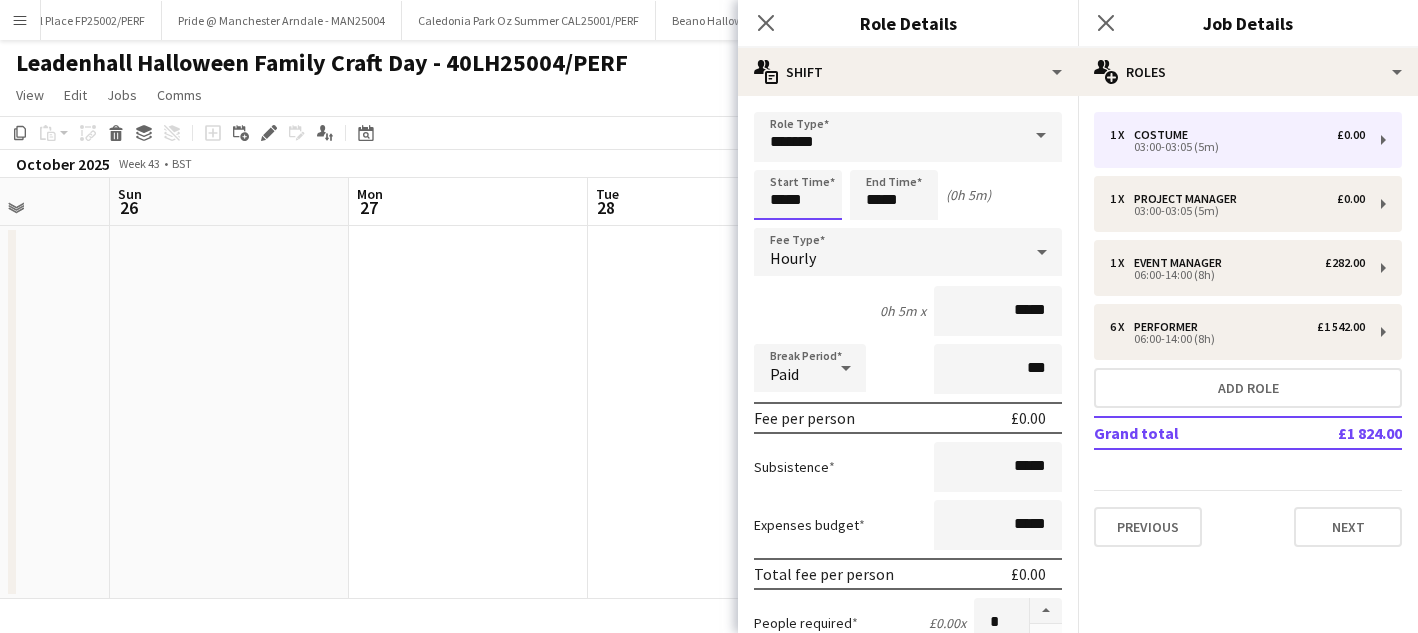 click on "*****" at bounding box center [798, 195] 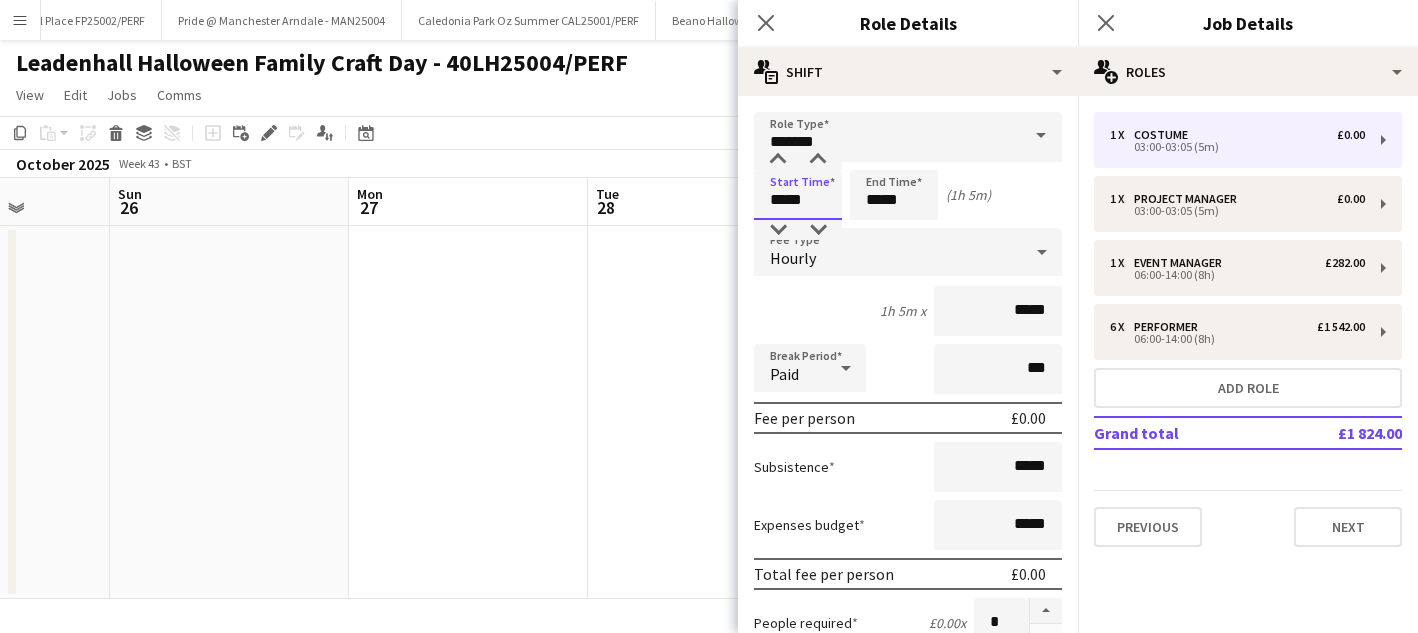 type on "*****" 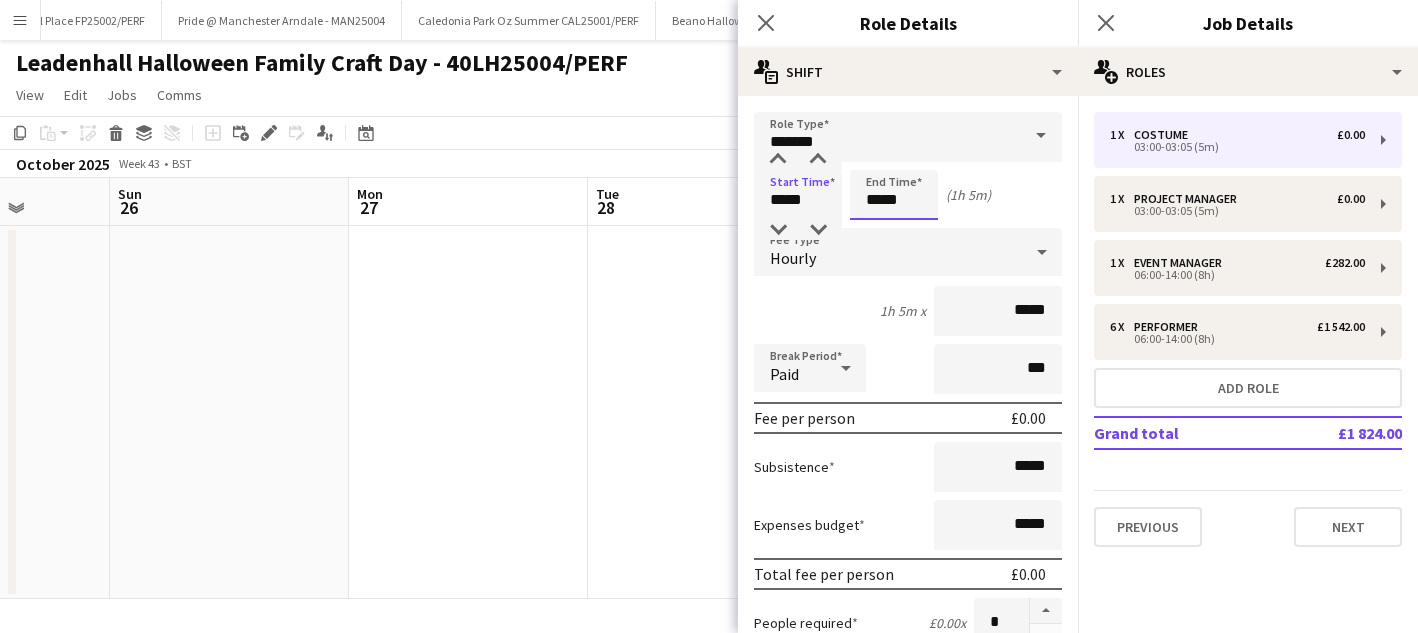 click on "*****" at bounding box center [894, 195] 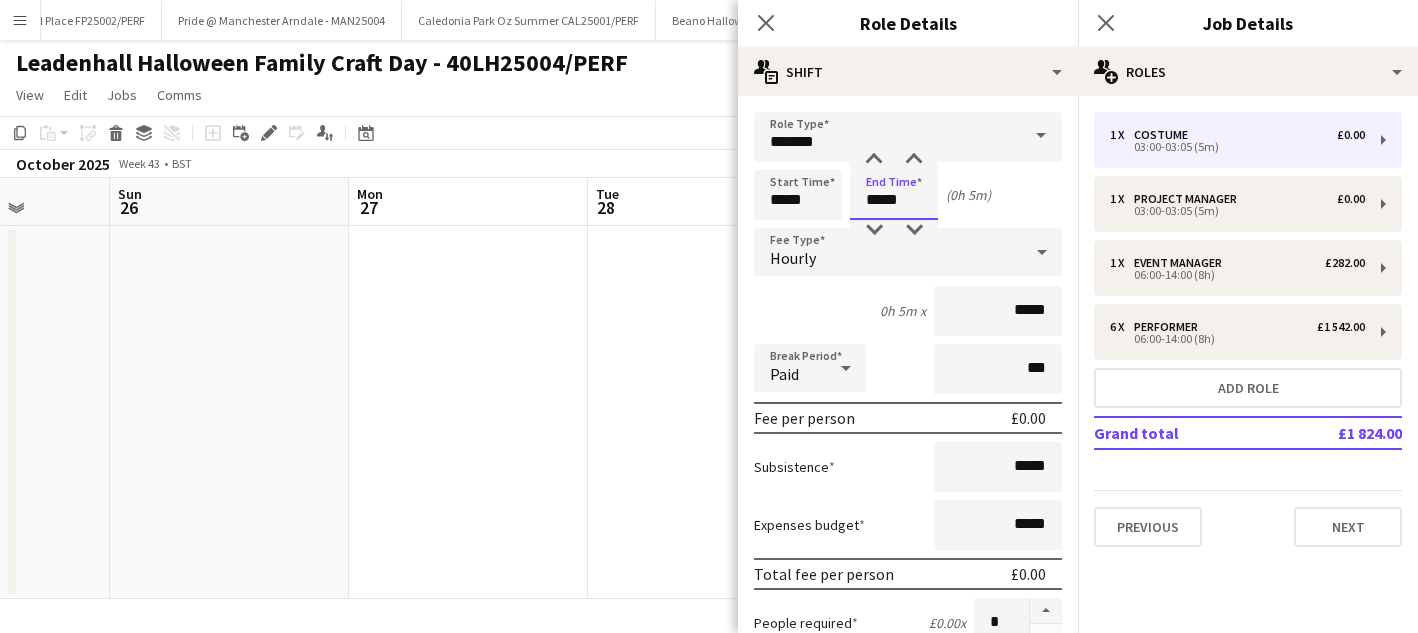 type on "*****" 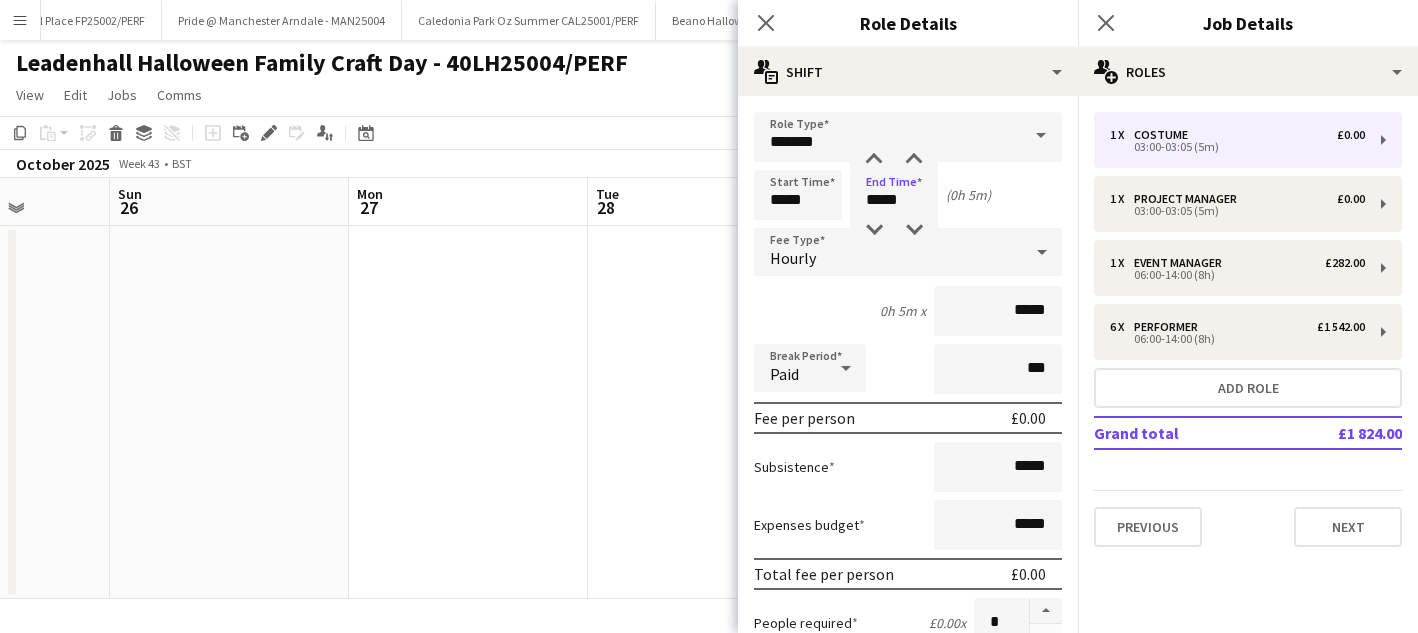 click on "View  Day view expanded Day view collapsed Month view Date picker Jump to today Expand Linked Jobs Collapse Linked Jobs  Edit  Copy
Command
C  Paste  Without Crew
Command
V With Crew
Command
Shift
V Paste as linked job  Group  Group Ungroup  Jobs  New Job Edit Job Delete Job New Linked Job Edit Linked Jobs Job fulfilment Promote Role Copy Role URL  Comms  Notify confirmed crew Create chat" 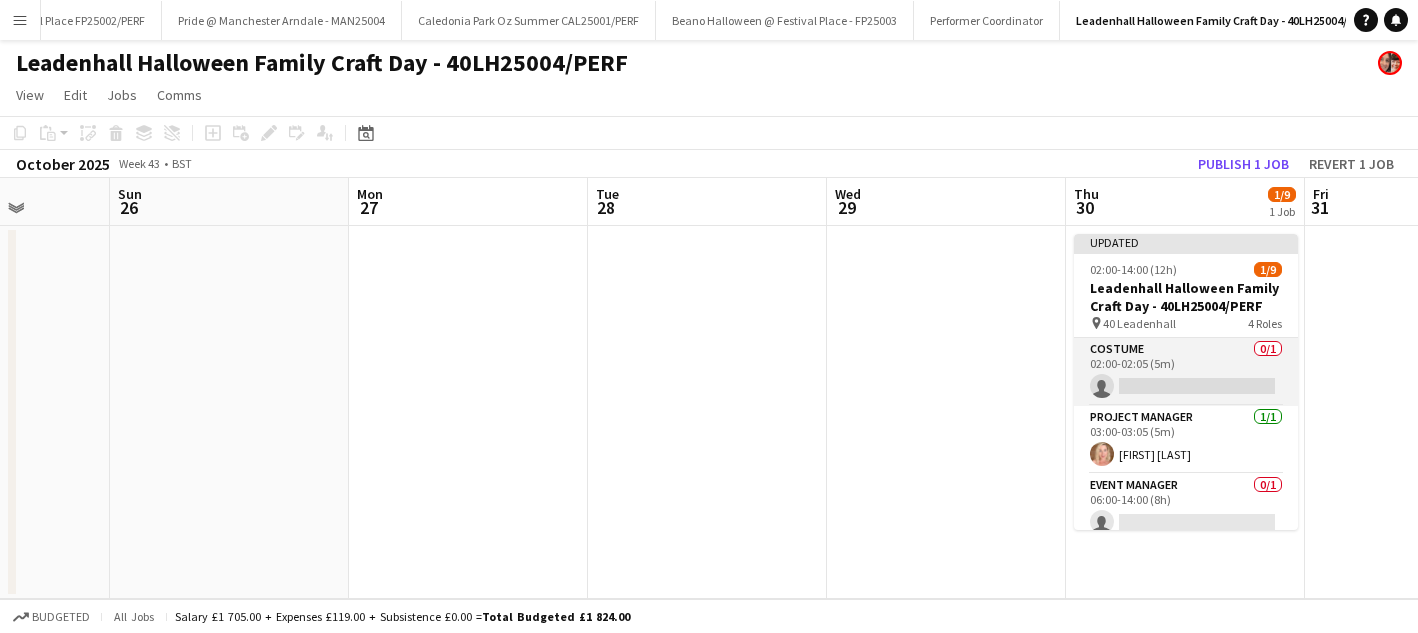 click on "Costume   0/1   02:00-02:05 (5m)
single-neutral-actions" at bounding box center [1186, 372] 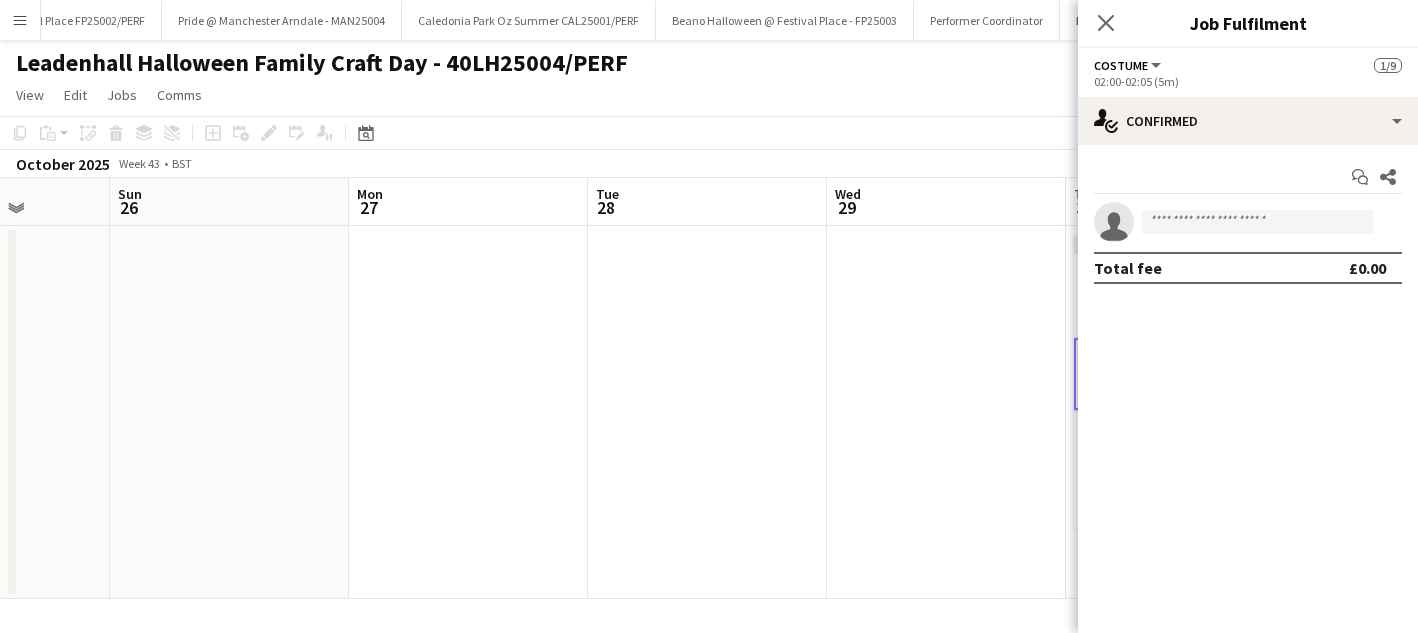 click on "View  Day view expanded Day view collapsed Month view Date picker Jump to today Expand Linked Jobs Collapse Linked Jobs  Edit  Copy
Command
C  Paste  Without Crew
Command
V With Crew
Command
Shift
V Paste as linked job  Group  Group Ungroup  Jobs  New Job Edit Job Delete Job New Linked Job Edit Linked Jobs Job fulfilment Promote Role Copy Role URL  Comms  Notify confirmed crew Create chat" 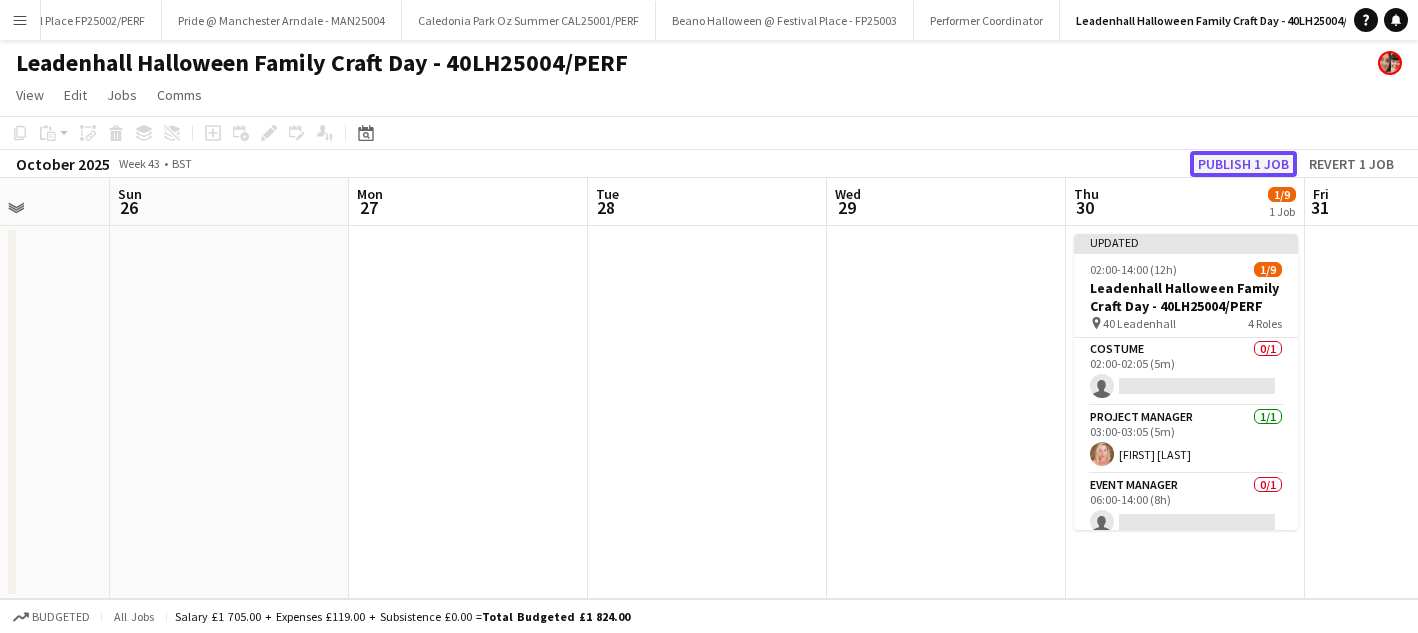 click on "Publish 1 job" 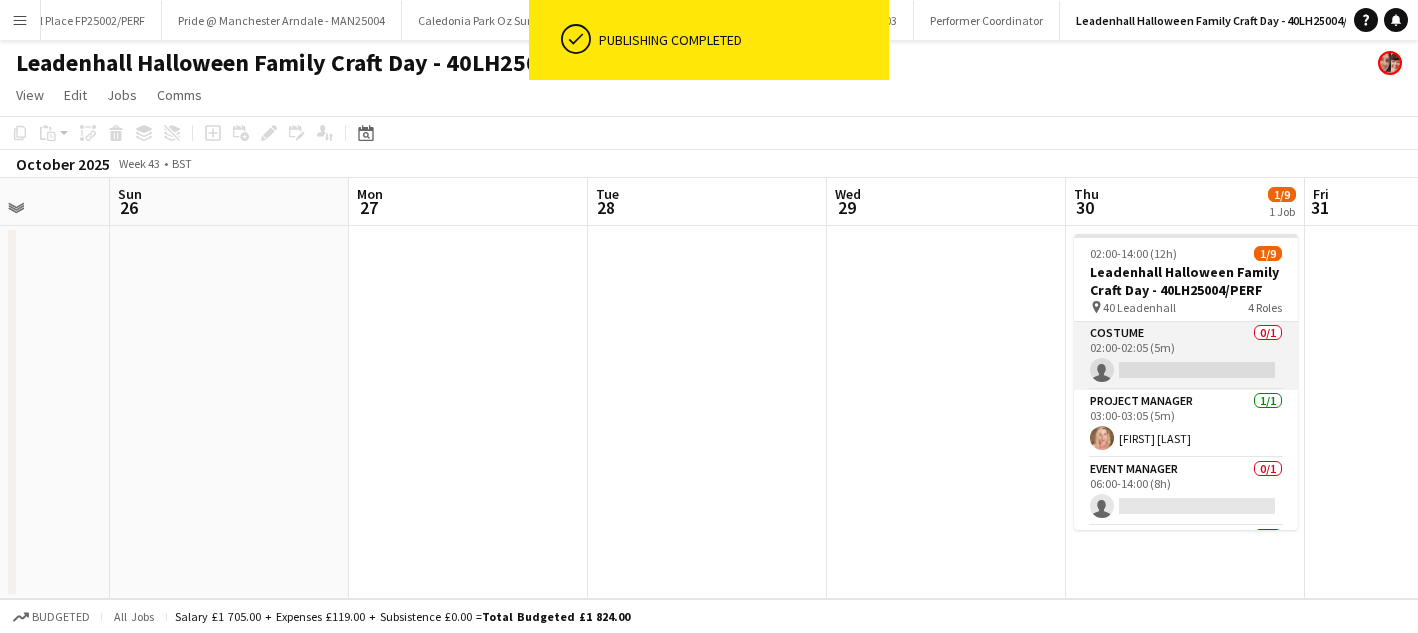 click on "Costume   0/1   02:00-02:05 (5m)
single-neutral-actions" at bounding box center (1186, 356) 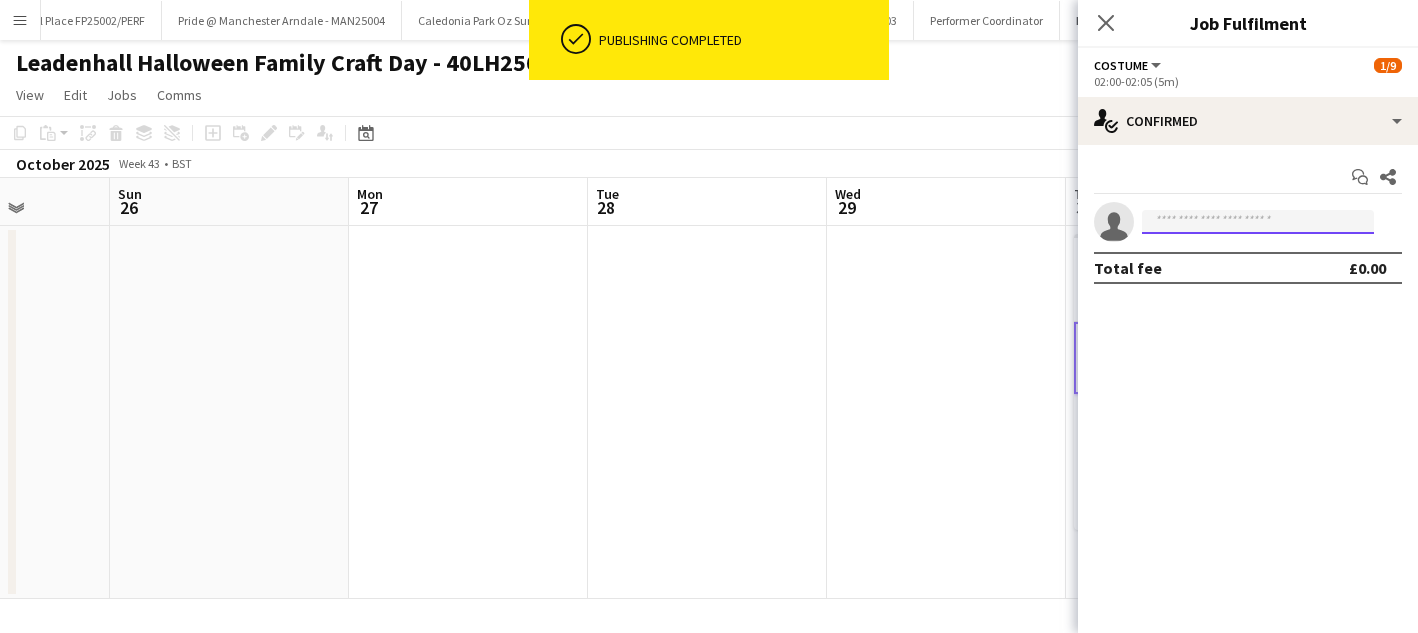 click at bounding box center (1258, 222) 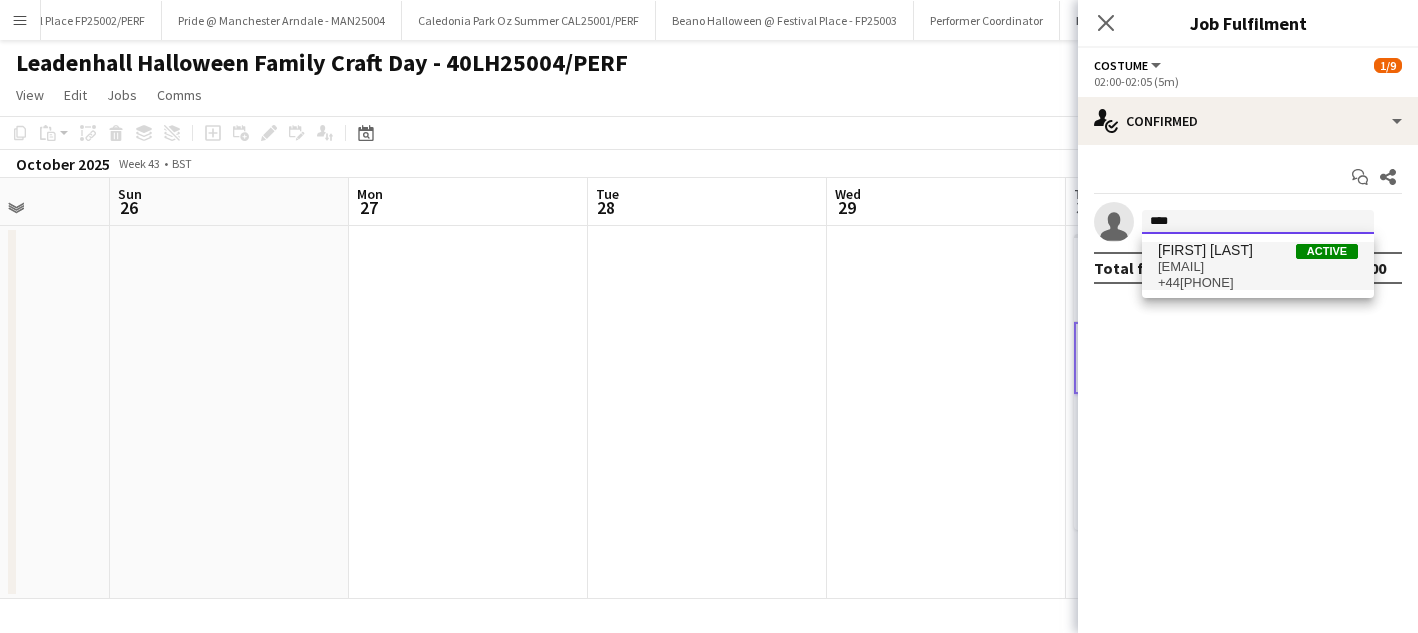 type on "****" 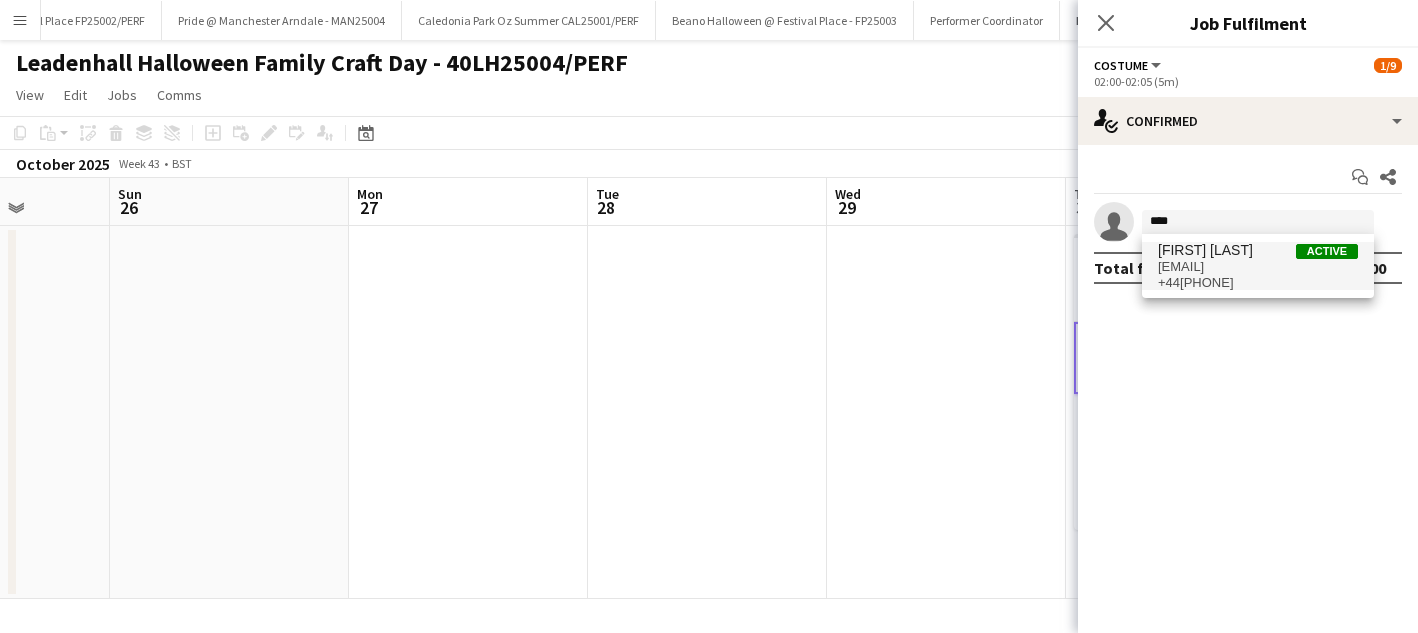 click on "fayefreeman89@gmail.com" at bounding box center [1258, 267] 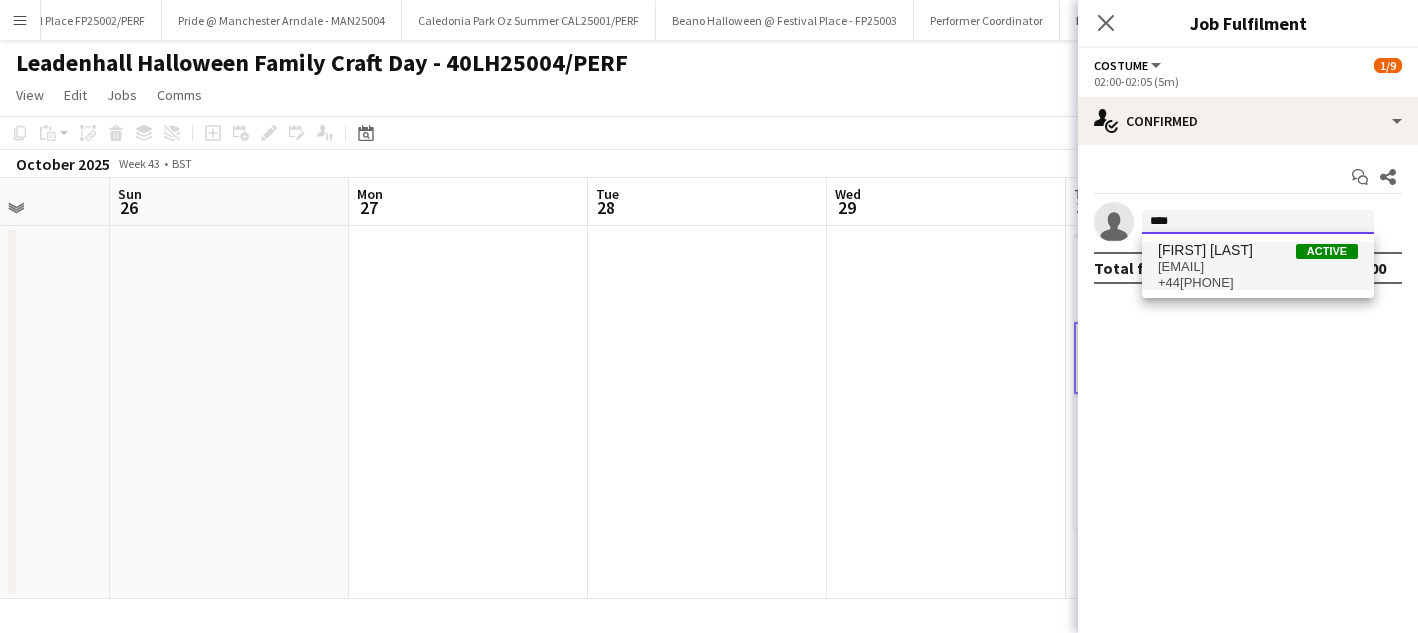 type 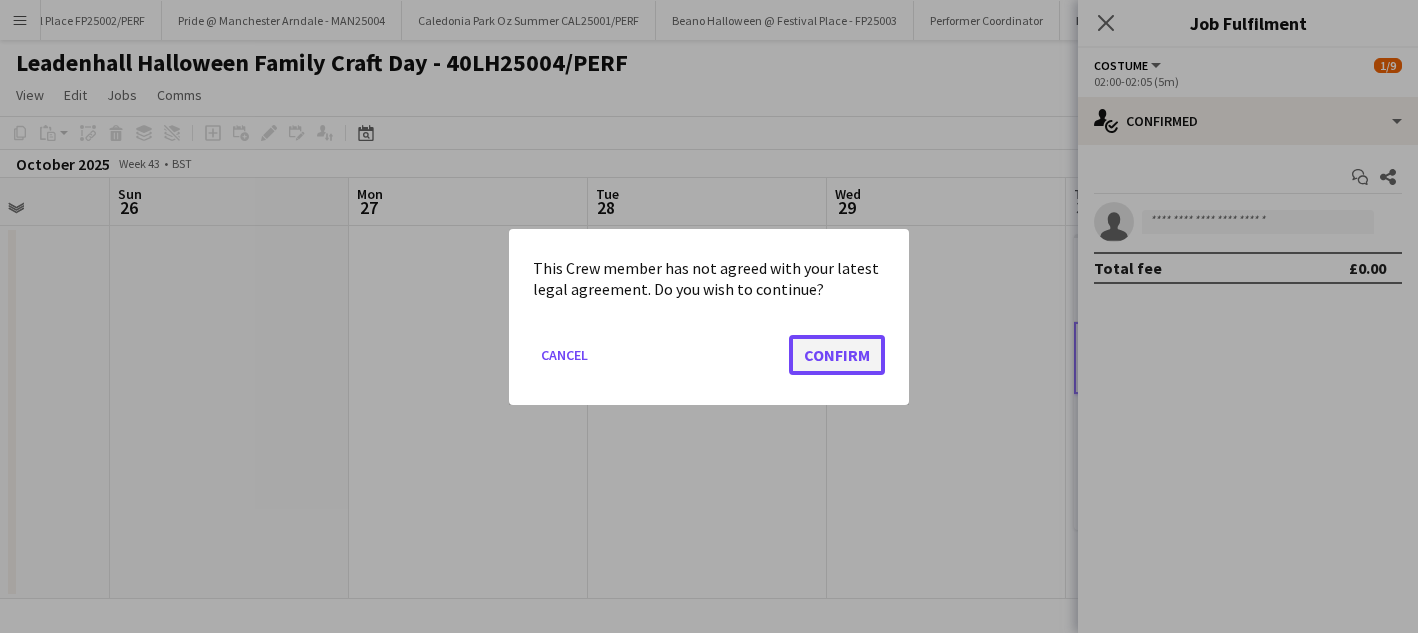 click on "Confirm" 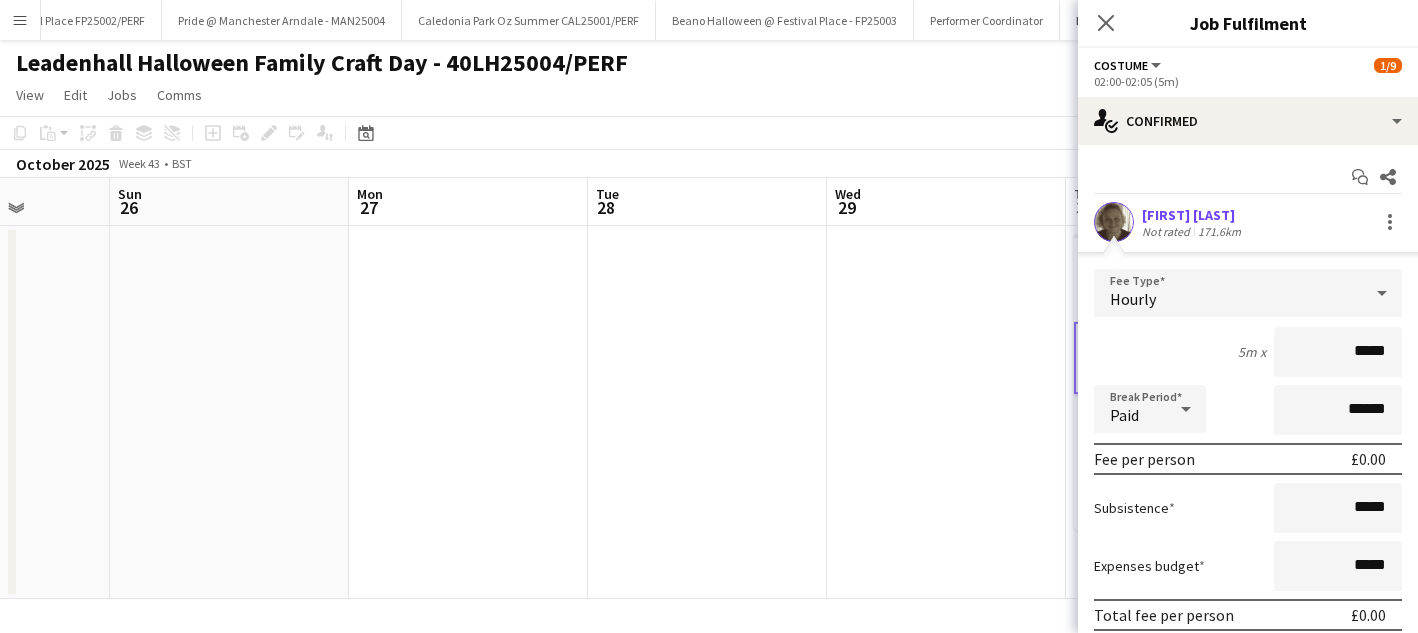 scroll, scrollTop: 121, scrollLeft: 0, axis: vertical 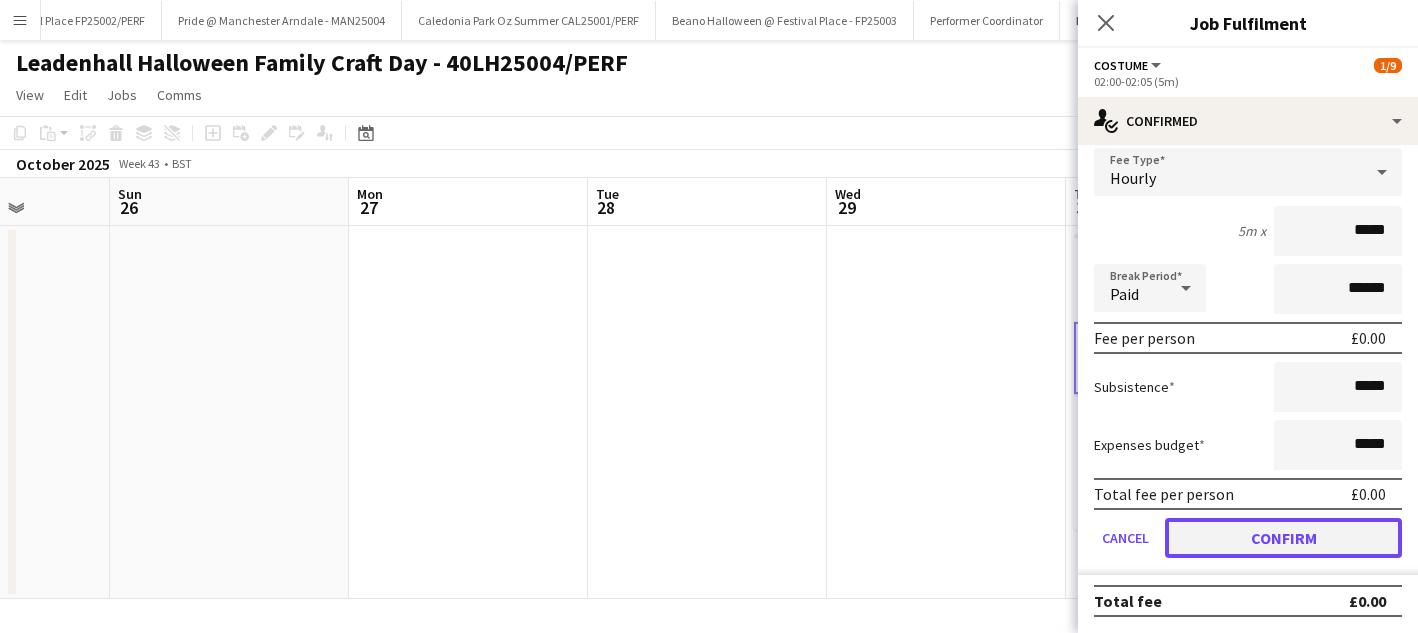 click on "Confirm" at bounding box center (1283, 538) 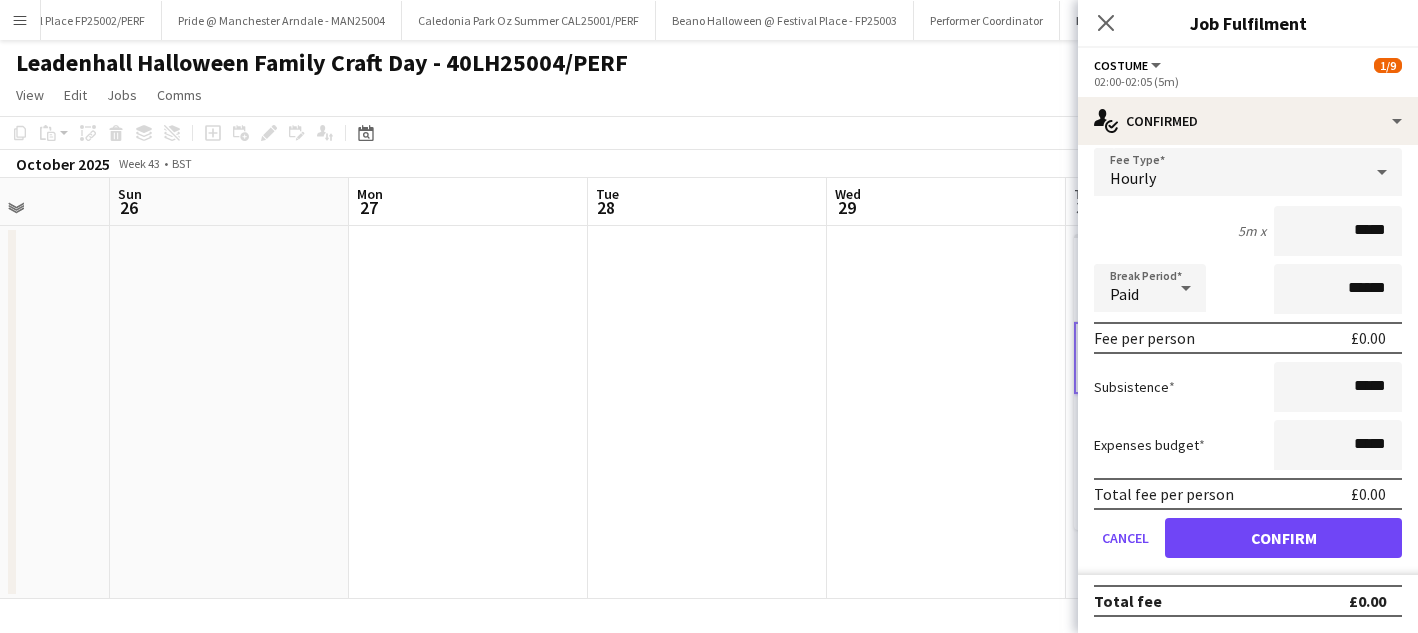 scroll, scrollTop: 0, scrollLeft: 0, axis: both 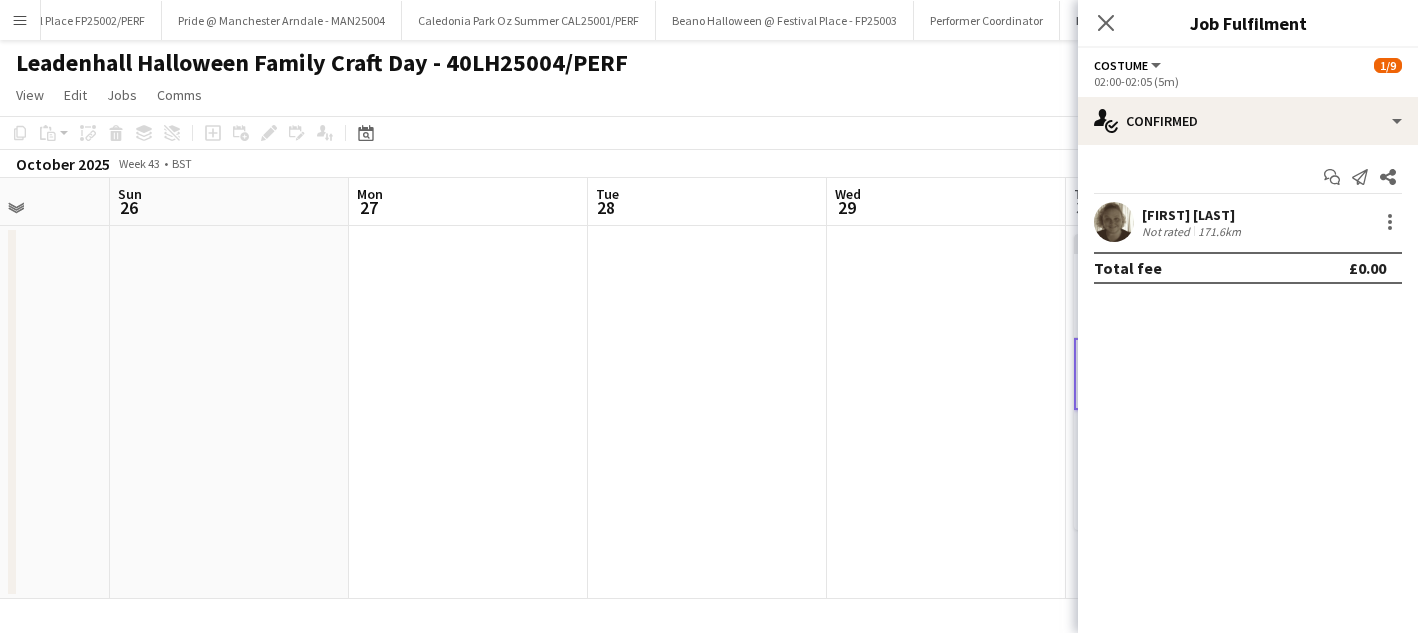 click on "October 2025   Week 43
•   BST   Publish 1 job   Revert 1 job" 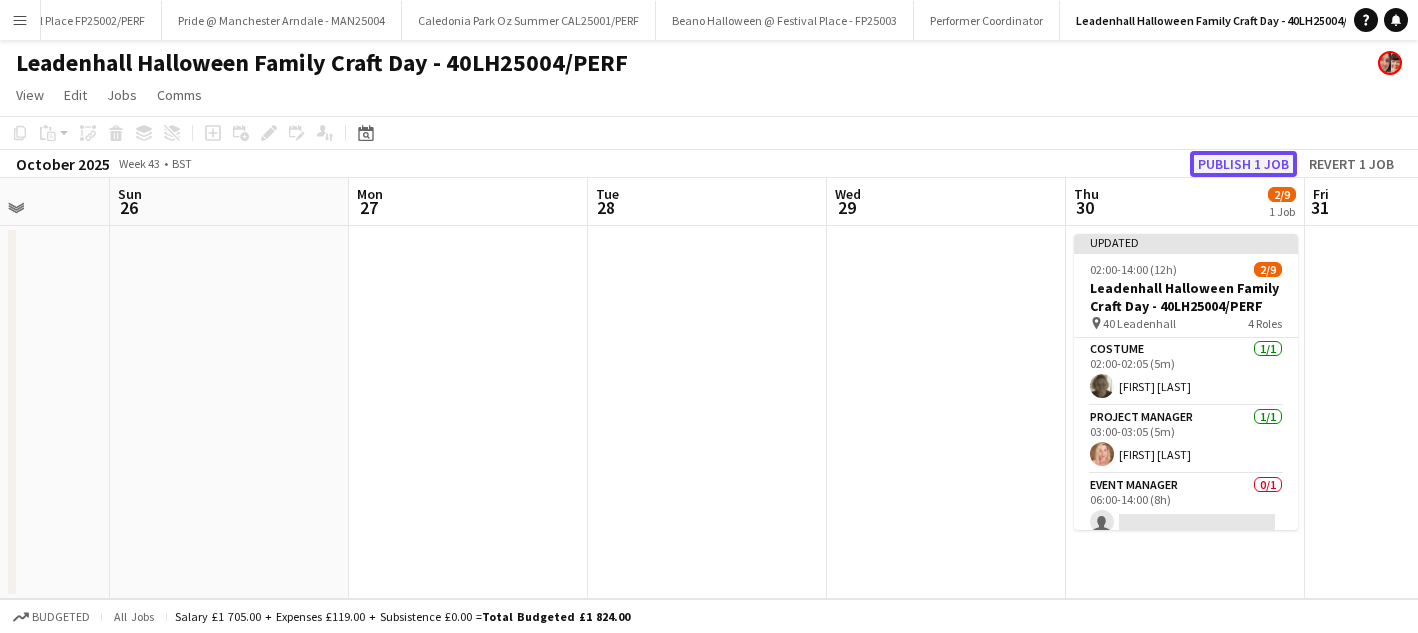 click on "Publish 1 job" 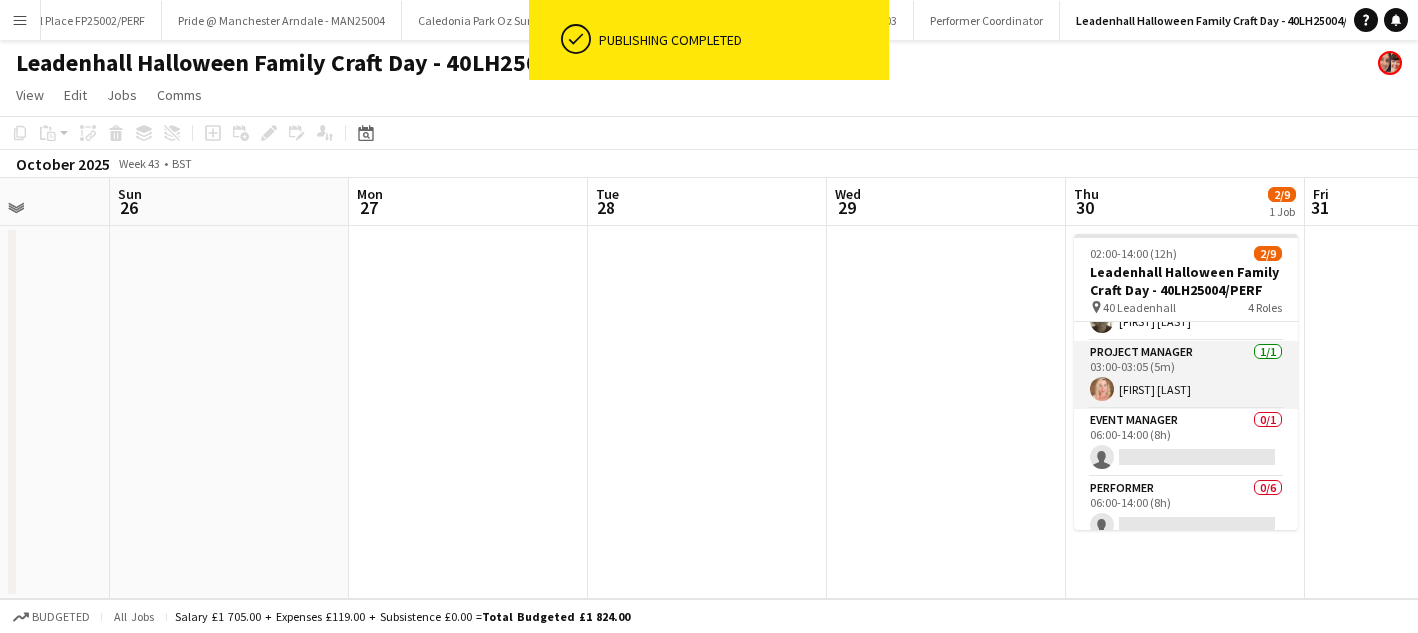 scroll, scrollTop: 63, scrollLeft: 0, axis: vertical 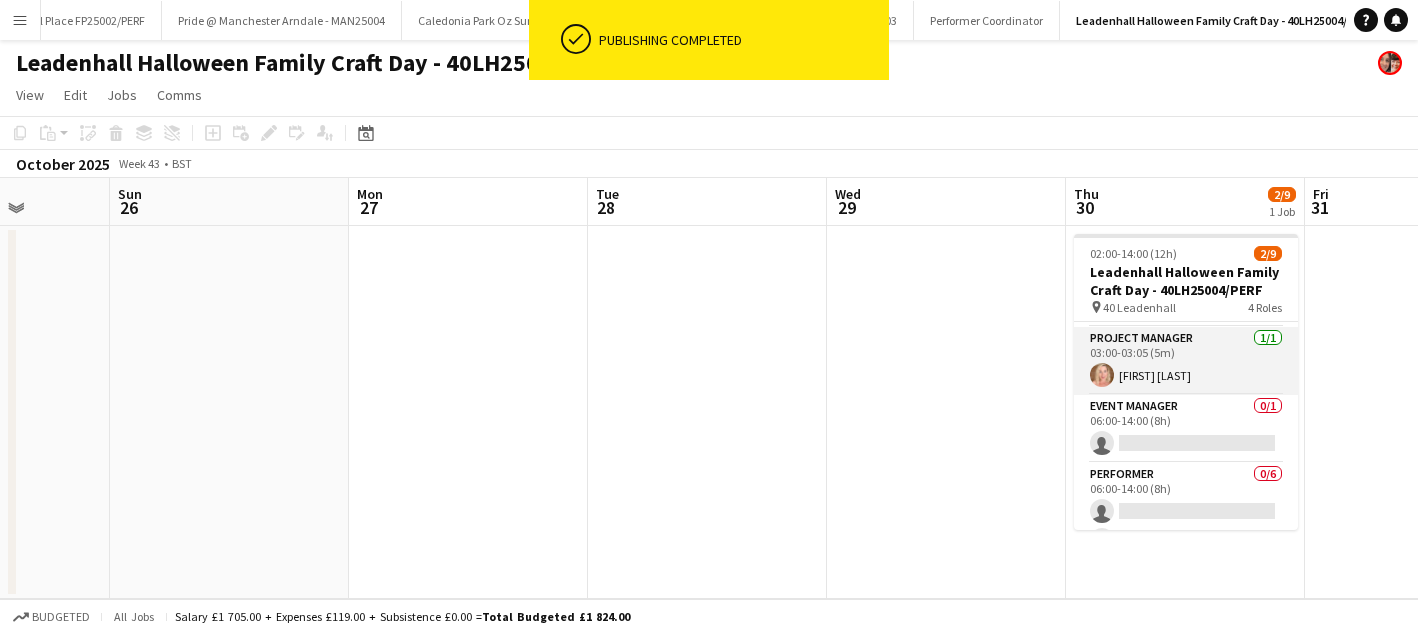 click on "Event Manager   0/1   06:00-14:00 (8h)
single-neutral-actions" at bounding box center (1186, 429) 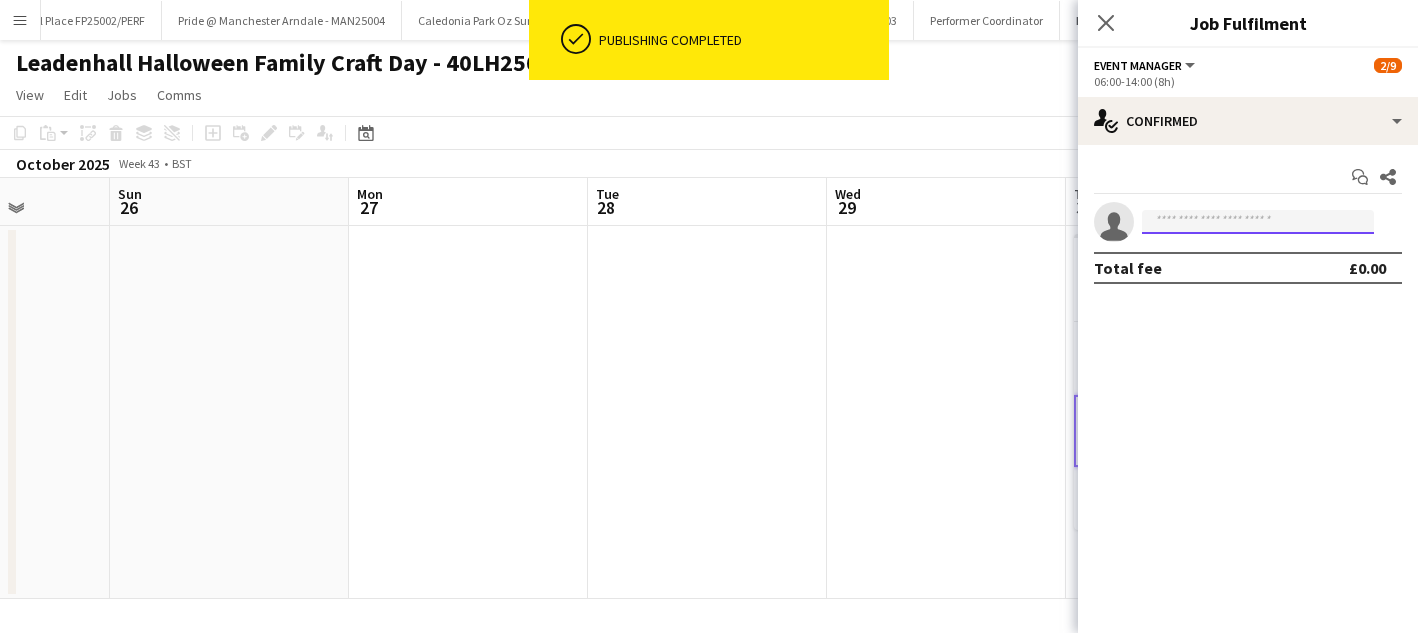 click at bounding box center [1258, 222] 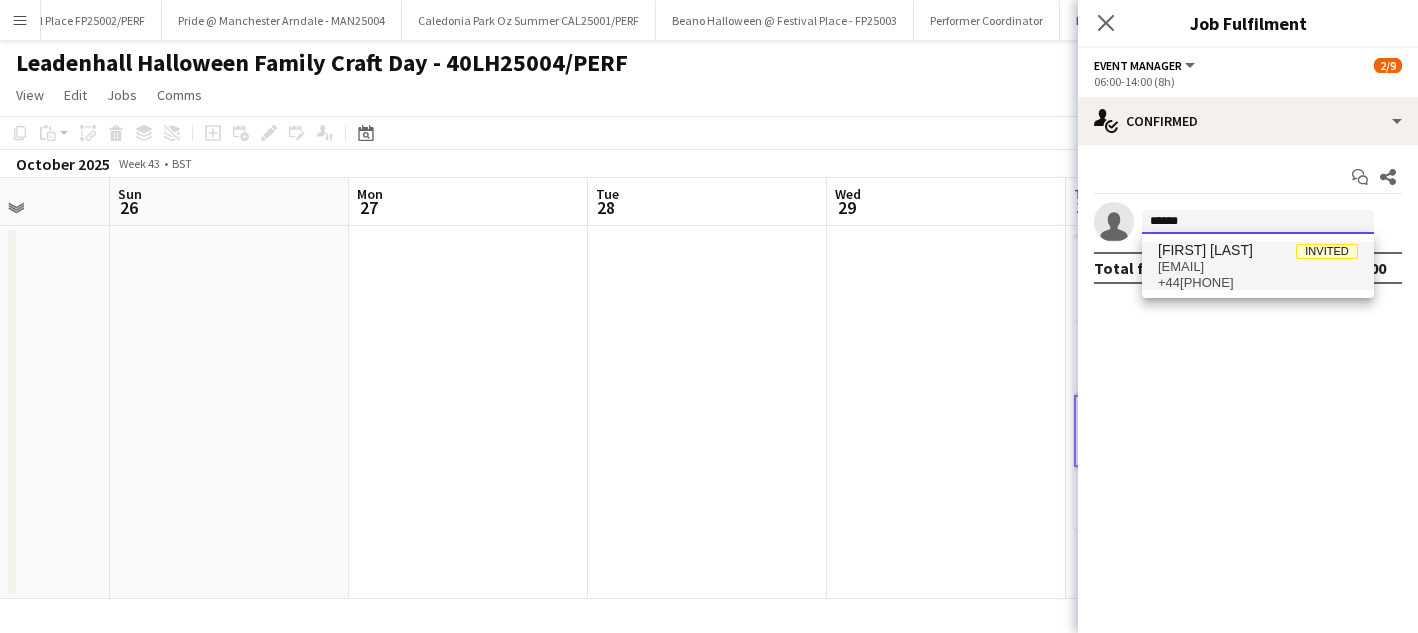 type on "******" 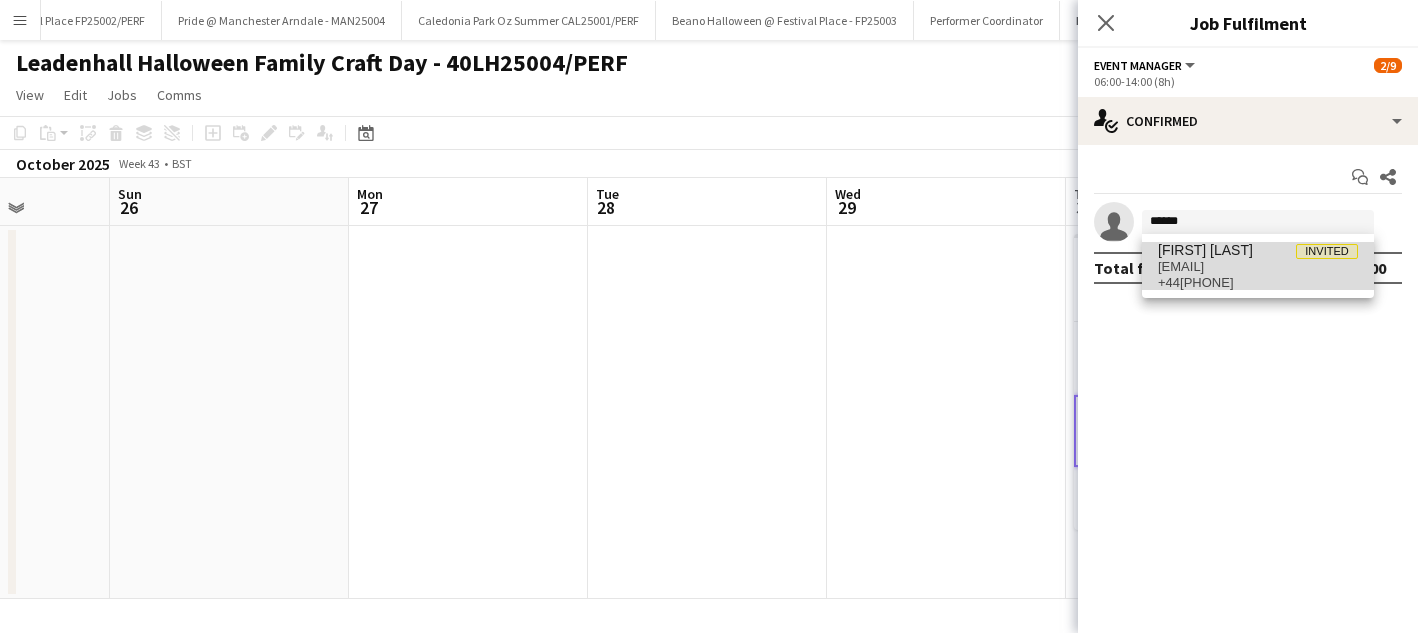 click on "jack_schwier@hotmail.co.uk" at bounding box center [1258, 267] 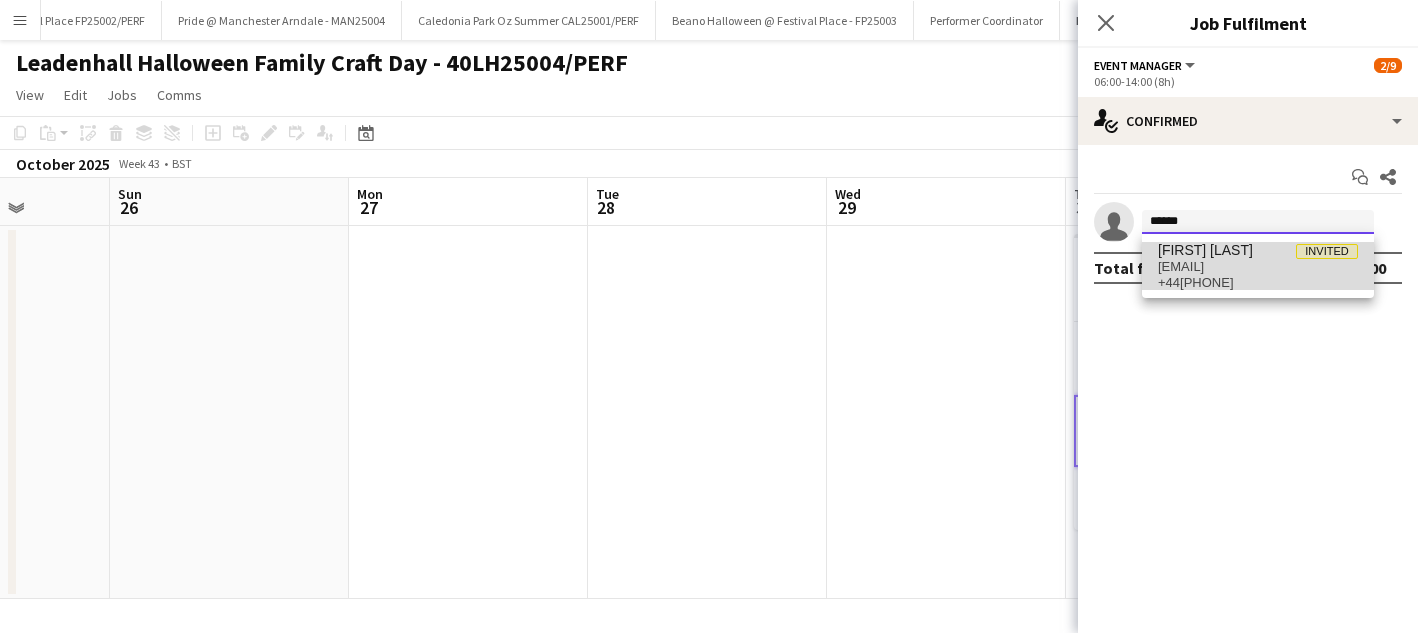 type 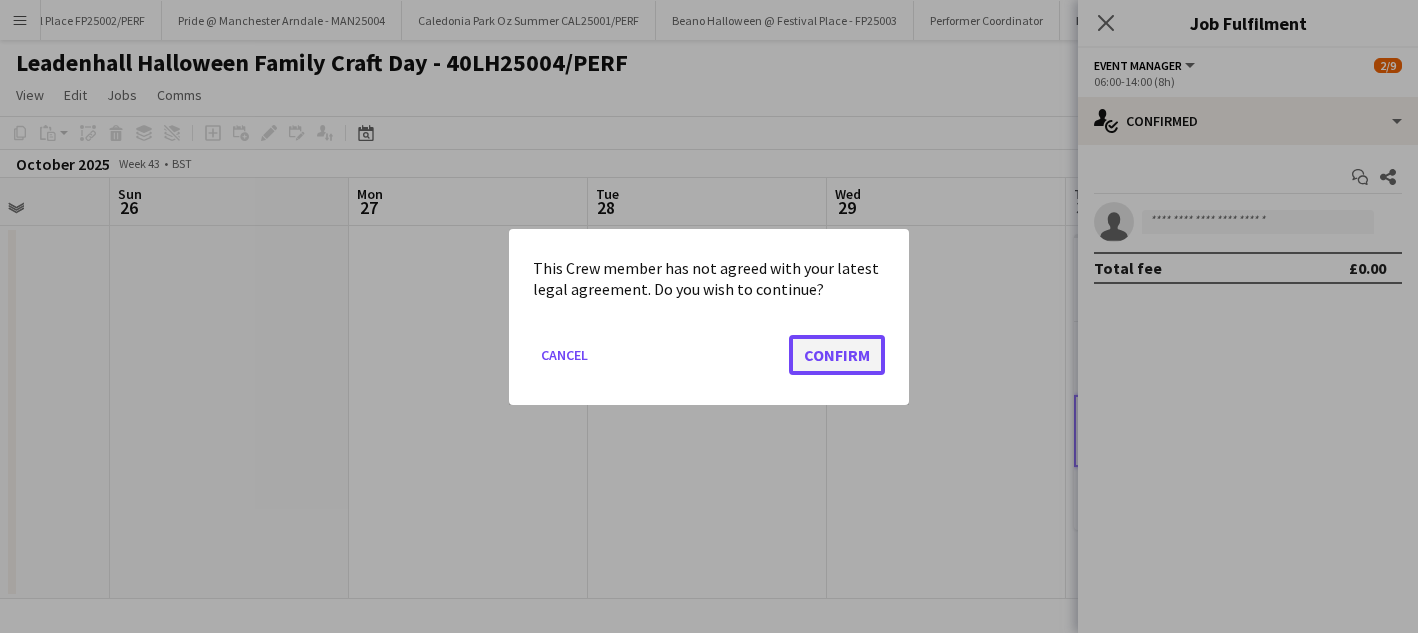 click on "Confirm" 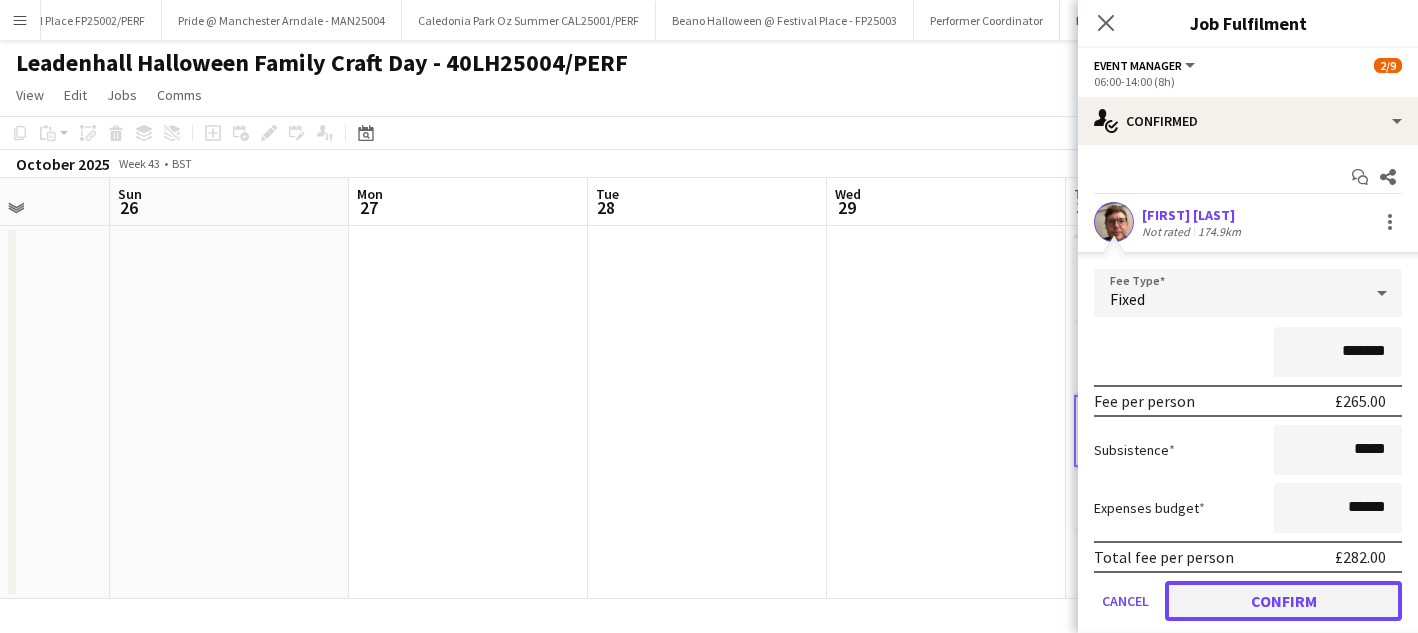 click on "Confirm" at bounding box center [1283, 601] 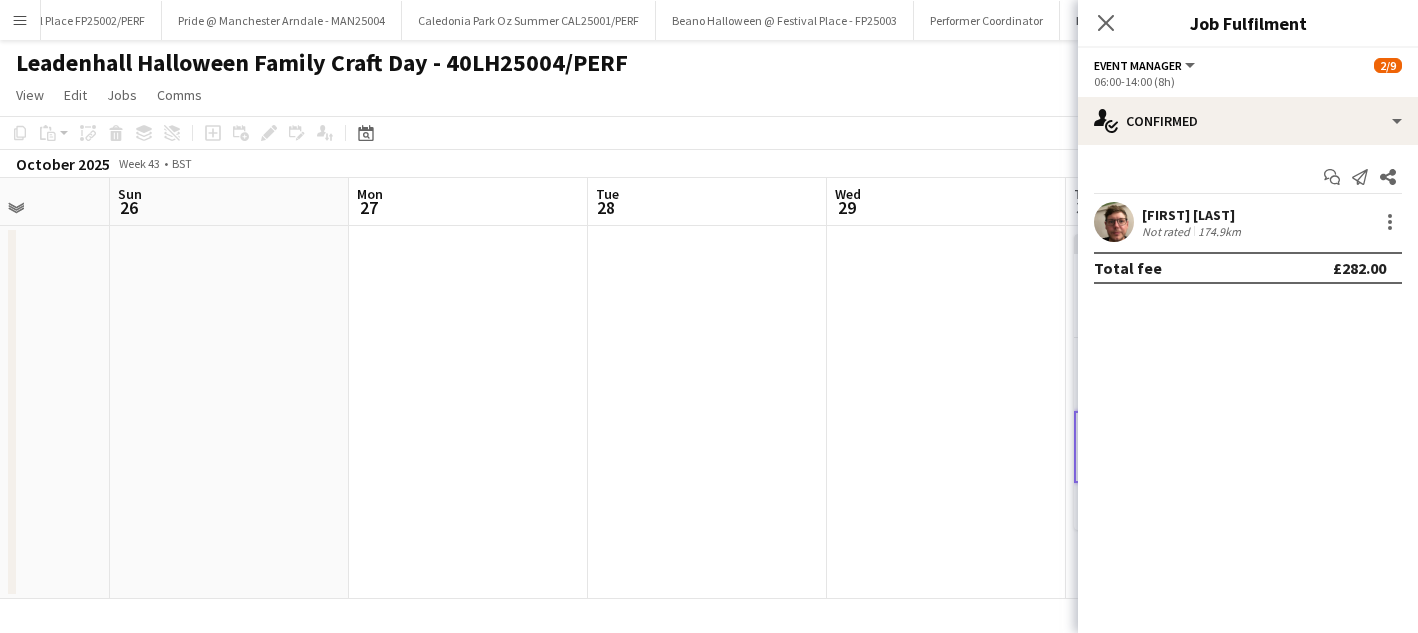 click on "View  Day view expanded Day view collapsed Month view Date picker Jump to today Expand Linked Jobs Collapse Linked Jobs  Edit  Copy
Command
C  Paste  Without Crew
Command
V With Crew
Command
Shift
V Paste as linked job  Group  Group Ungroup  Jobs  New Job Edit Job Delete Job New Linked Job Edit Linked Jobs Job fulfilment Promote Role Copy Role URL  Comms  Notify confirmed crew Create chat" 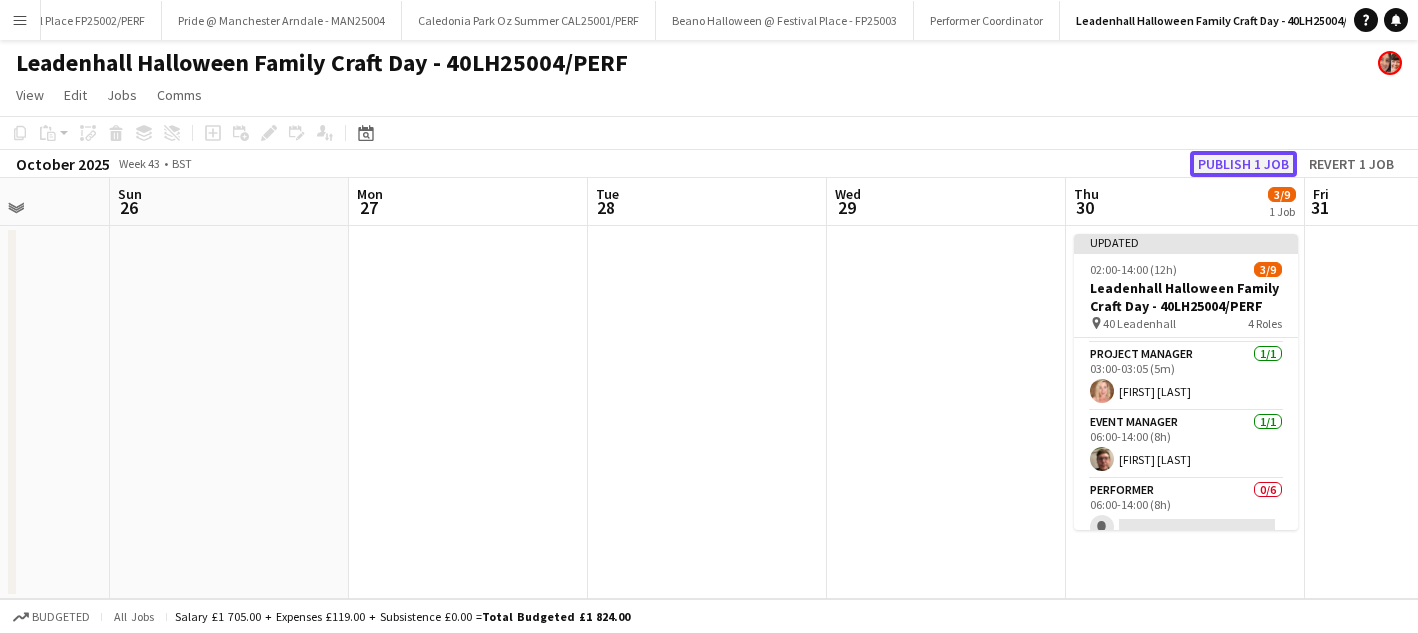 click on "Publish 1 job" 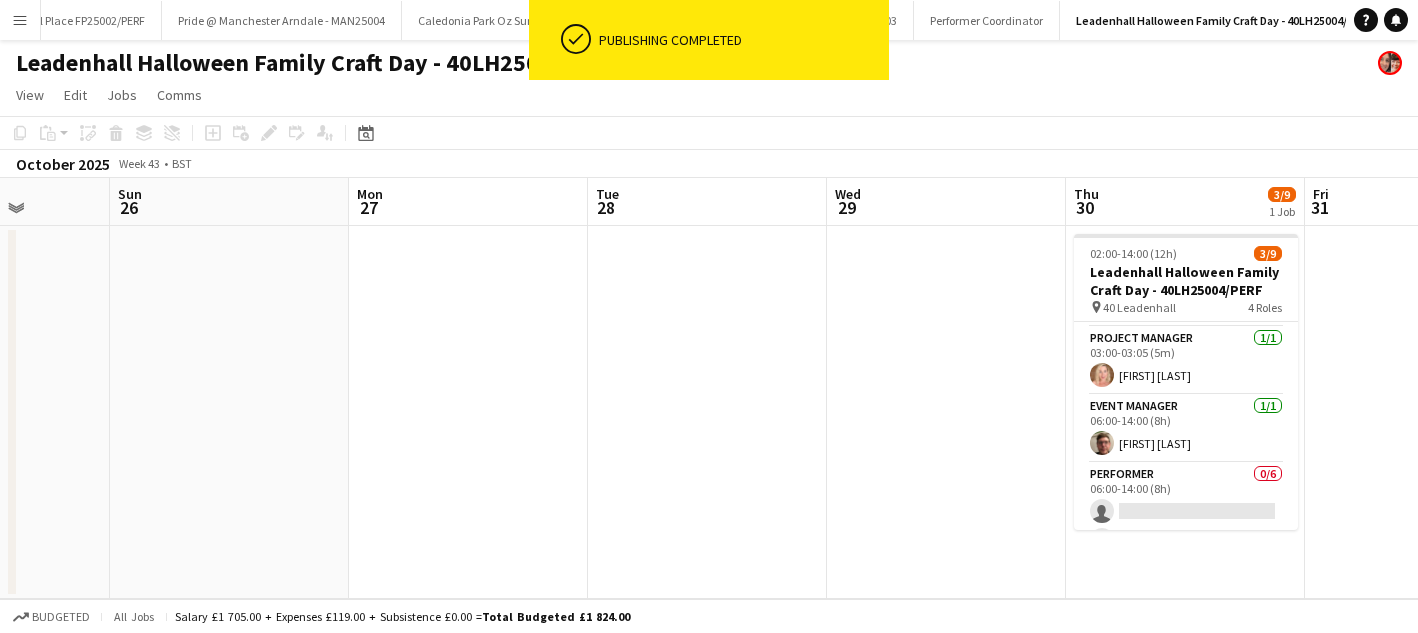 click on "View  Day view expanded Day view collapsed Month view Date picker Jump to today Expand Linked Jobs Collapse Linked Jobs  Edit  Copy
Command
C  Paste  Without Crew
Command
V With Crew
Command
Shift
V Paste as linked job  Group  Group Ungroup  Jobs  New Job Edit Job Delete Job New Linked Job Edit Linked Jobs Job fulfilment Promote Role Copy Role URL  Comms  Notify confirmed crew Create chat" 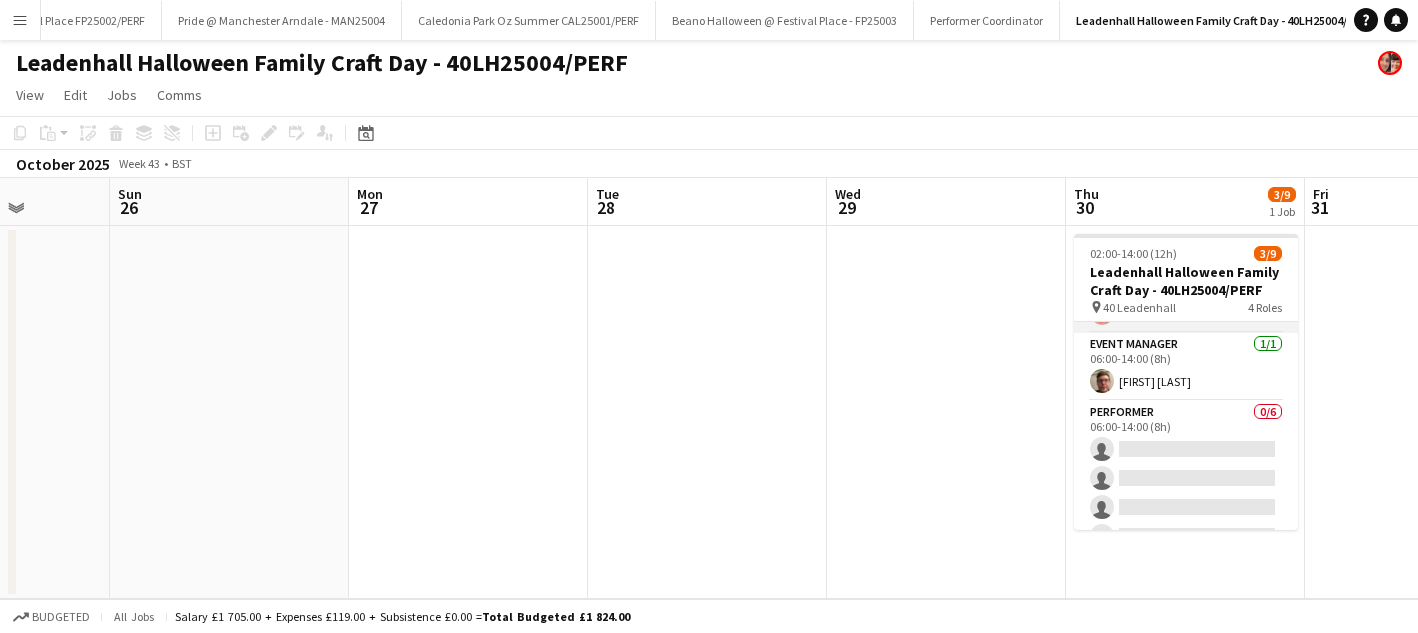 scroll, scrollTop: 209, scrollLeft: 0, axis: vertical 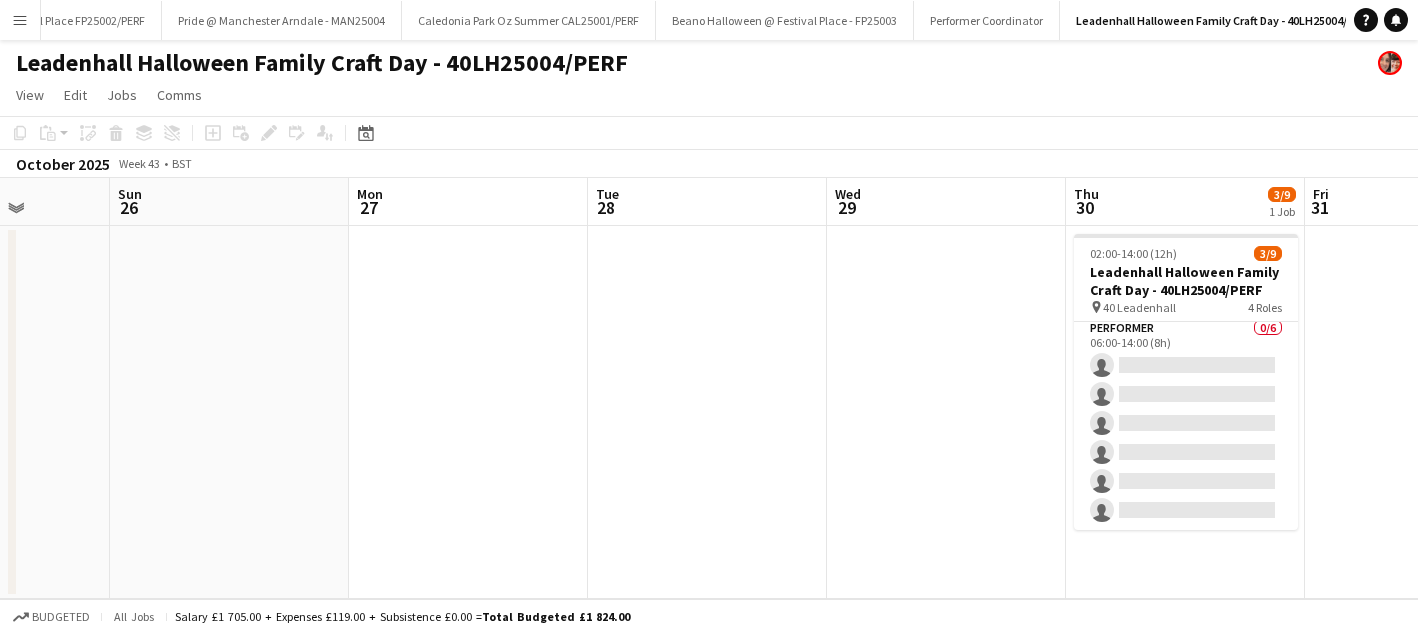 click on "Performer   0/6   06:00-14:00 (8h)
single-neutral-actions
single-neutral-actions
single-neutral-actions
single-neutral-actions
single-neutral-actions
single-neutral-actions" at bounding box center (1186, 423) 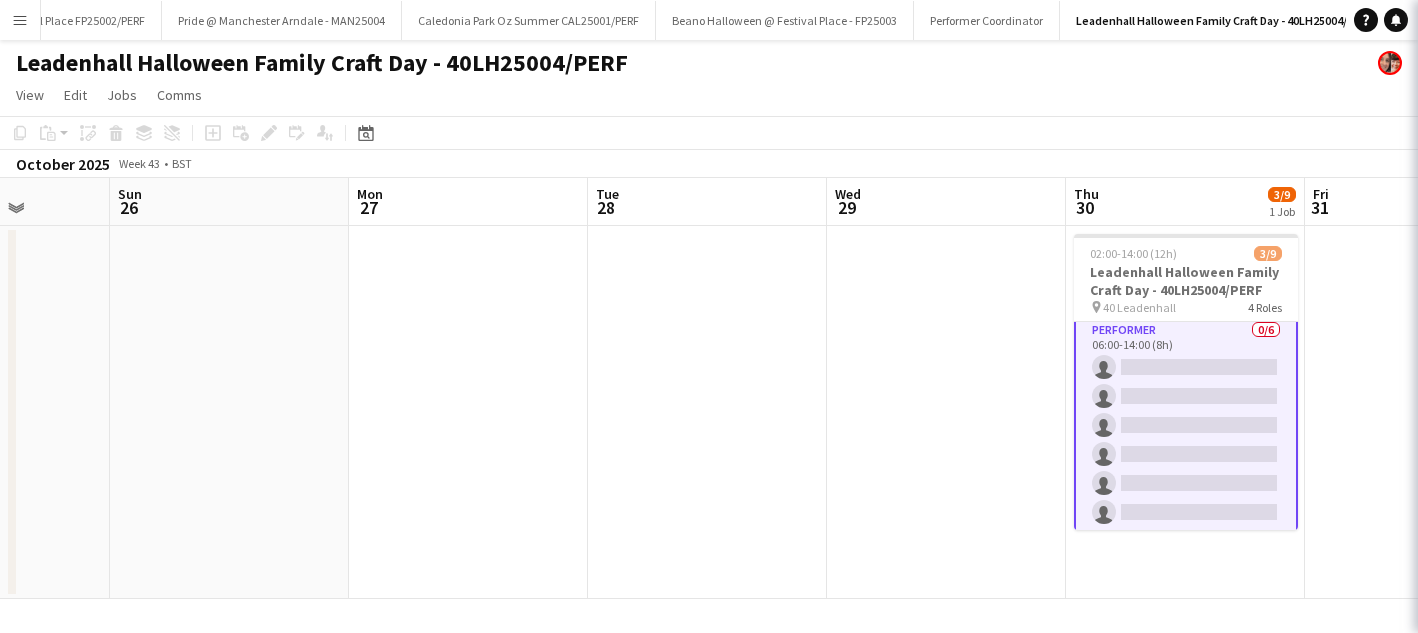 scroll, scrollTop: 211, scrollLeft: 0, axis: vertical 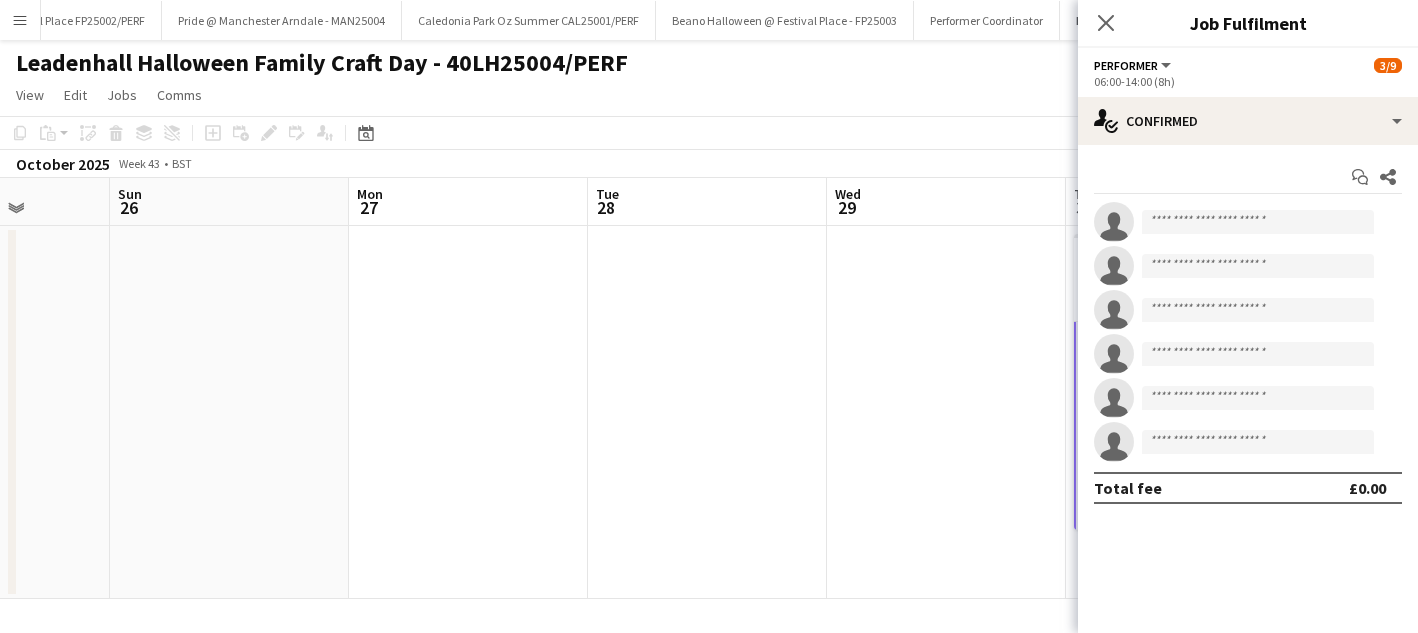 click on "View  Day view expanded Day view collapsed Month view Date picker Jump to today Expand Linked Jobs Collapse Linked Jobs  Edit  Copy
Command
C  Paste  Without Crew
Command
V With Crew
Command
Shift
V Paste as linked job  Group  Group Ungroup  Jobs  New Job Edit Job Delete Job New Linked Job Edit Linked Jobs Job fulfilment Promote Role Copy Role URL  Comms  Notify confirmed crew Create chat" 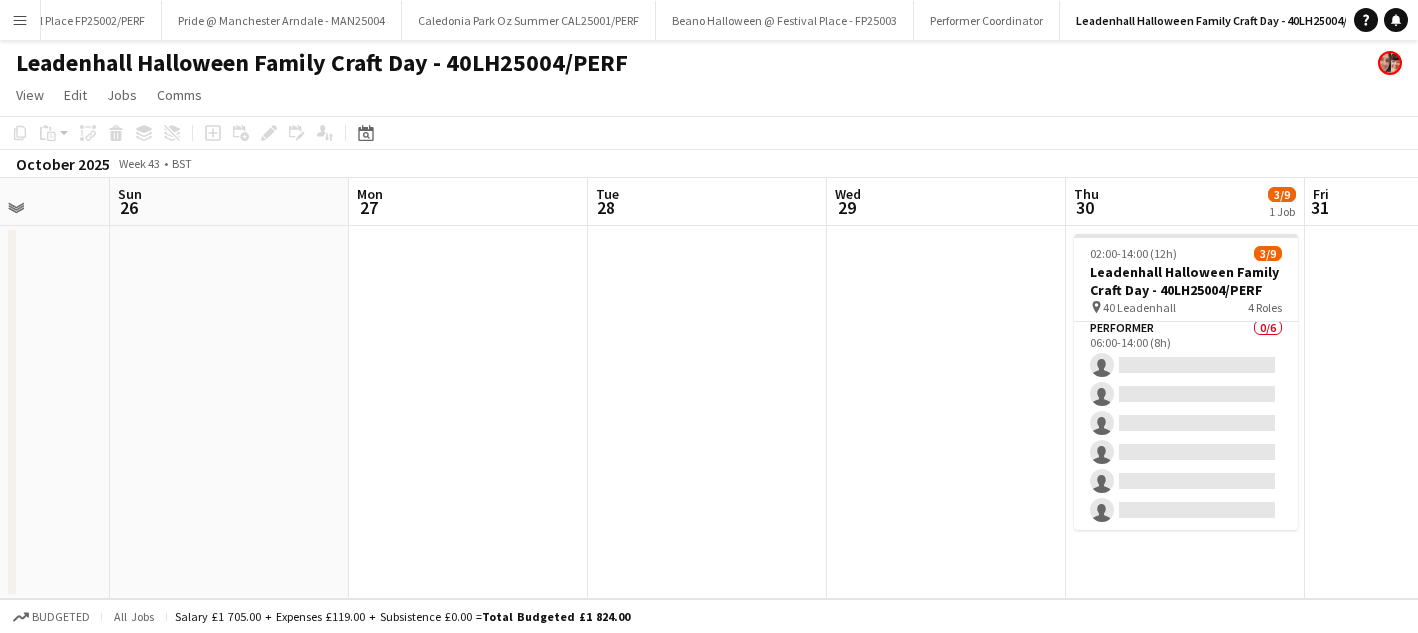 click on "Menu" at bounding box center (20, 20) 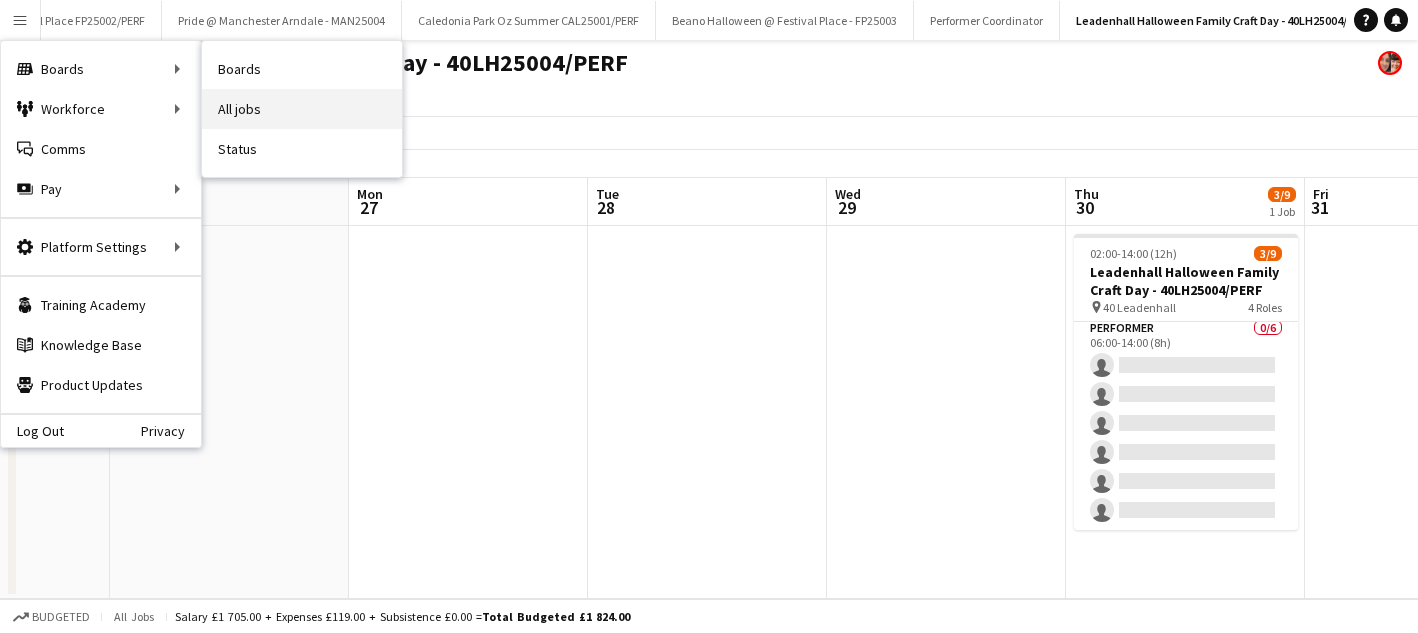 click on "All jobs" at bounding box center [302, 109] 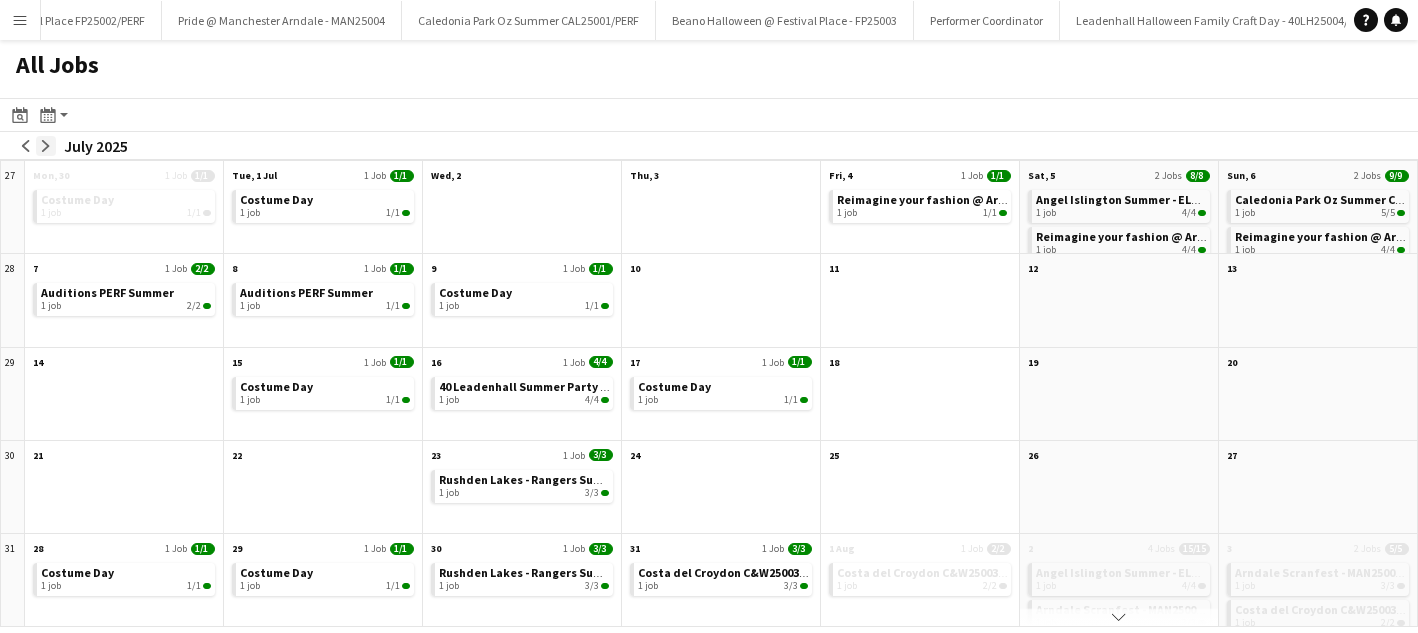 click on "arrow-right" 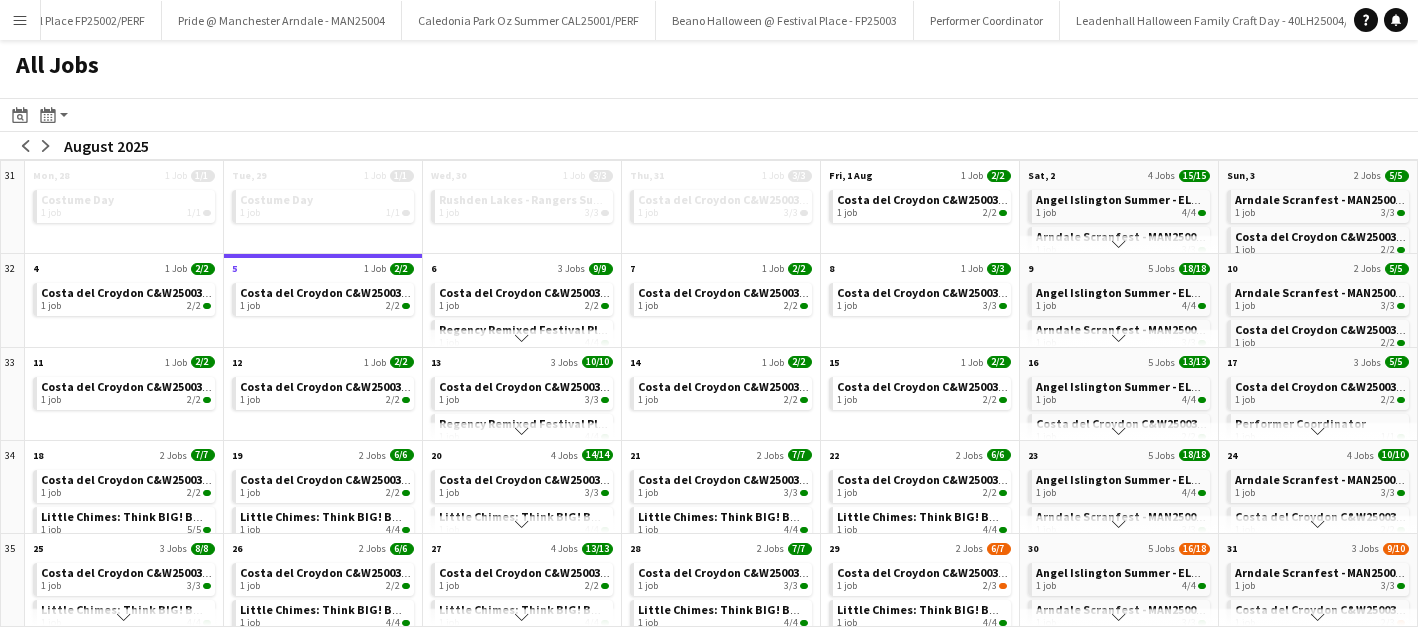 click on "Scroll down" 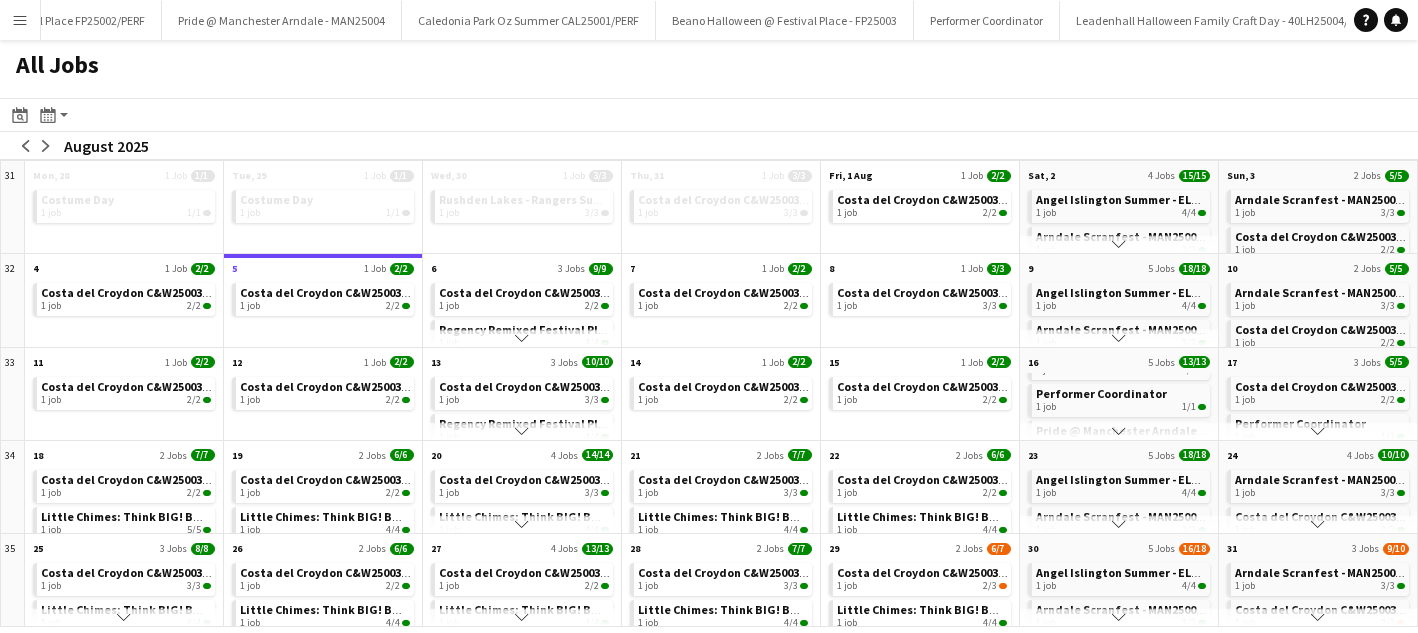 click on "Scroll down" 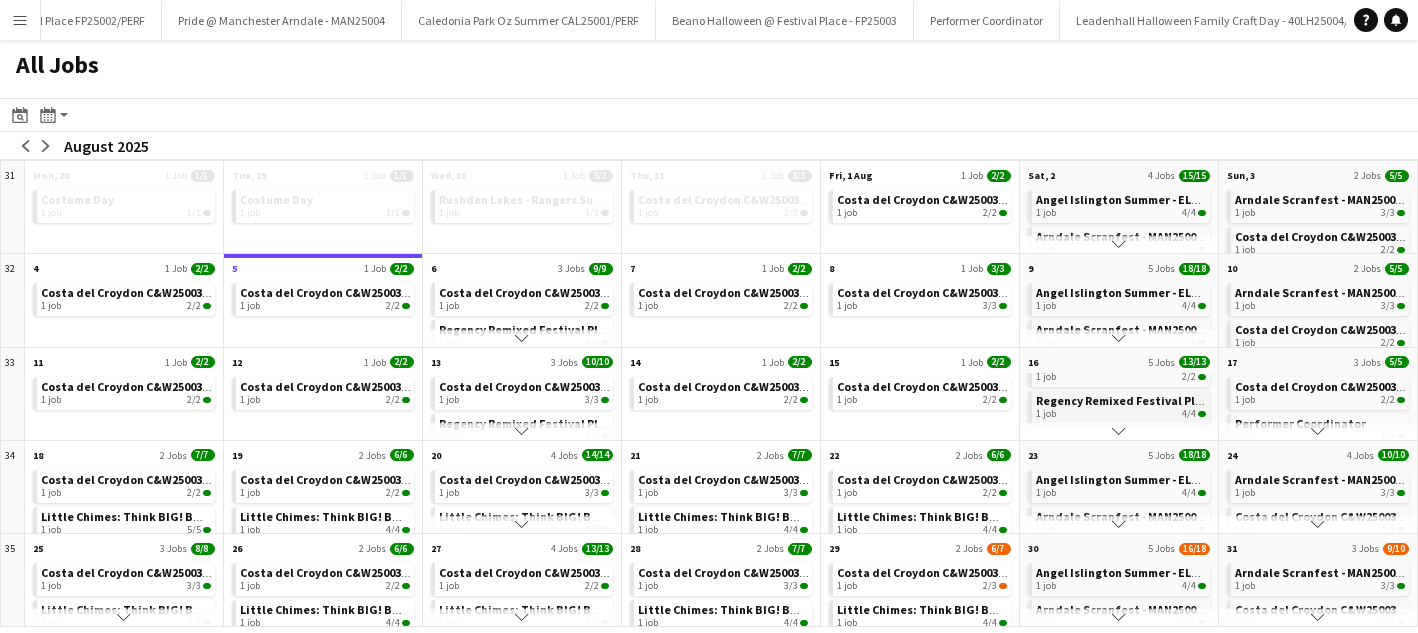 click on "Regency Remixed Festival Place FP25002/PERF" 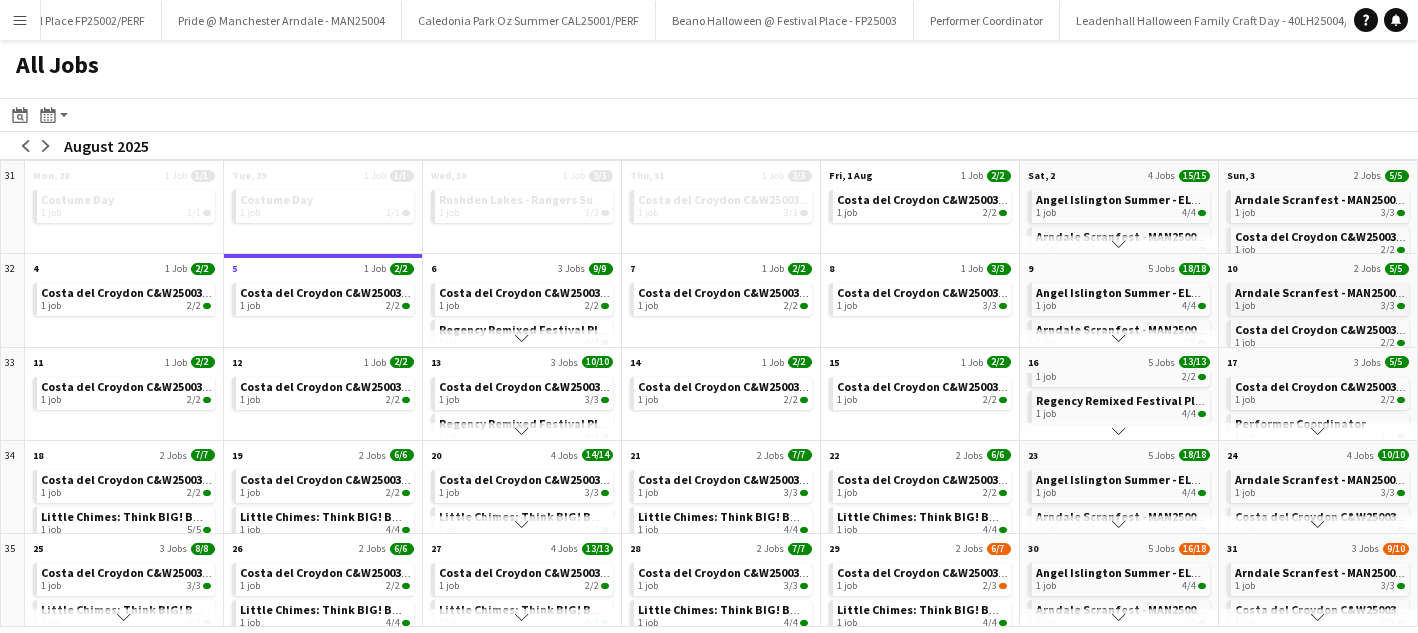 scroll, scrollTop: 19, scrollLeft: 0, axis: vertical 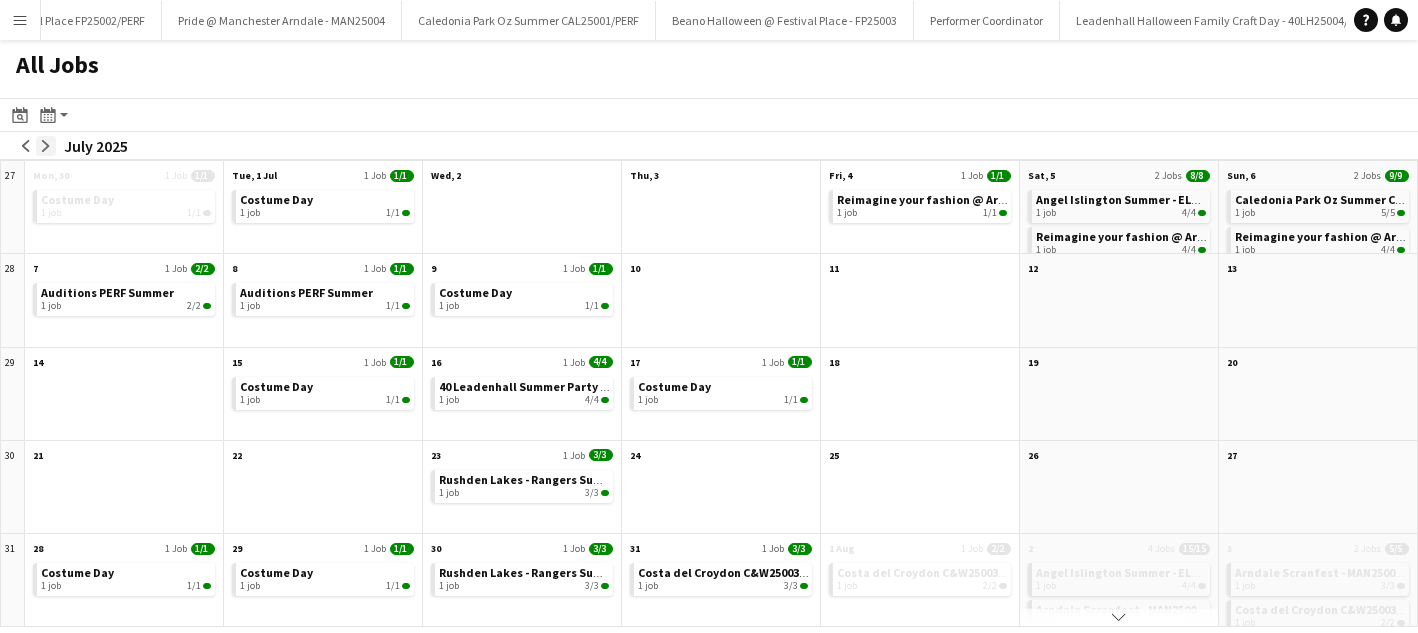 click on "arrow-right" 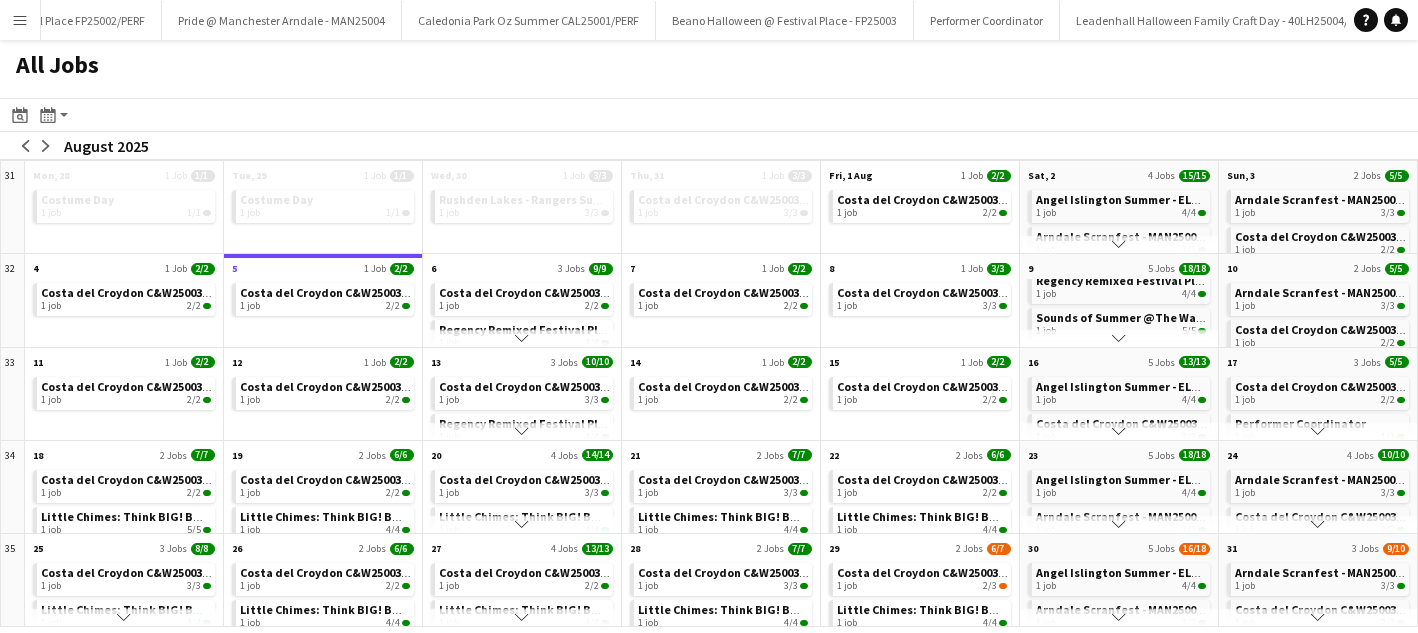scroll, scrollTop: 140, scrollLeft: 0, axis: vertical 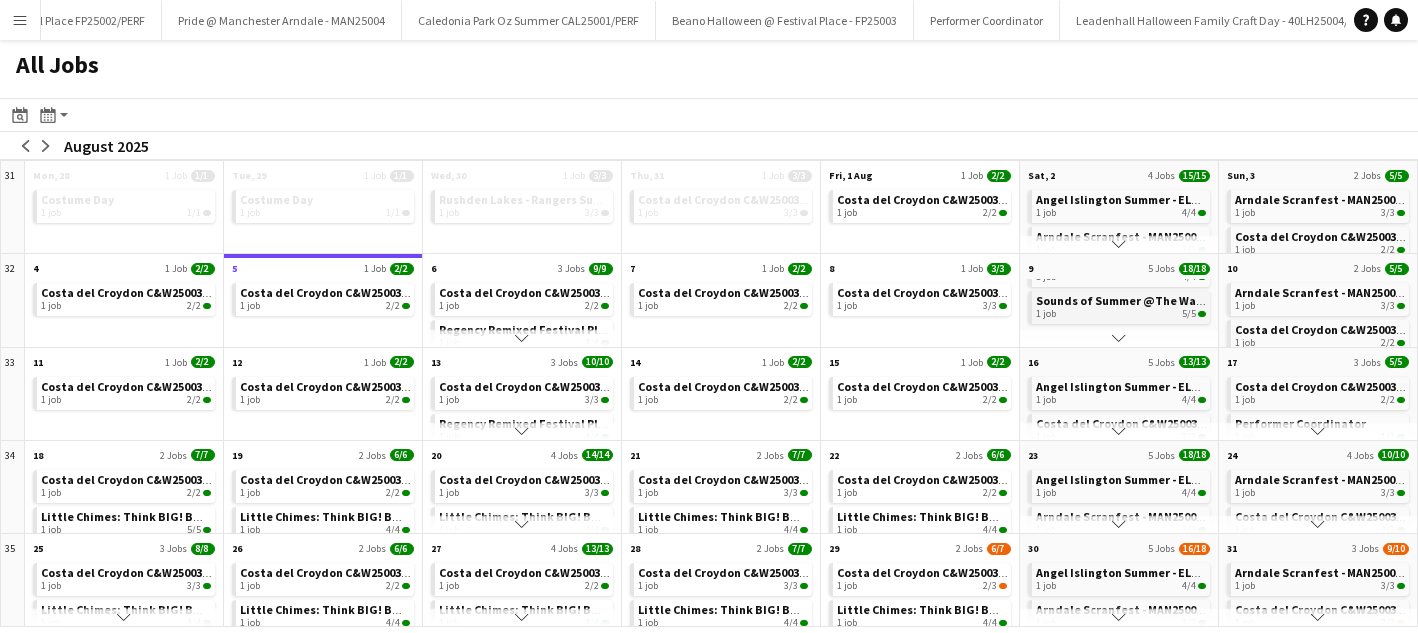 click on "Sounds of Summer @The Water Gardens - WG25002/PERF" 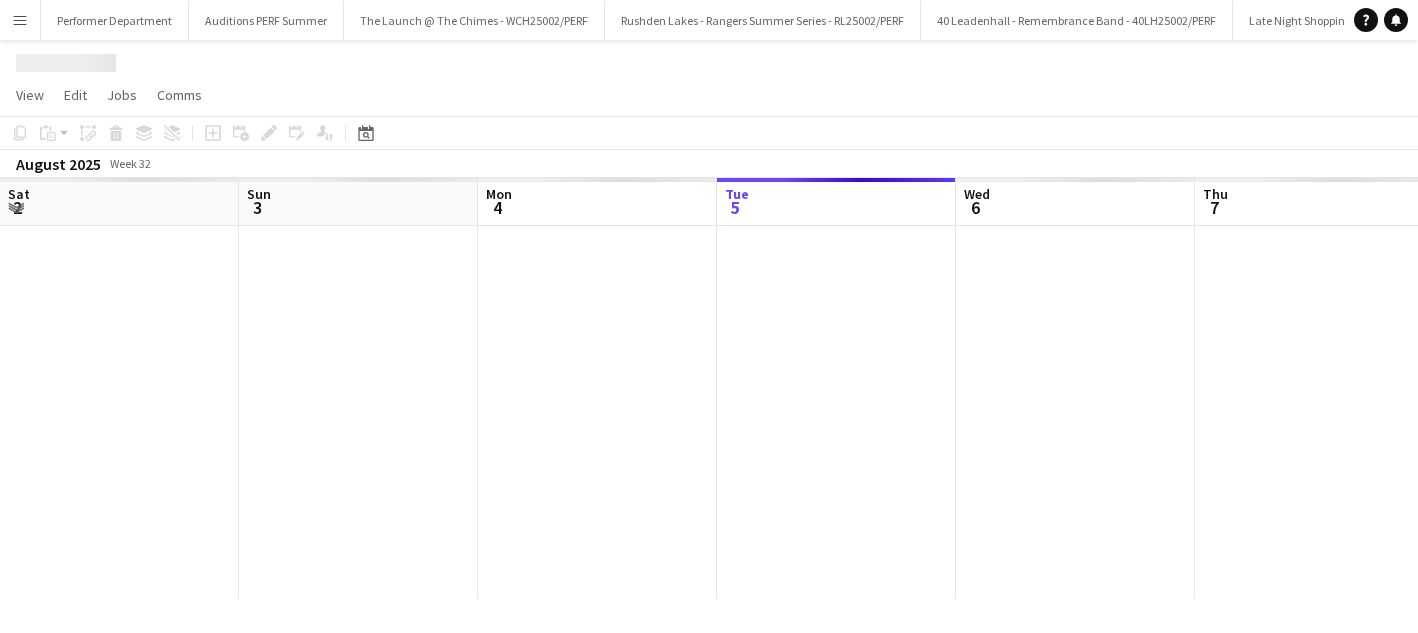 scroll, scrollTop: 0, scrollLeft: 0, axis: both 